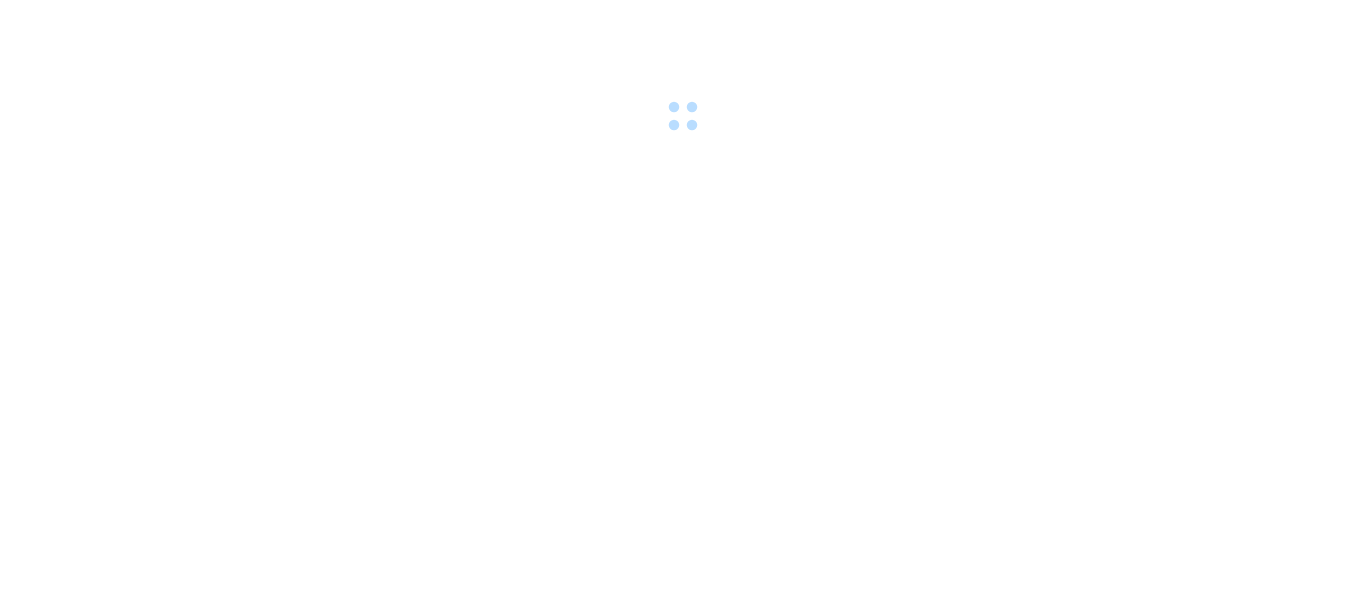 scroll, scrollTop: 0, scrollLeft: 0, axis: both 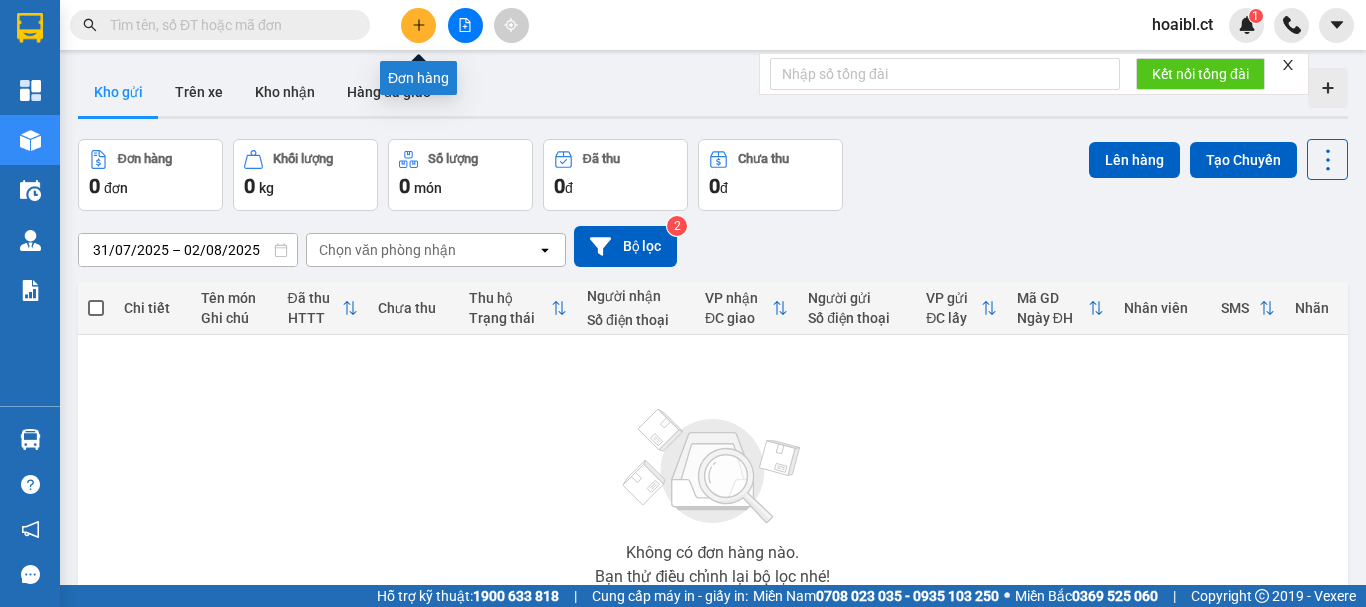 click at bounding box center (418, 25) 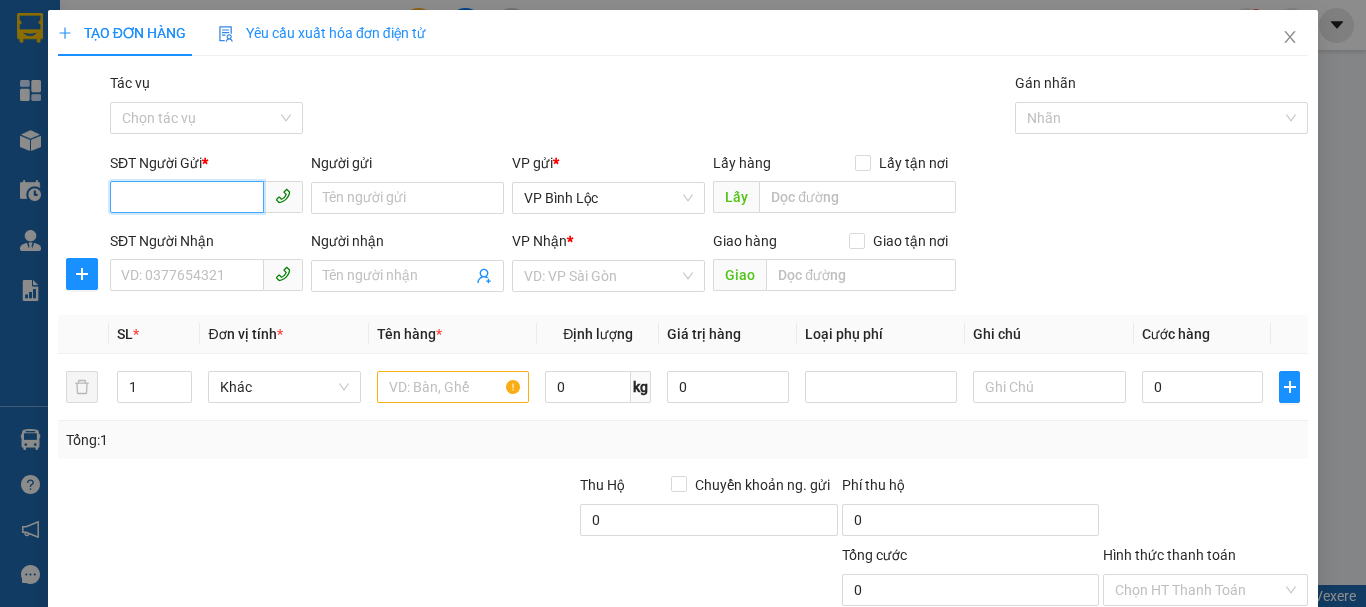 click on "SĐT Người Gửi  *" at bounding box center [187, 197] 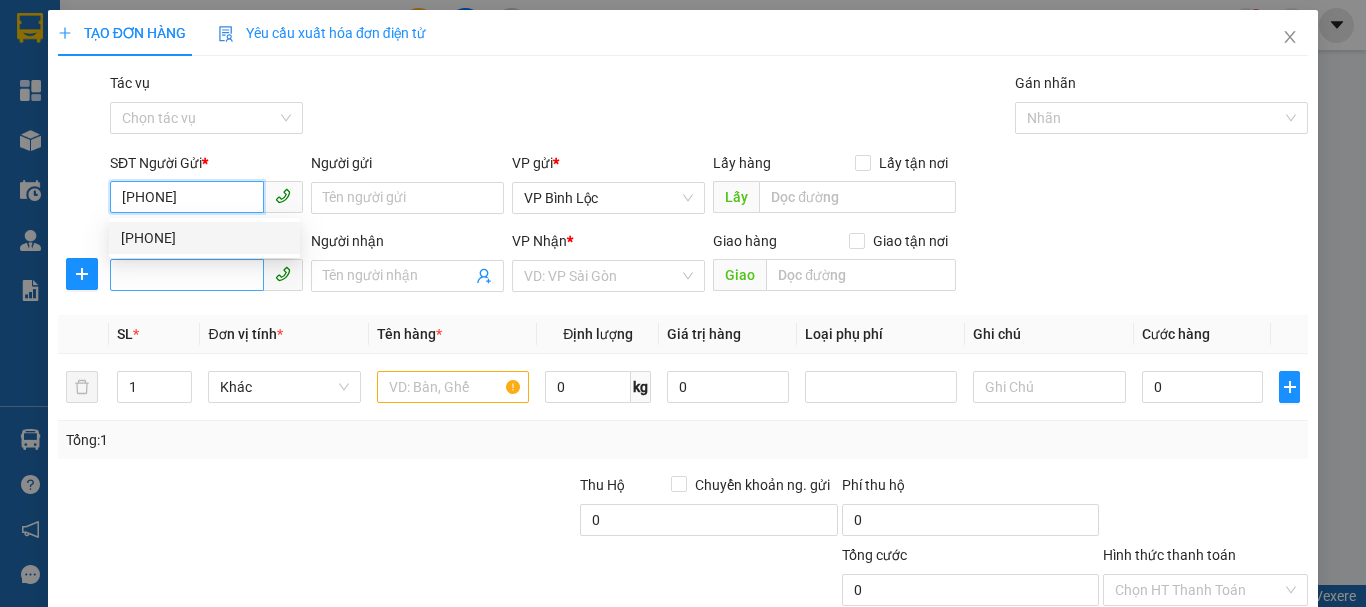 type on "[PHONE]" 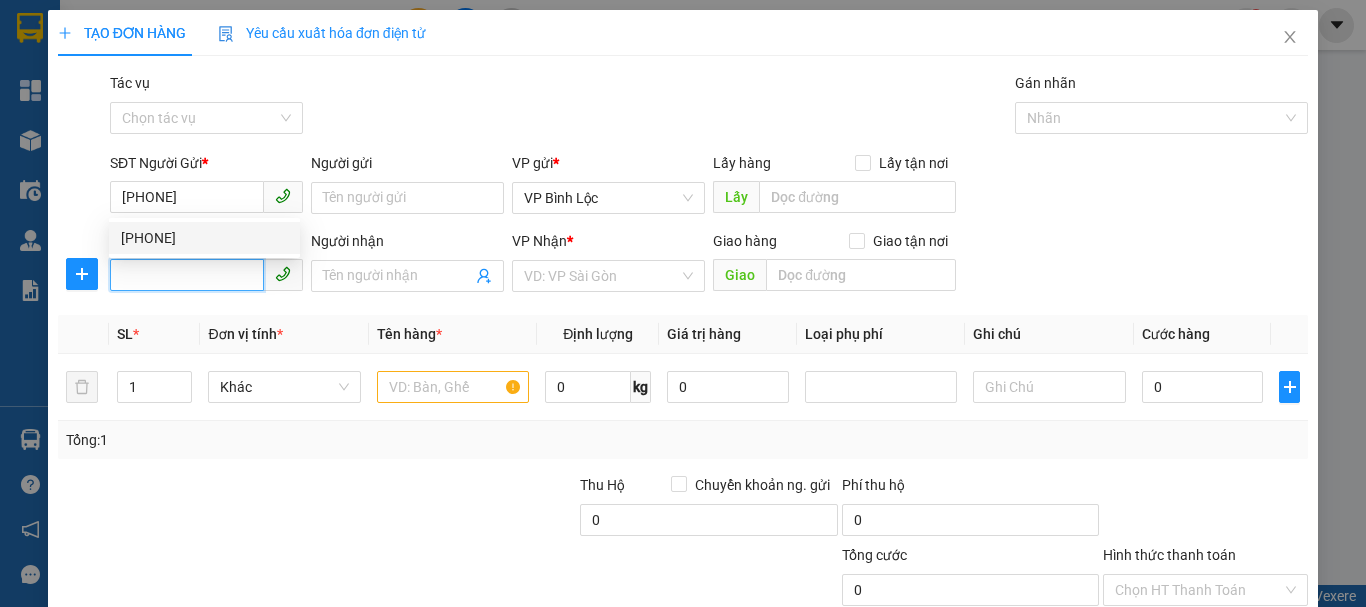 click on "SĐT Người Nhận" at bounding box center [187, 275] 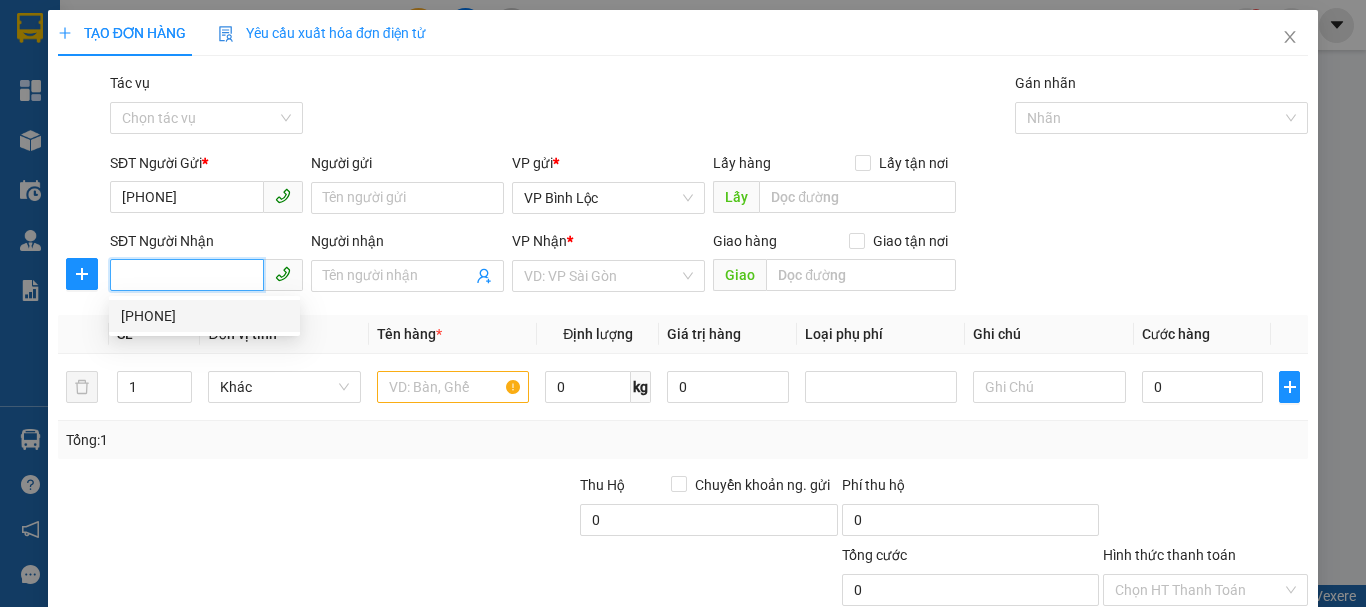 click on "[PHONE]" at bounding box center (204, 316) 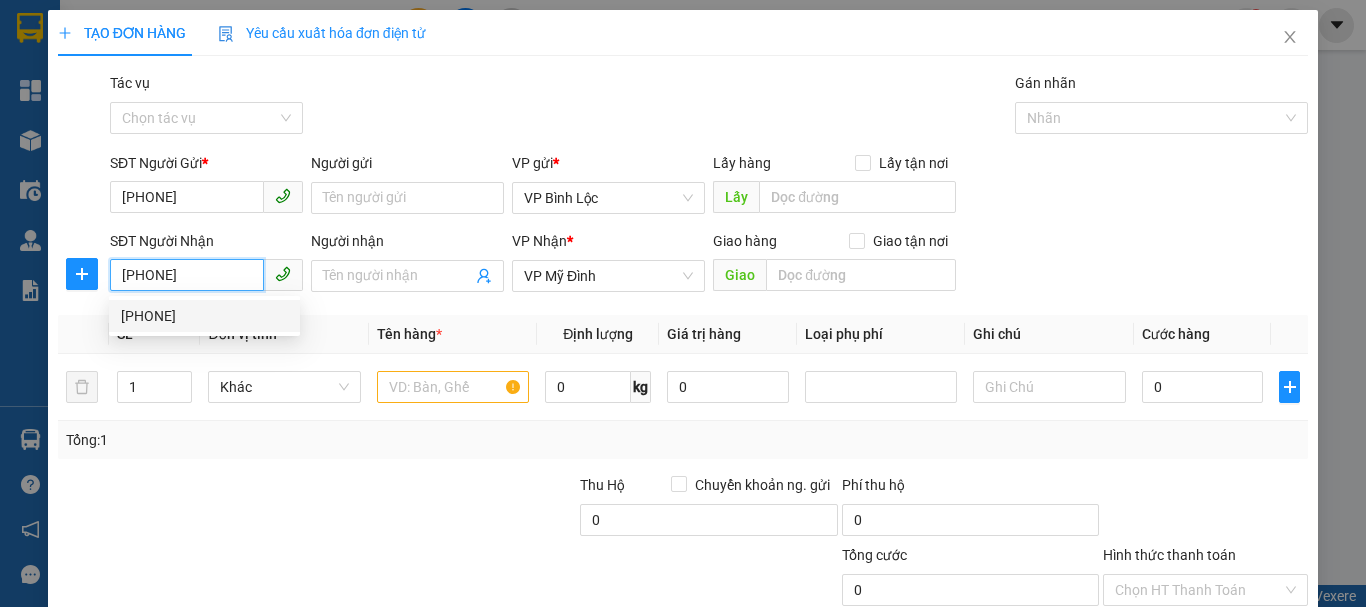 type on "50.000" 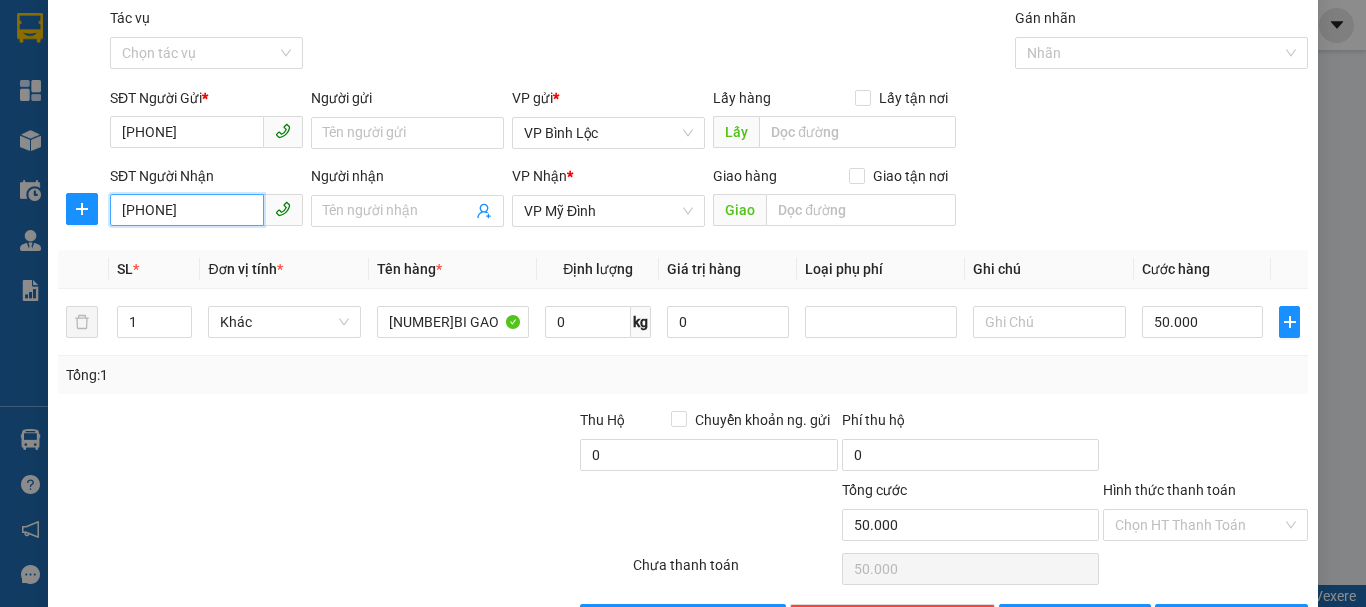 scroll, scrollTop: 133, scrollLeft: 0, axis: vertical 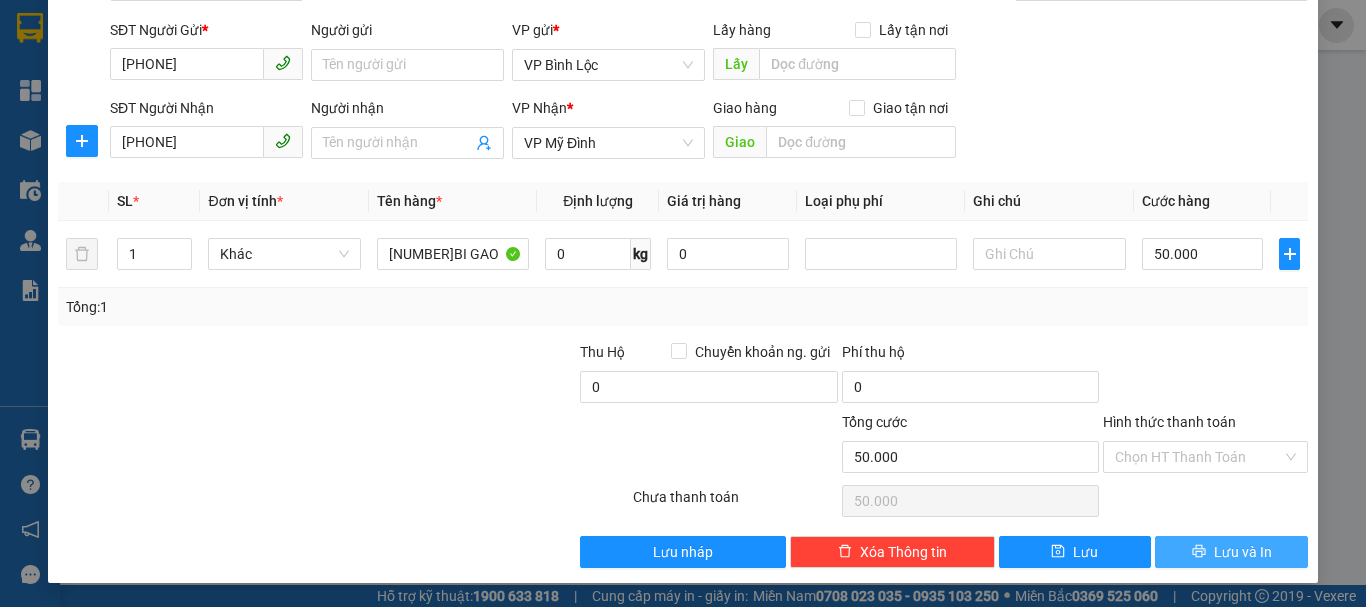 click on "Lưu và In" at bounding box center (1231, 552) 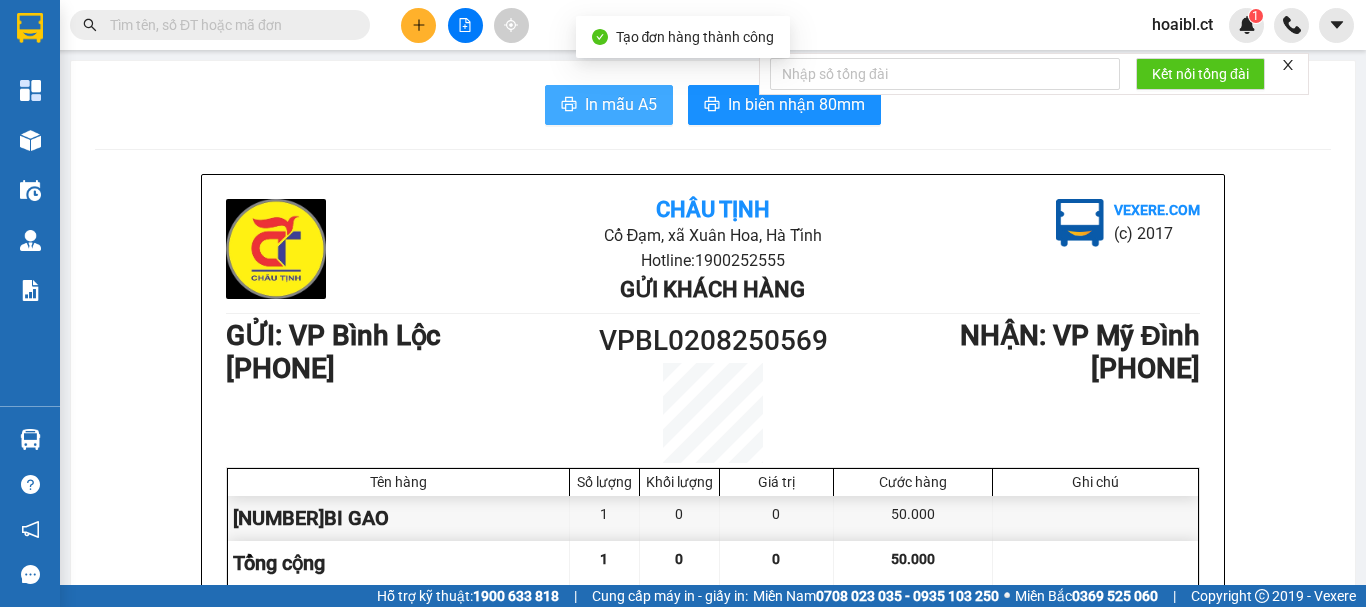 click on "In mẫu A5" at bounding box center [621, 104] 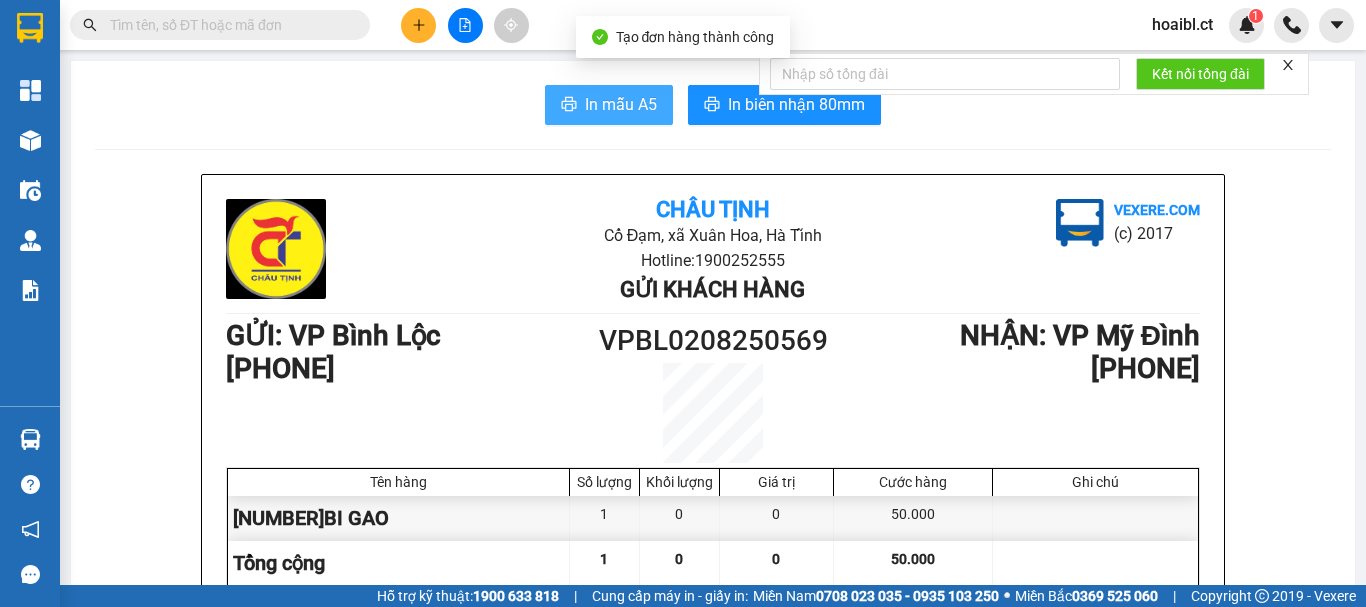 scroll, scrollTop: 0, scrollLeft: 0, axis: both 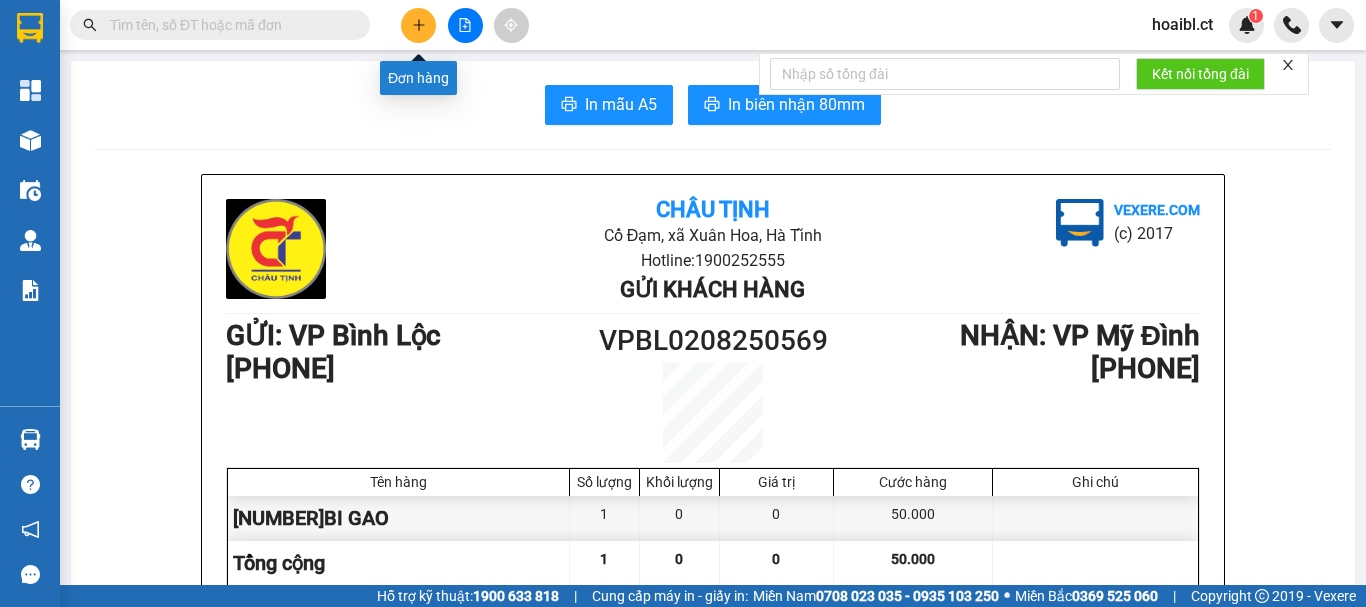 click at bounding box center [465, 25] 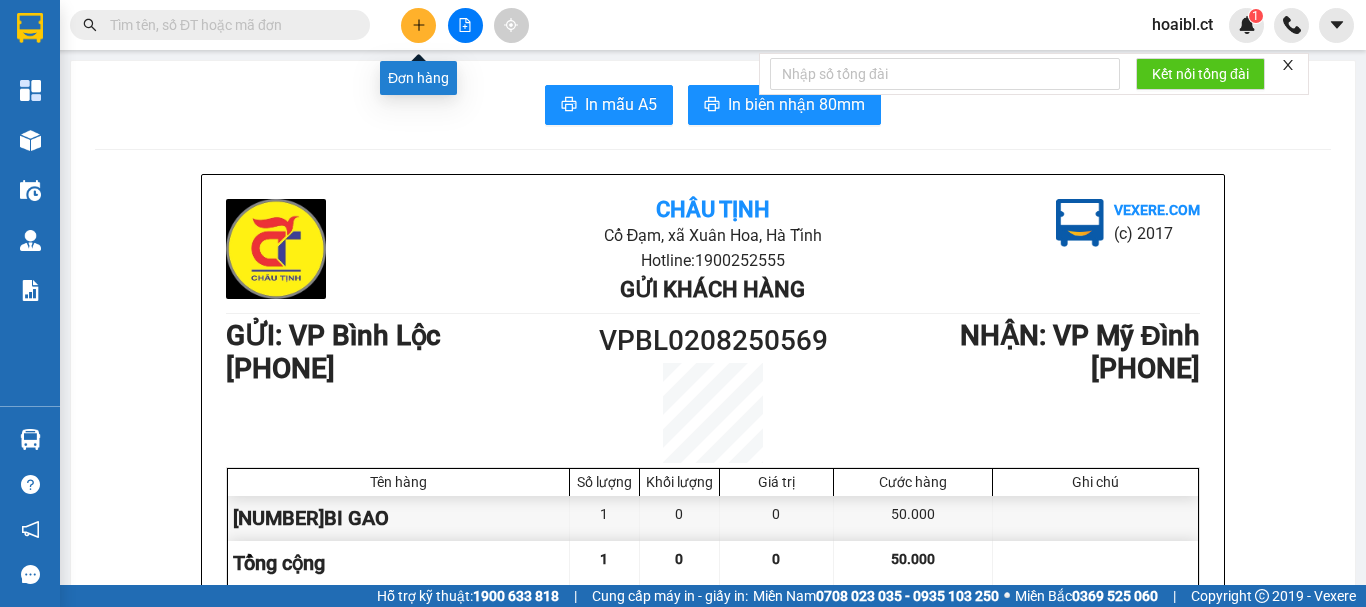 click 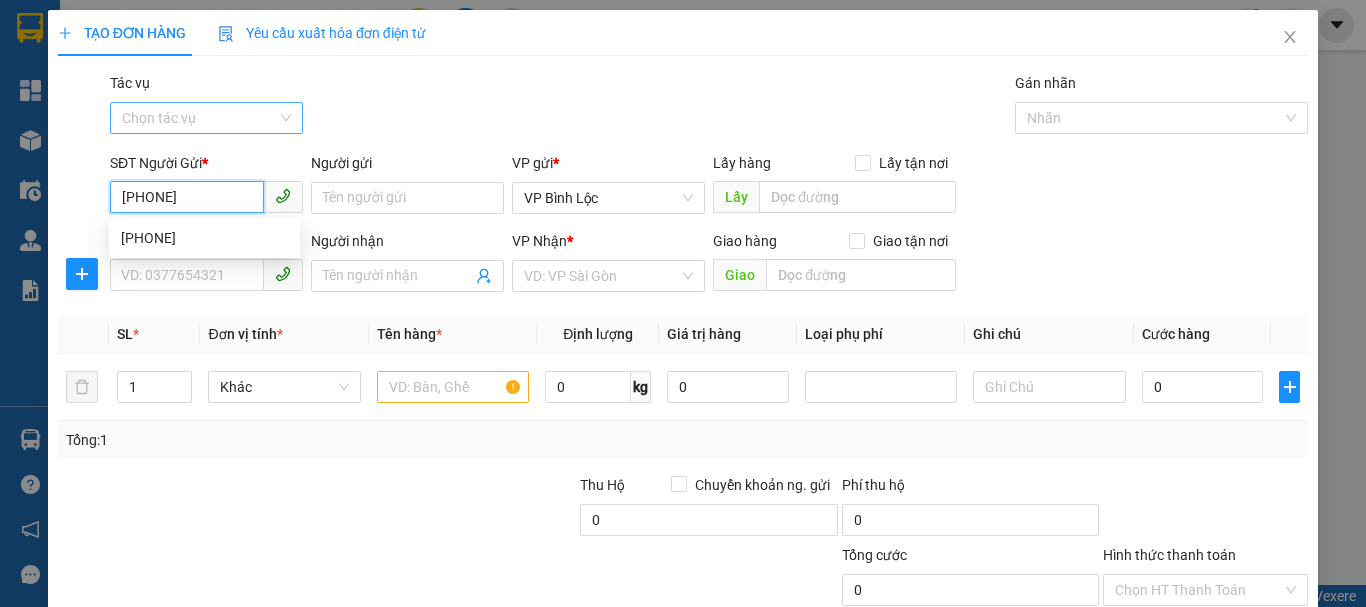 type on "[PHONE]" 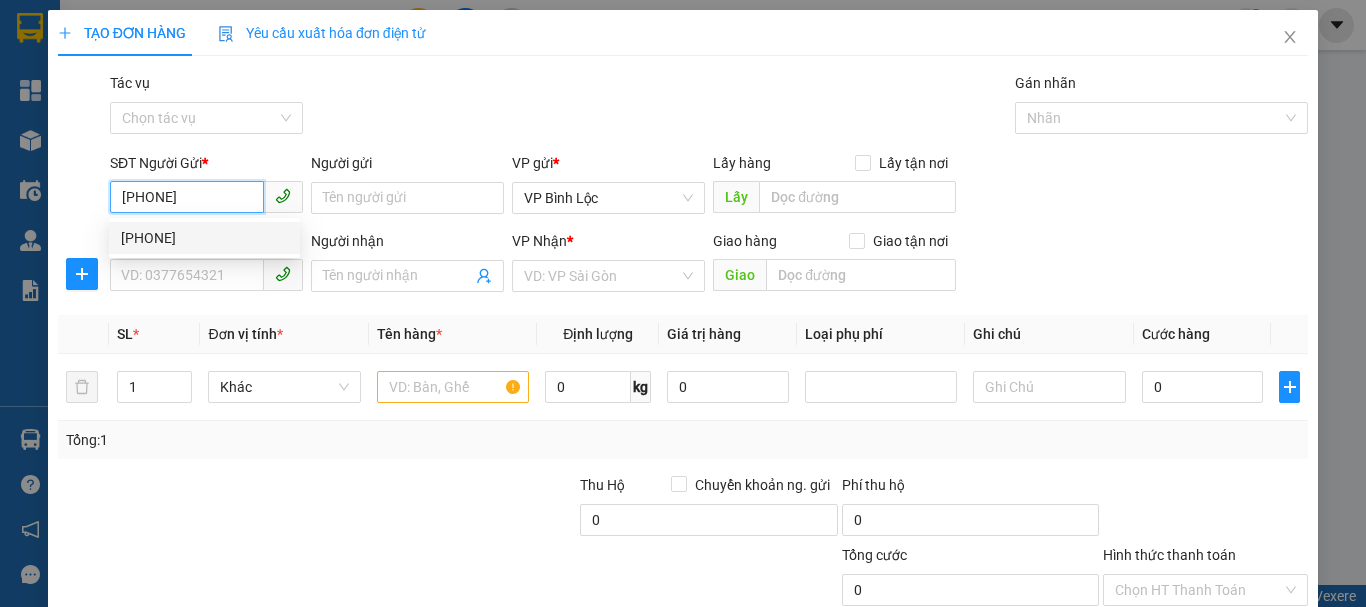 click on "[PHONE]" at bounding box center [204, 238] 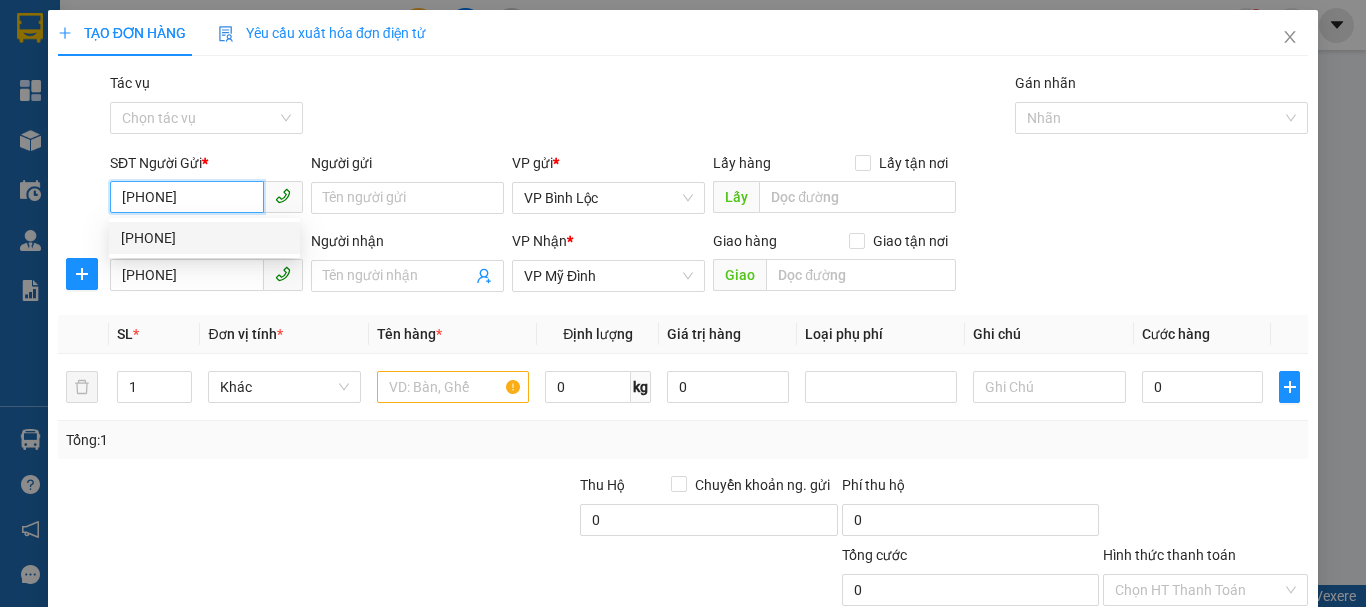 type on "120.000" 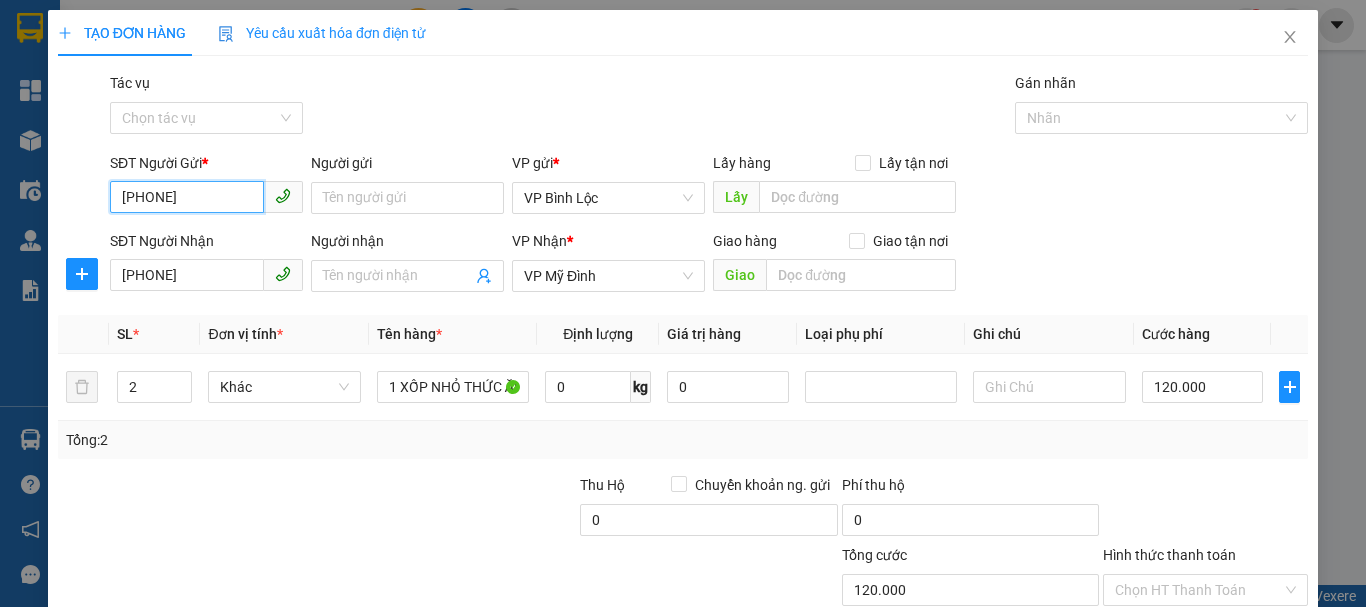 type on "[PHONE]" 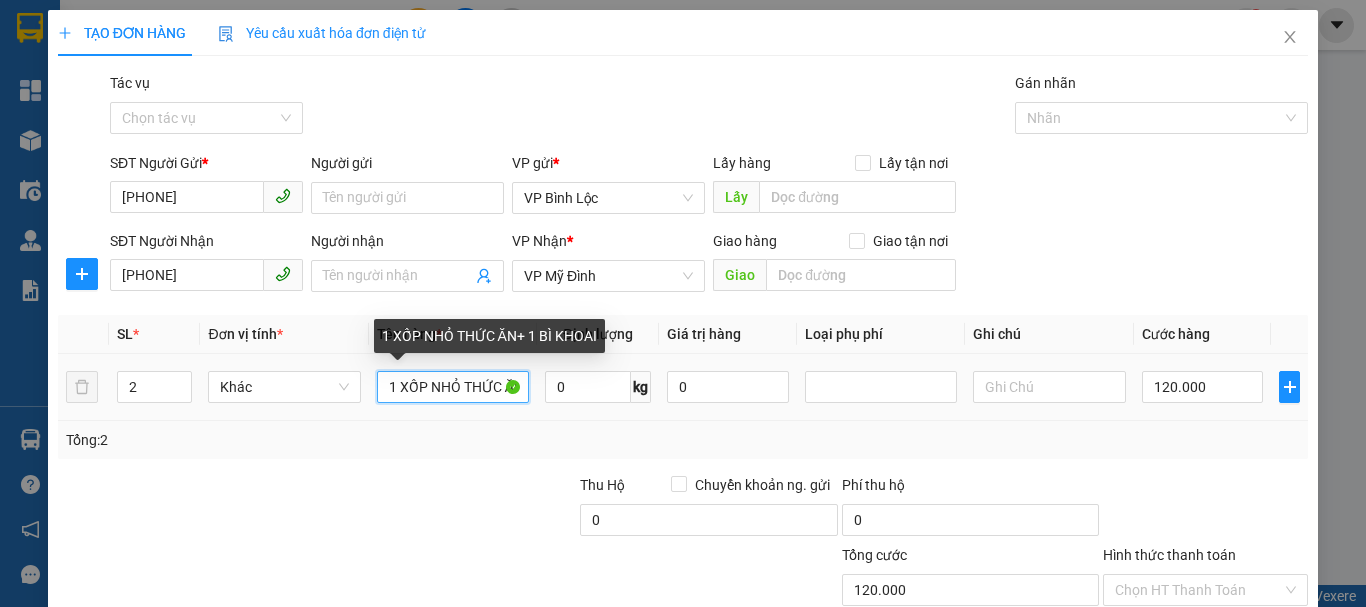 click on "1 XỐP NHỎ THỨC ĂN+ 1 BÌ KHOAI" at bounding box center (453, 387) 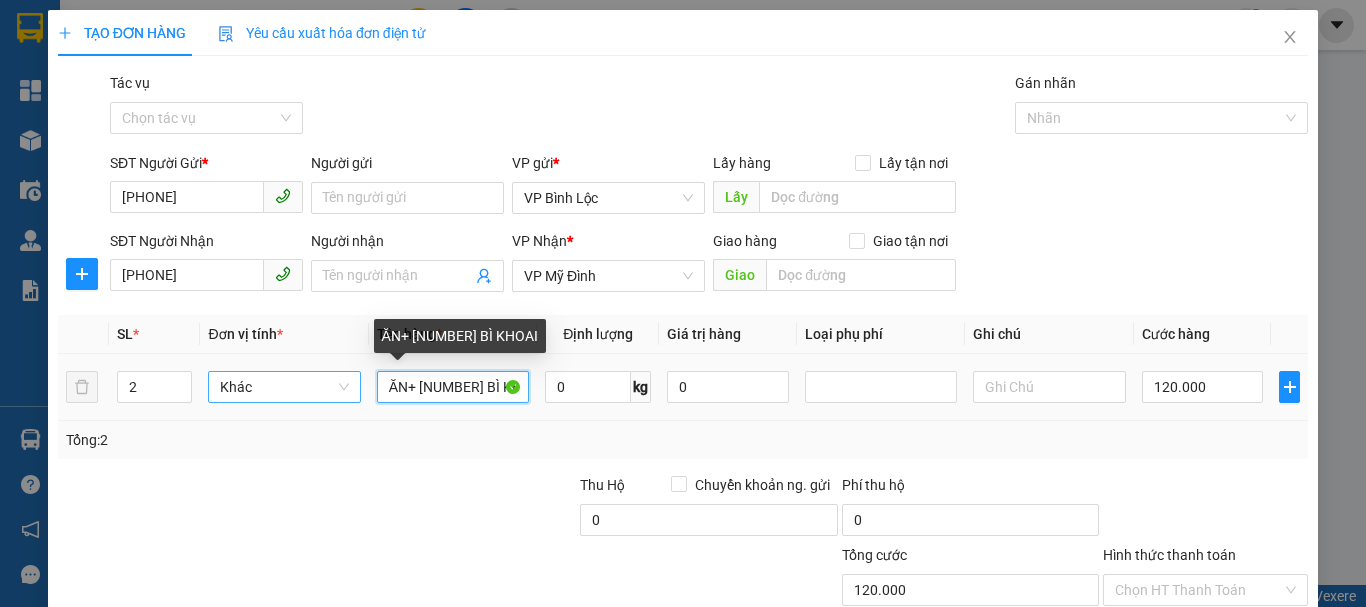 drag, startPoint x: 489, startPoint y: 384, endPoint x: 352, endPoint y: 384, distance: 137 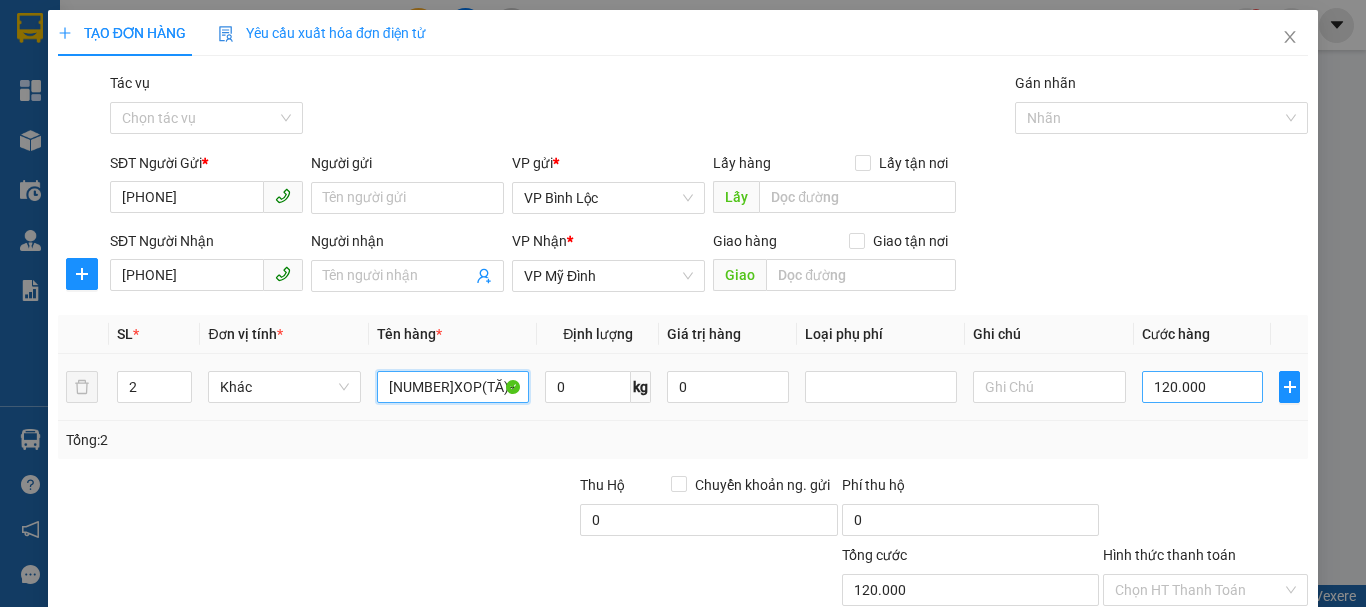 type on "[NUMBER]XOP(TĂ)+[NUMBER]BI GAO" 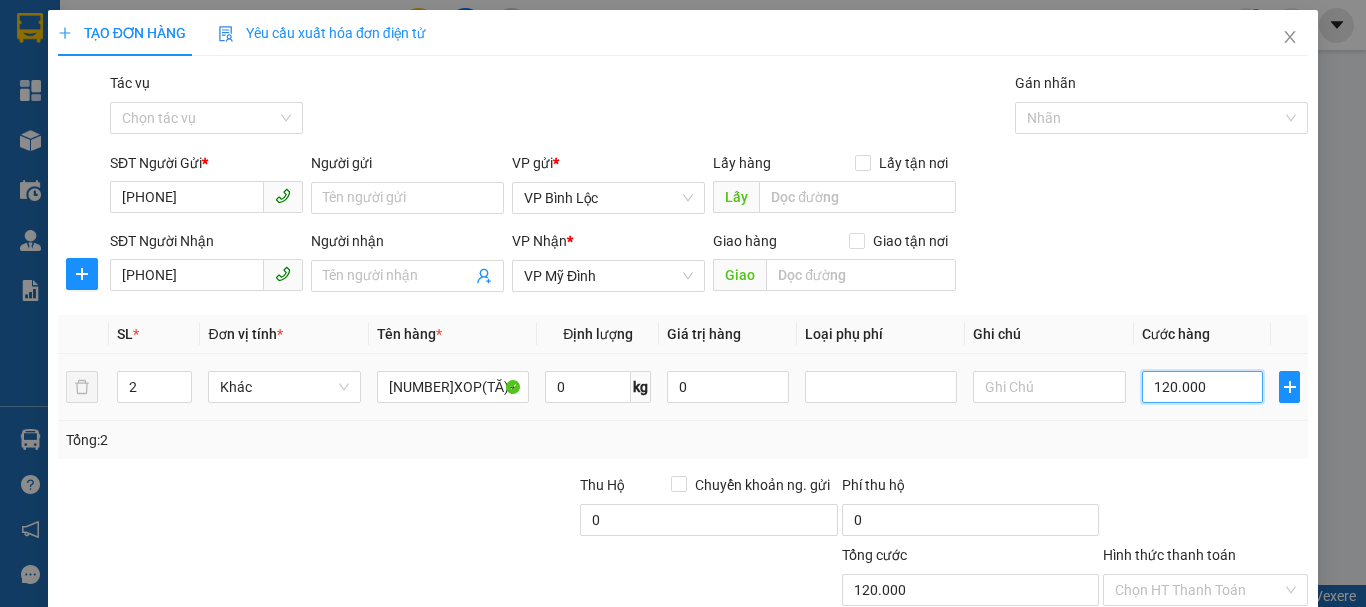 type on "0" 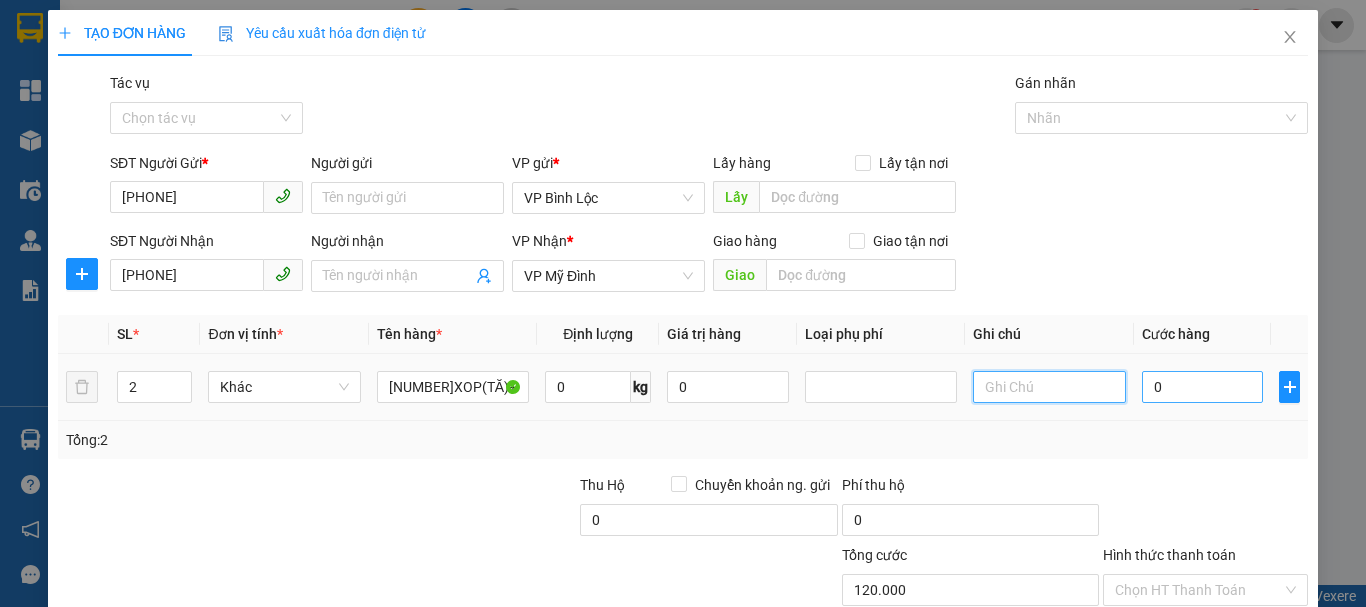 type on "0" 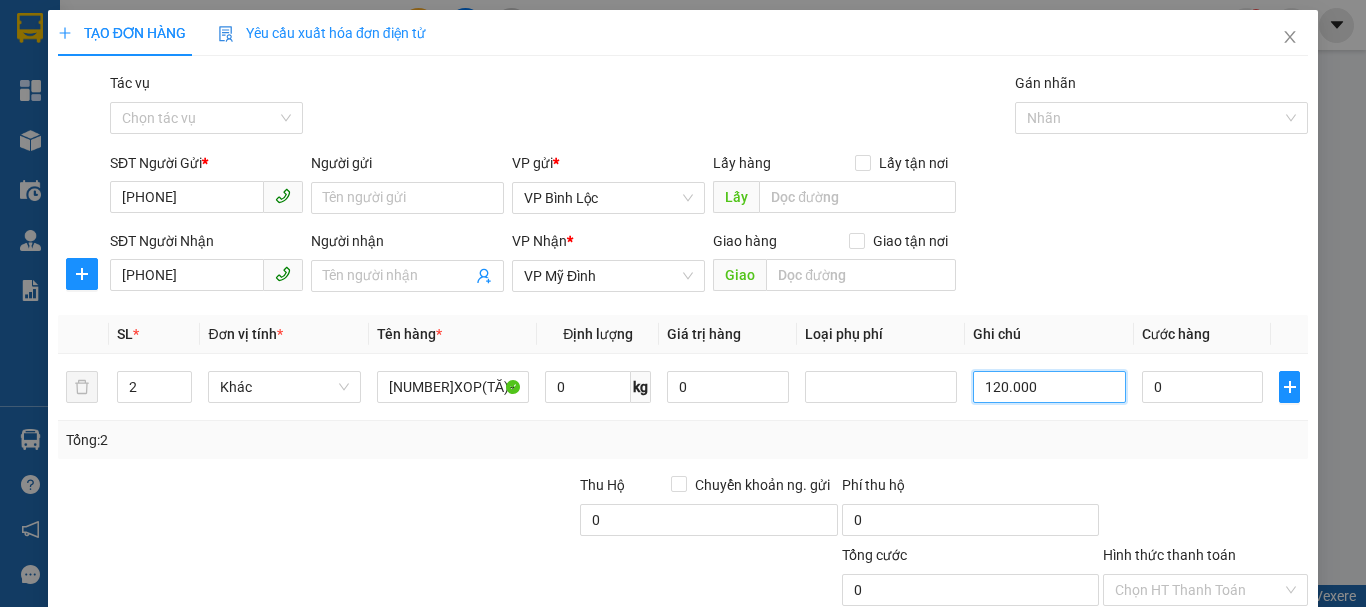 type 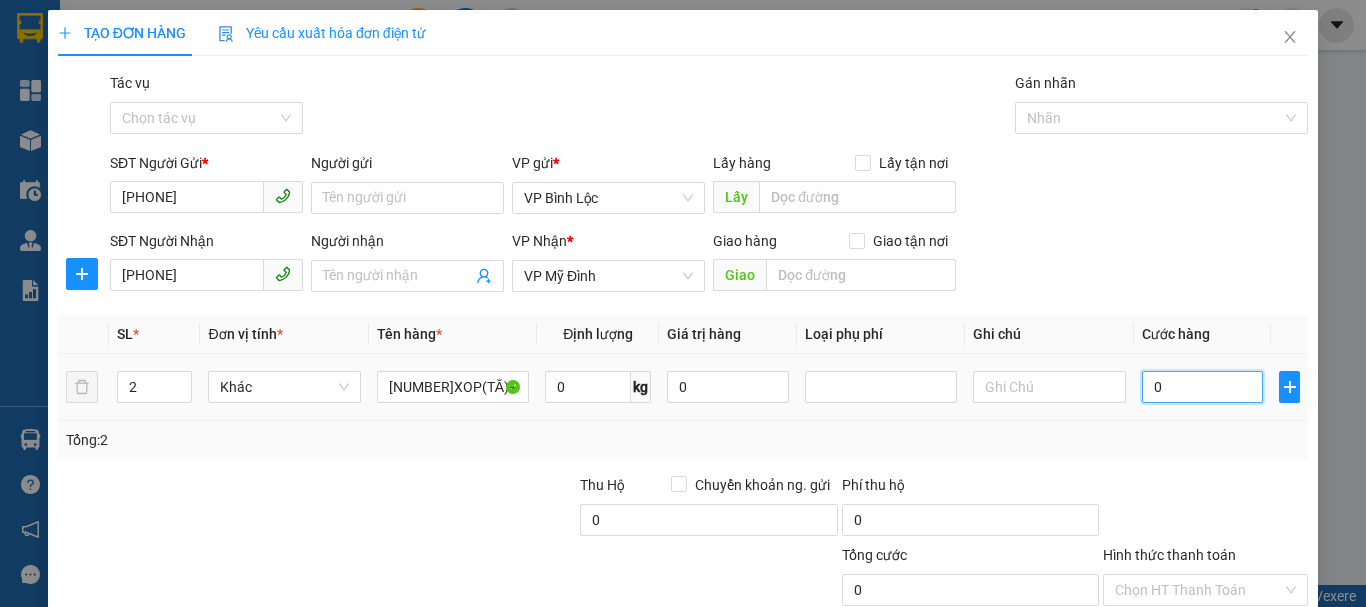 click on "0" at bounding box center (1203, 387) 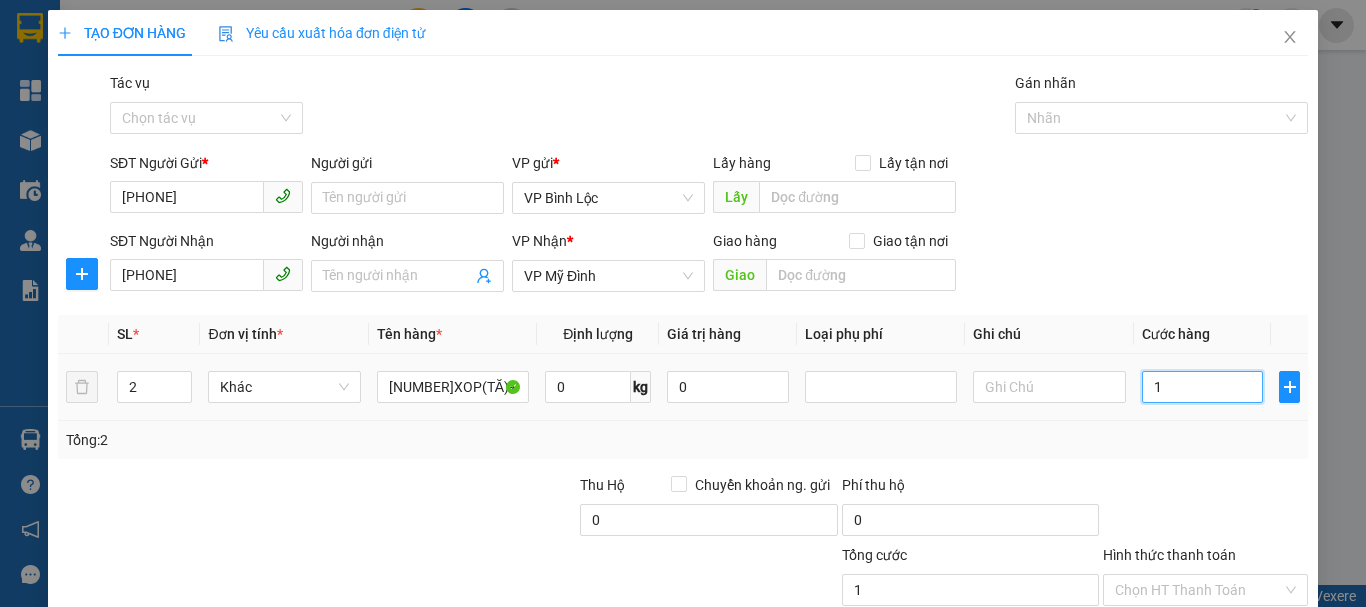 type on "11" 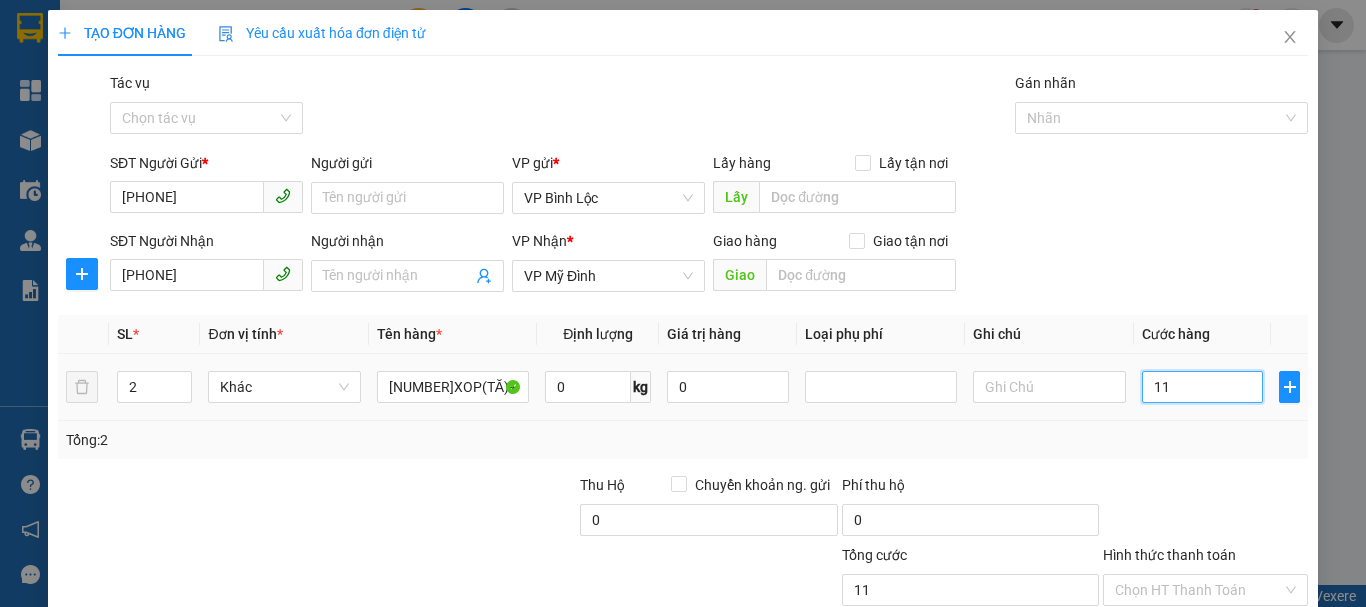 type on "110" 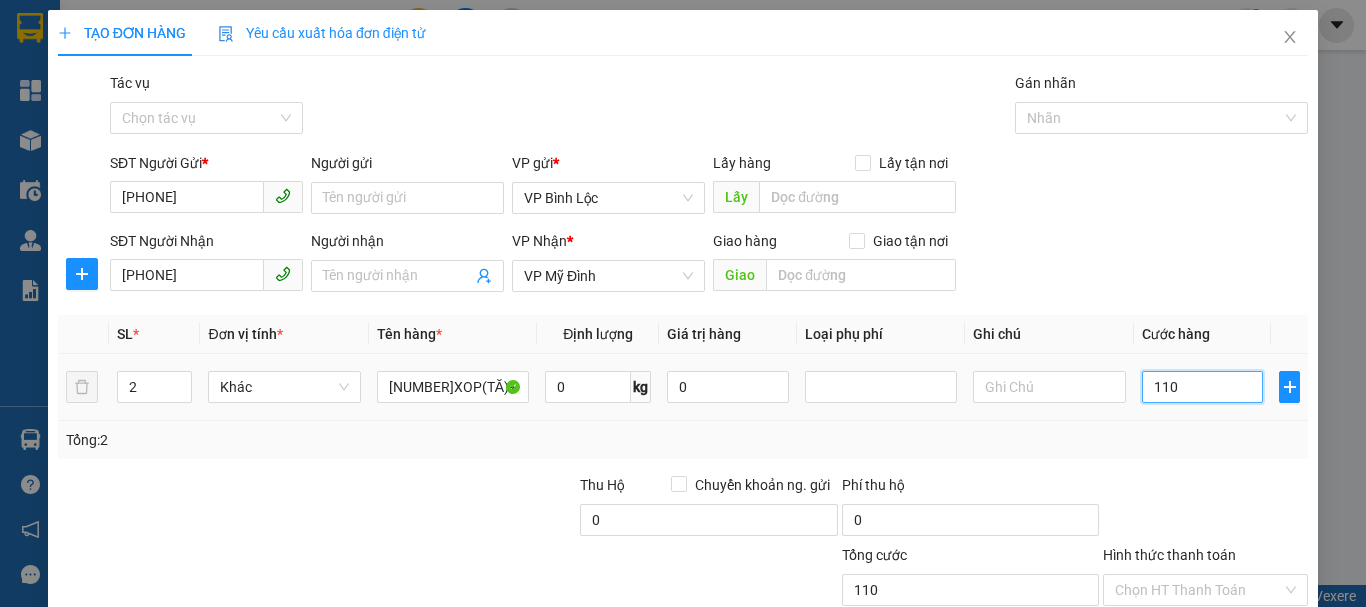 type on "1.100" 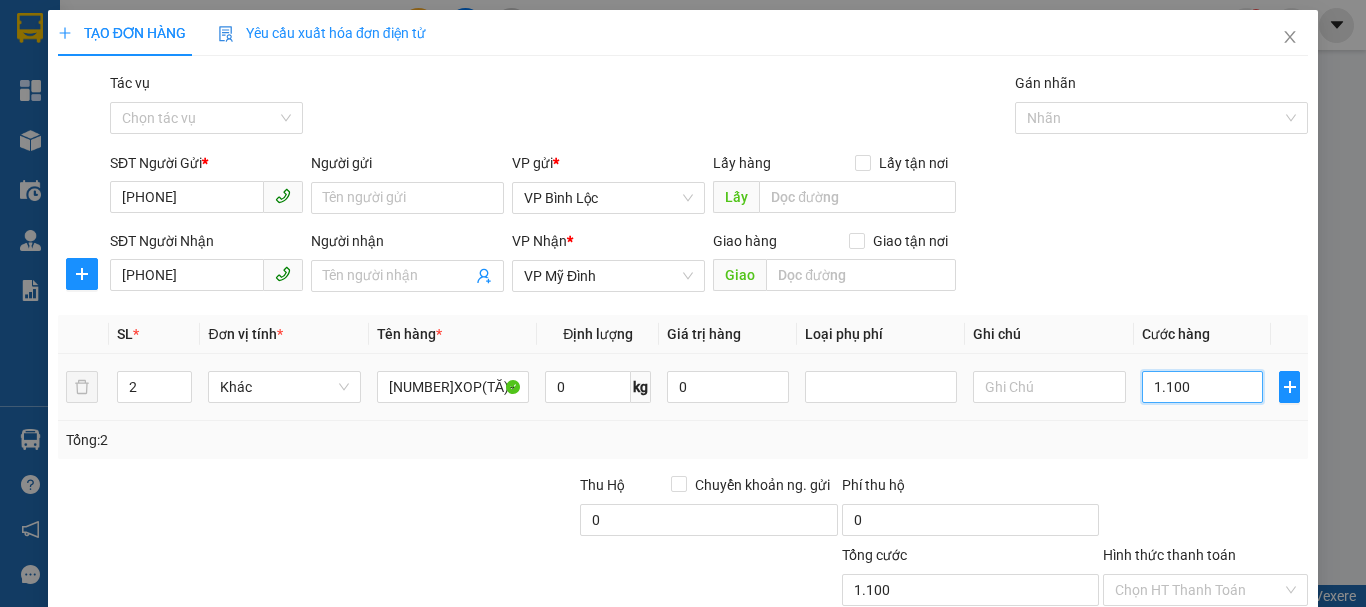 type on "11.000" 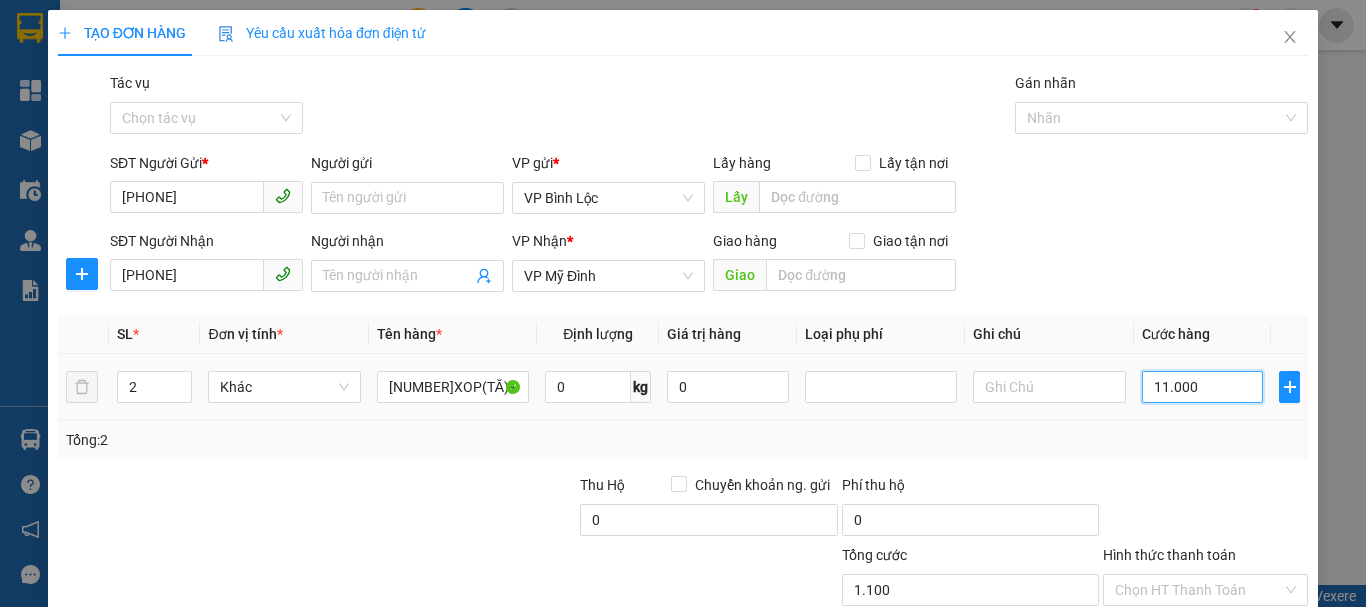 type on "11.000" 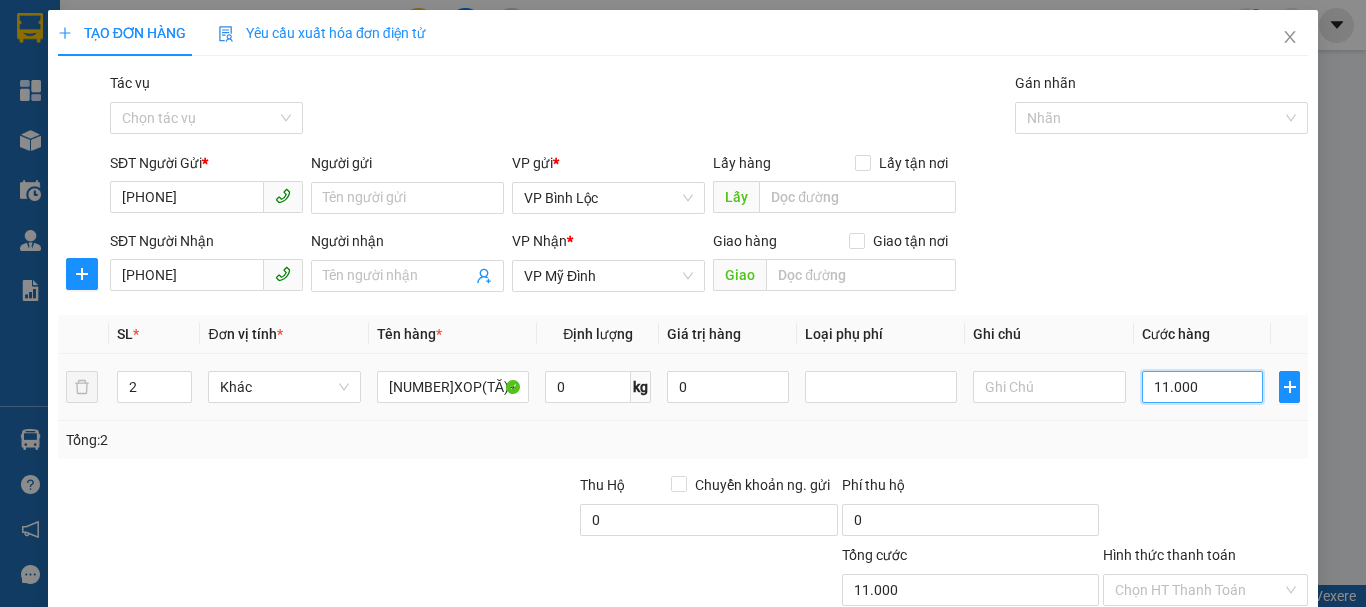 type on "110.000" 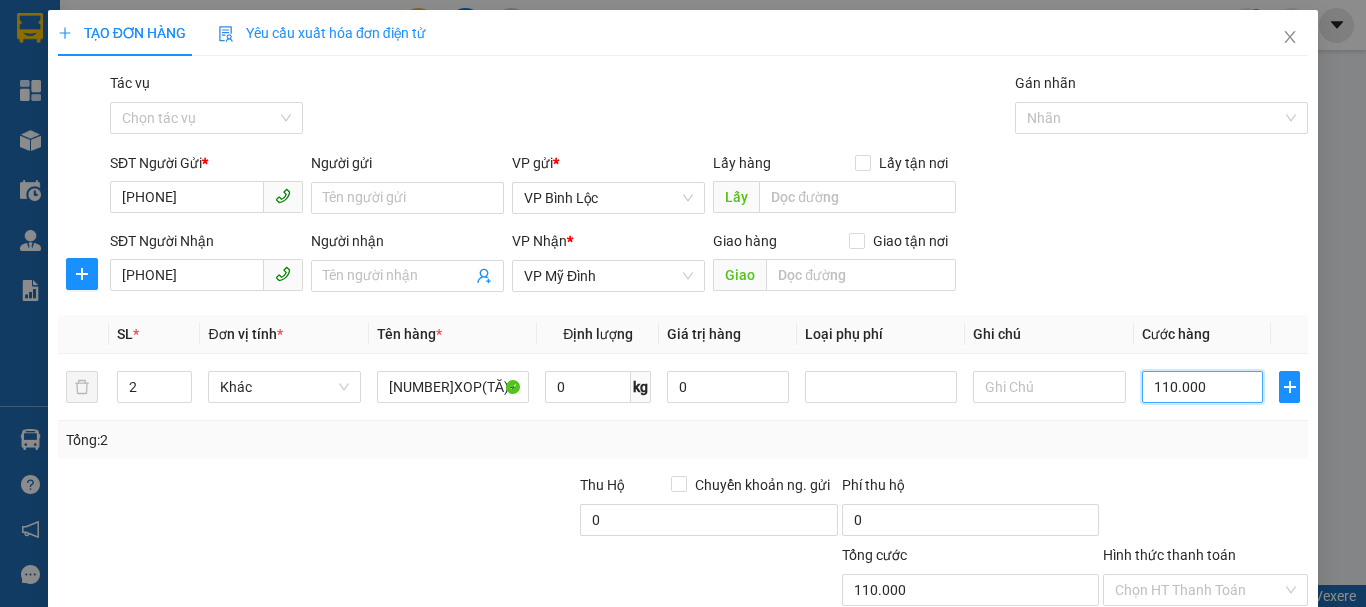 type on "110.000" 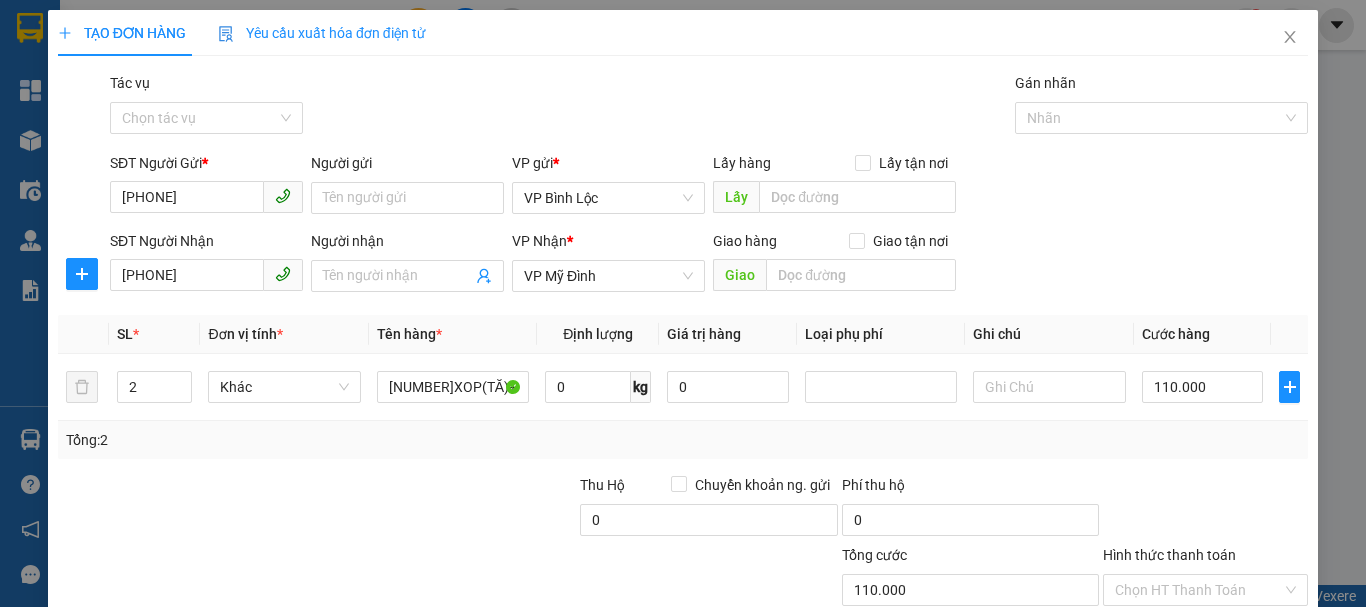 click on "Transit Pickup Surcharge Ids Transit Deliver Surcharge Ids Transit Deliver Surcharge Transit Deliver Surcharge Gói vận chuyển  * Tiêu chuẩn Tác vụ Chọn tác vụ Gán nhãn   Nhãn SĐT Người Gửi  * [PHONE] Người gửi Tên người gửi VP gửi  * VP Bình Lộc Lấy hàng Lấy tận nơi Lấy SĐT Người Nhận [PHONE] Người nhận Tên người nhận VP Nhận  * VP Mỹ Đình Giao hàng Giao tận nơi Giao SL  * Đơn vị tính  * Tên hàng  * Định lượng Giá trị hàng Loại phụ phí Ghi chú Cước hàng                     2 Khác 1XOP(TĂ)+1BI GAO 0 kg 0   [PRICE] Tổng:  2 Thu Hộ Chuyển khoản ng. gửi 0 Phí thu hộ 0 Tổng cước [PRICE] Hình thức thanh toán Chọn HT Thanh Toán Số tiền thu trước 0 Chưa thanh toán [PRICE] Chọn HT Thanh Toán Lưu nháp Xóa Thông tin Lưu Lưu và In 1XOP(TĂ)+1BI GAO" at bounding box center (683, 386) 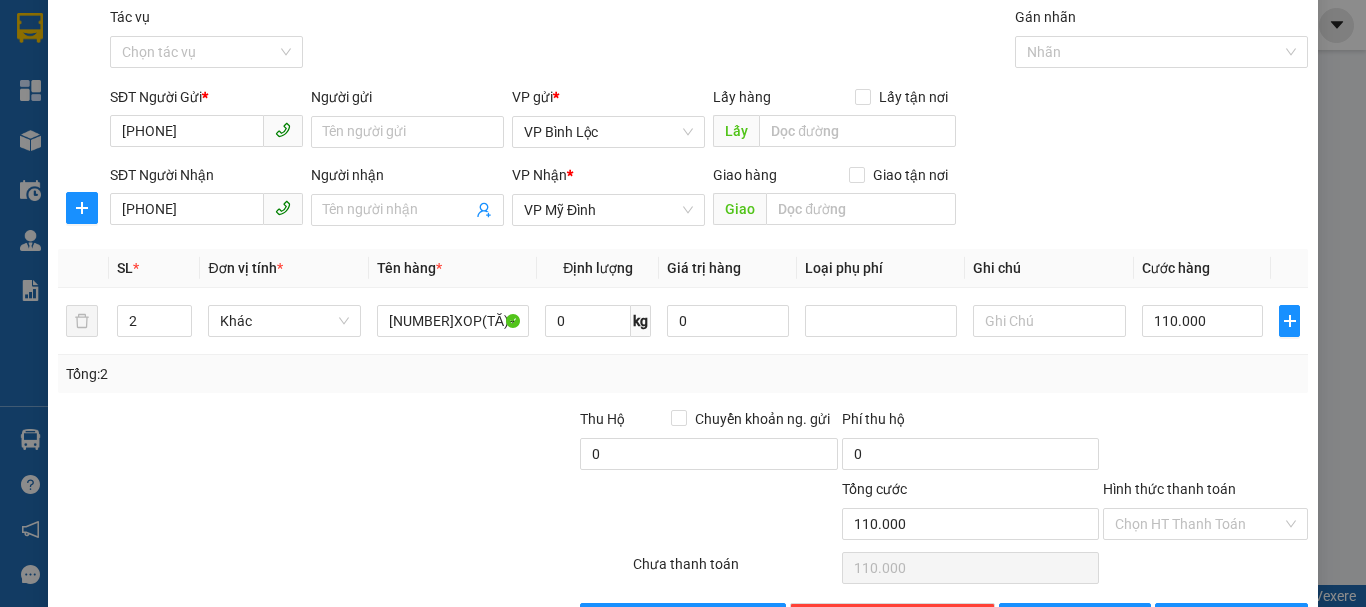 scroll, scrollTop: 133, scrollLeft: 0, axis: vertical 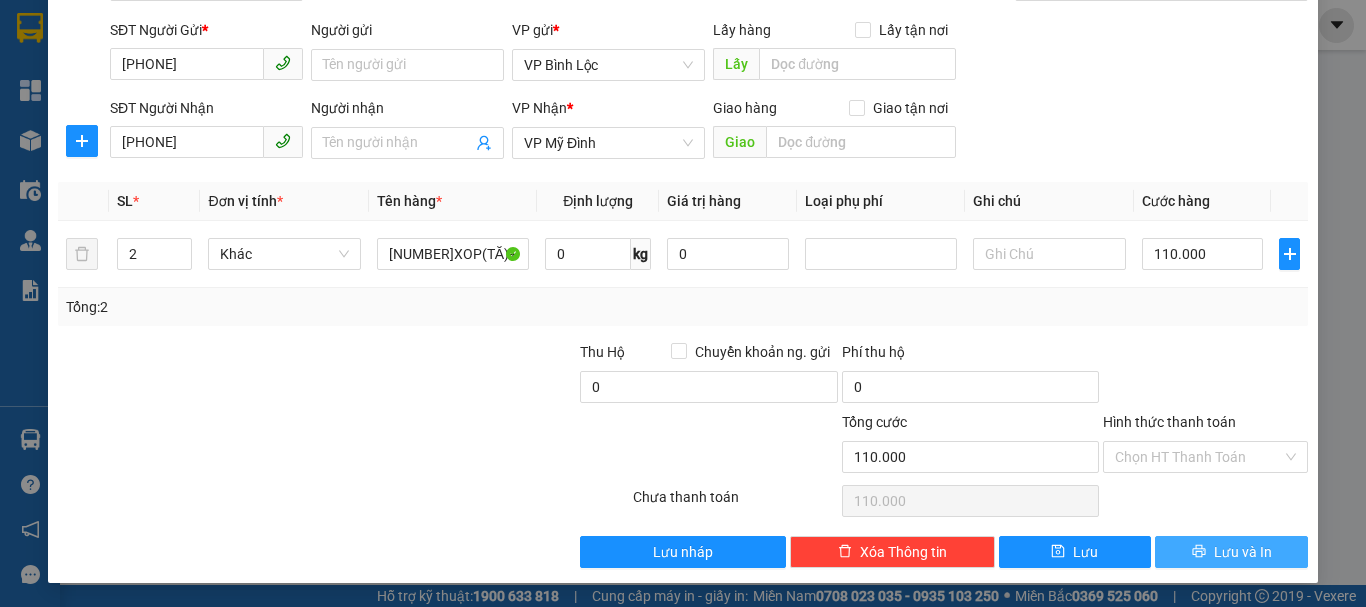click on "Lưu và In" at bounding box center (1243, 552) 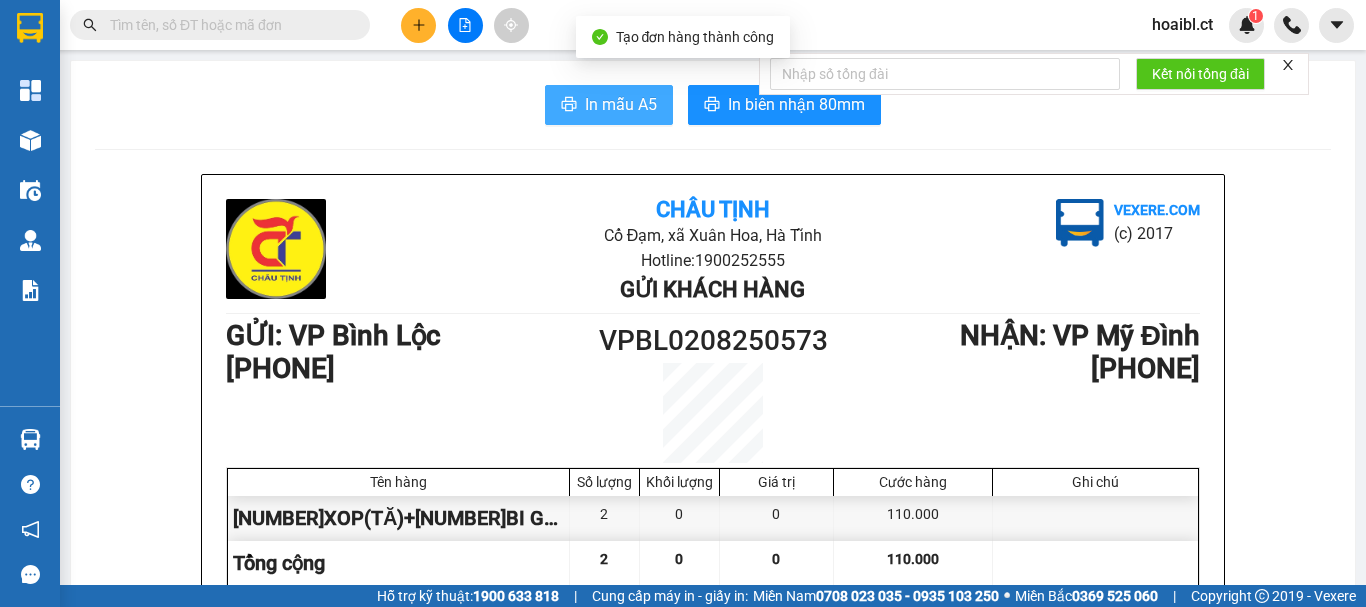 click on "In mẫu A5" at bounding box center [621, 104] 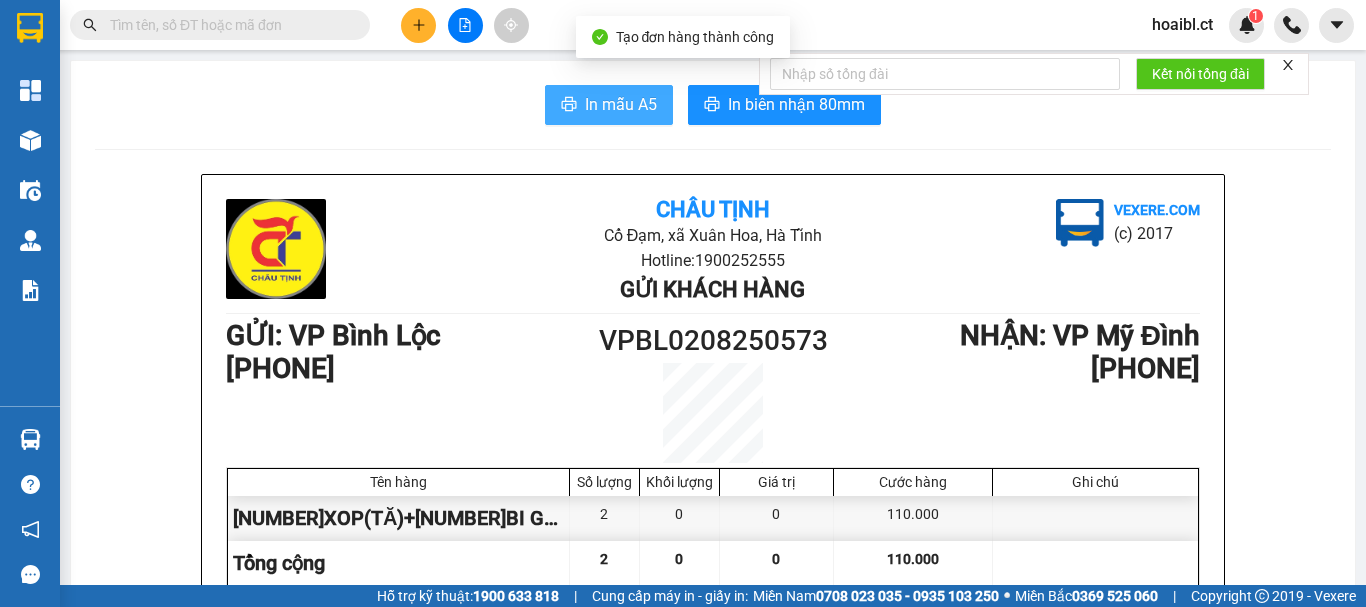 scroll, scrollTop: 0, scrollLeft: 0, axis: both 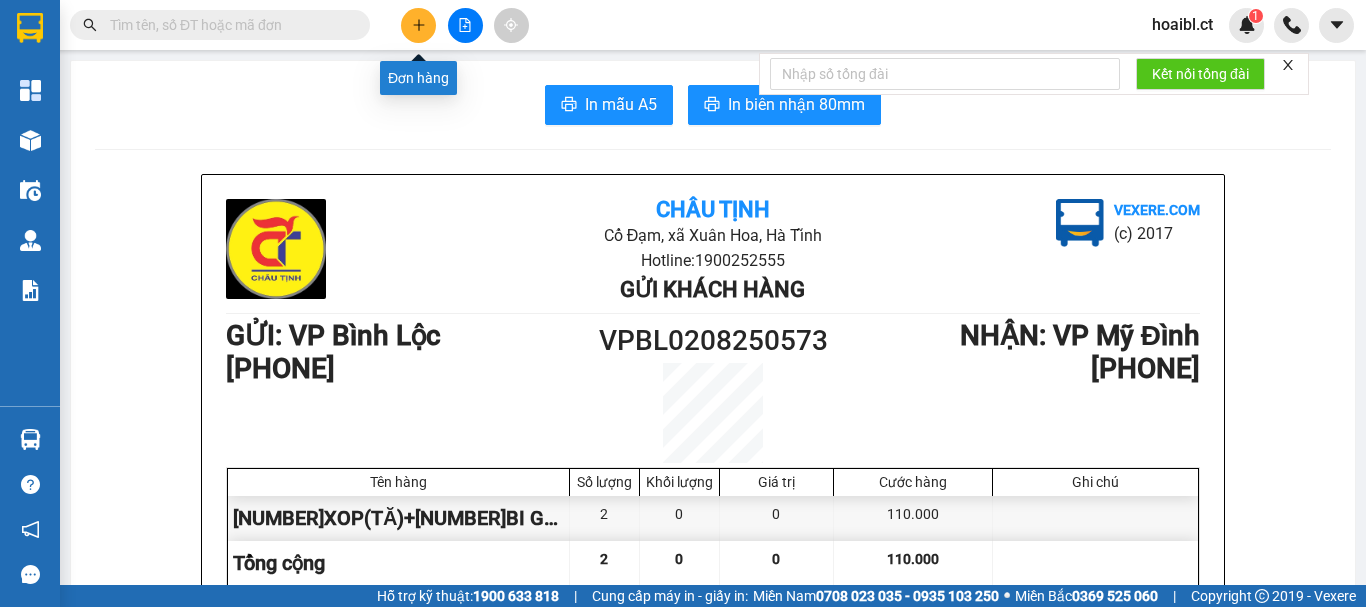 click 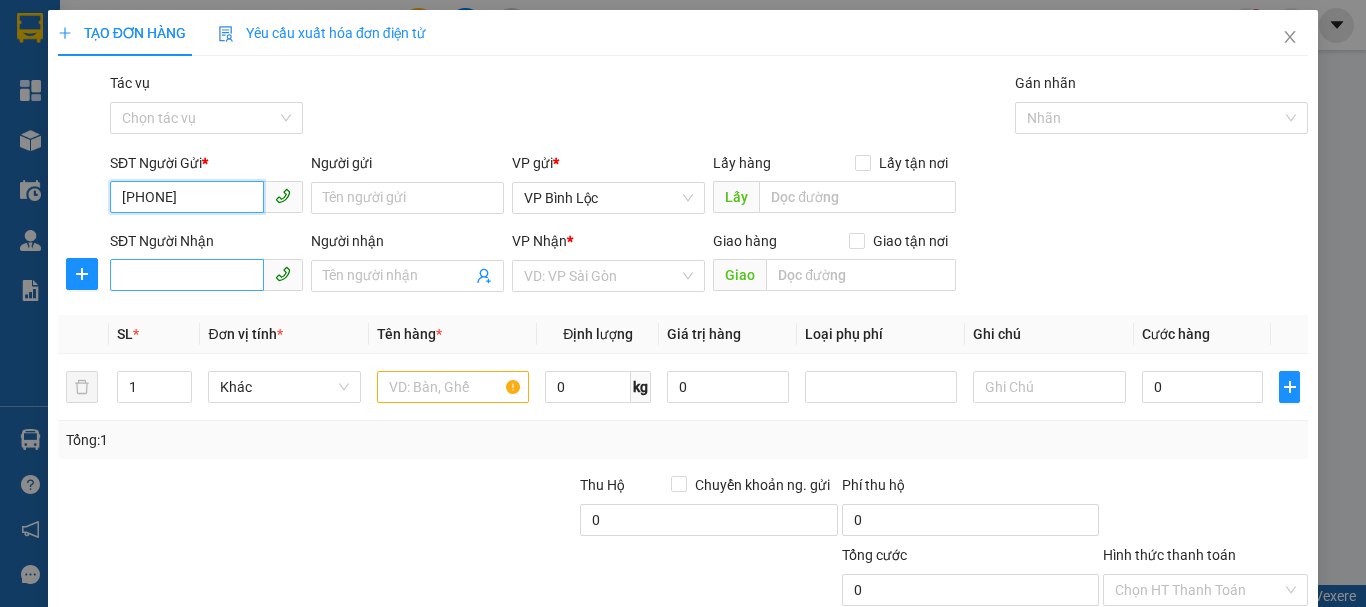 type on "[PHONE]" 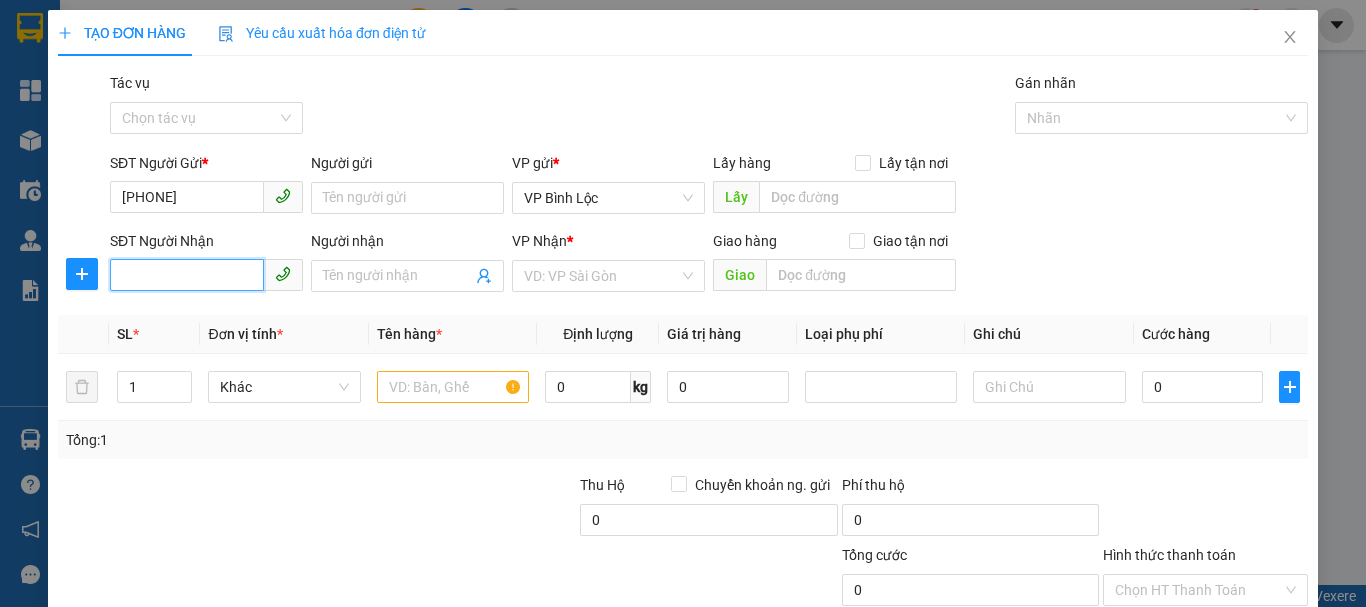 click on "SĐT Người Nhận" at bounding box center (187, 275) 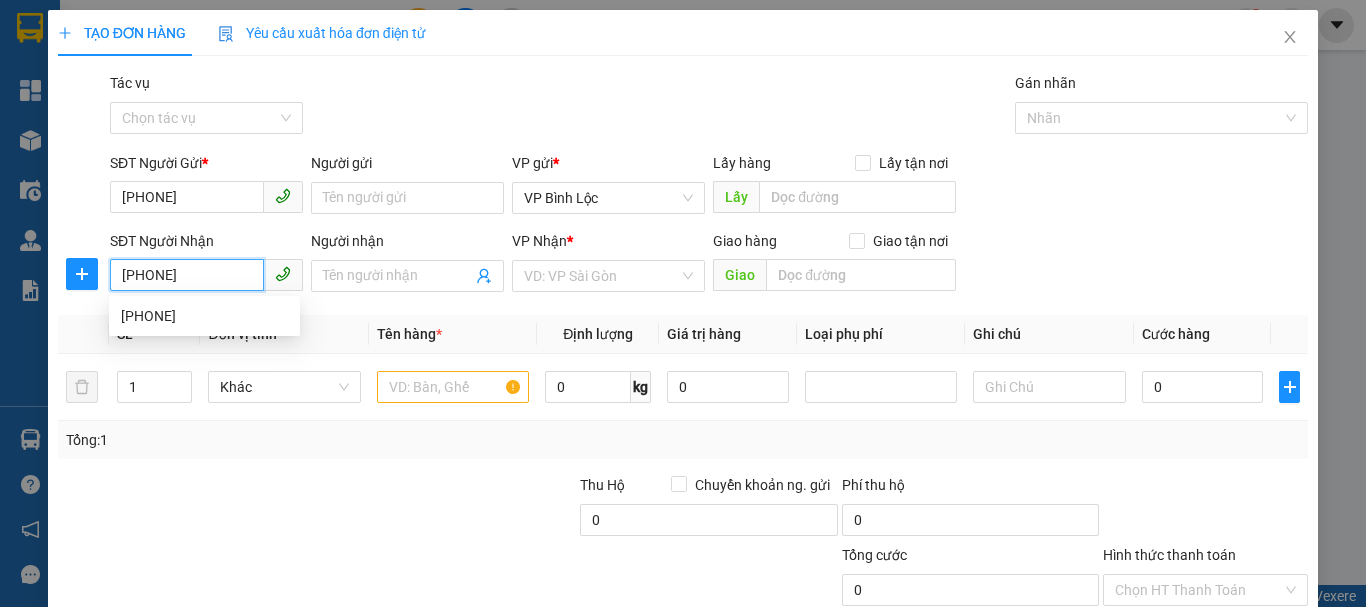 type on "[PHONE]" 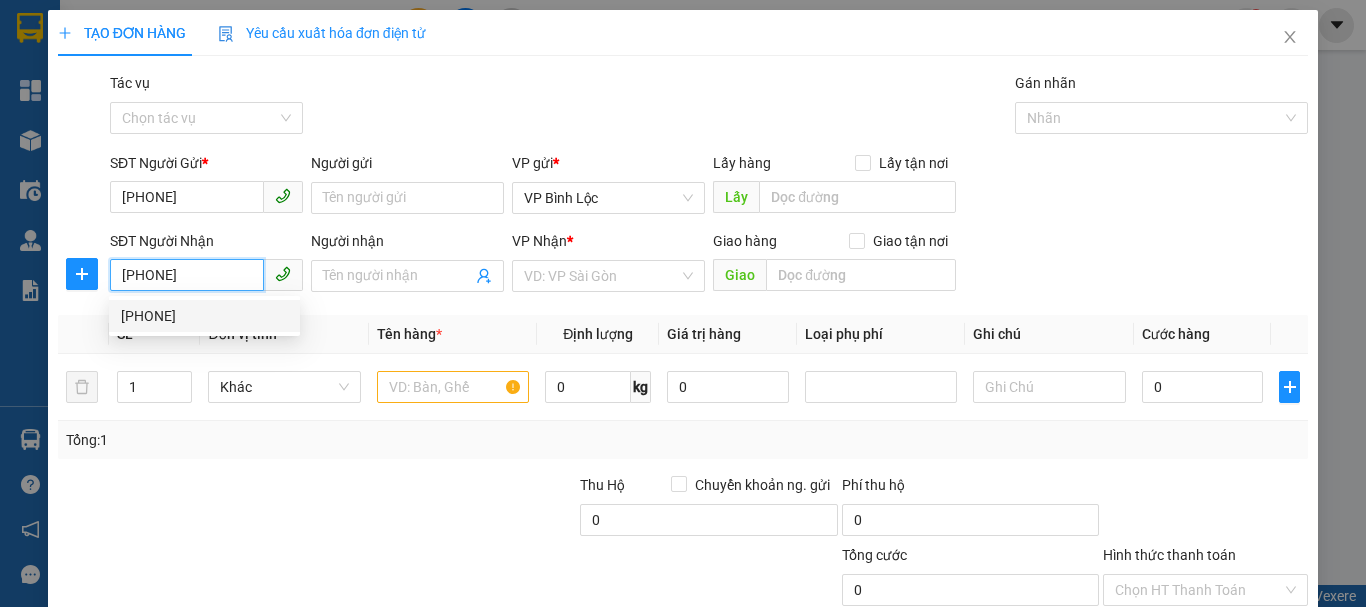 click on "[PHONE]" at bounding box center (204, 316) 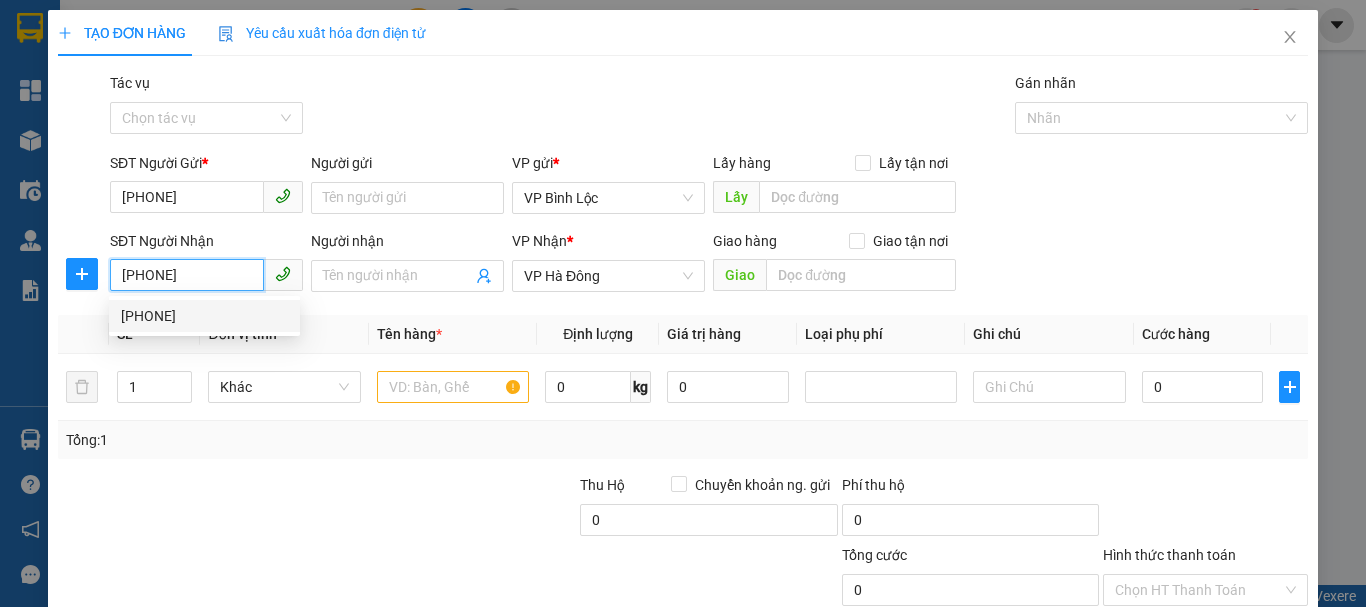 type on "60.000" 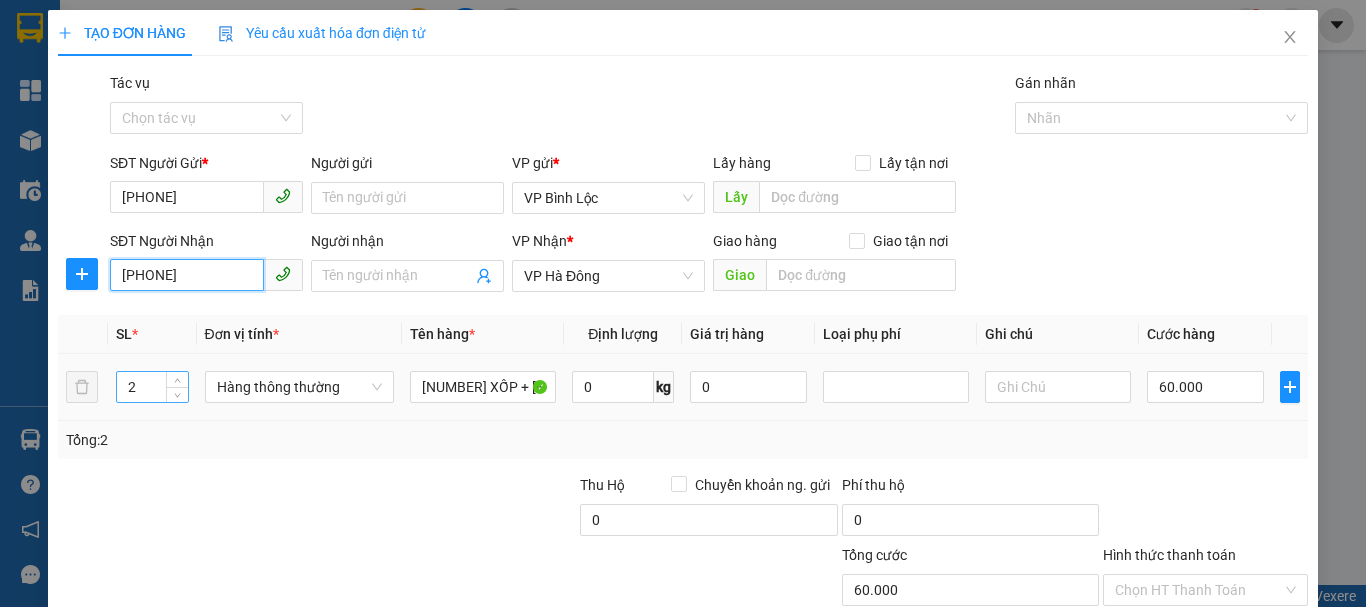 type on "[PHONE]" 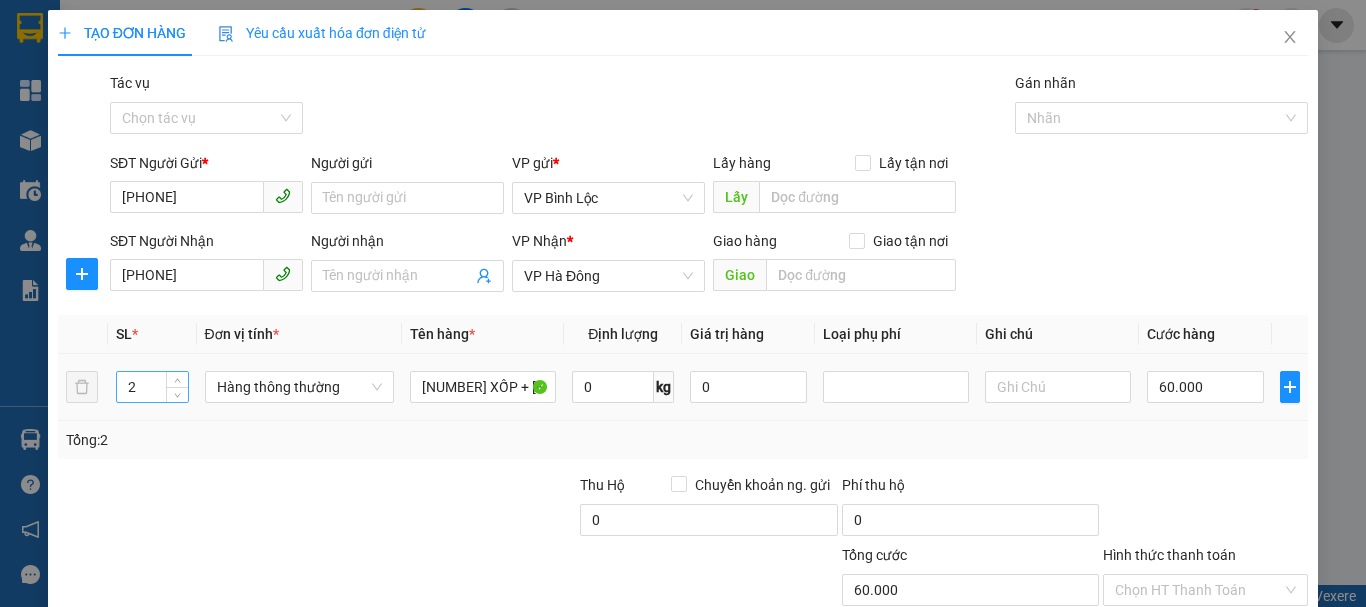 click on "2" at bounding box center [152, 387] 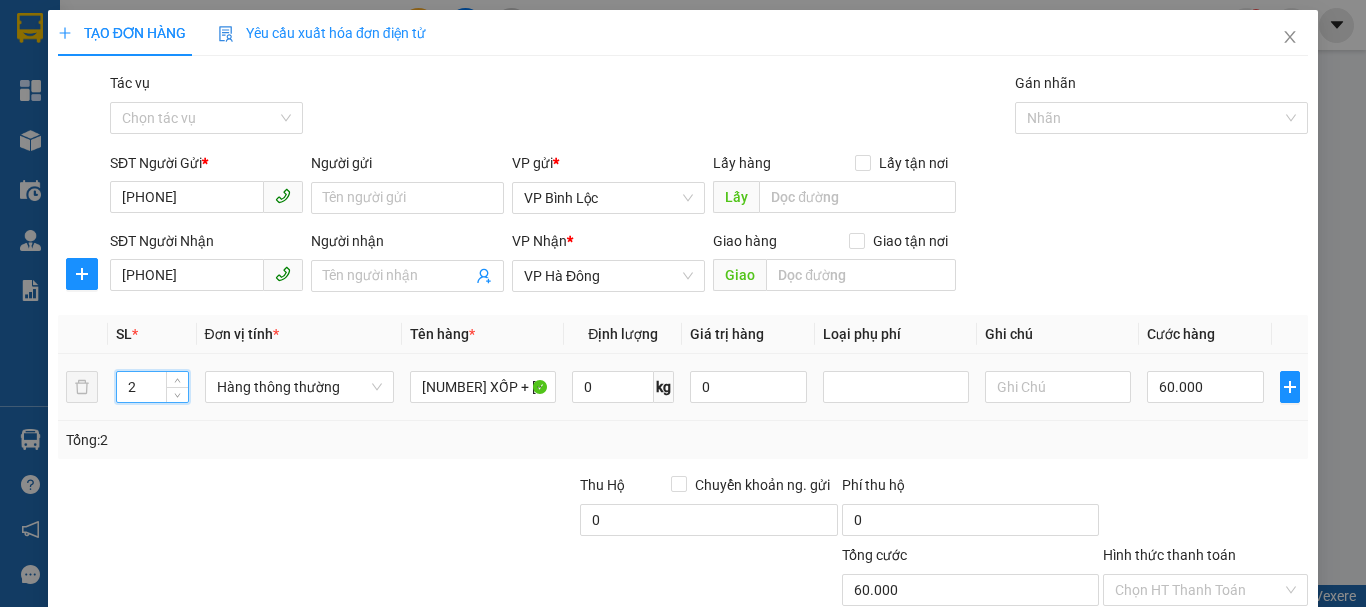 click on "2" at bounding box center [152, 387] 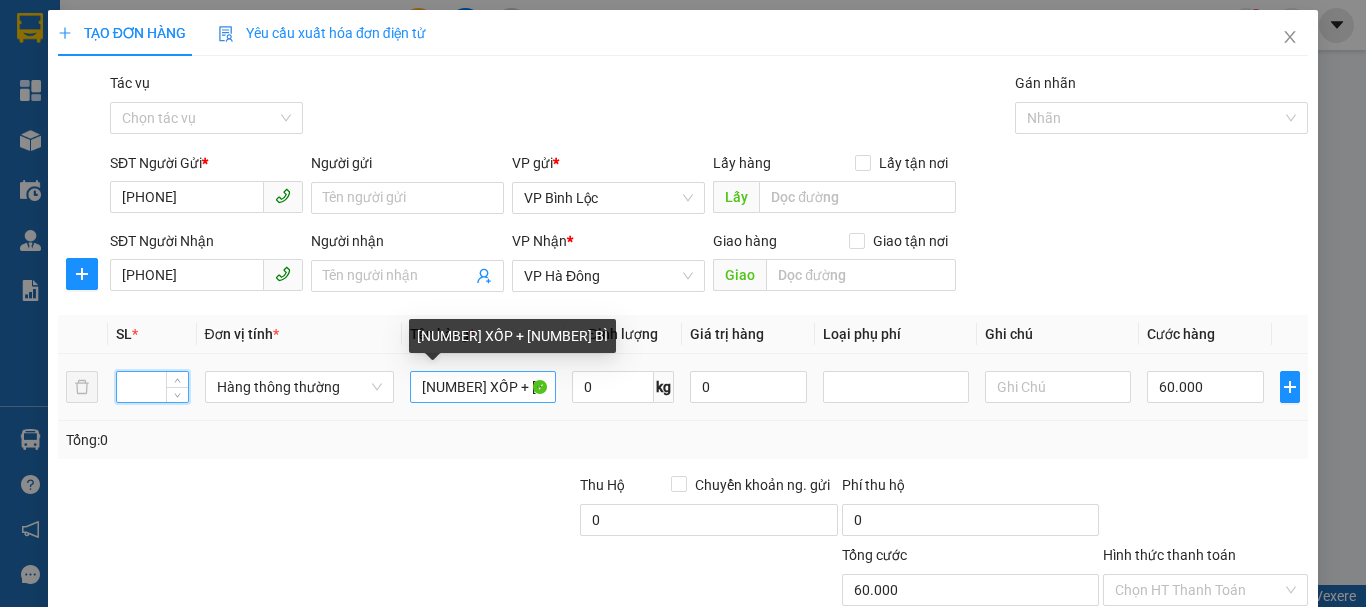 type 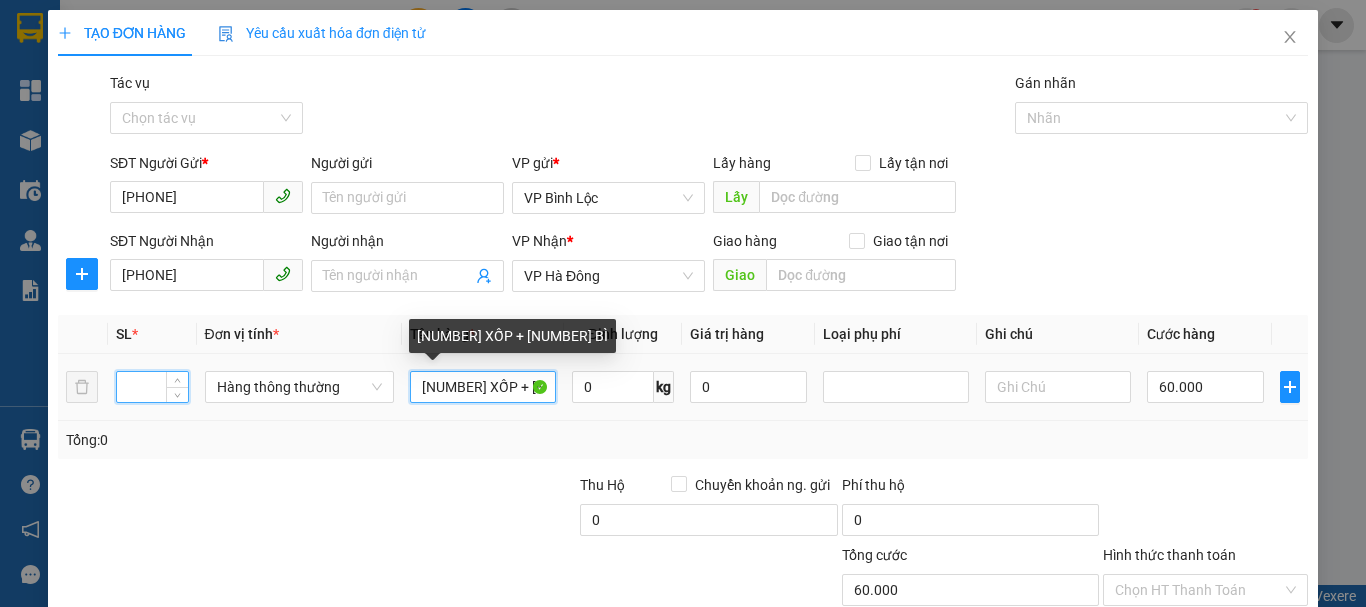 click on "[NUMBER] XỐP + [NUMBER] BÌ" at bounding box center [483, 387] 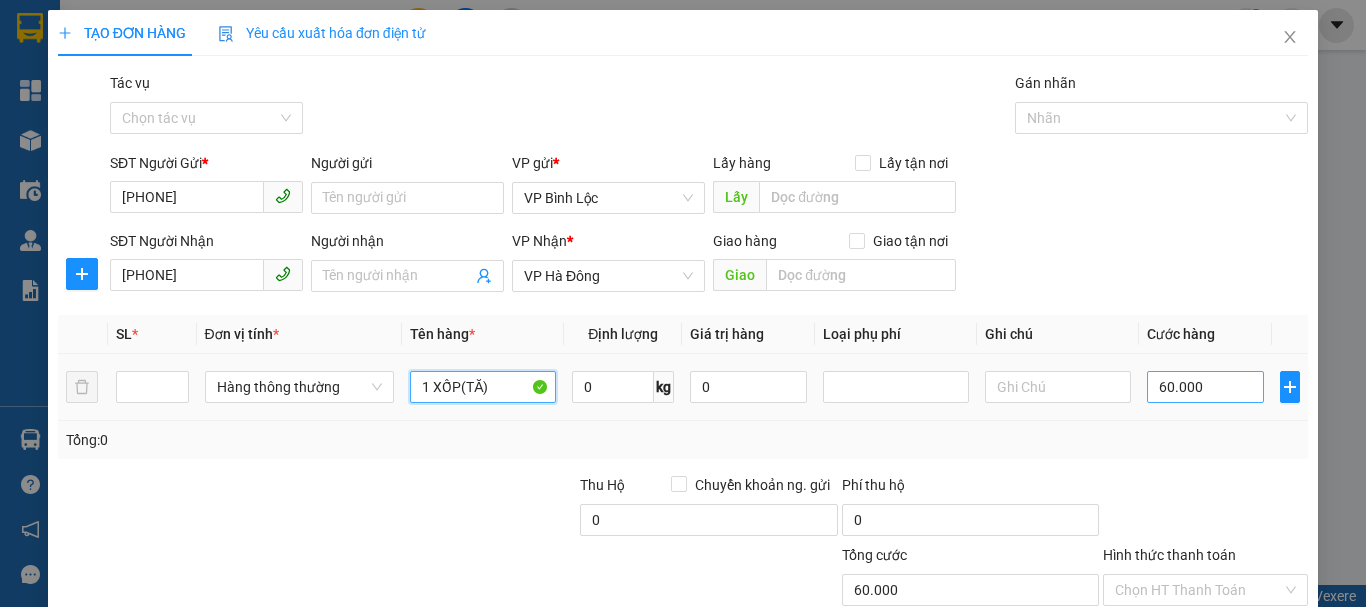 type on "1 XỐP(TĂ)" 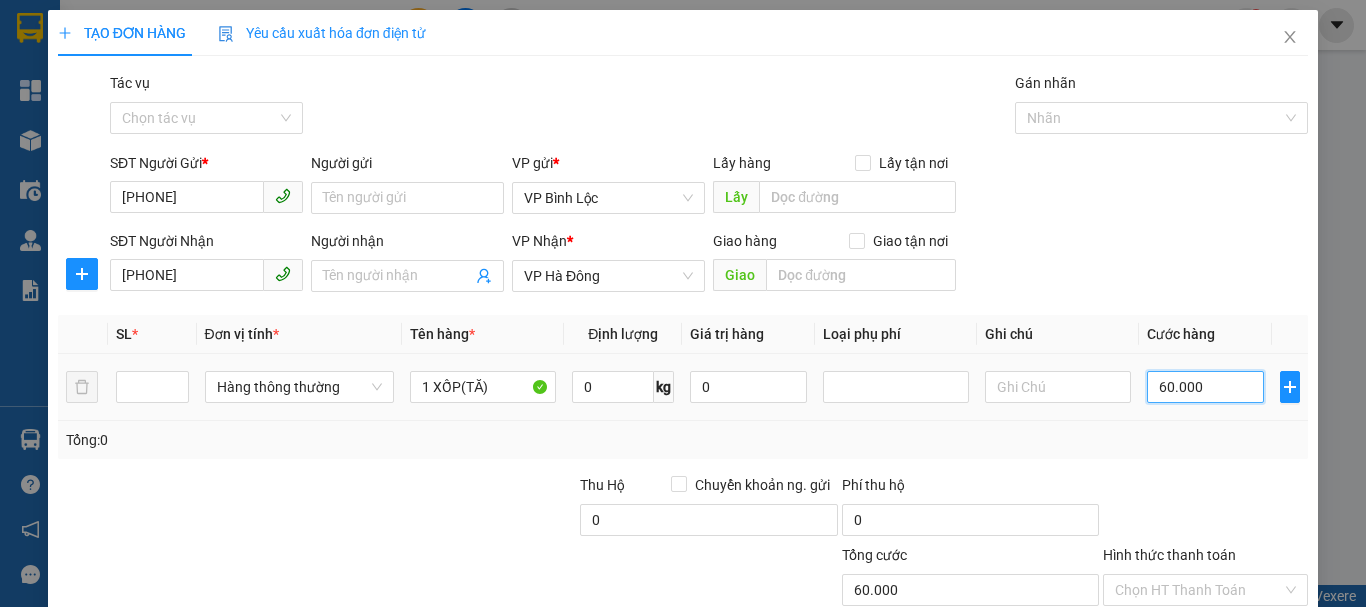 click on "60.000" at bounding box center (1205, 387) 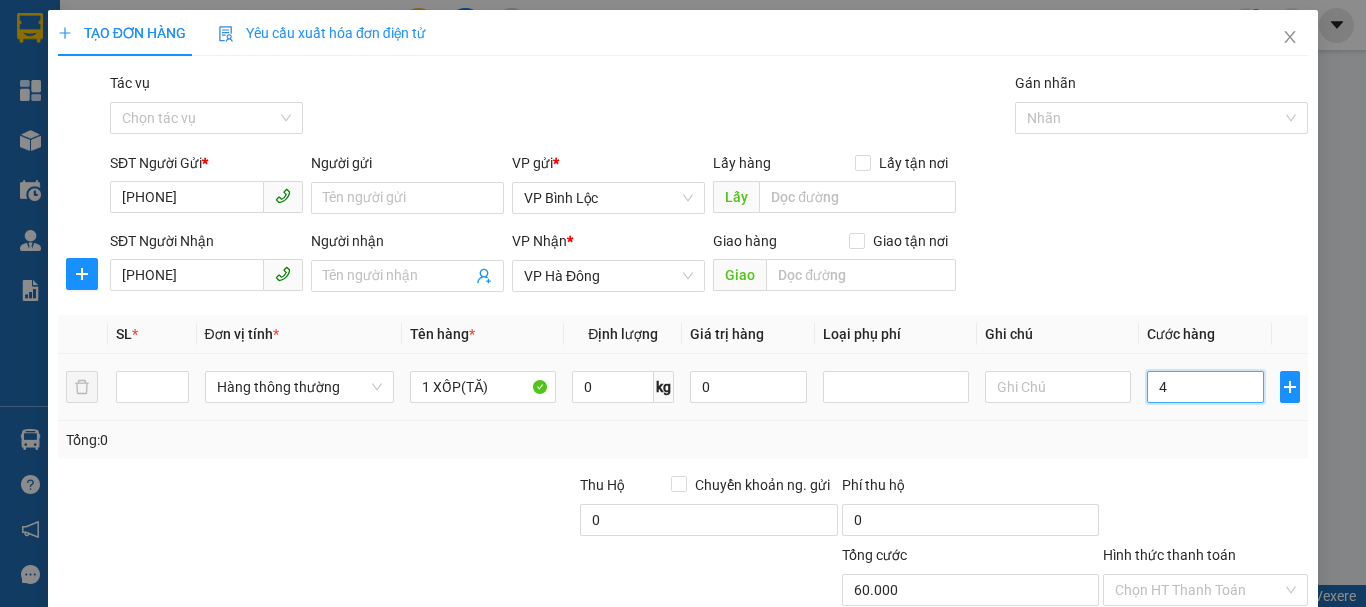 type on "4" 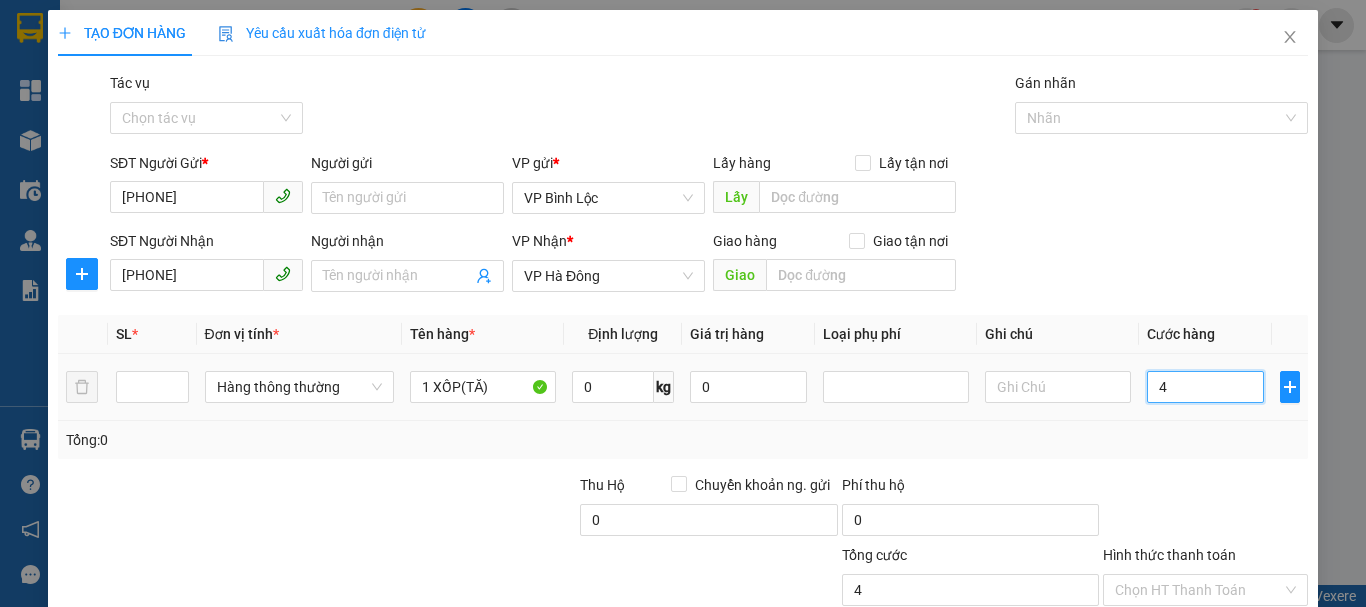 type on "40" 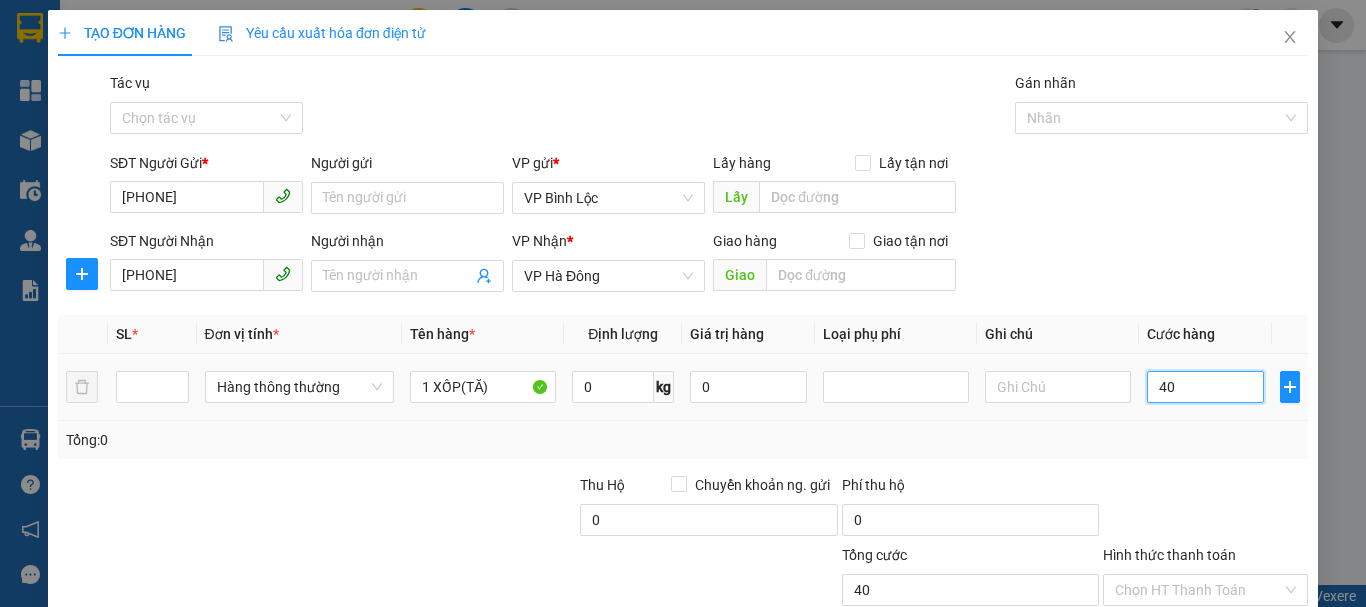type on "400" 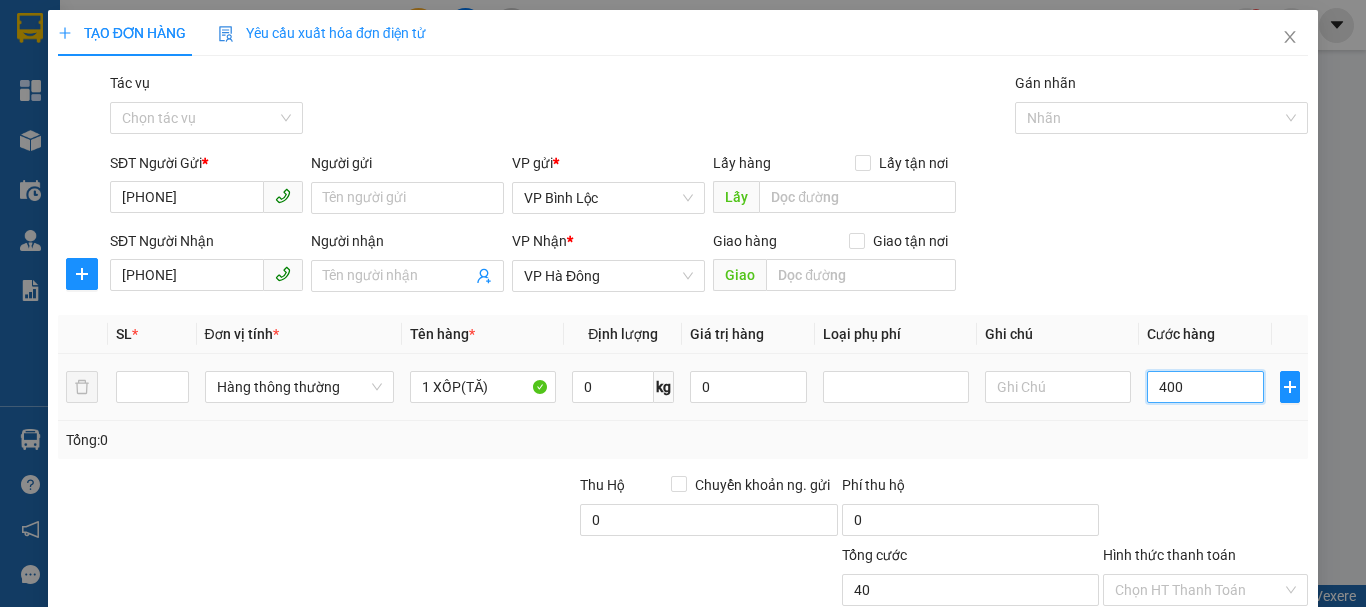type on "400" 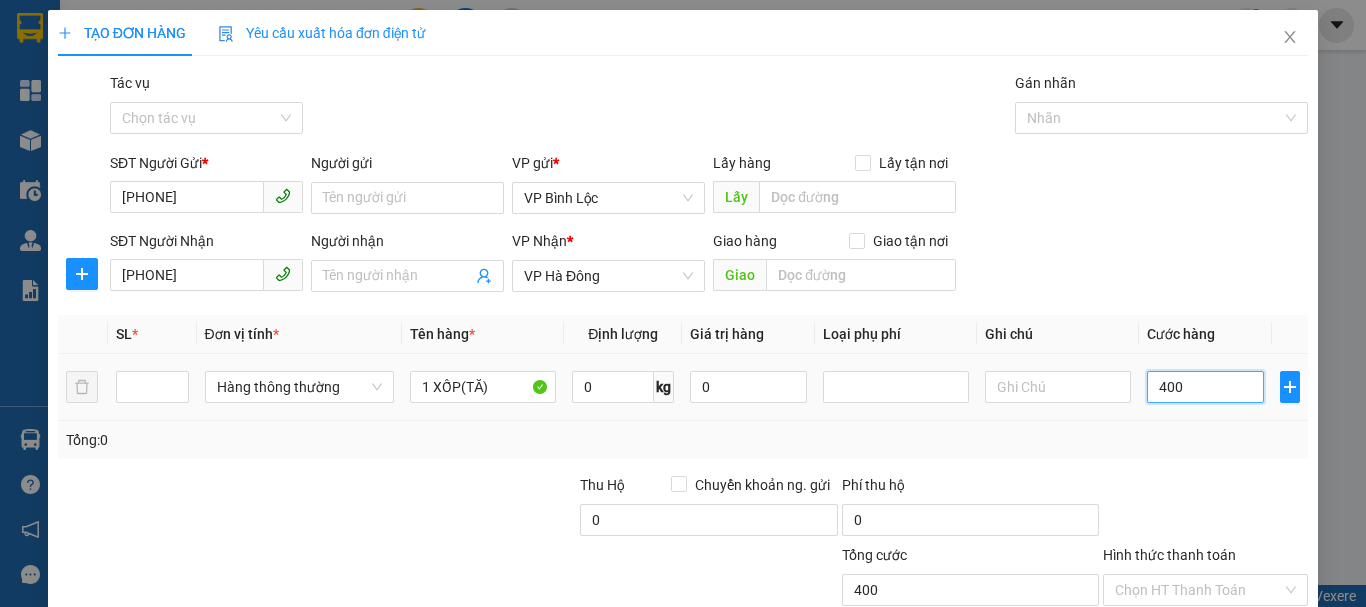 type on "4.000" 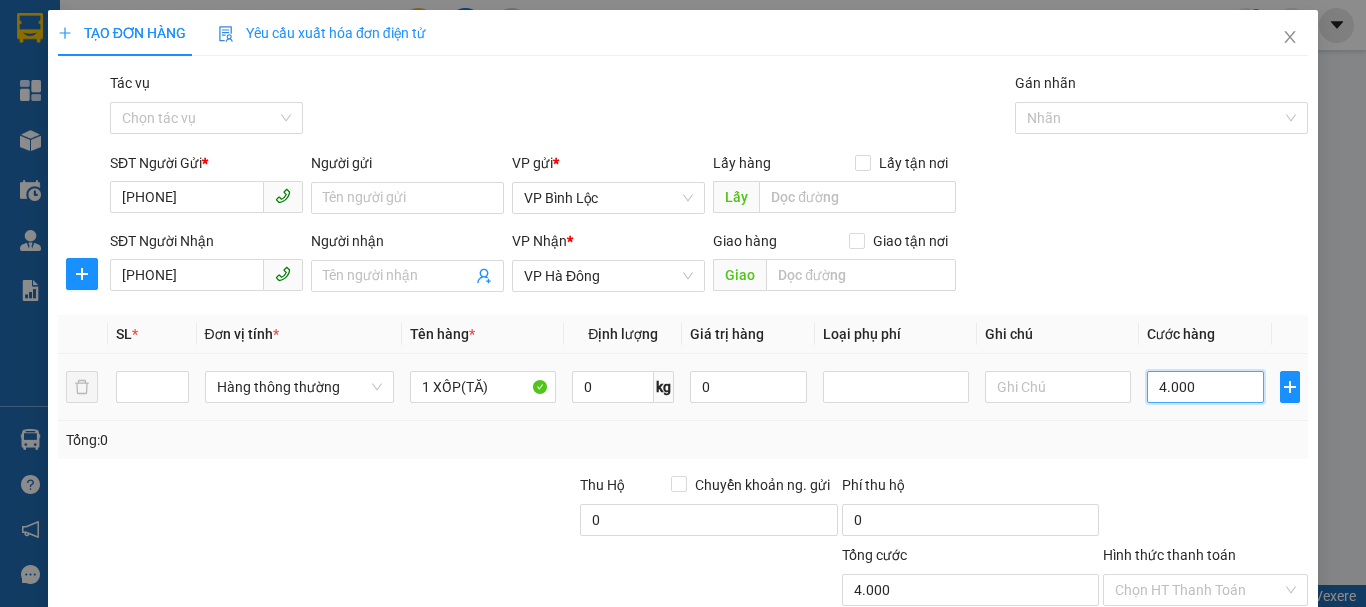 type on "40.000" 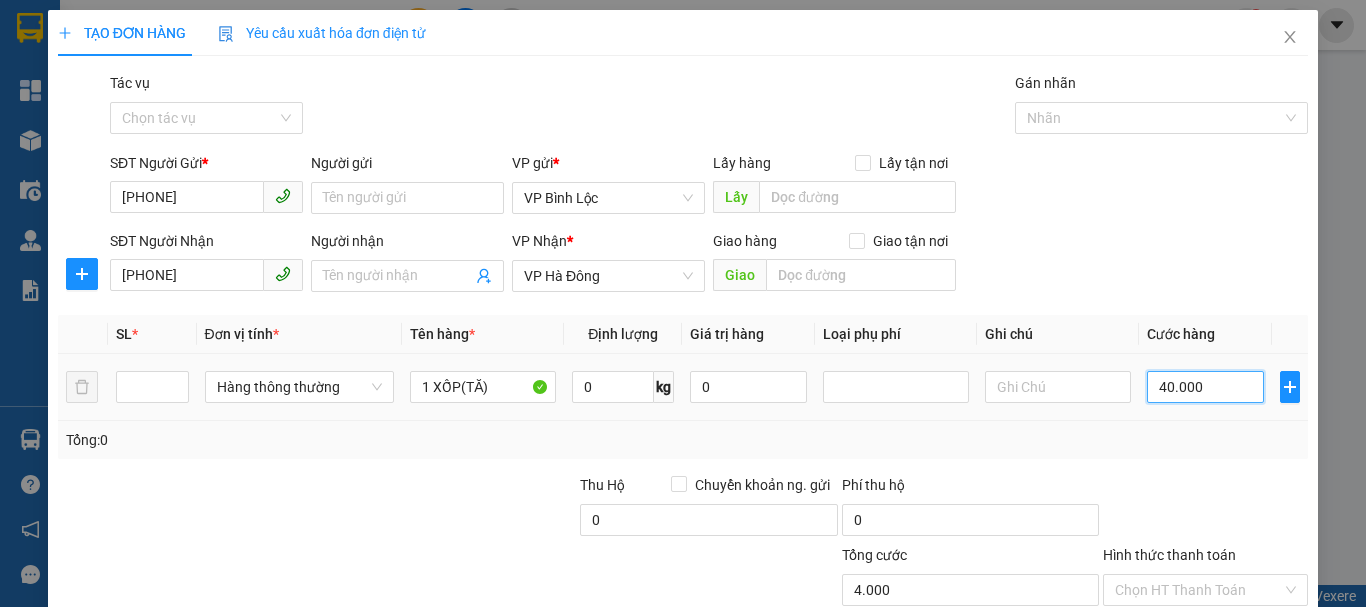 type on "40.000" 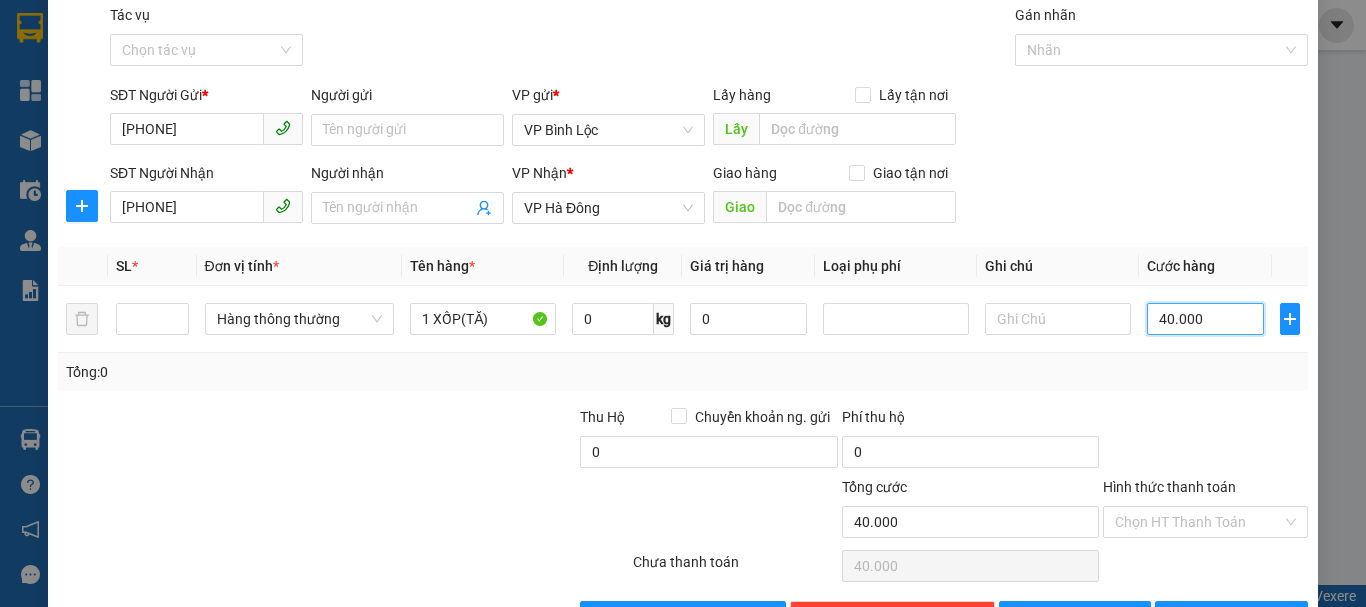 scroll, scrollTop: 133, scrollLeft: 0, axis: vertical 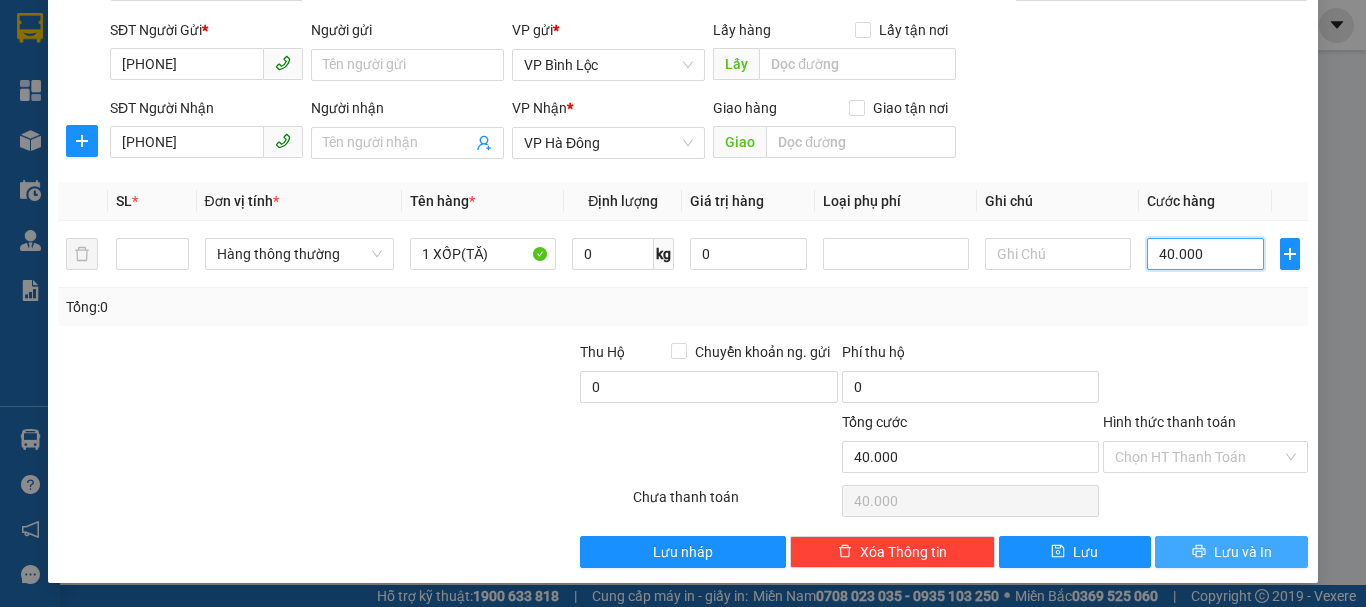 type on "40.000" 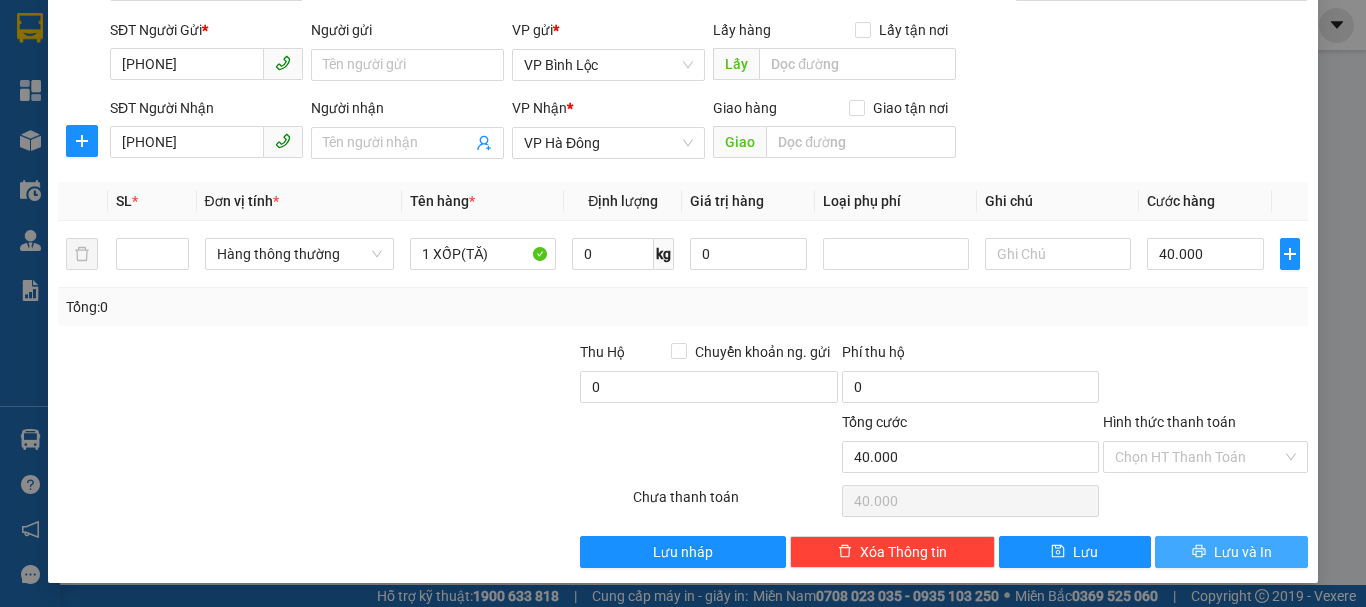 click at bounding box center (1199, 552) 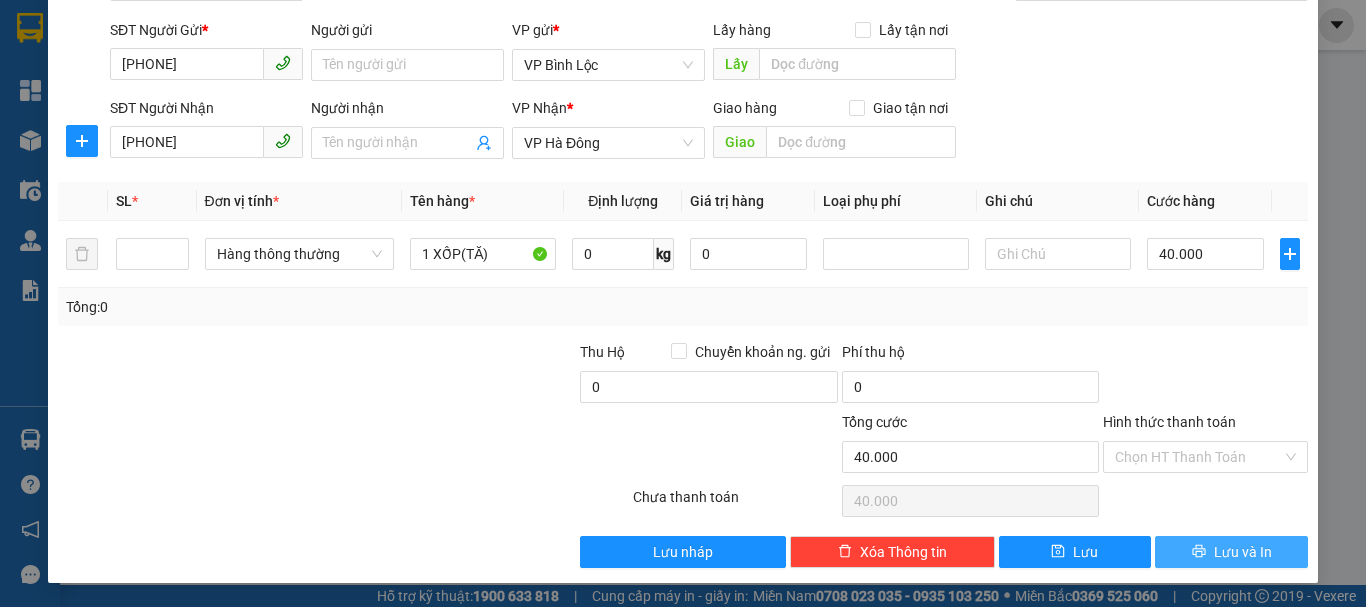 scroll, scrollTop: 33, scrollLeft: 0, axis: vertical 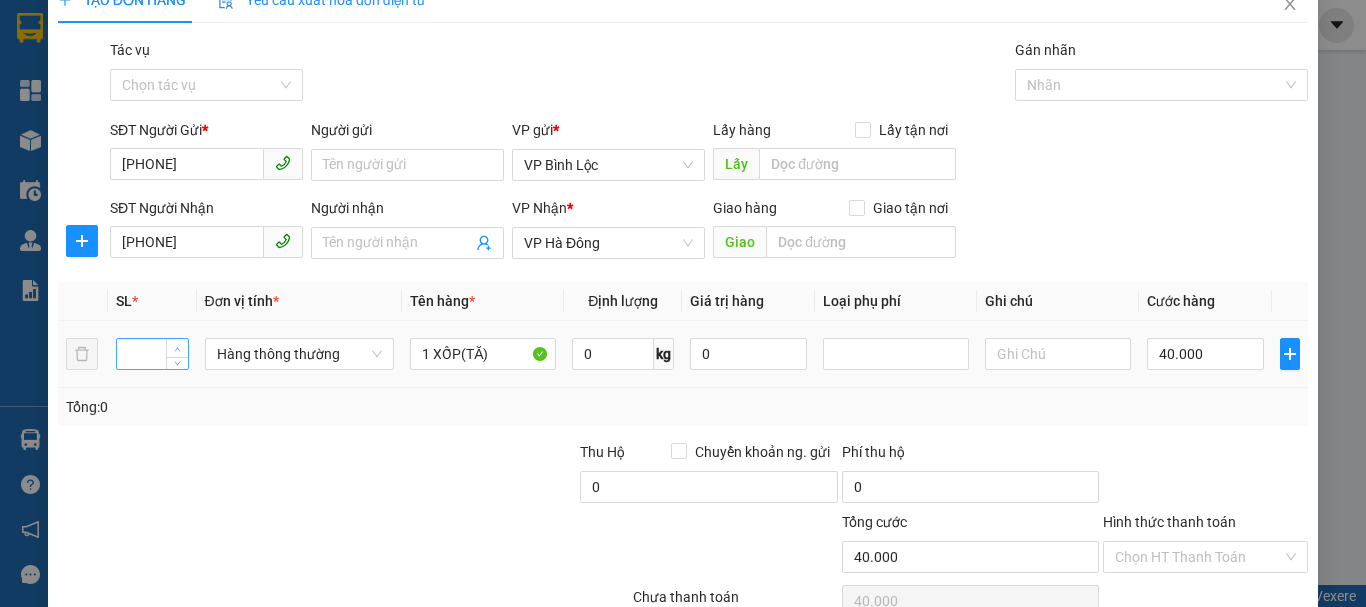 click at bounding box center (177, 348) 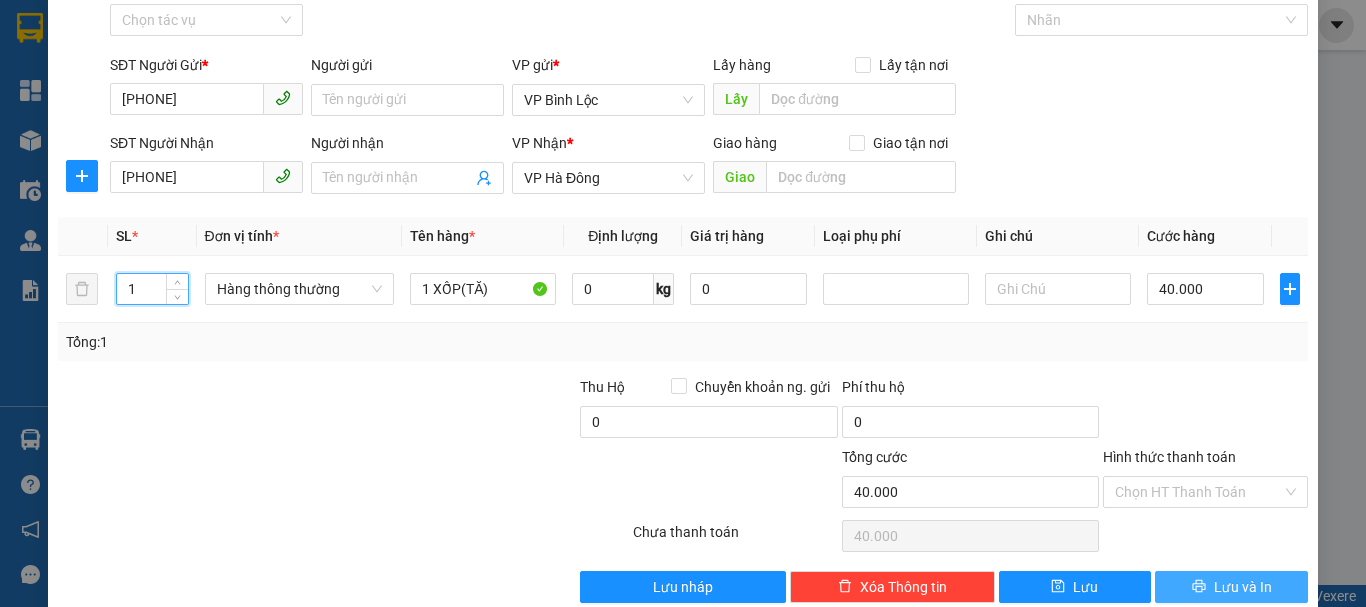 scroll, scrollTop: 133, scrollLeft: 0, axis: vertical 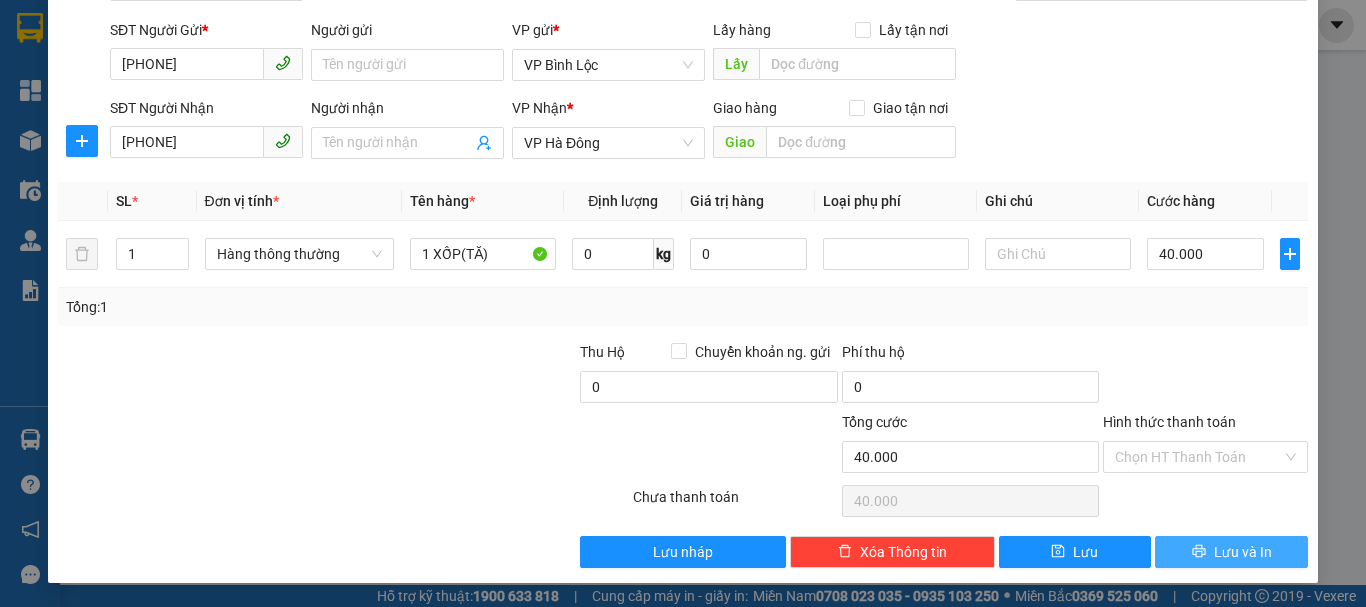 click 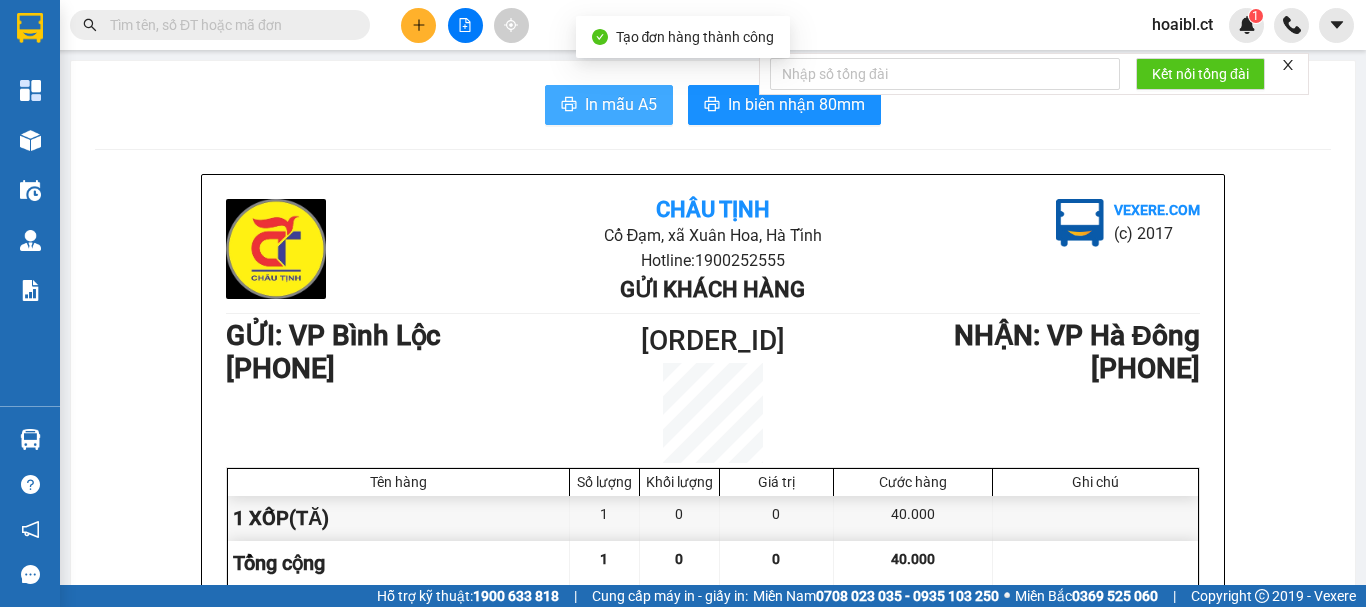 click on "In mẫu A5" at bounding box center [621, 104] 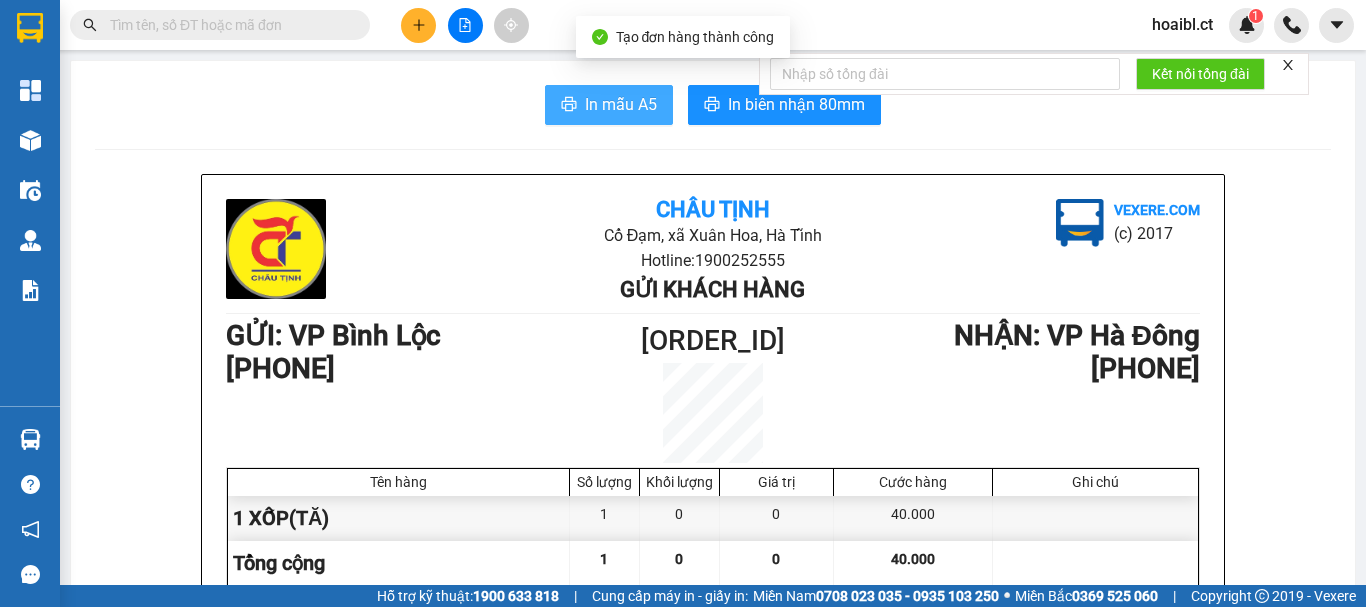 scroll, scrollTop: 0, scrollLeft: 0, axis: both 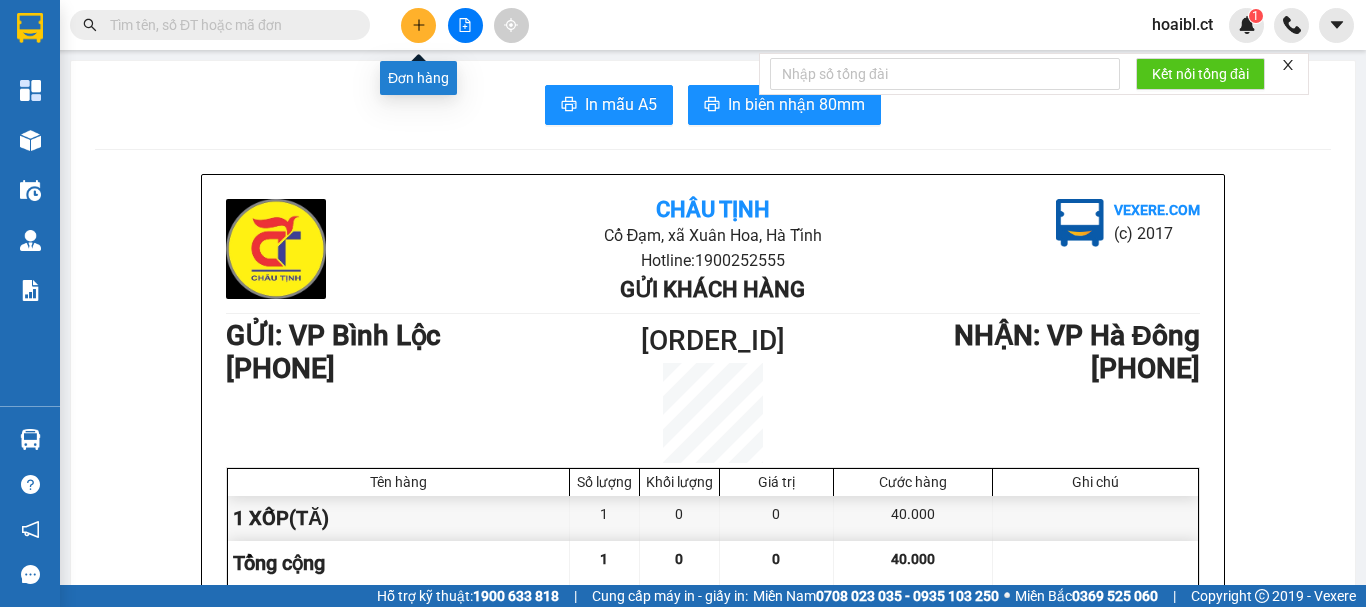 click 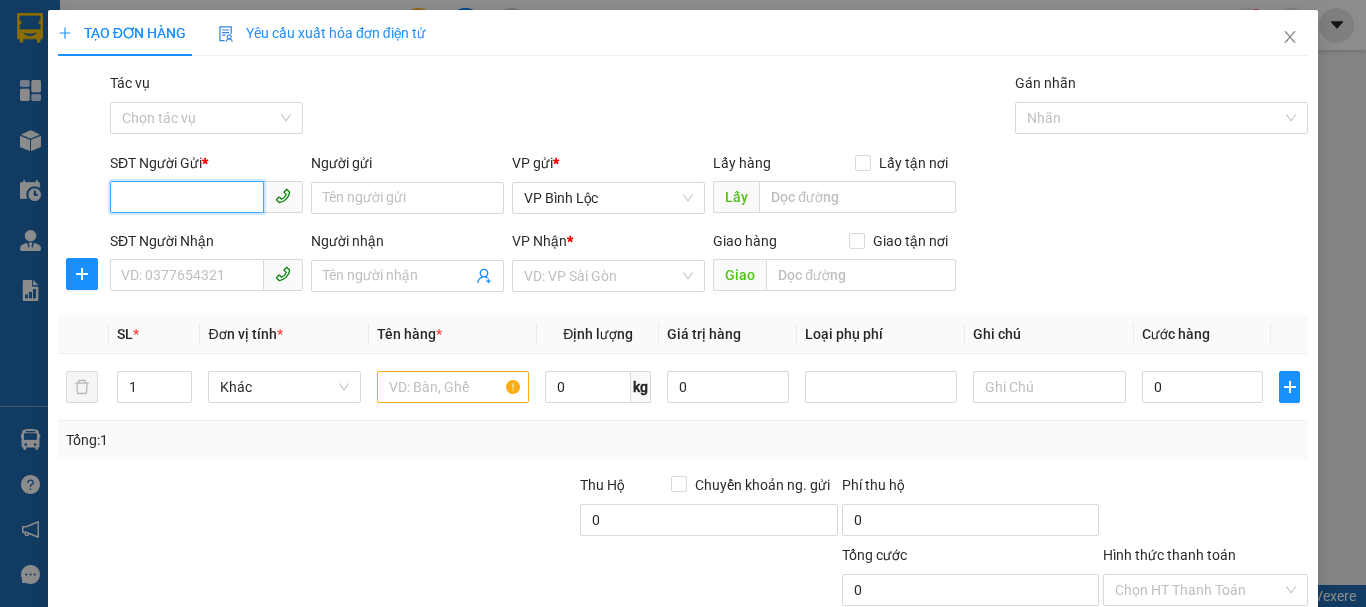 click on "SĐT Người Gửi  *" at bounding box center [187, 197] 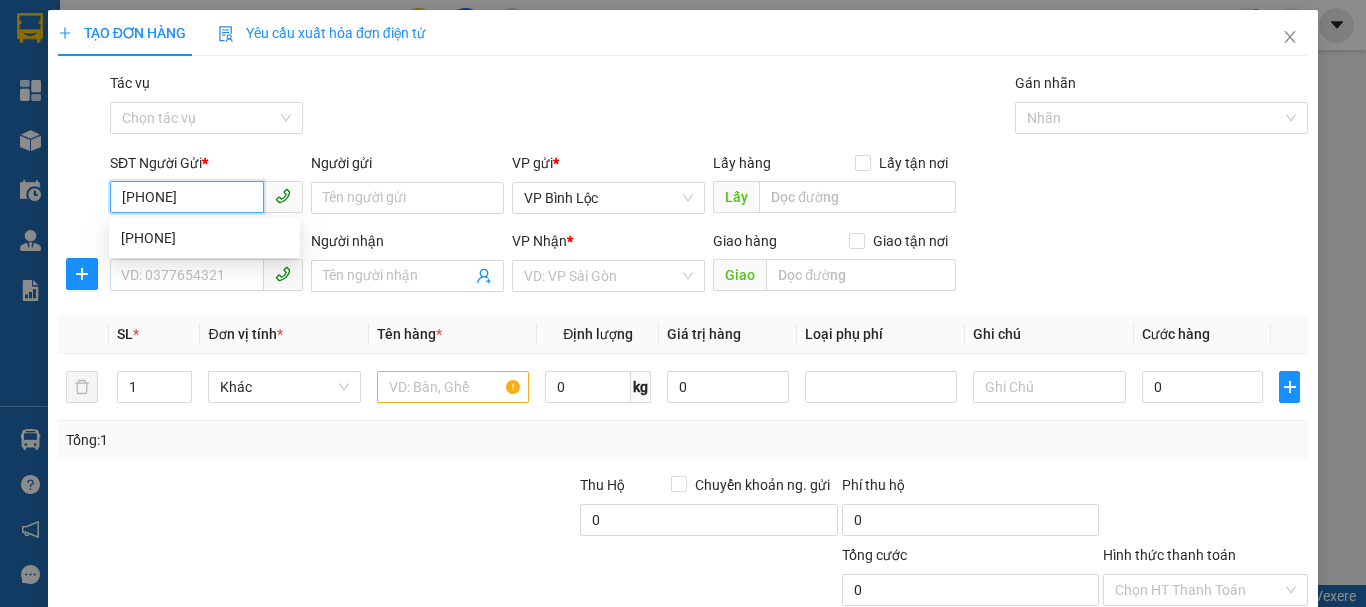 type on "[PHONE]" 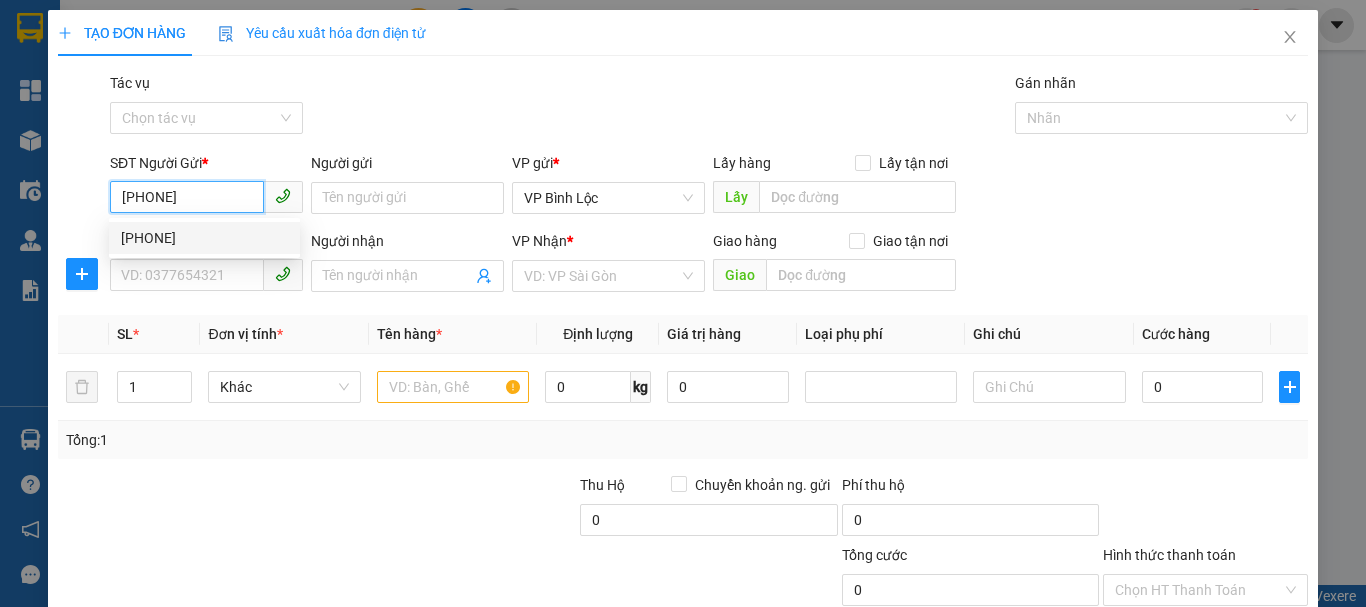 click on "[PHONE]" at bounding box center (204, 238) 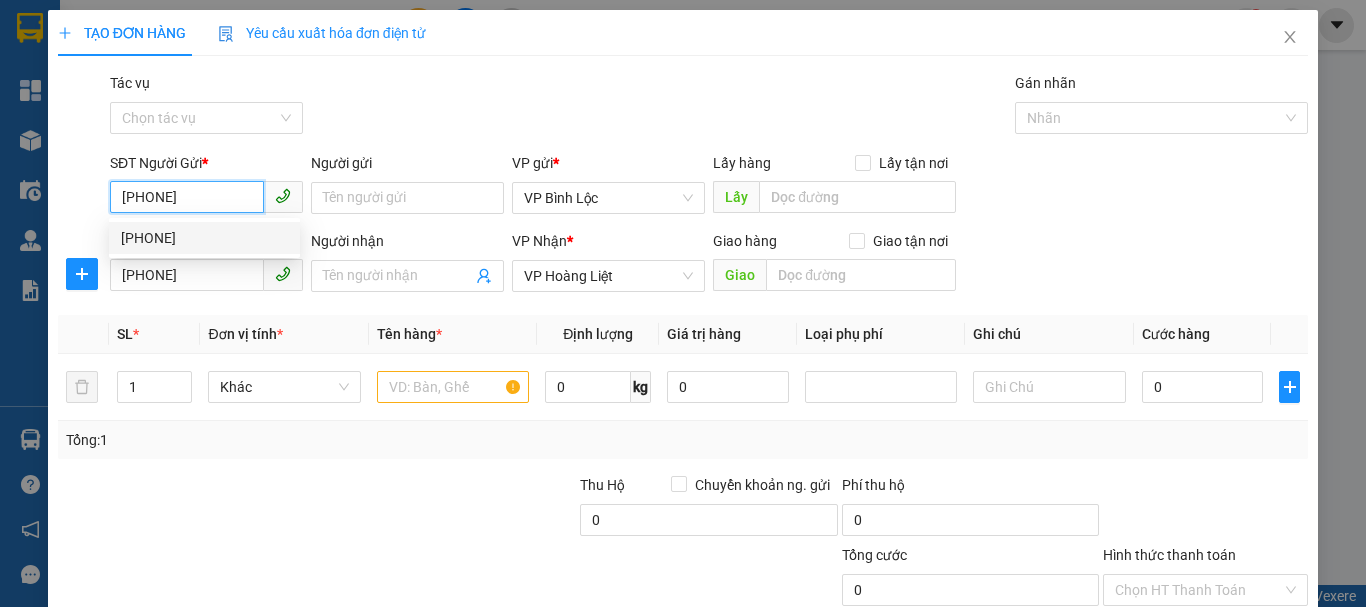 type on "100.000" 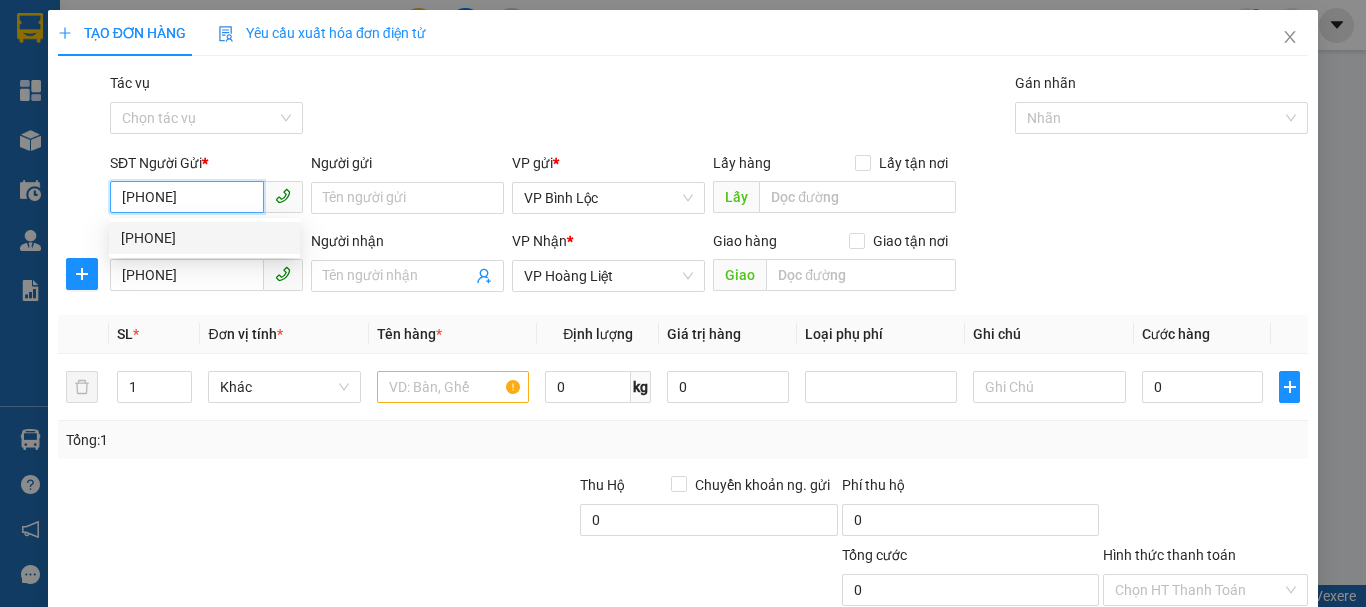type on "100.000" 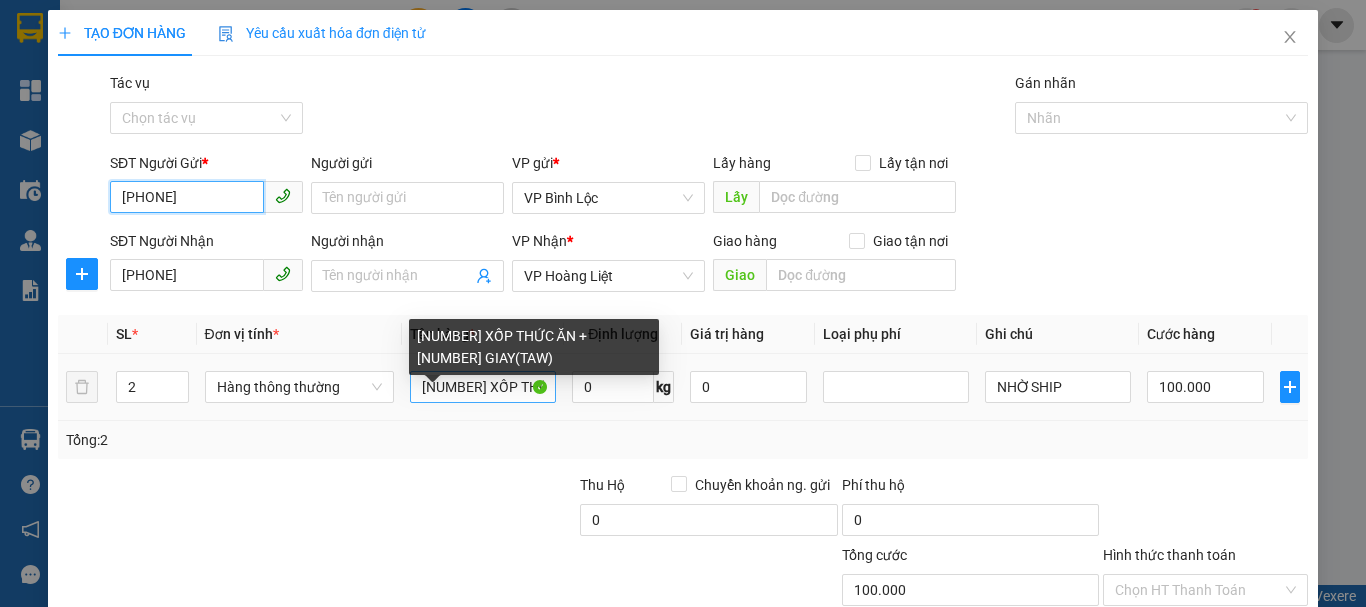 type on "[PHONE]" 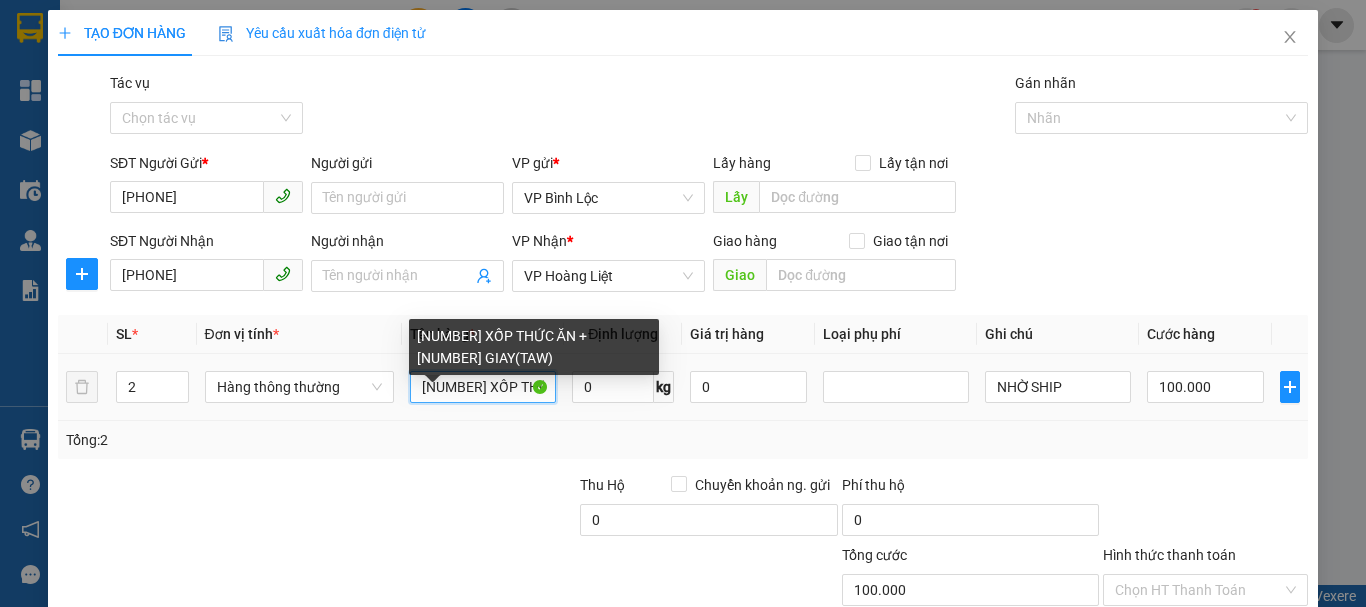 click on "[NUMBER] XỐP THỨC ĂN +[NUMBER] GIAY(TAW)" at bounding box center (483, 387) 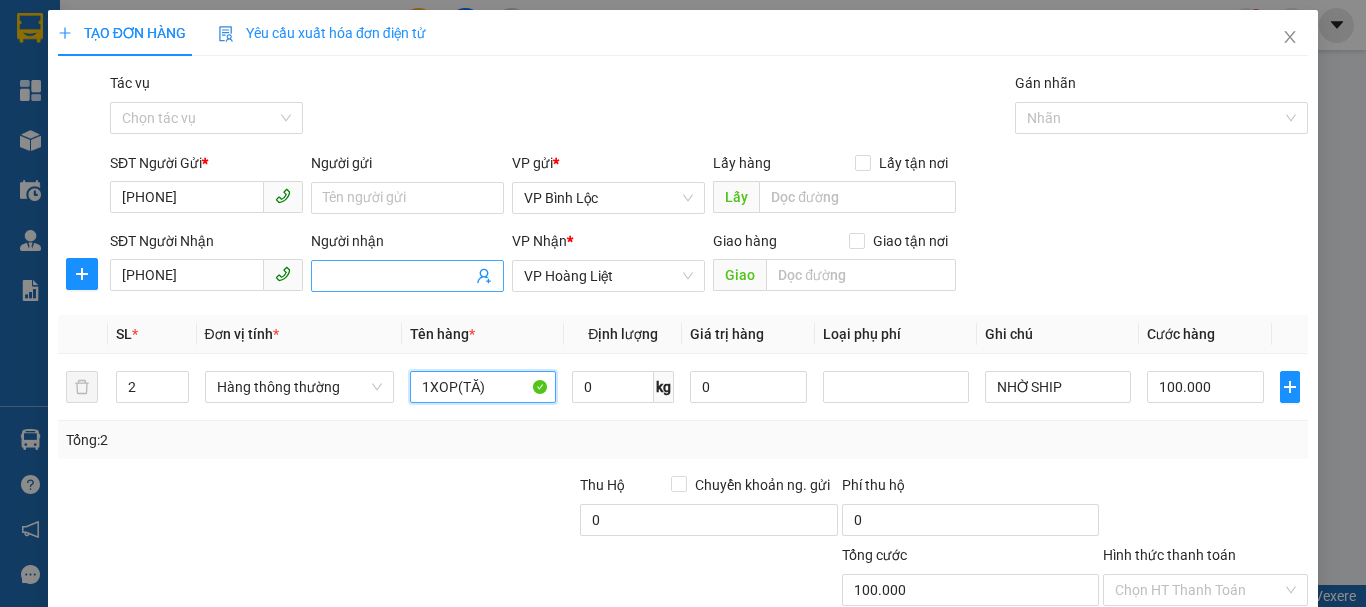 drag, startPoint x: 613, startPoint y: 272, endPoint x: 444, endPoint y: 266, distance: 169.10648 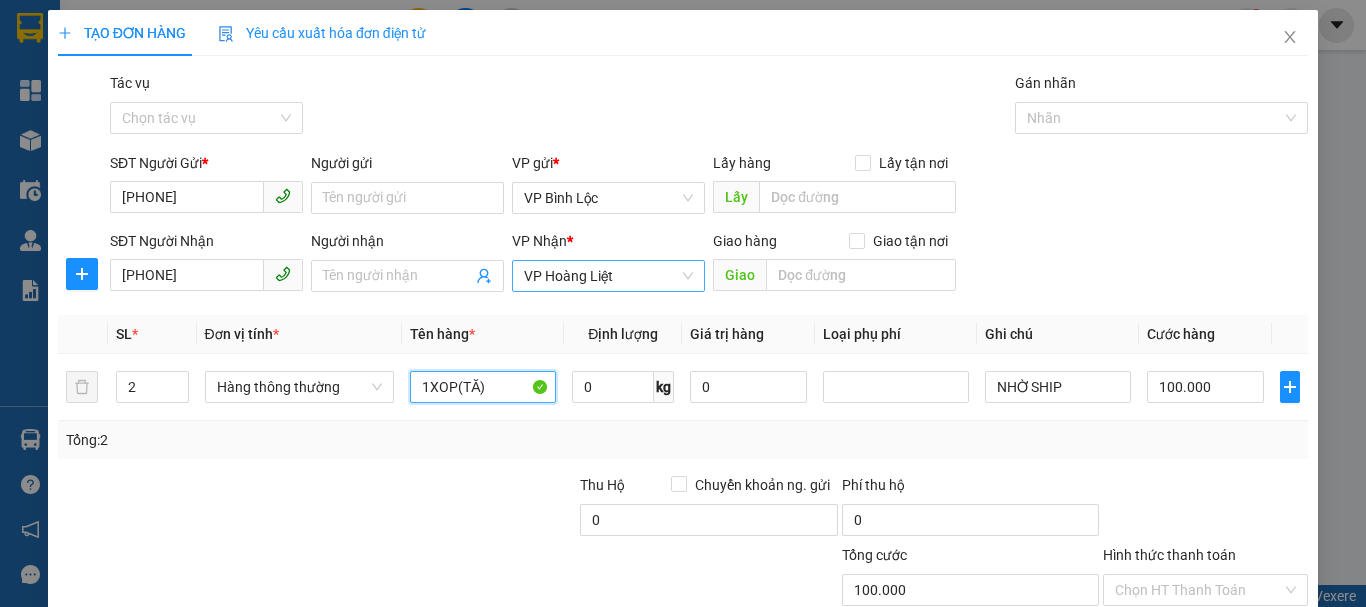 click on "VP Hoàng Liệt" at bounding box center (608, 276) 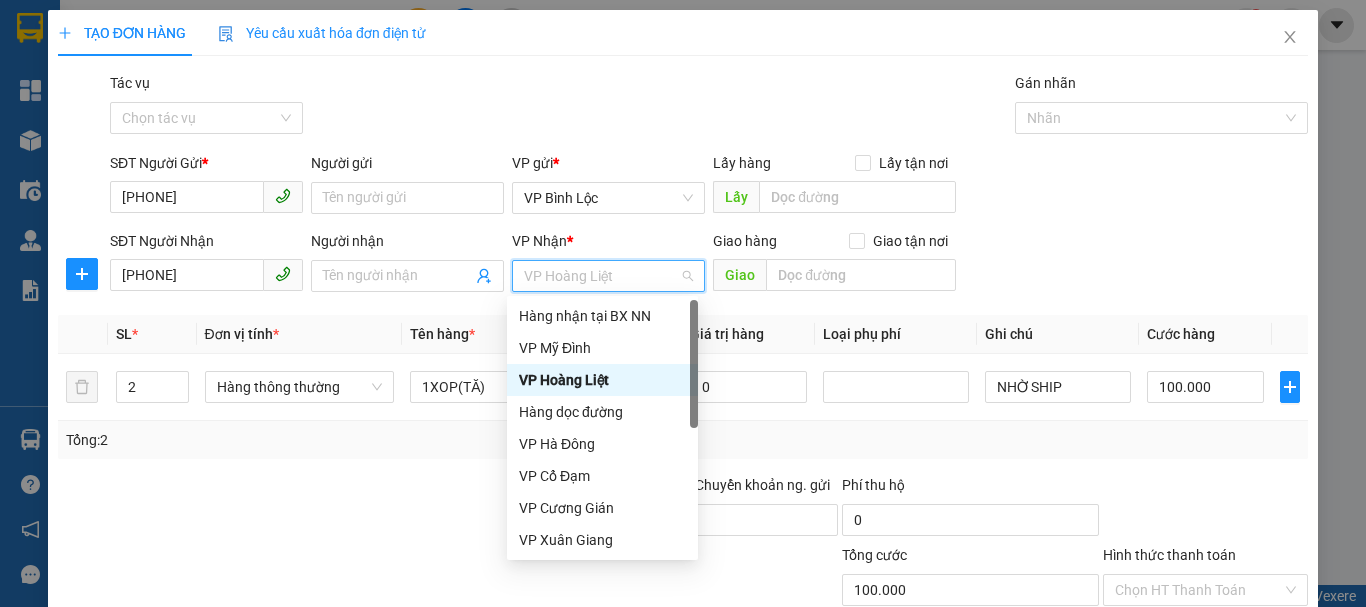 click on "VP Hoàng Liệt" at bounding box center [608, 276] 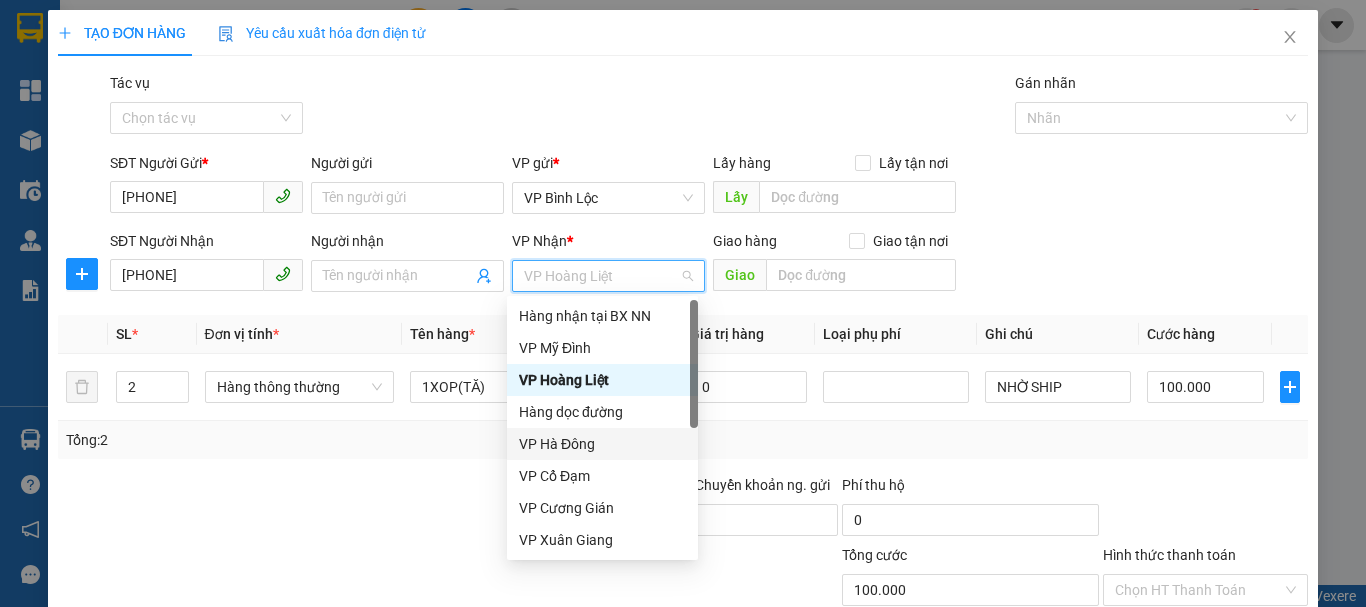 click on "VP Hà Đông" at bounding box center (602, 444) 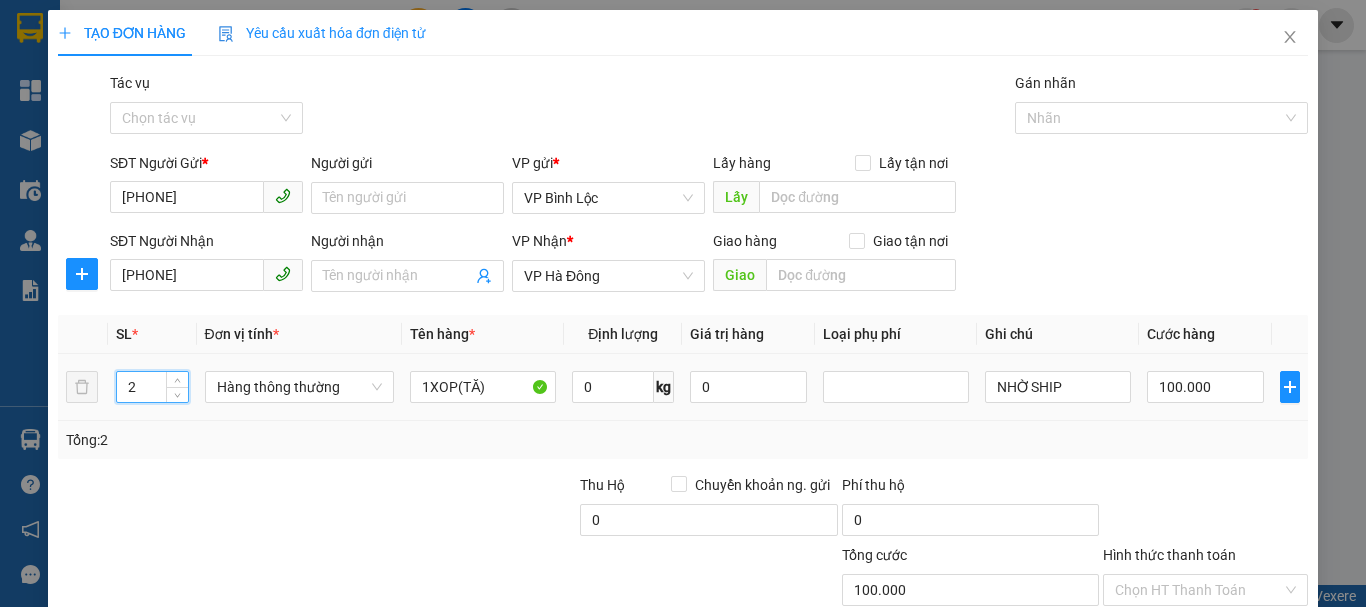 click on "2" at bounding box center [152, 387] 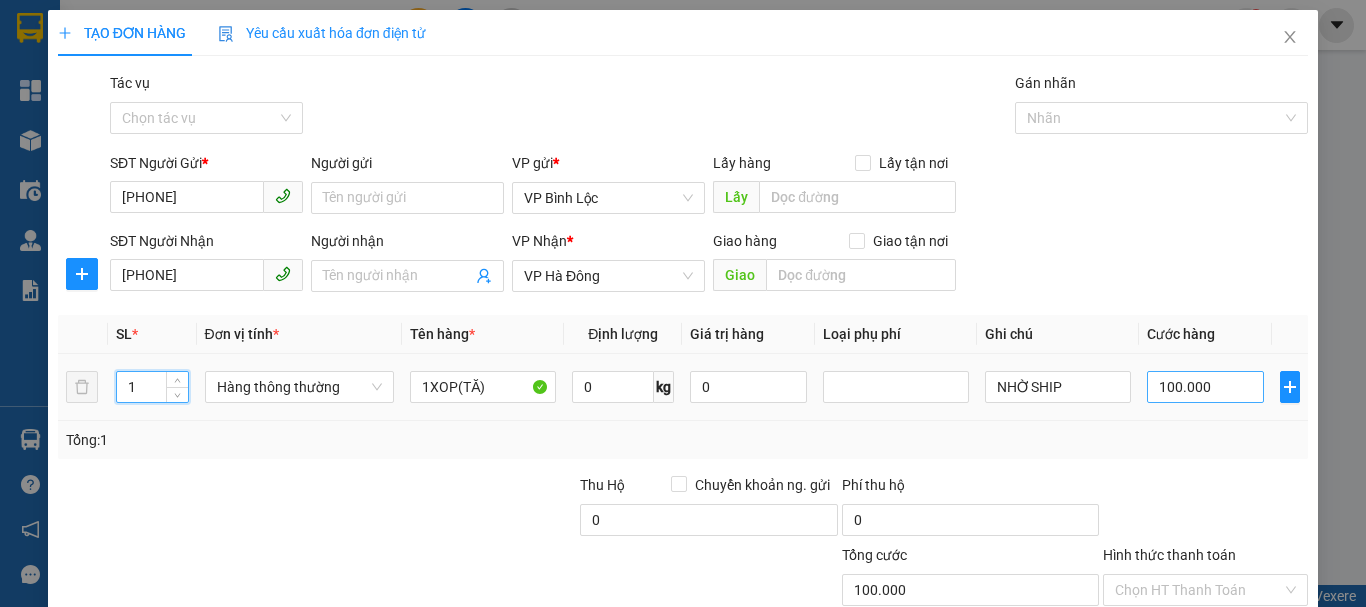 type on "1" 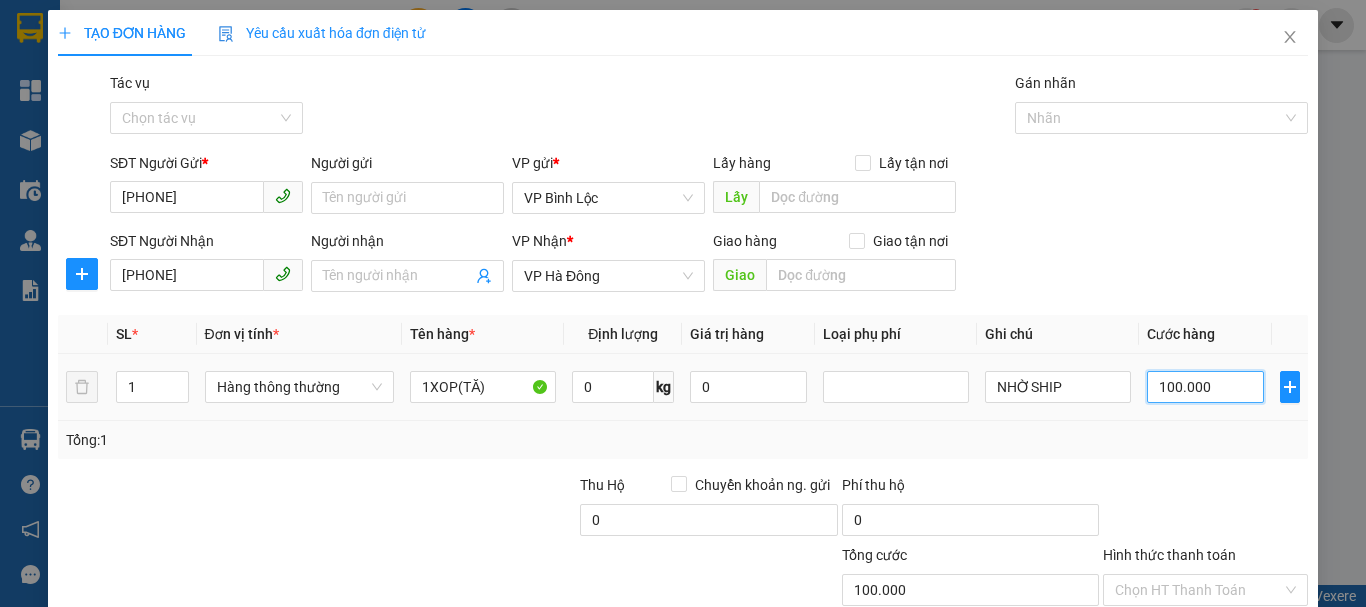 click on "100.000" at bounding box center [1205, 387] 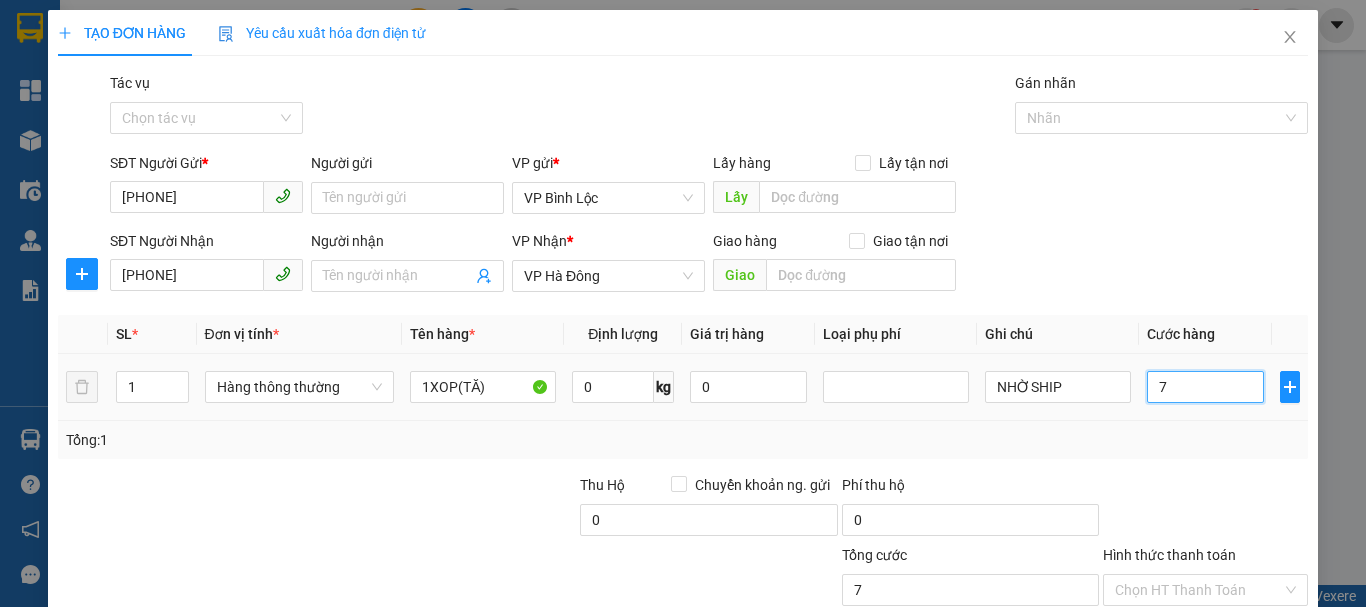 type on "70" 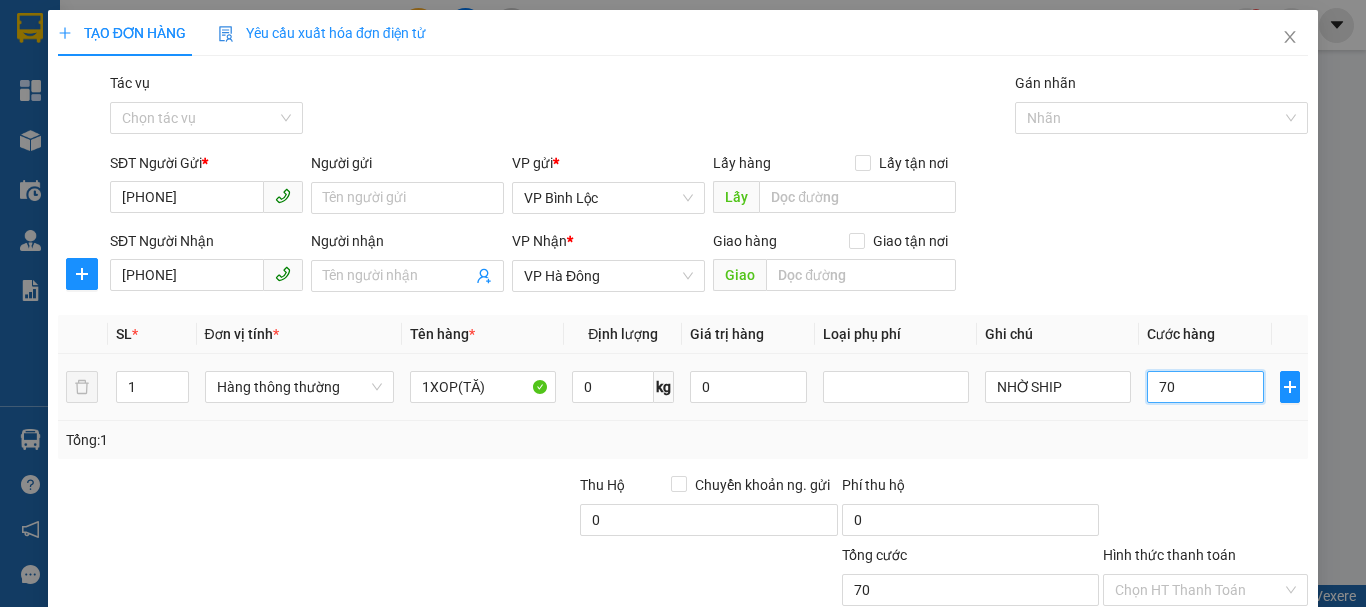 type on "700" 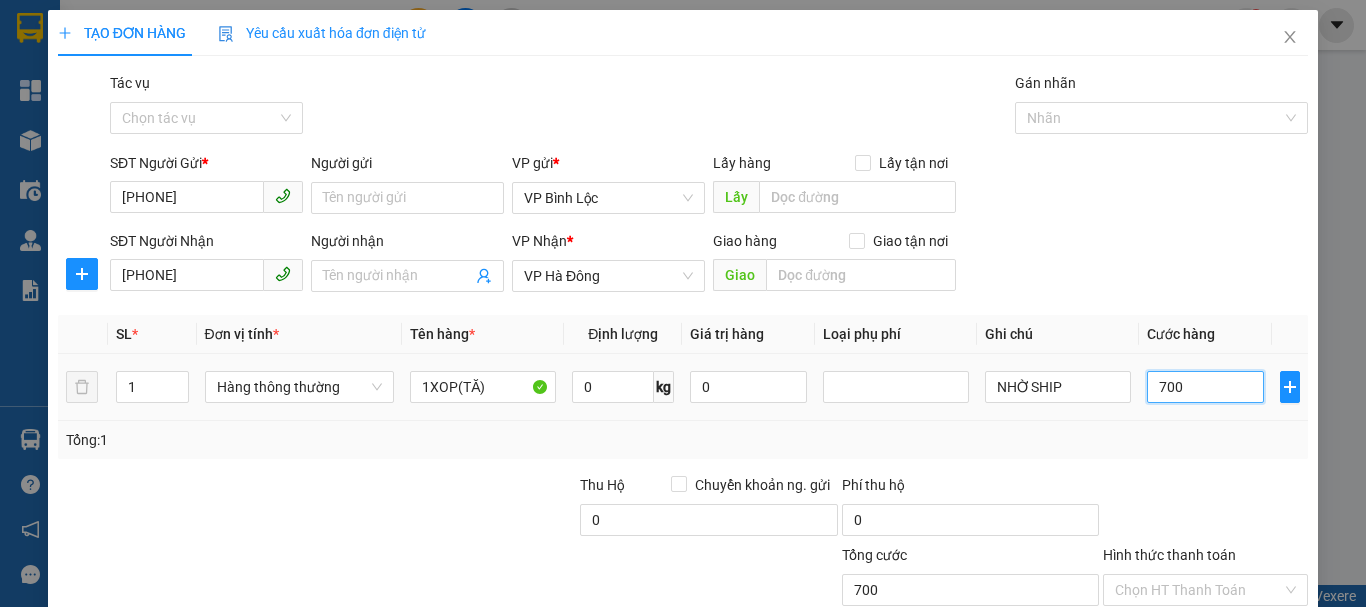 type on "7.000" 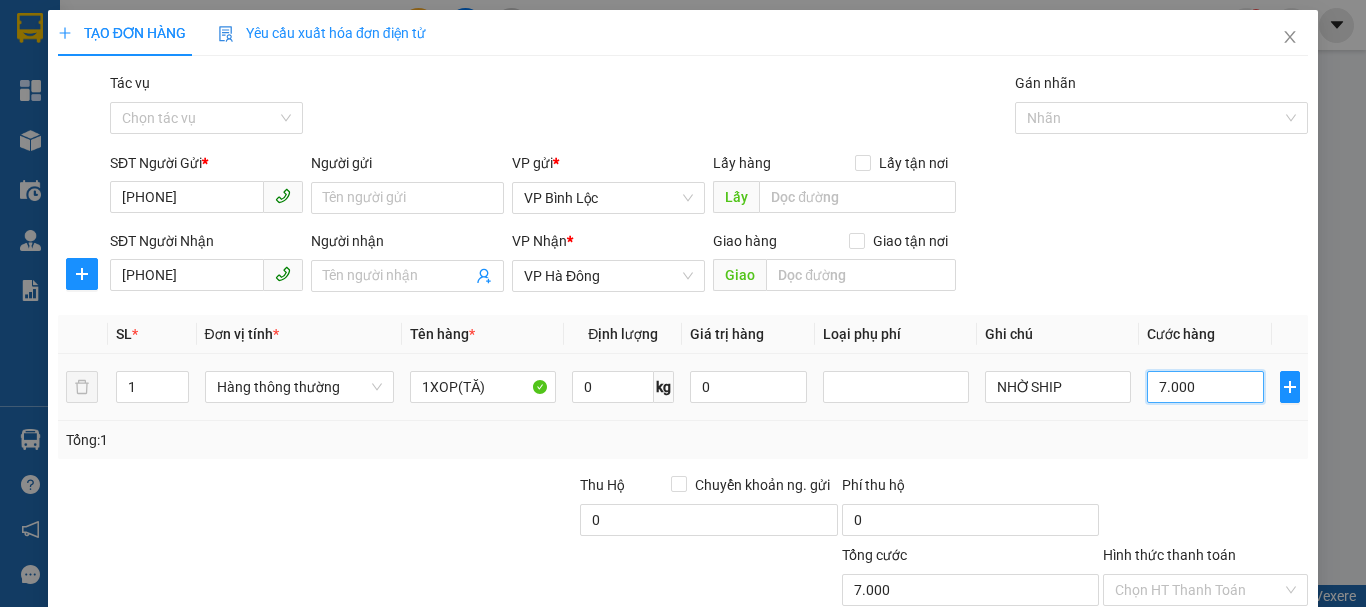 type on "70.000" 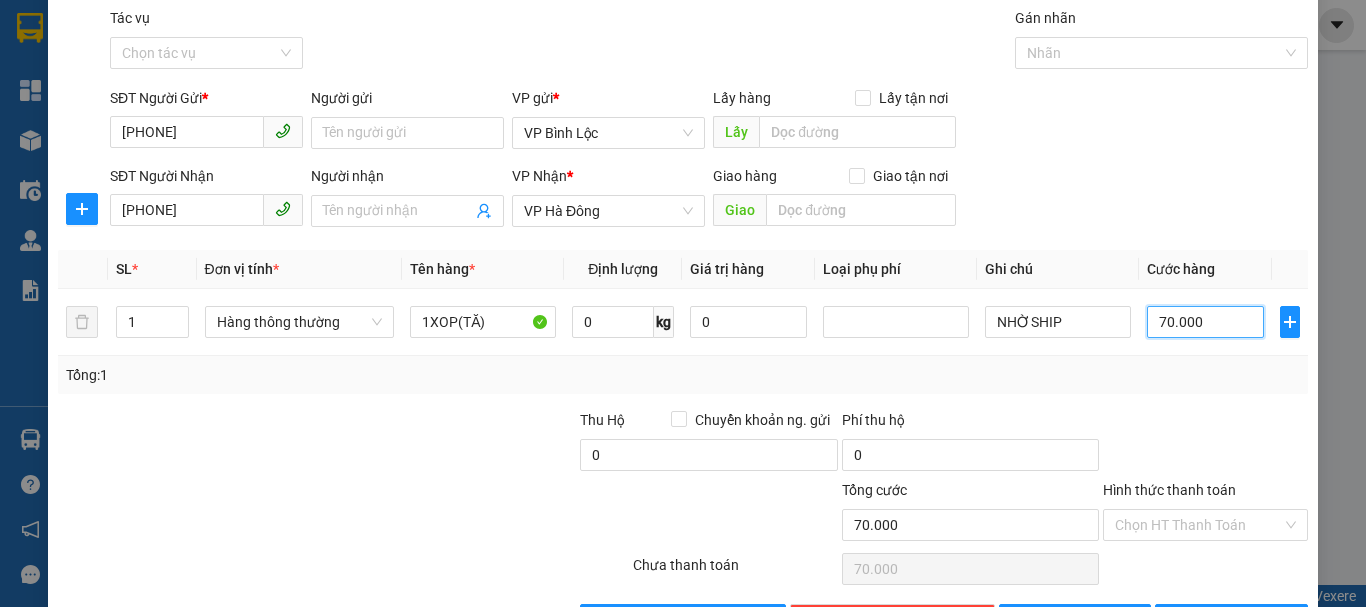 scroll, scrollTop: 133, scrollLeft: 0, axis: vertical 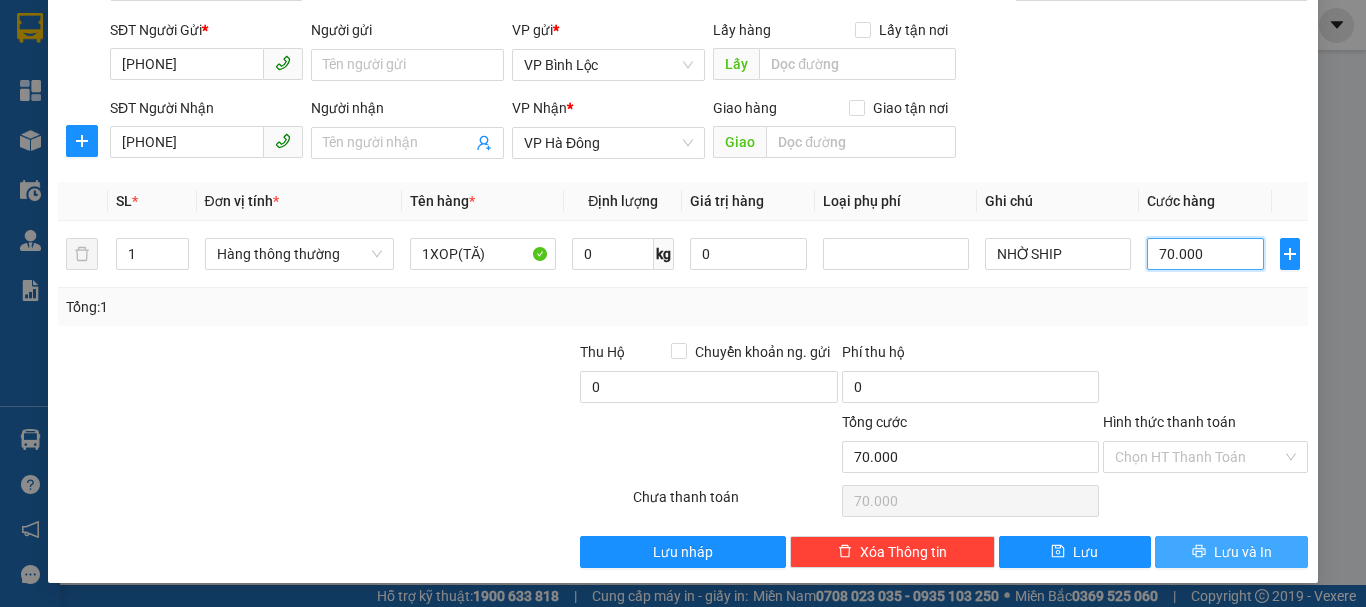 type on "70.000" 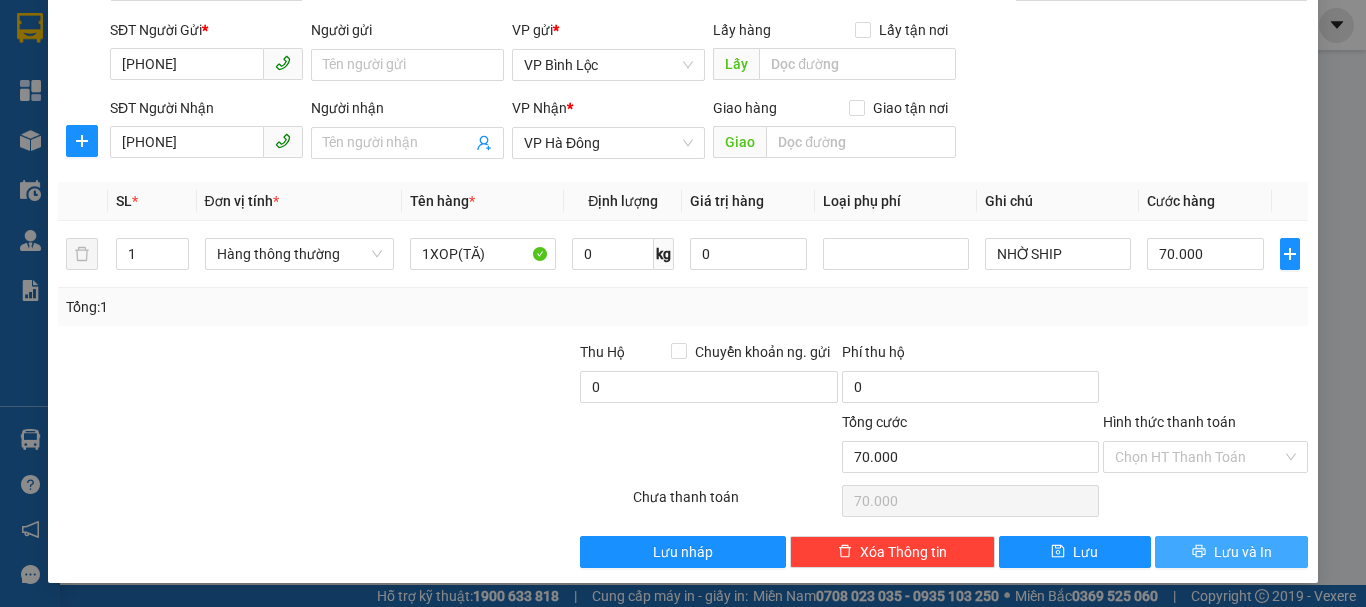 click on "Lưu và In" at bounding box center (1231, 552) 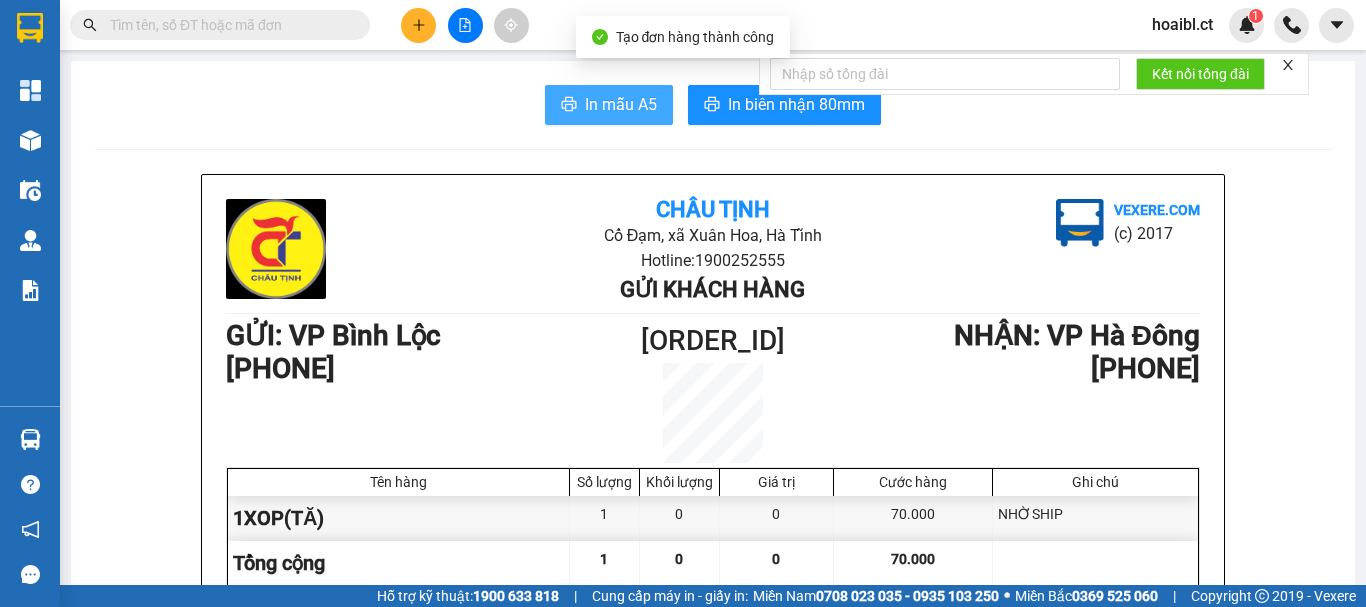 click on "In mẫu A5" at bounding box center [621, 104] 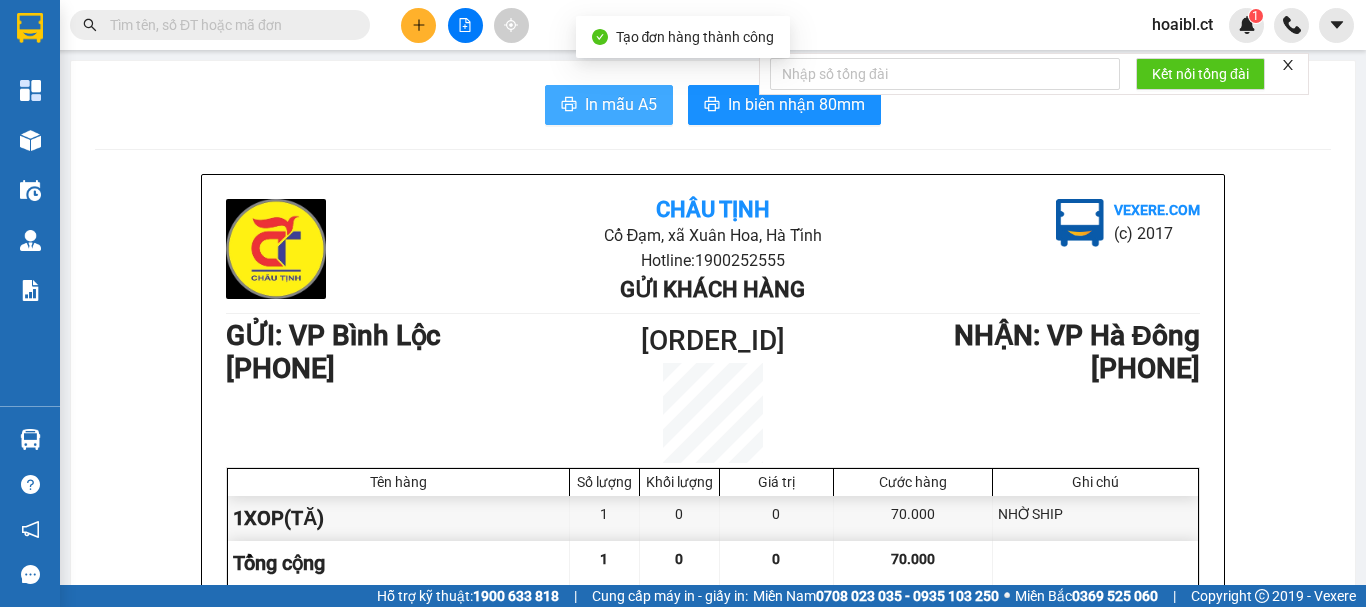 scroll, scrollTop: 0, scrollLeft: 0, axis: both 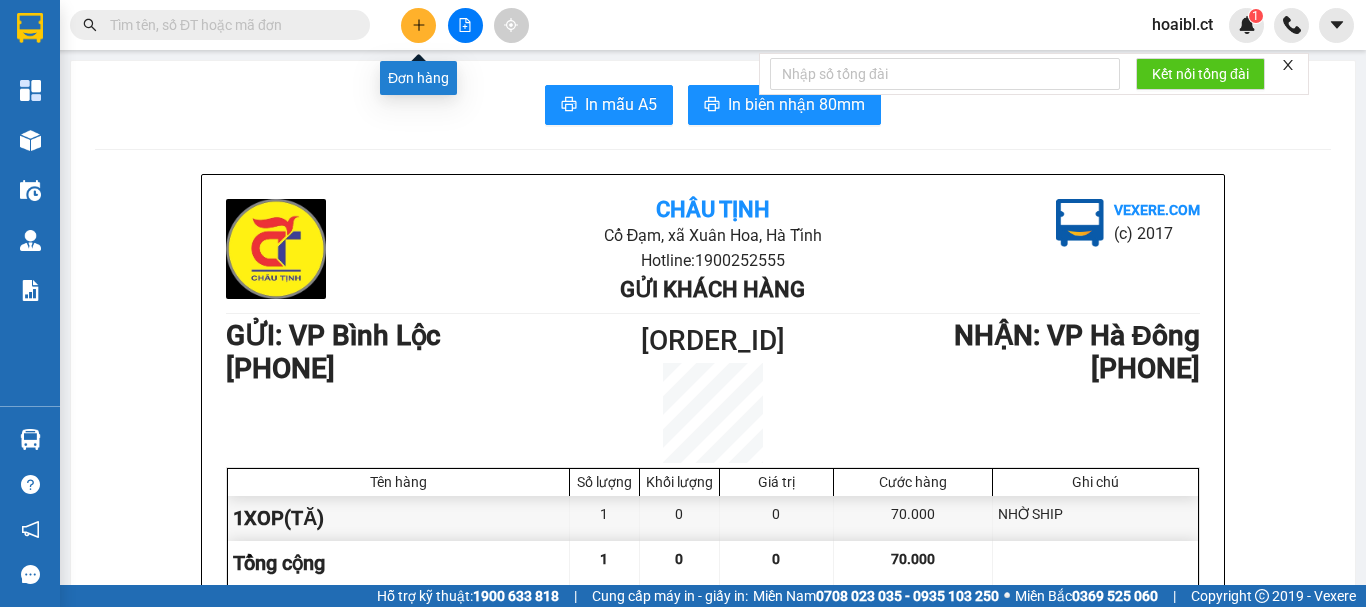 click 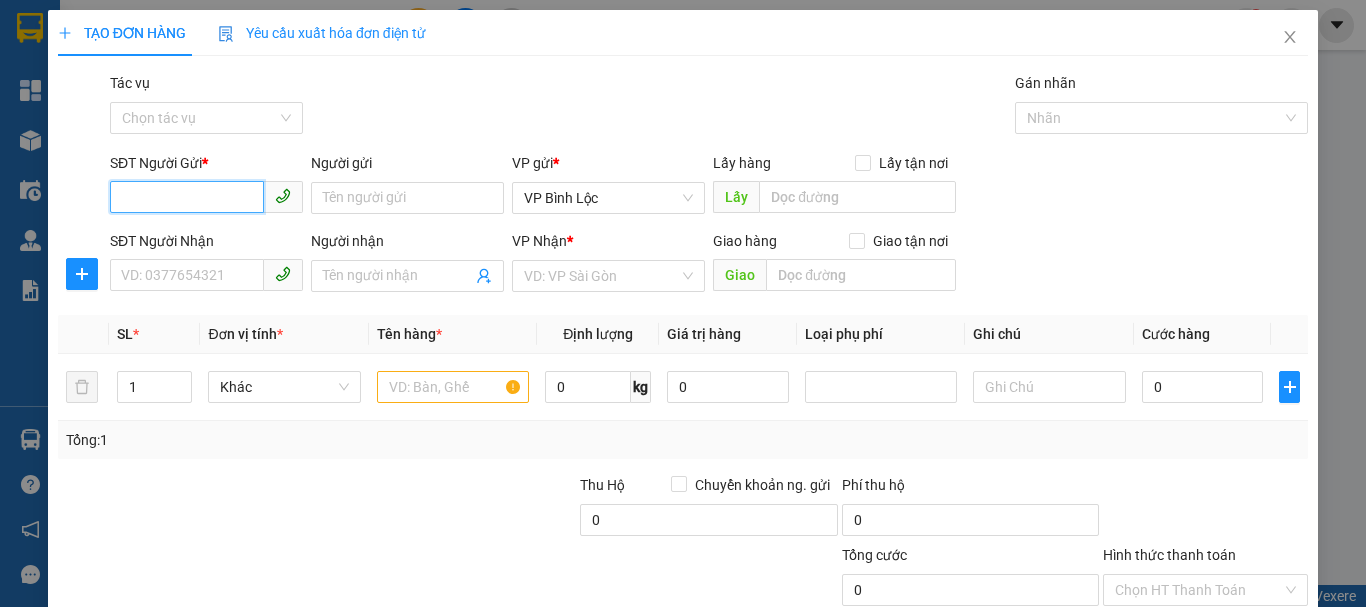 drag, startPoint x: 180, startPoint y: 195, endPoint x: 170, endPoint y: 185, distance: 14.142136 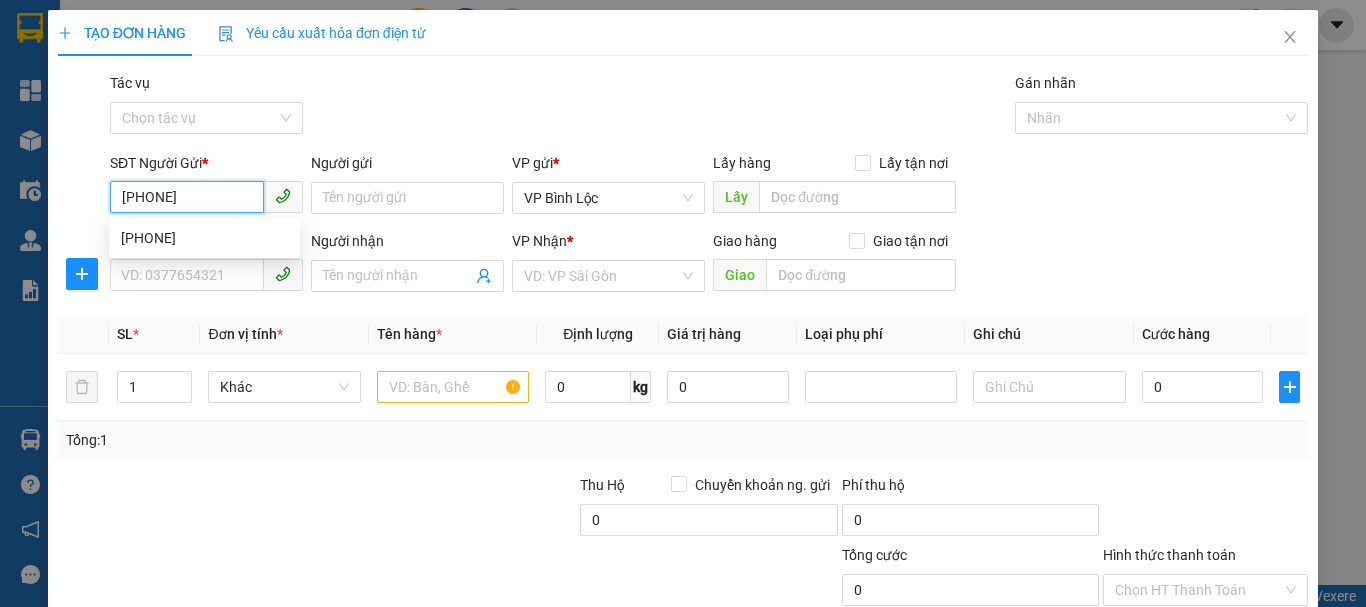 type on "[PHONE]" 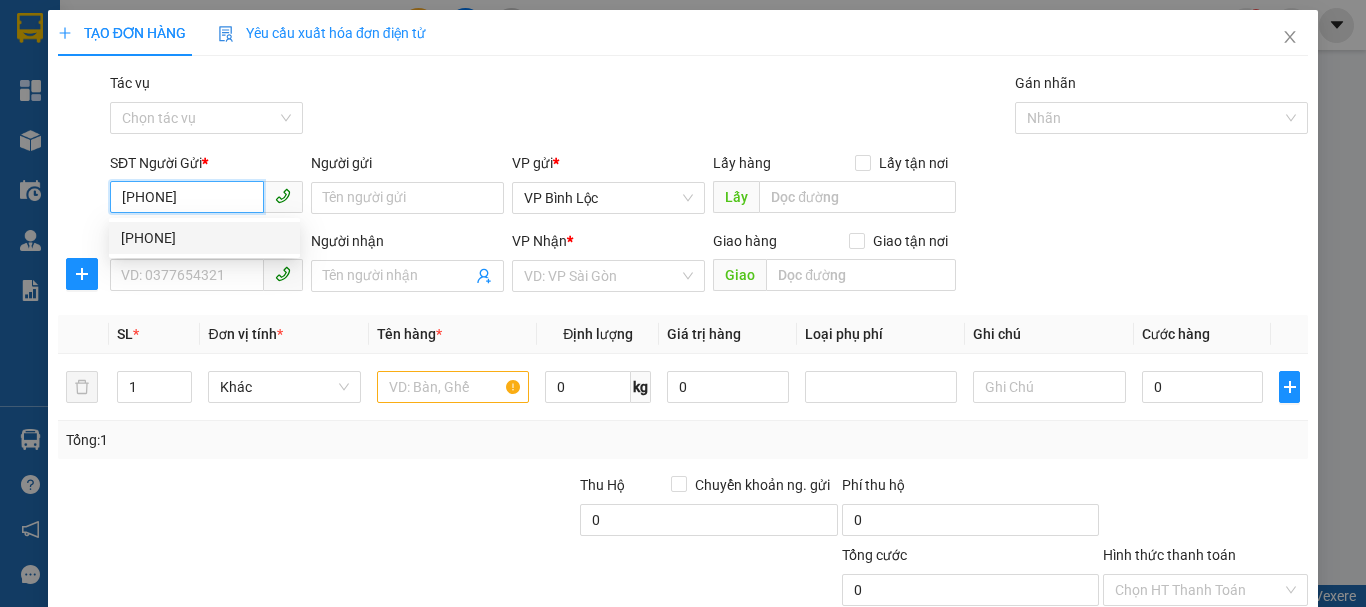 click on "[PHONE]" at bounding box center [204, 238] 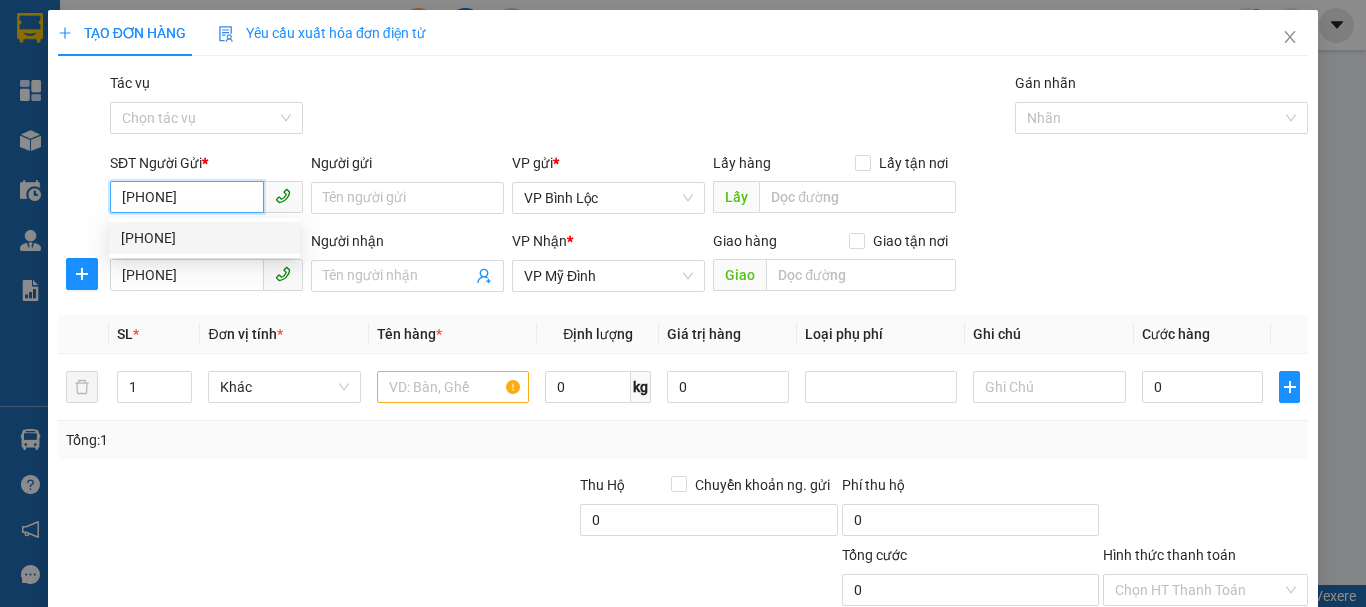 type on "280.000" 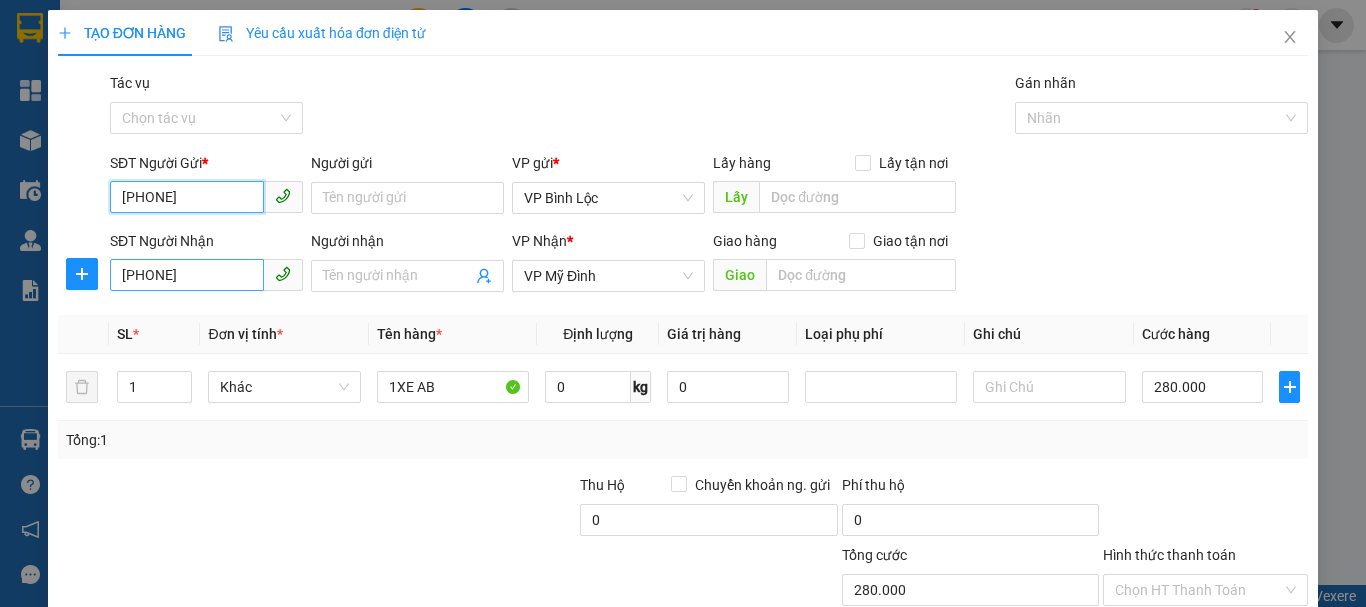 type on "[PHONE]" 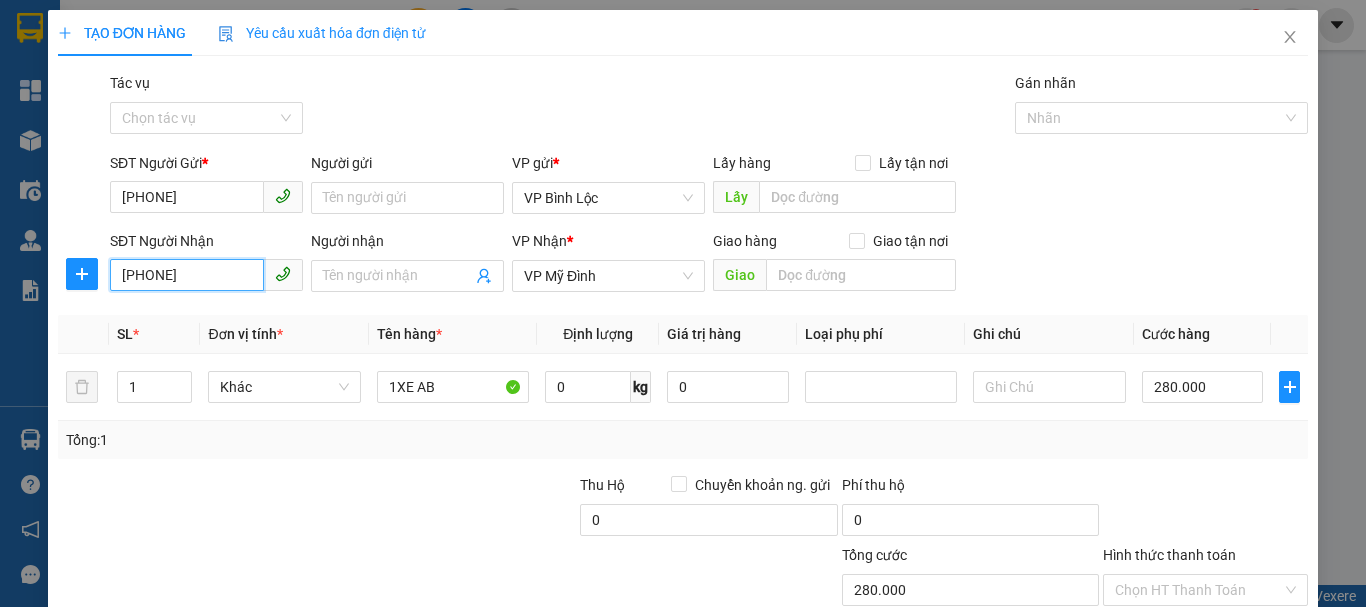 click on "[PHONE]" at bounding box center (187, 275) 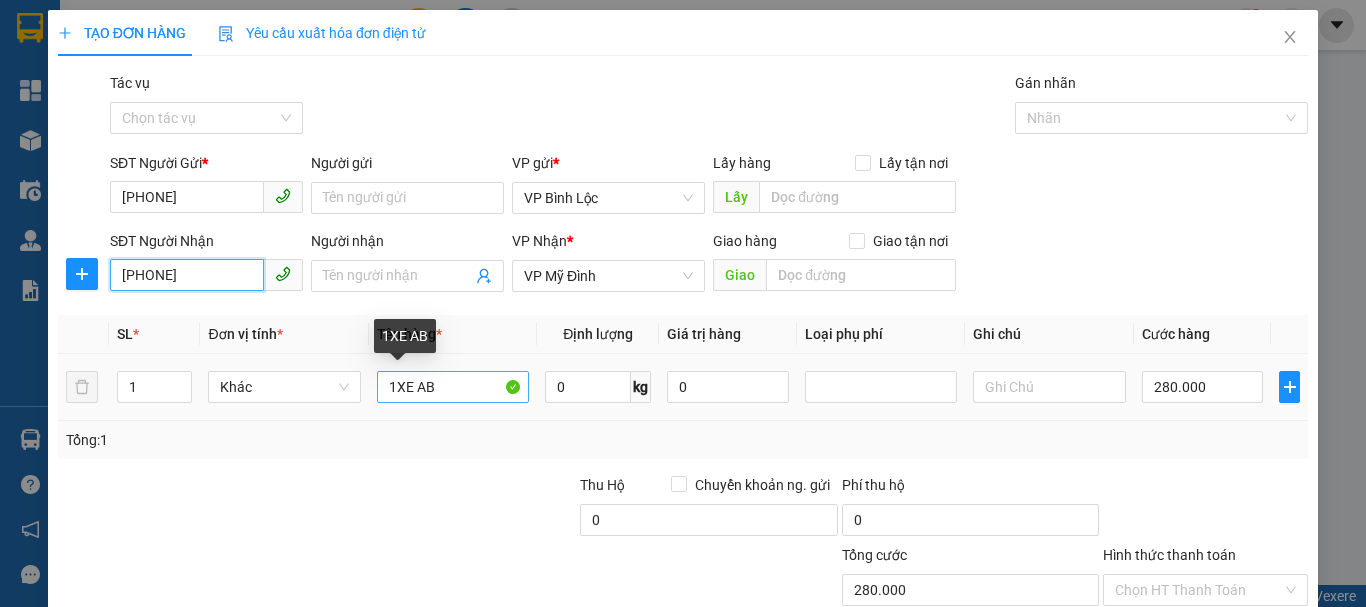 type on "[PHONE]" 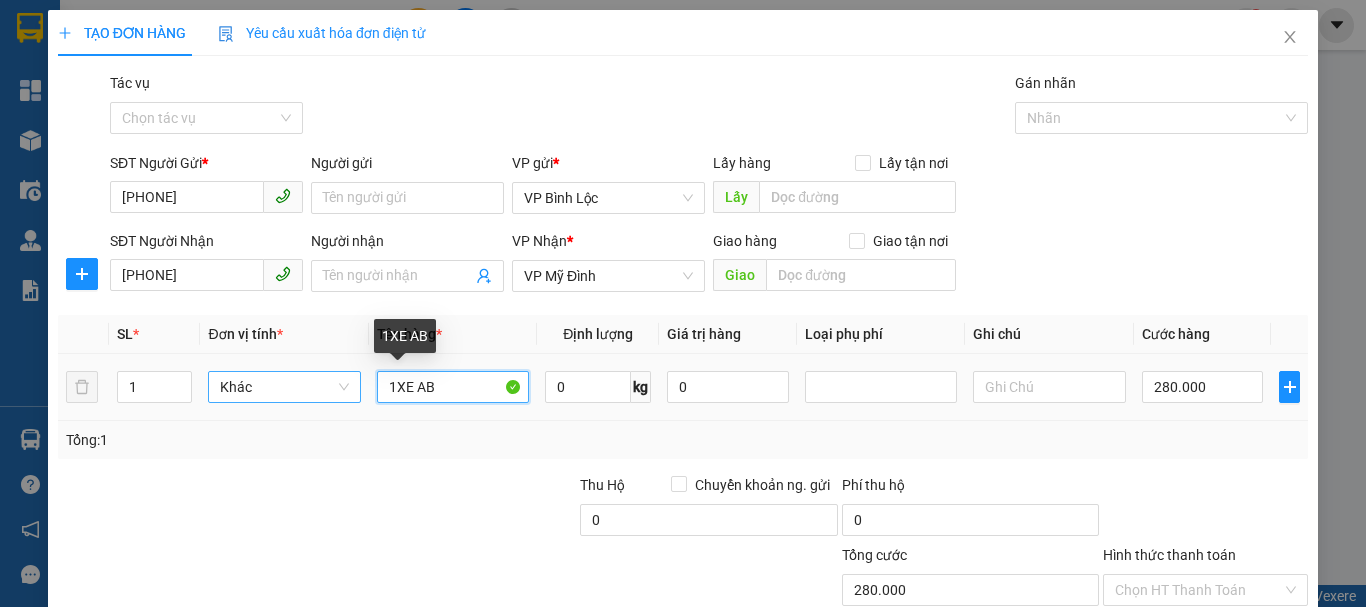 drag, startPoint x: 443, startPoint y: 385, endPoint x: 334, endPoint y: 383, distance: 109.01835 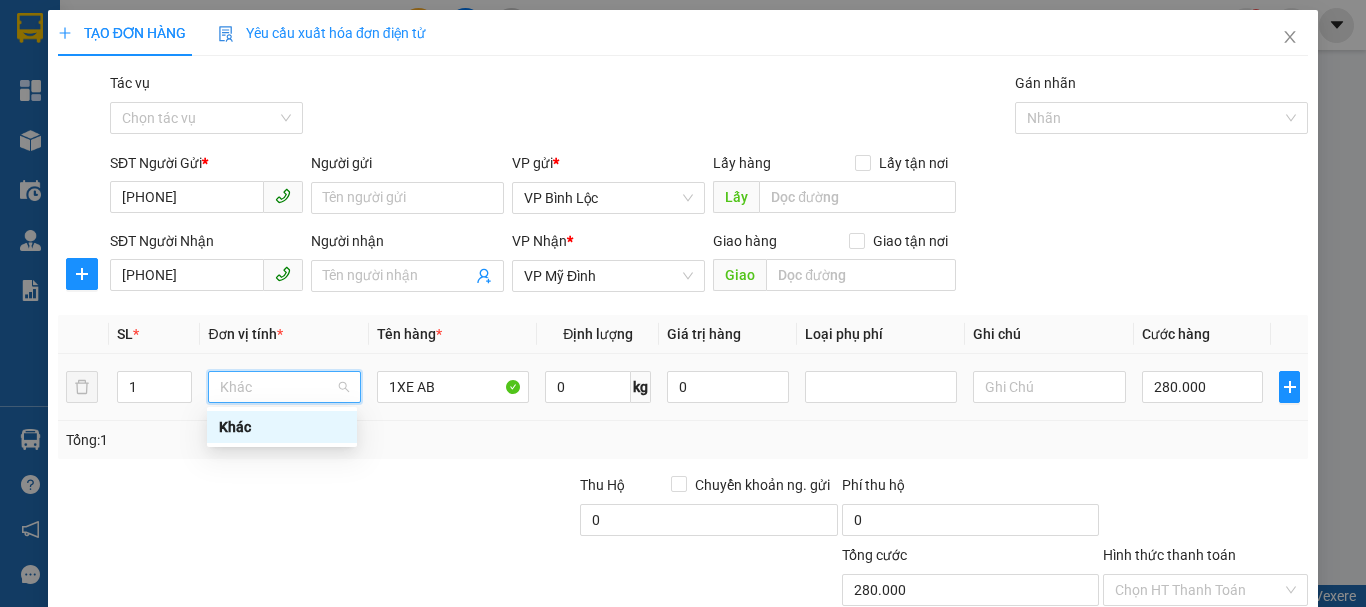 click on "Khác" at bounding box center (284, 387) 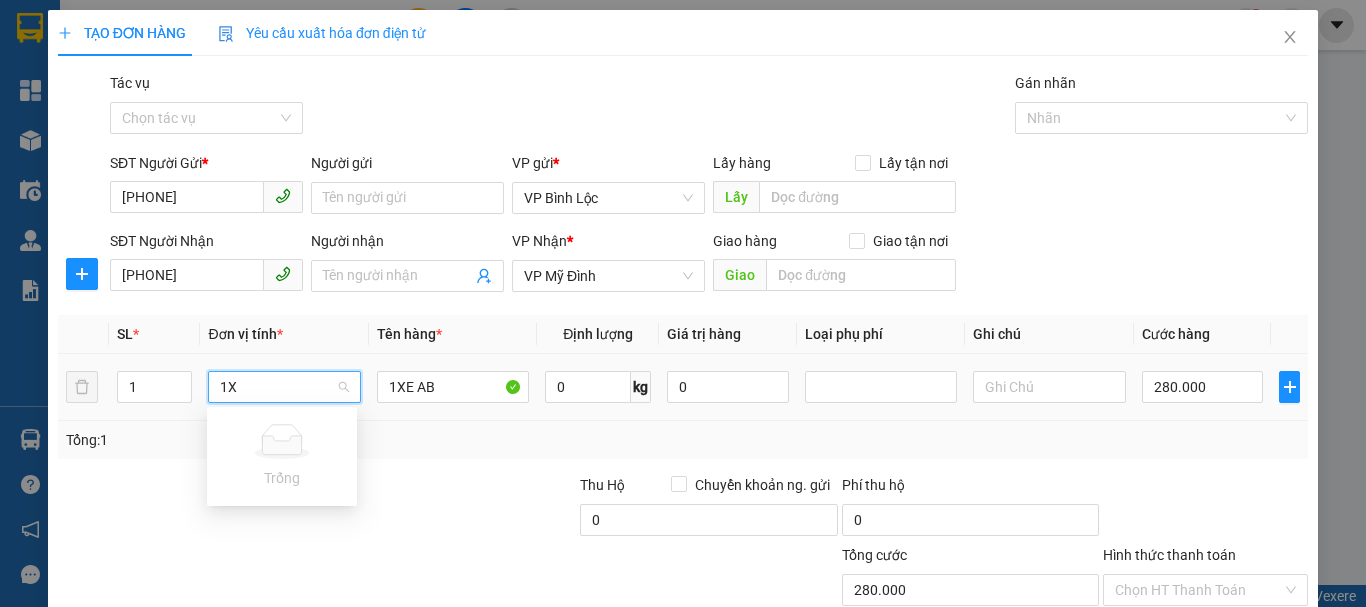 type on "1" 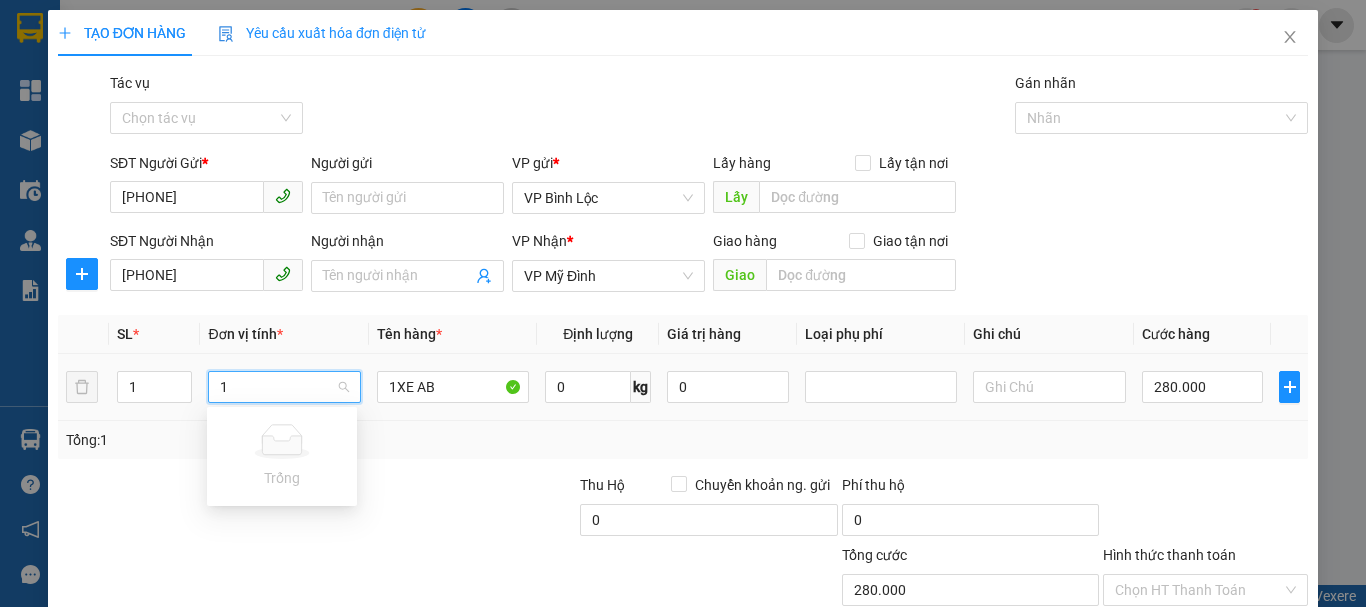type 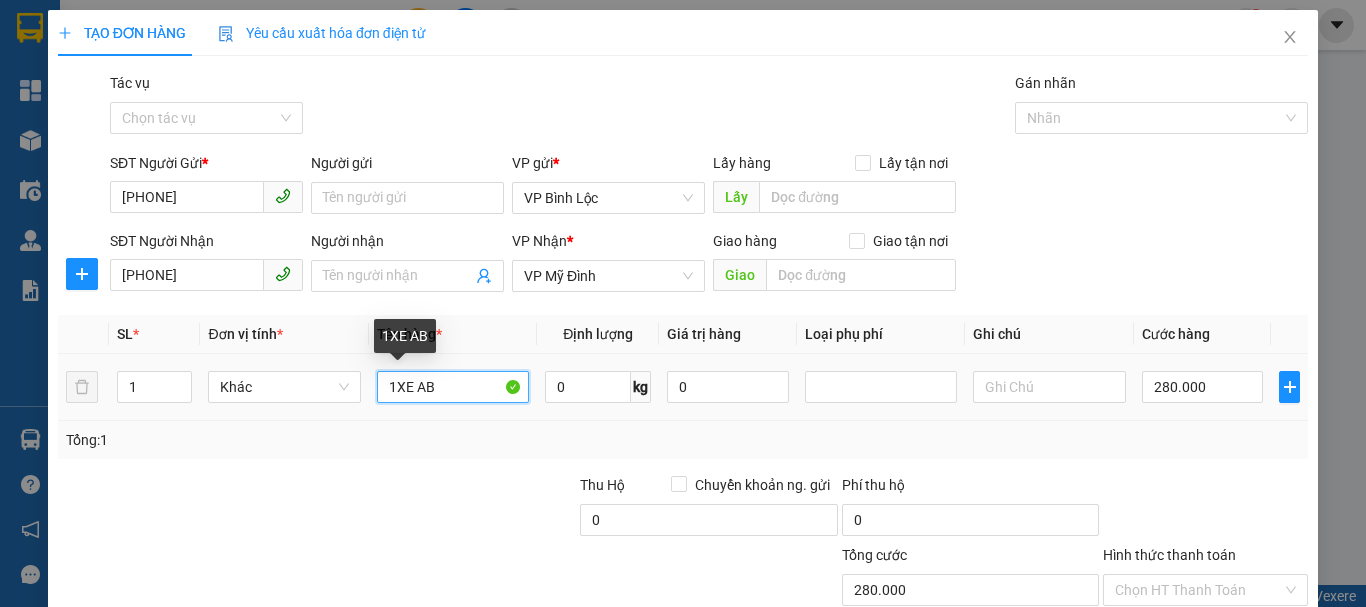 click on "1XE AB" at bounding box center (453, 387) 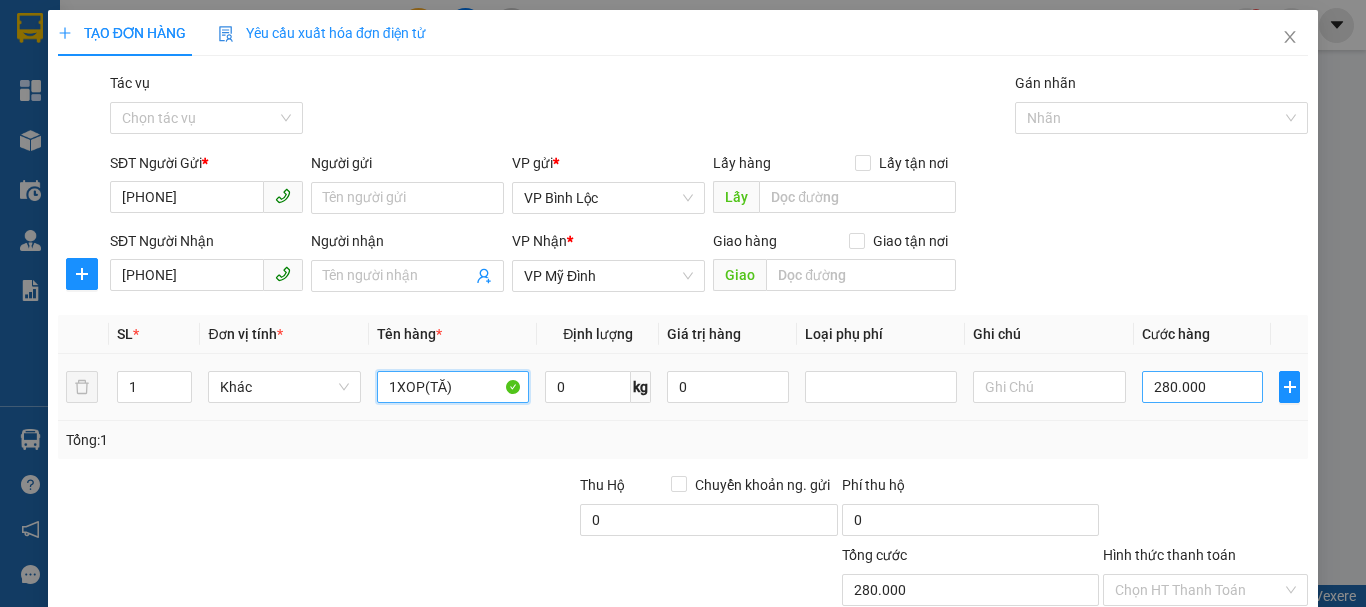 type on "1XOP(TĂ)" 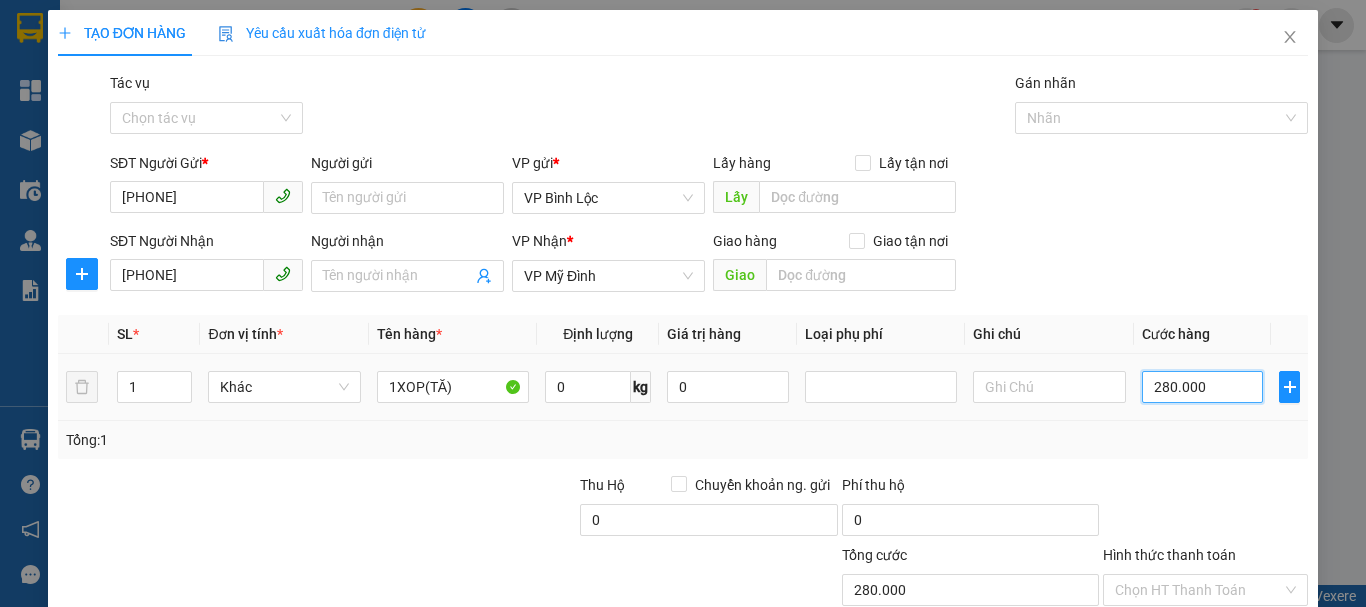 click on "280.000" at bounding box center [1203, 387] 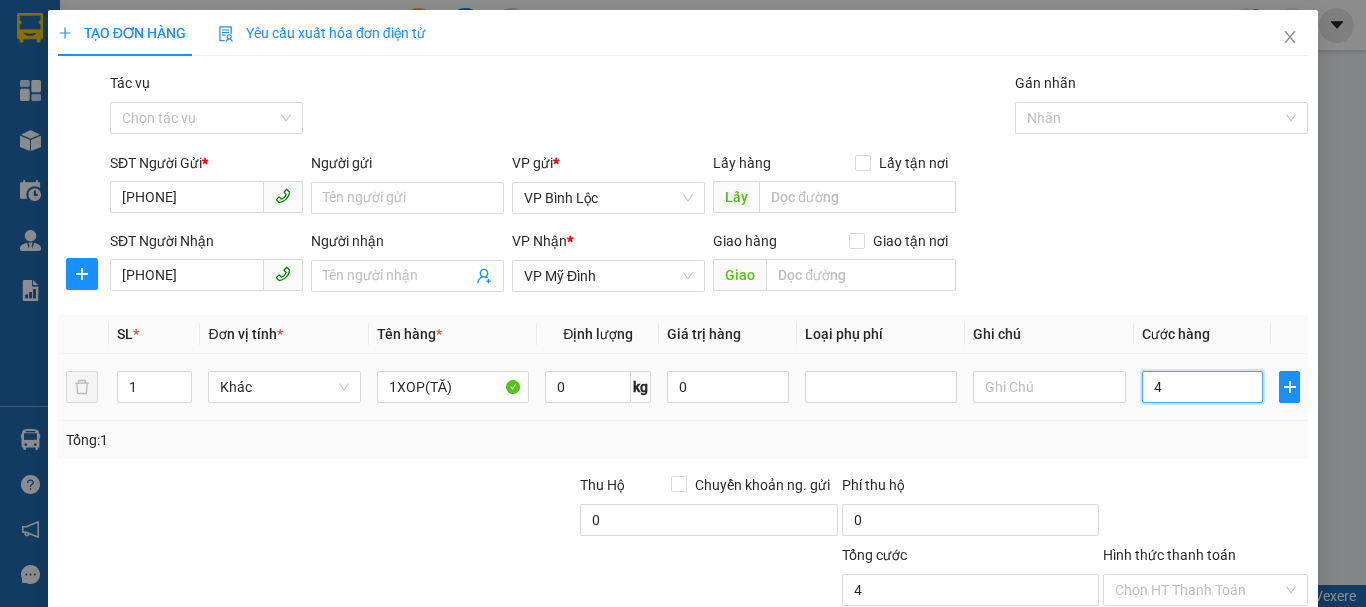type on "40" 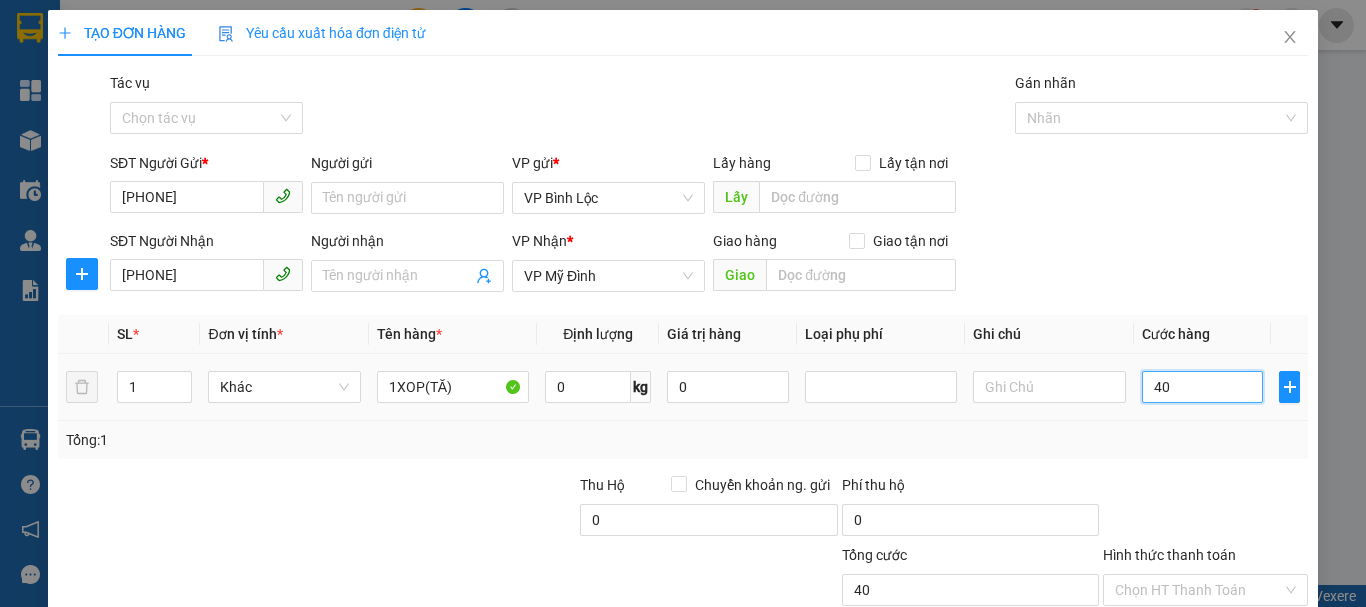 type on "400" 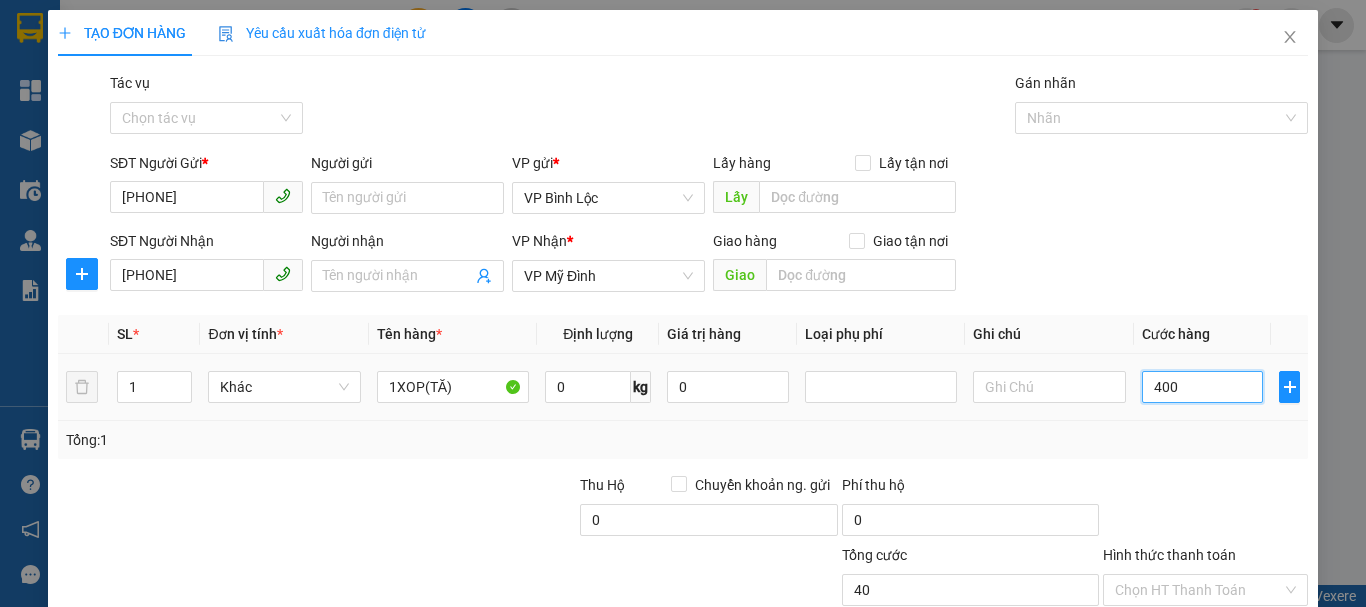 type on "400" 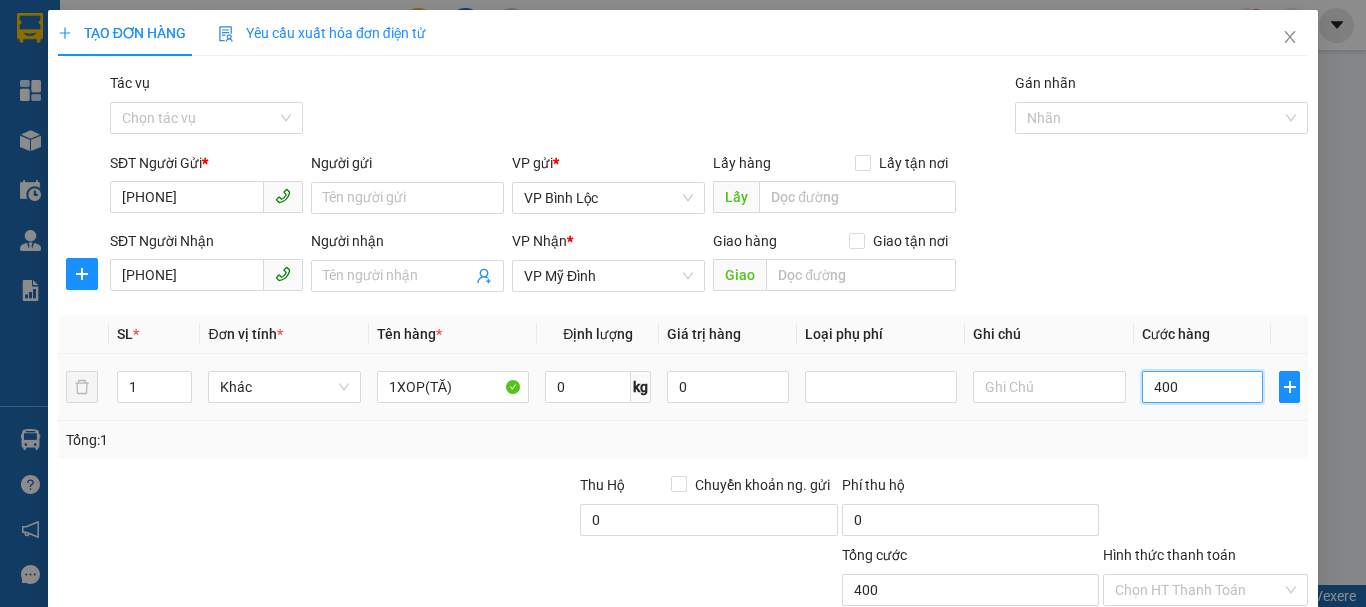 type on "4.000" 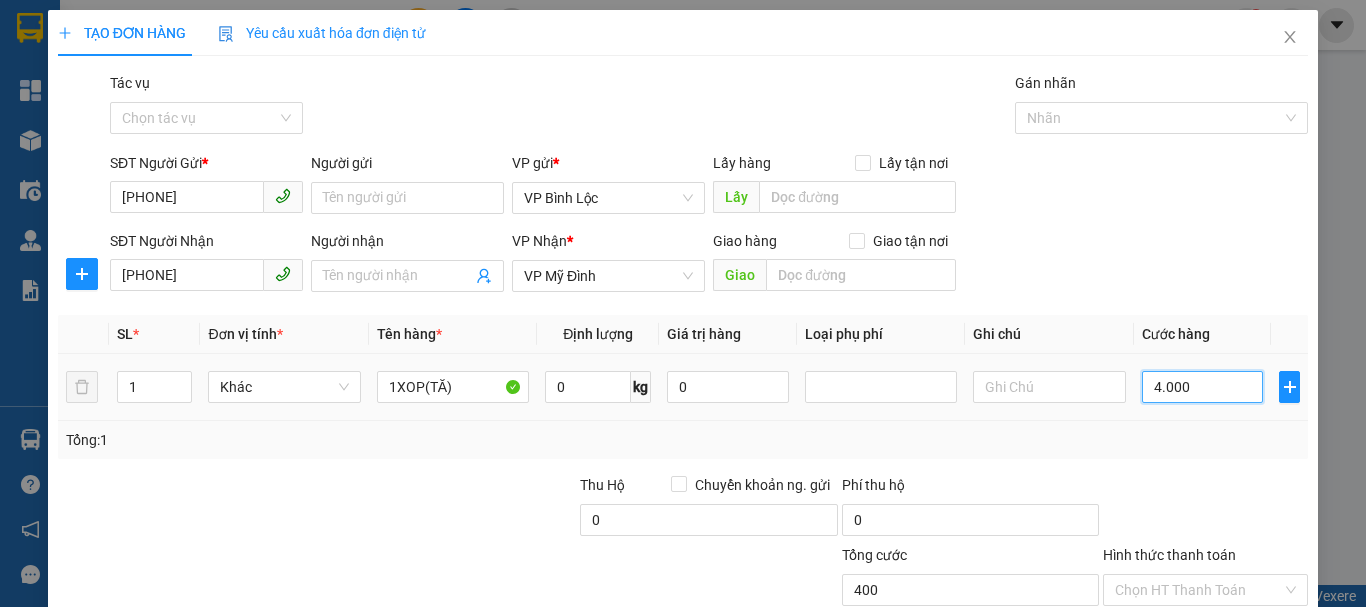 type on "4.000" 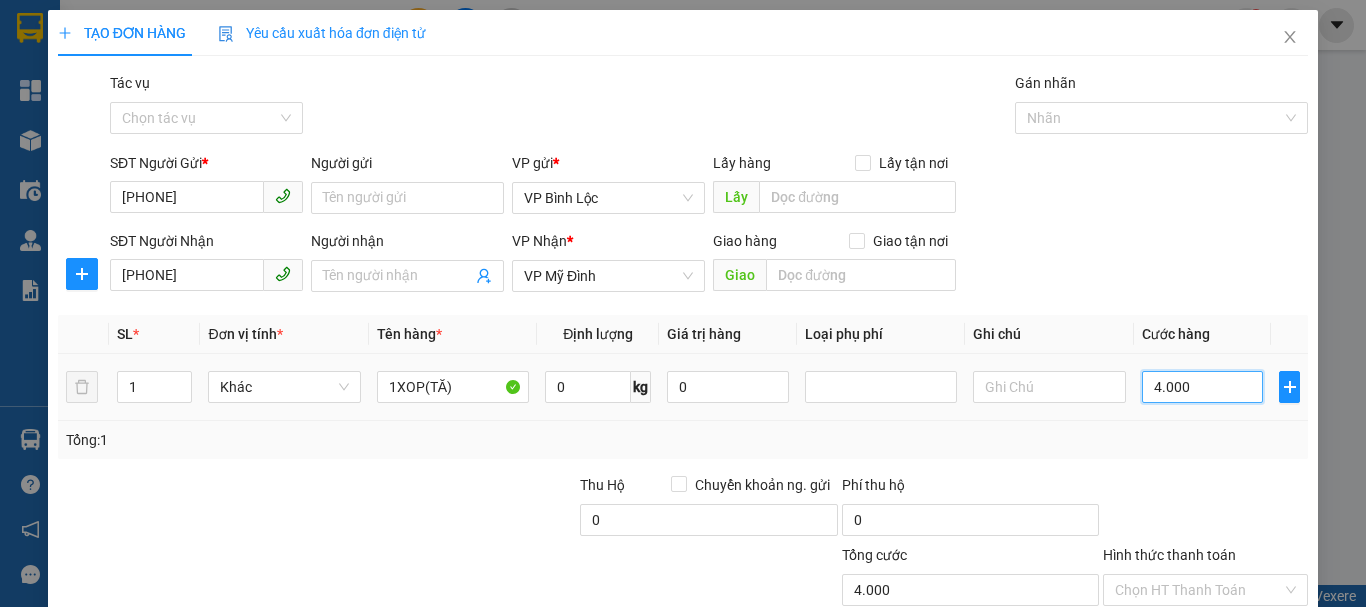 type on "40.000" 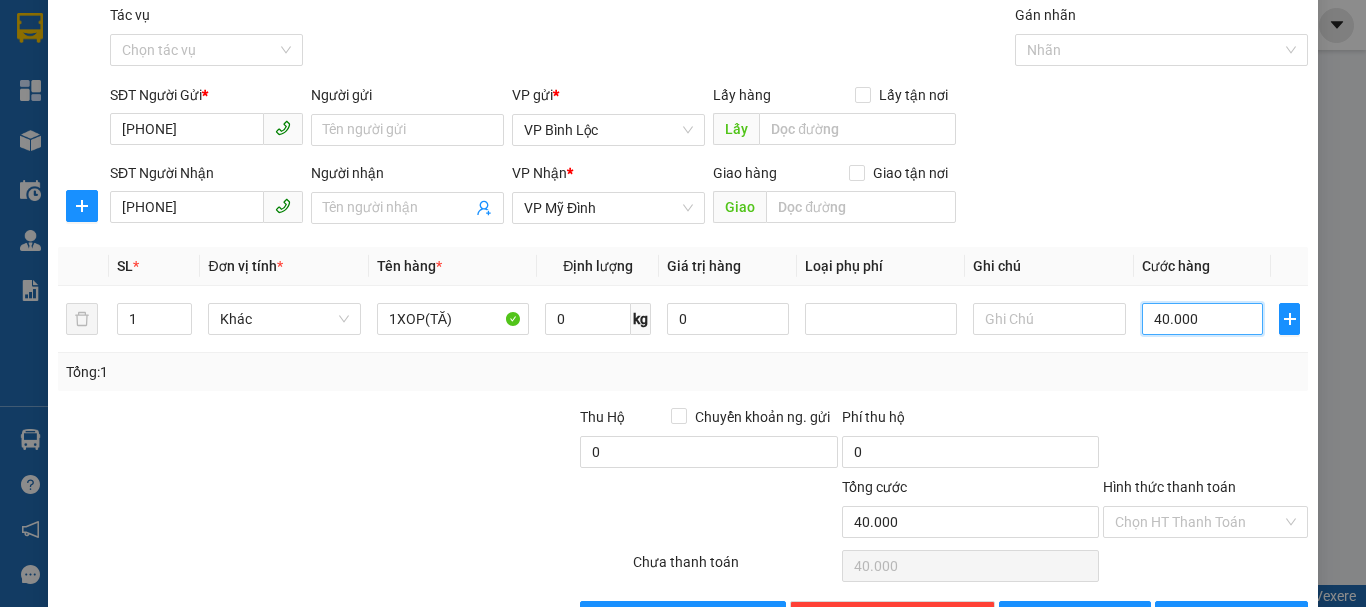 scroll, scrollTop: 133, scrollLeft: 0, axis: vertical 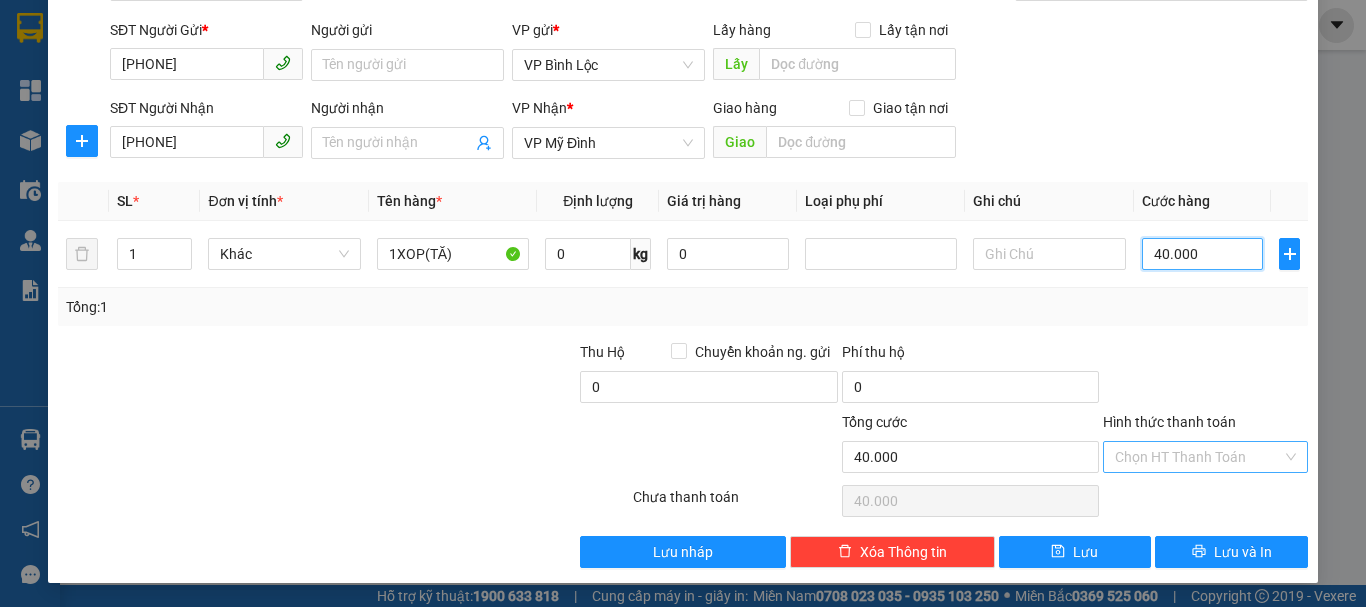 type on "40.000" 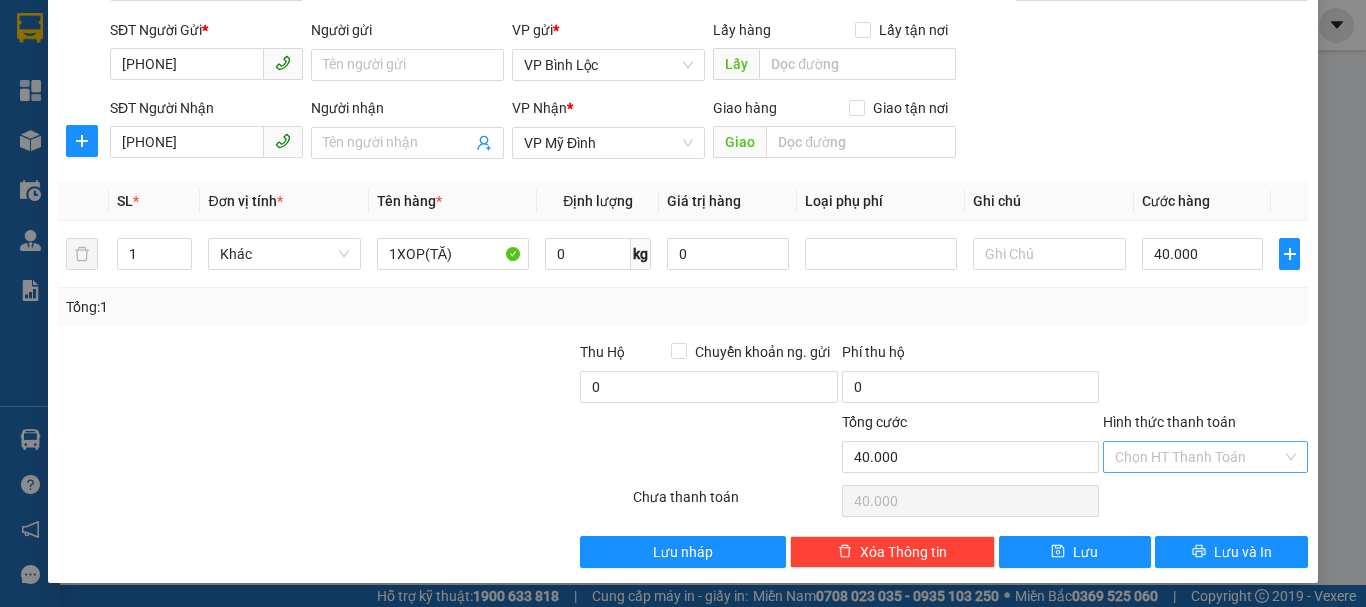 click on "Hình thức thanh toán" at bounding box center (1198, 457) 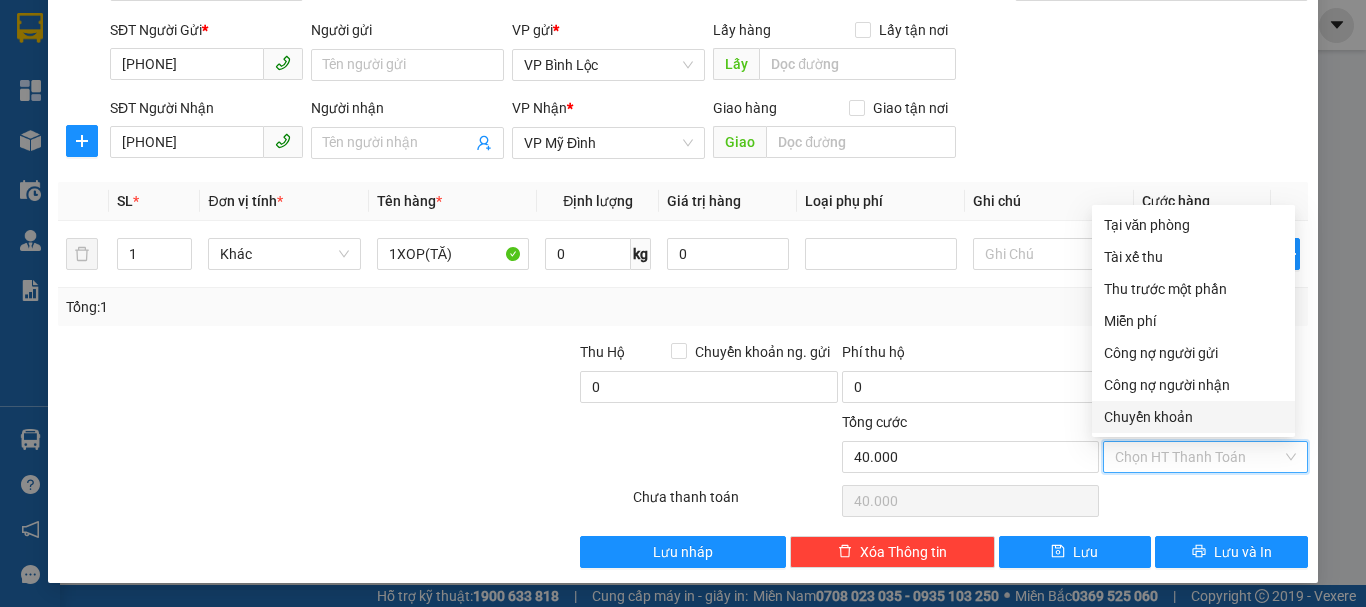 click on "Chuyển khoản" at bounding box center (1193, 417) 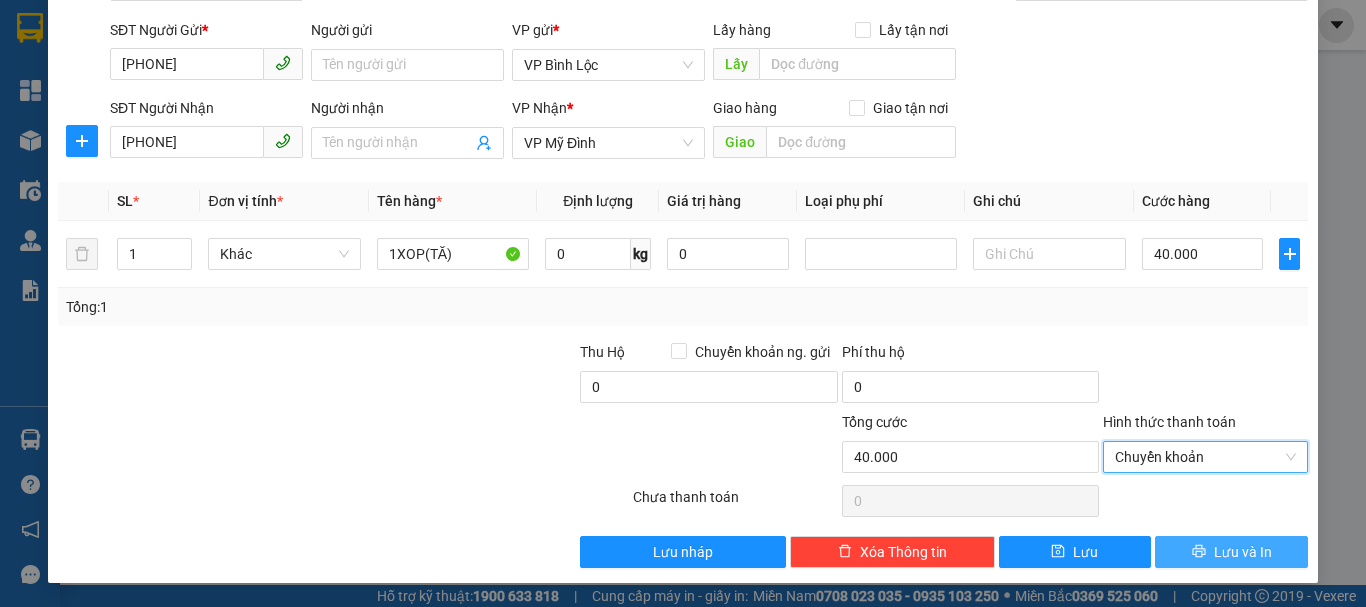 click 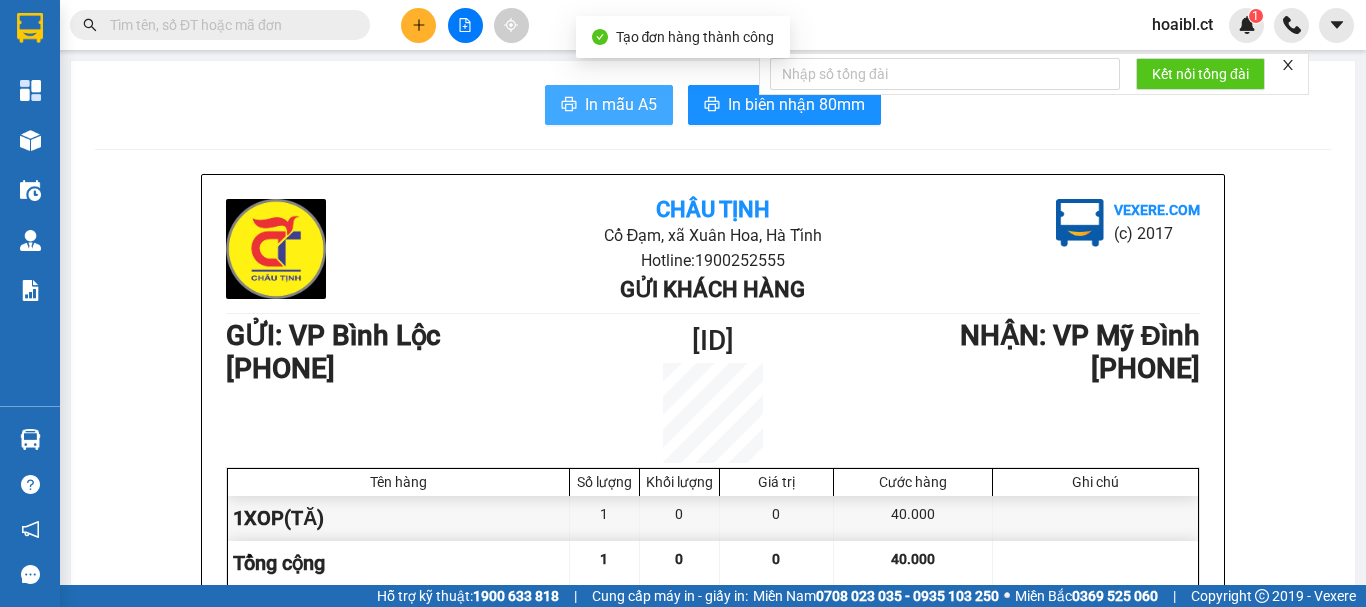 click on "In mẫu A5" at bounding box center [621, 104] 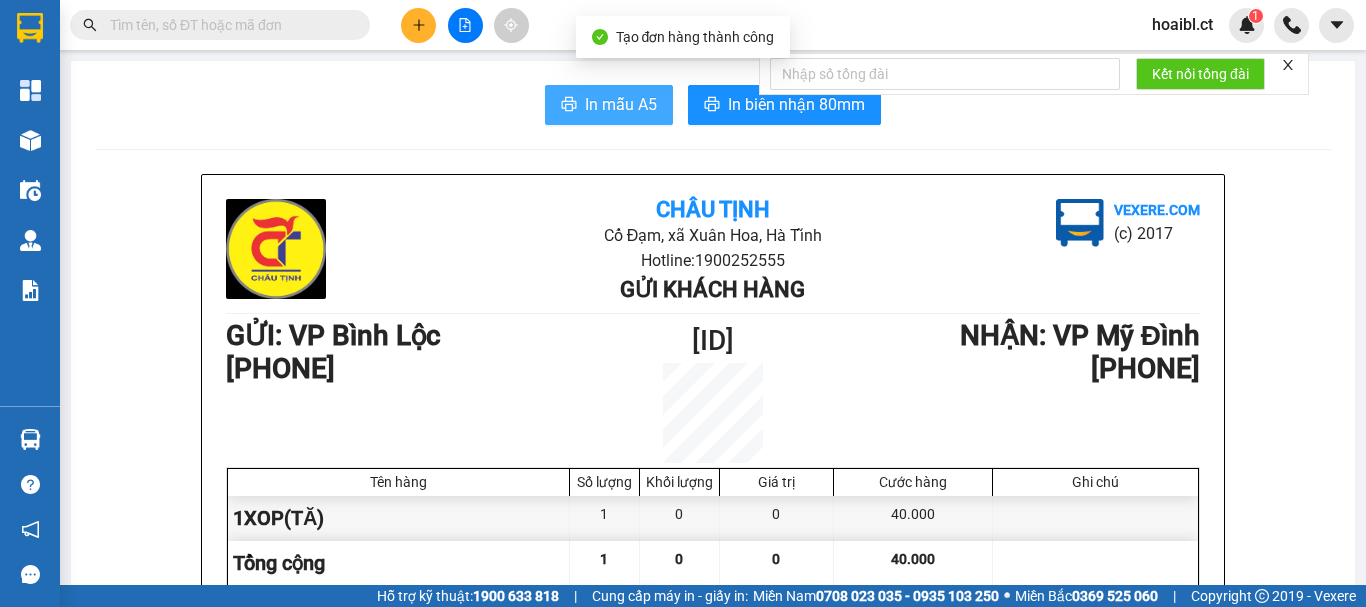 scroll, scrollTop: 0, scrollLeft: 0, axis: both 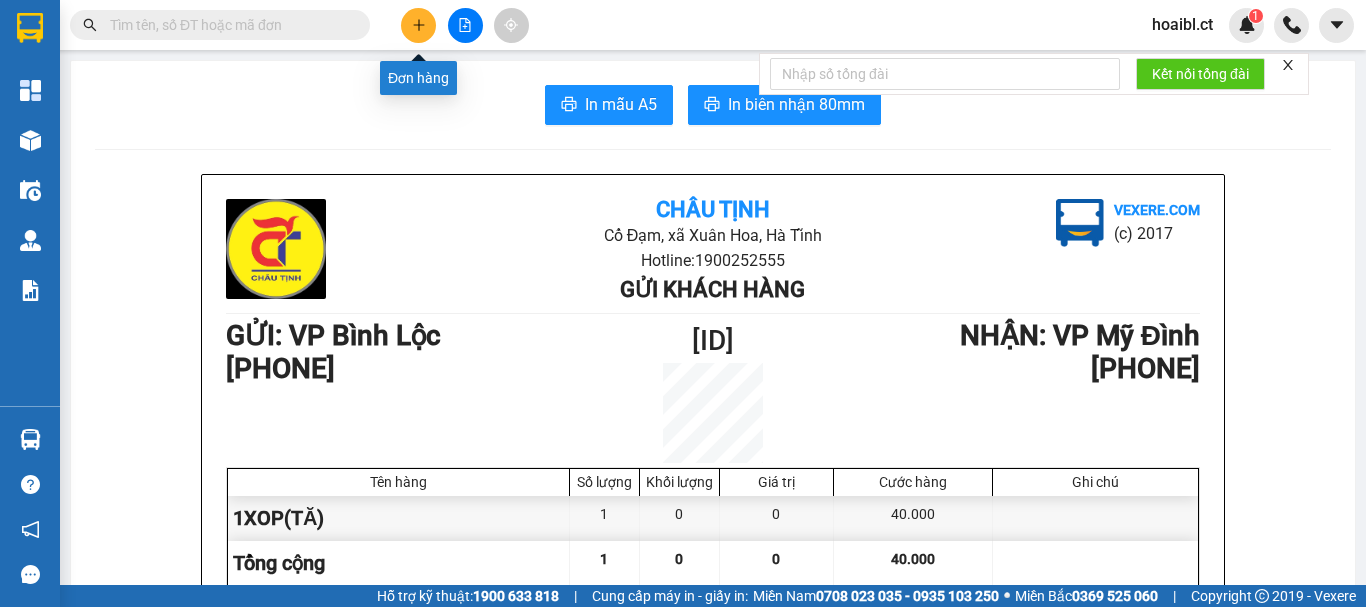 click 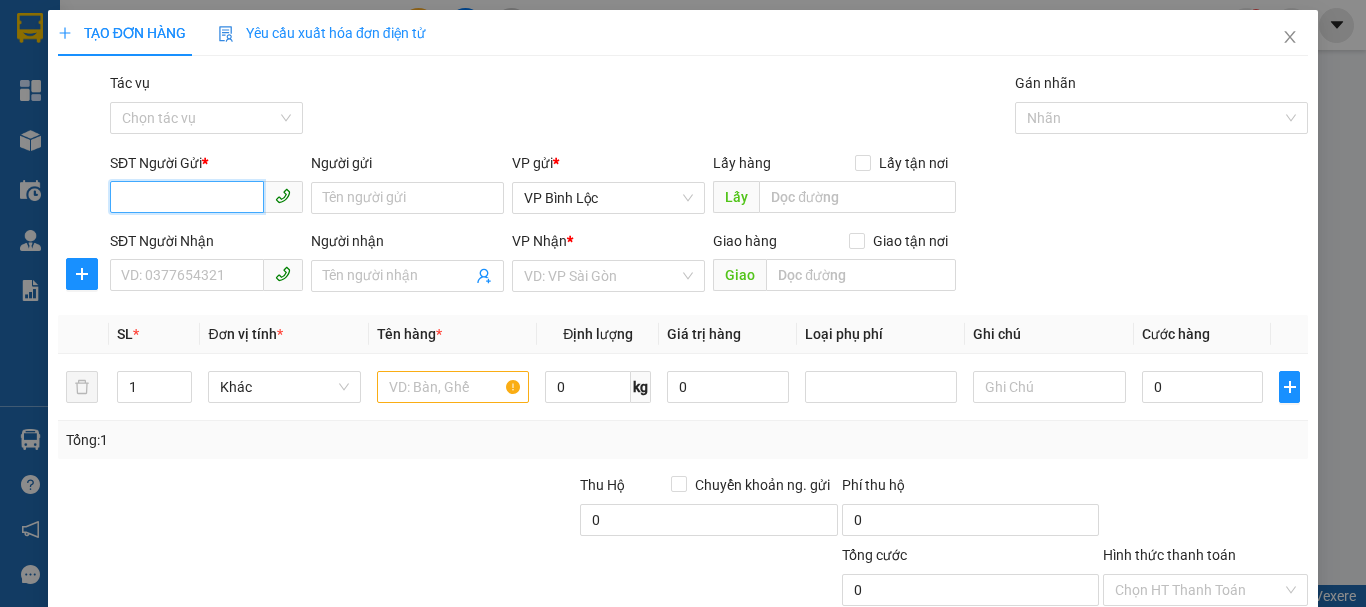 click on "SĐT Người Gửi  *" at bounding box center [187, 197] 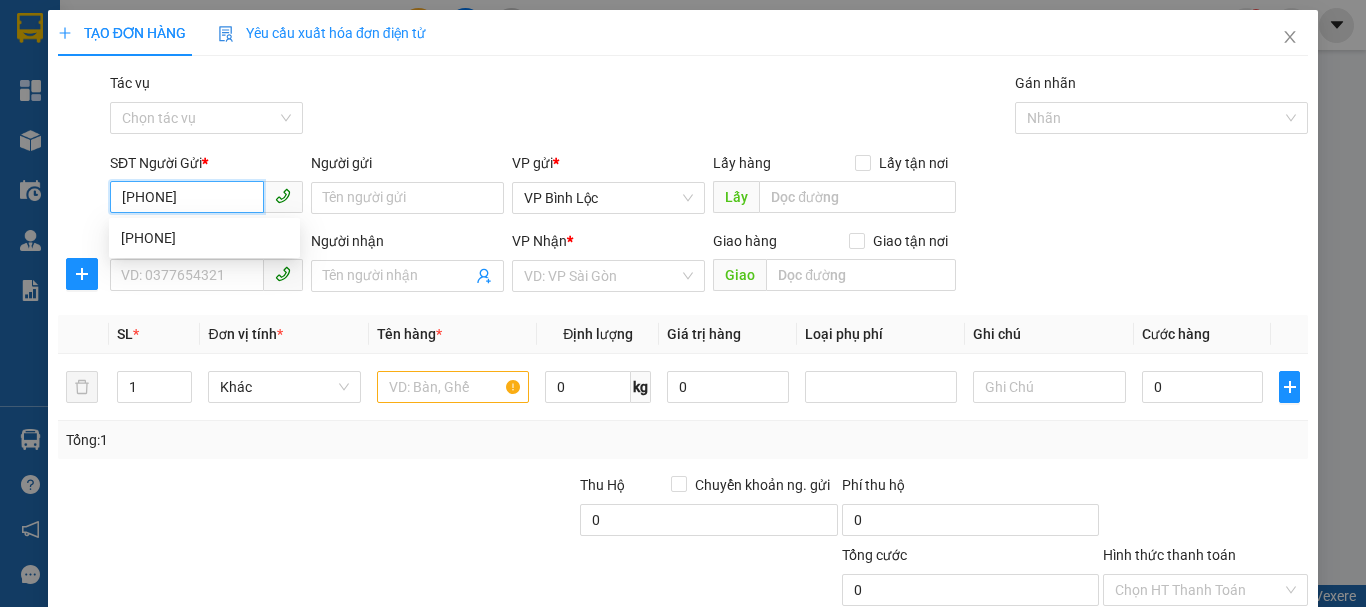 type on "[PHONE]" 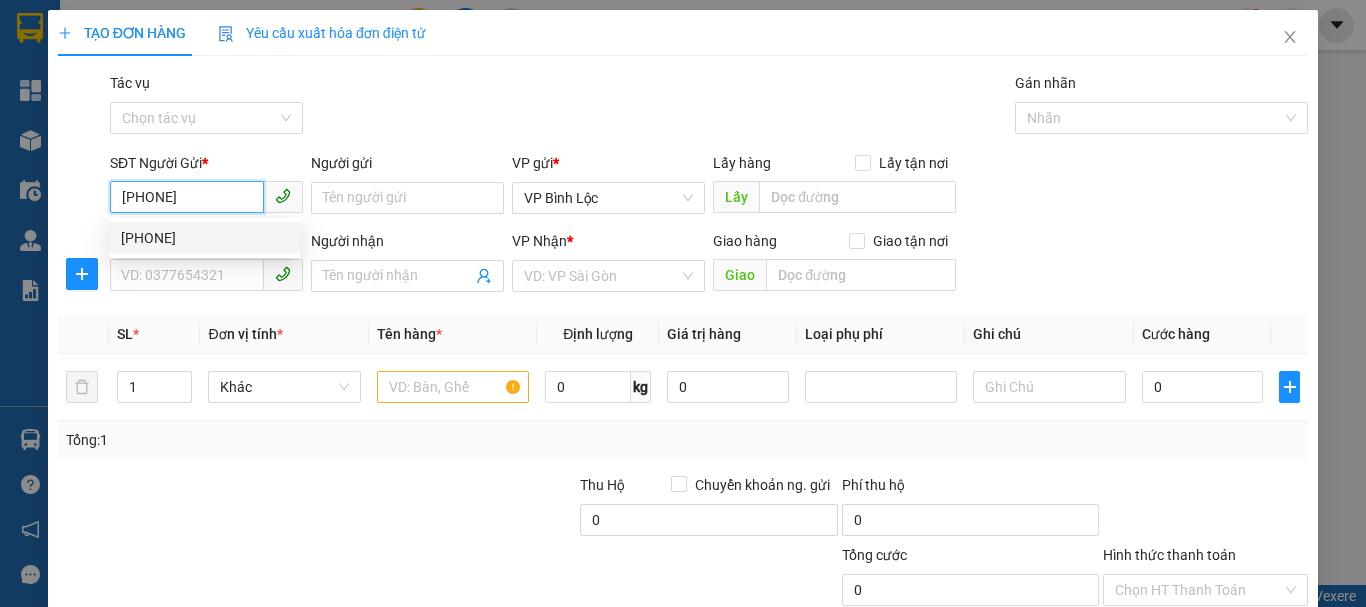 click on "[PHONE]" at bounding box center (204, 238) 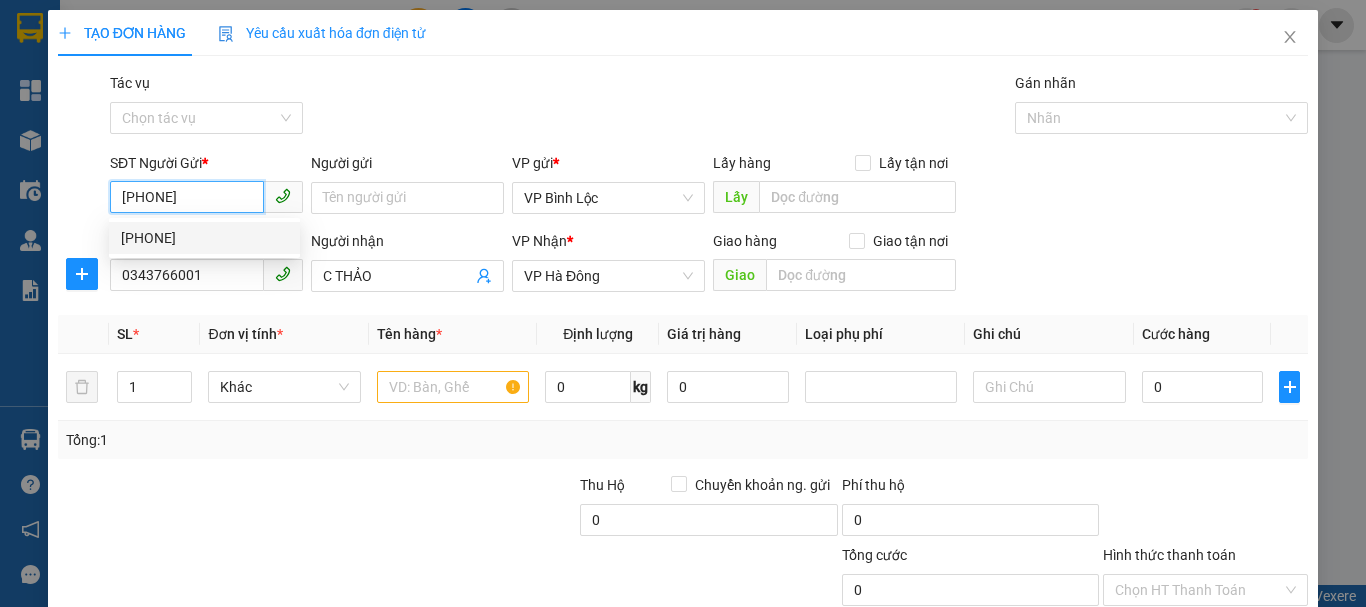 type on "180.000" 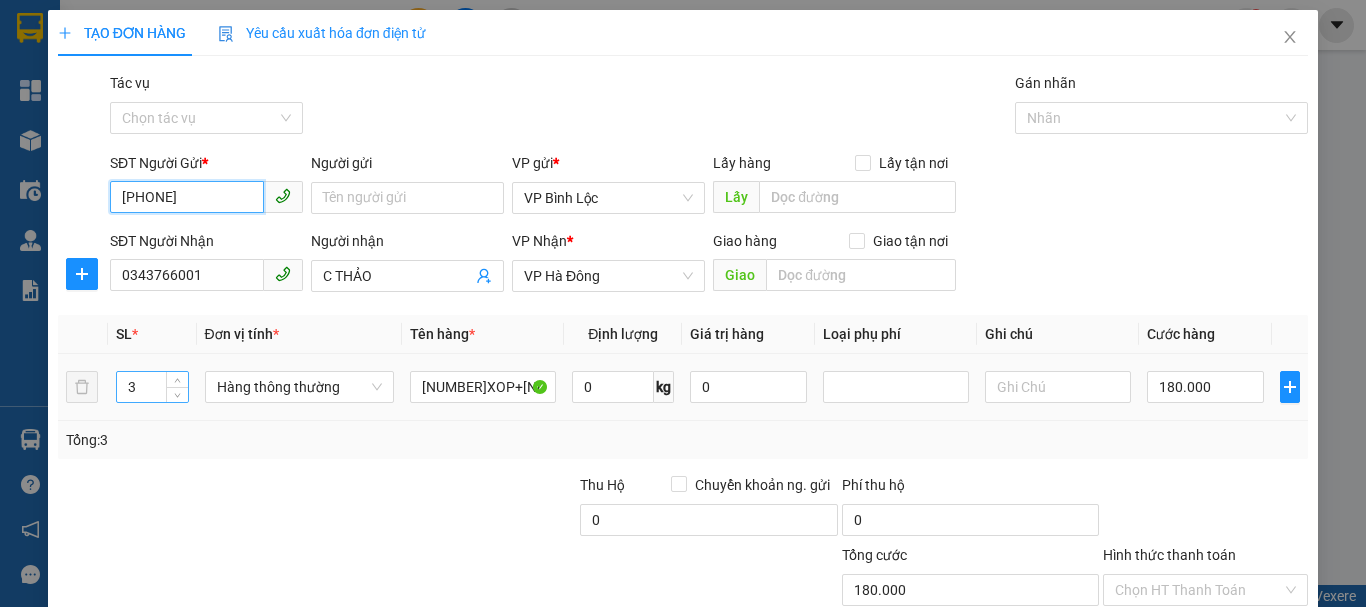 type on "[PHONE]" 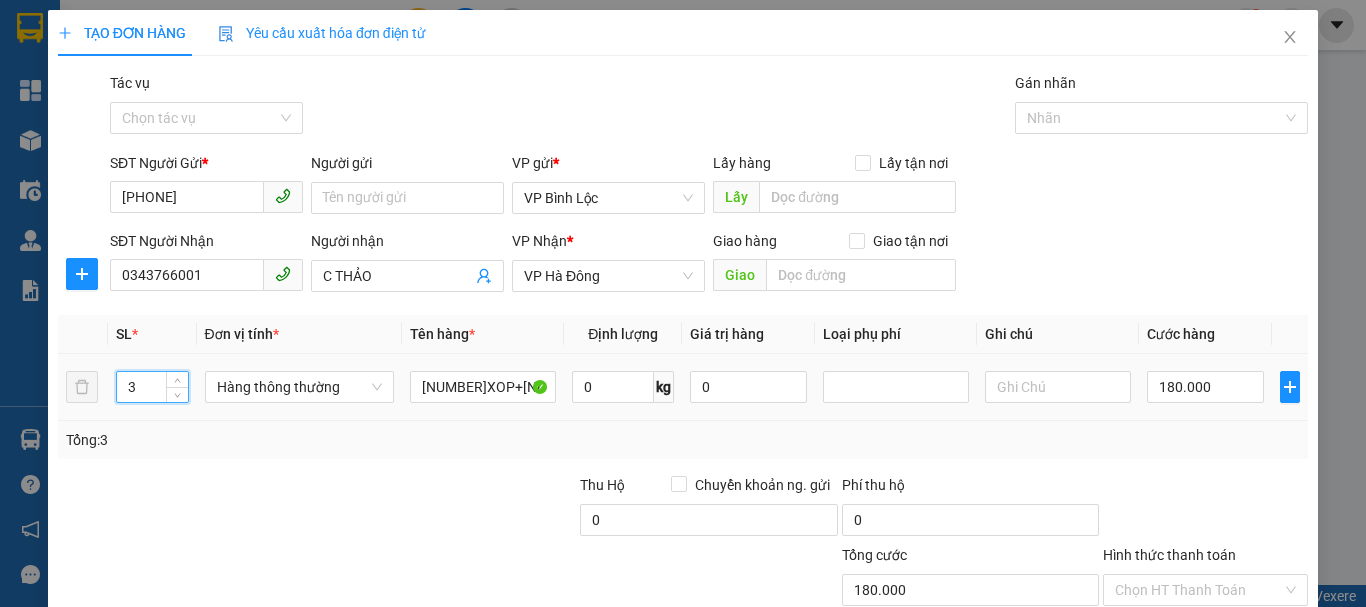 click on "3" at bounding box center (152, 387) 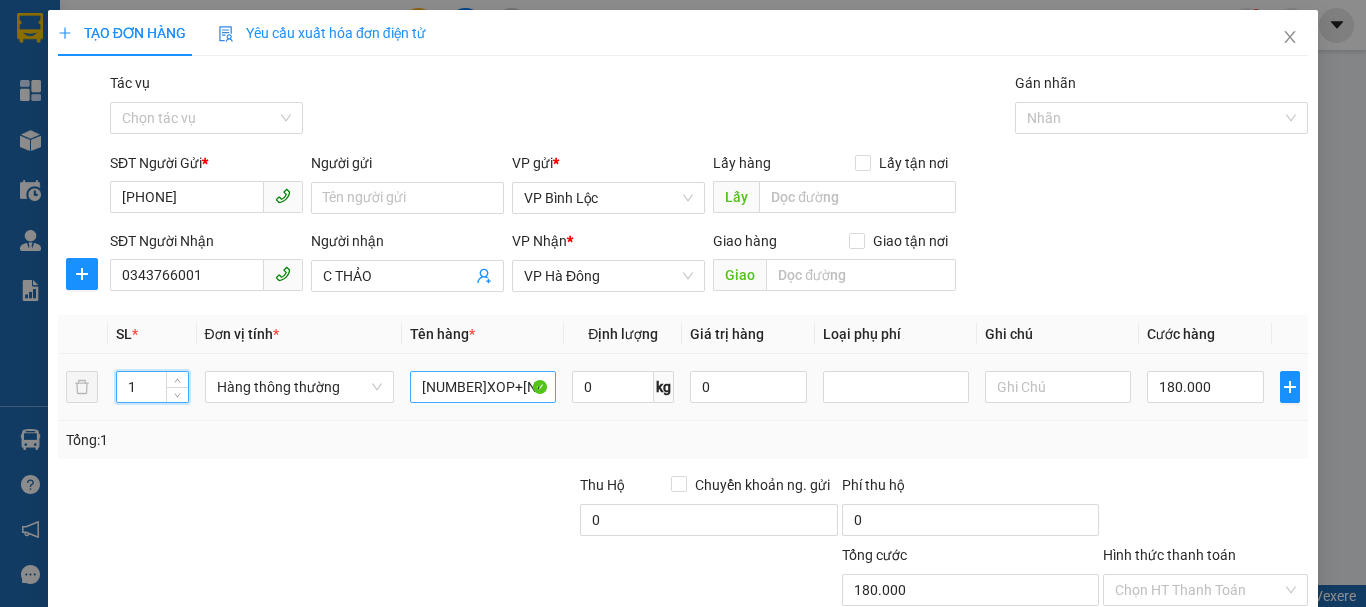 type on "1" 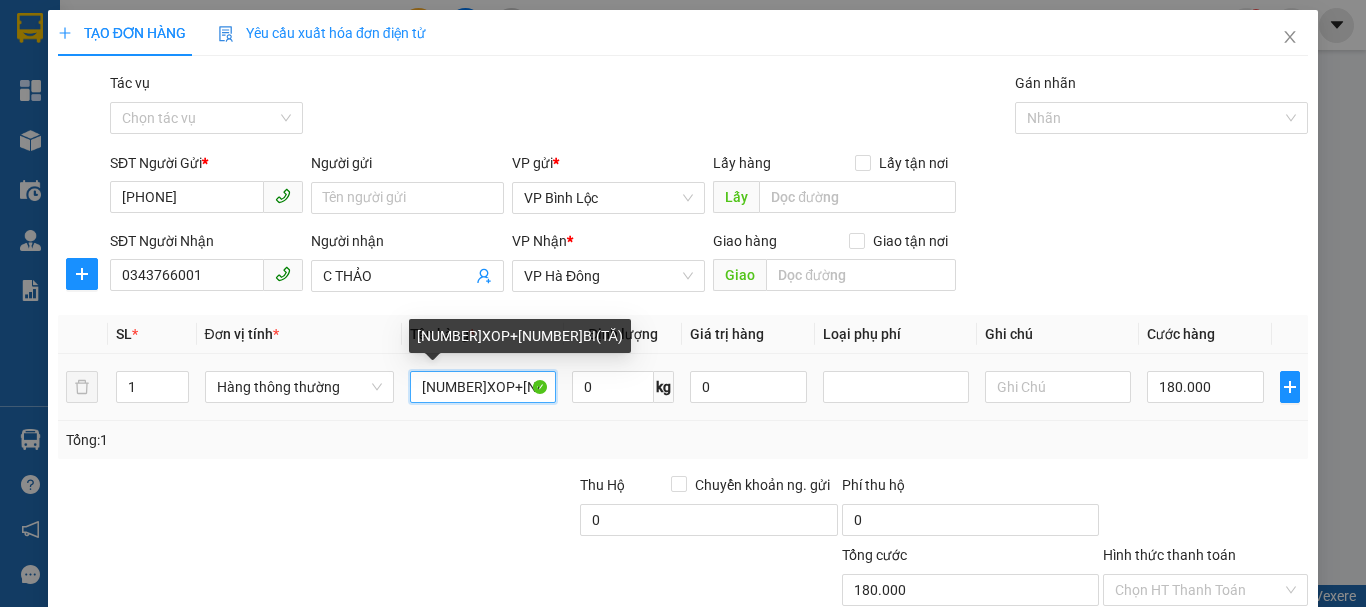 click on "[NUMBER]XOP+[NUMBER]BI(TĂ)" at bounding box center [483, 387] 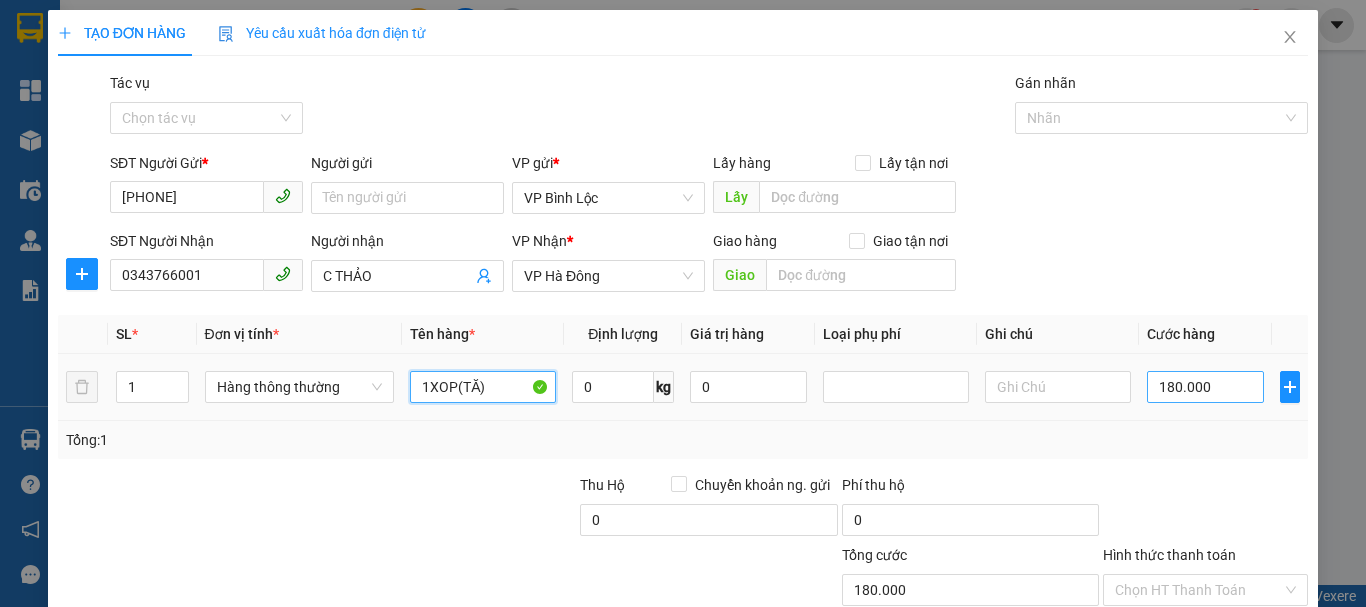 type on "1XOP(TĂ)" 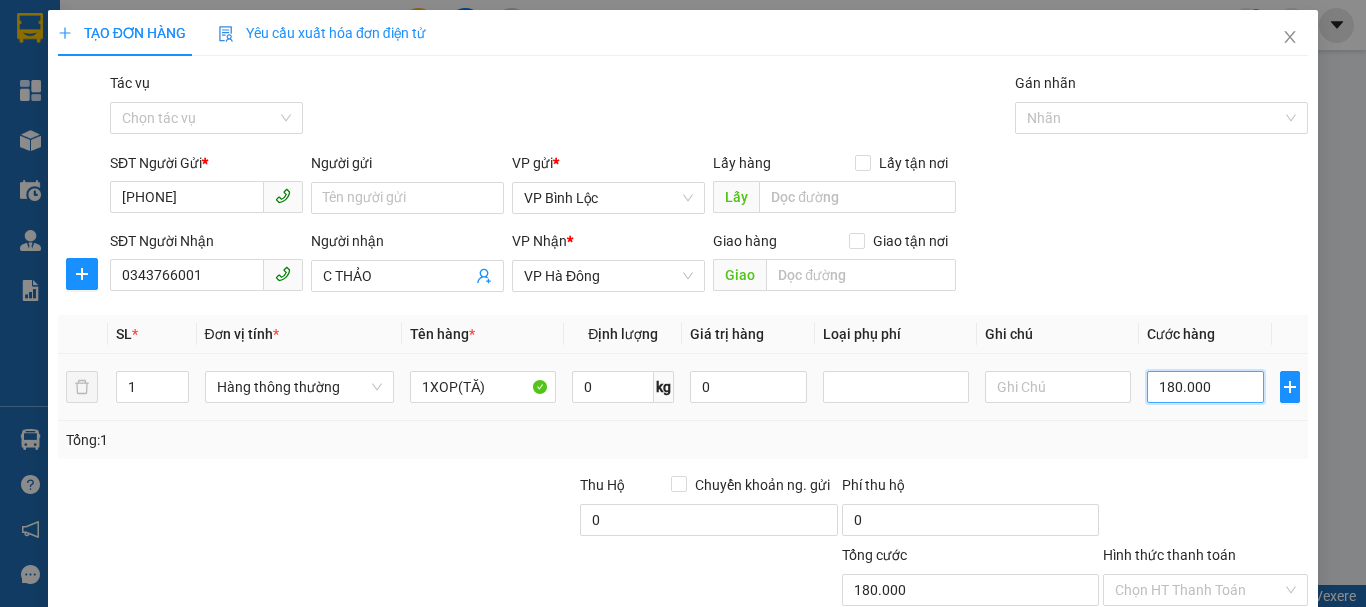 click on "180.000" at bounding box center (1205, 387) 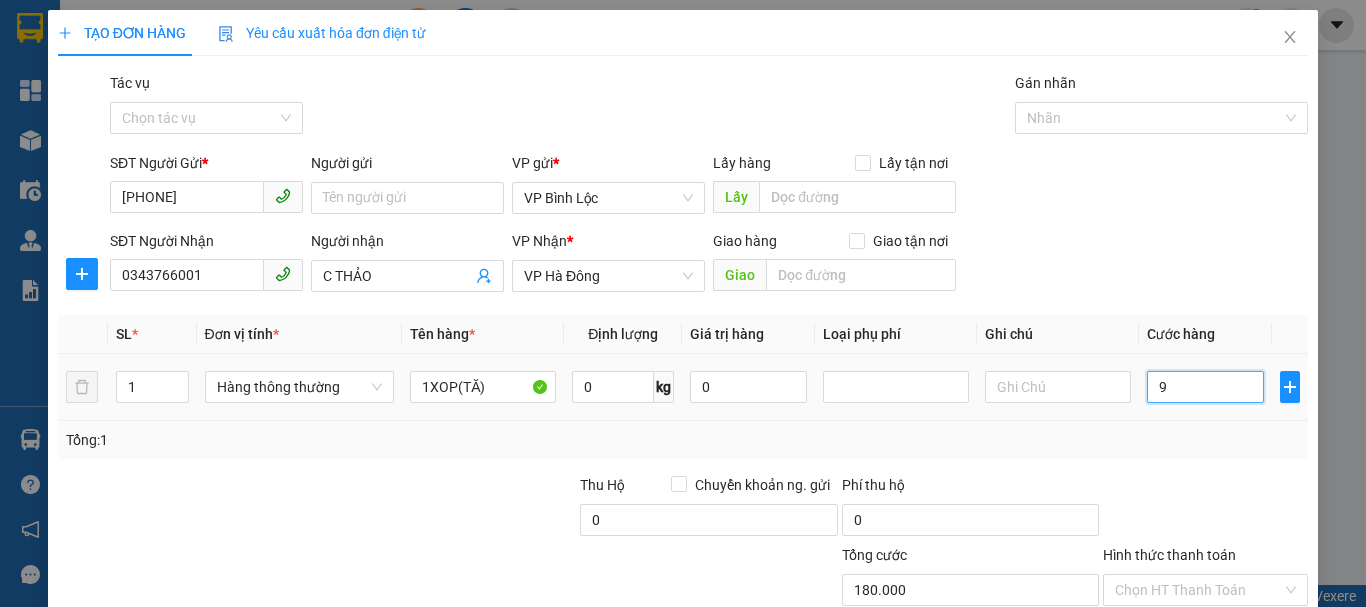 type on "9" 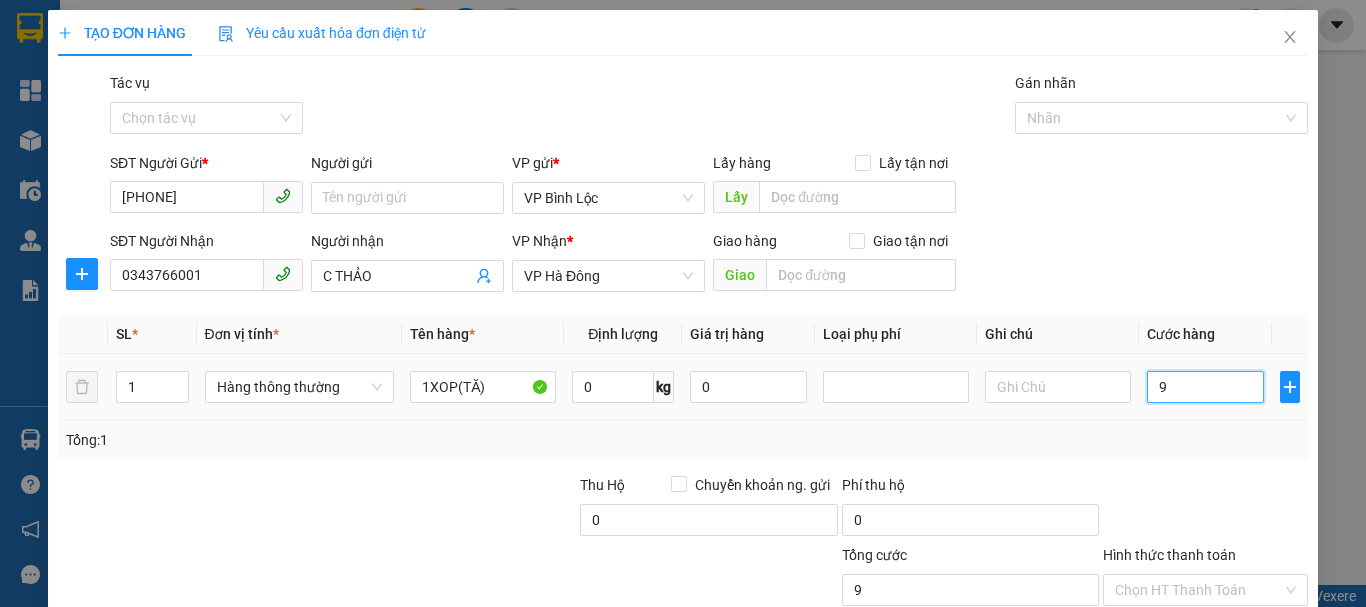 type on "90" 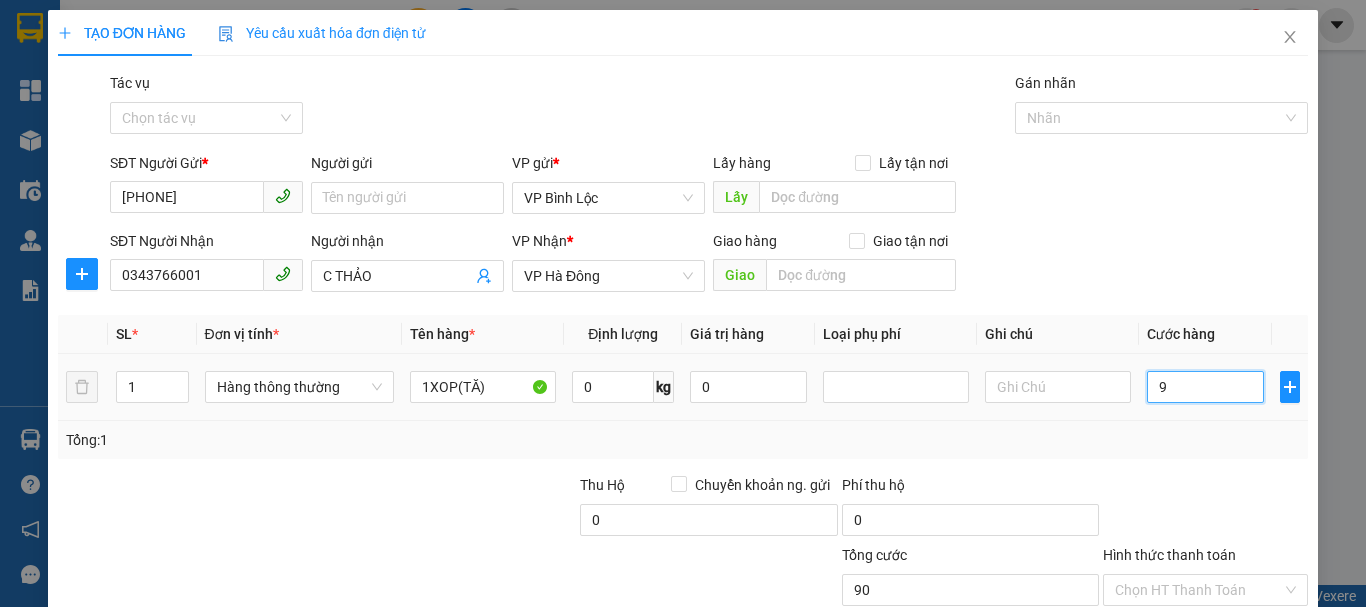 type on "90" 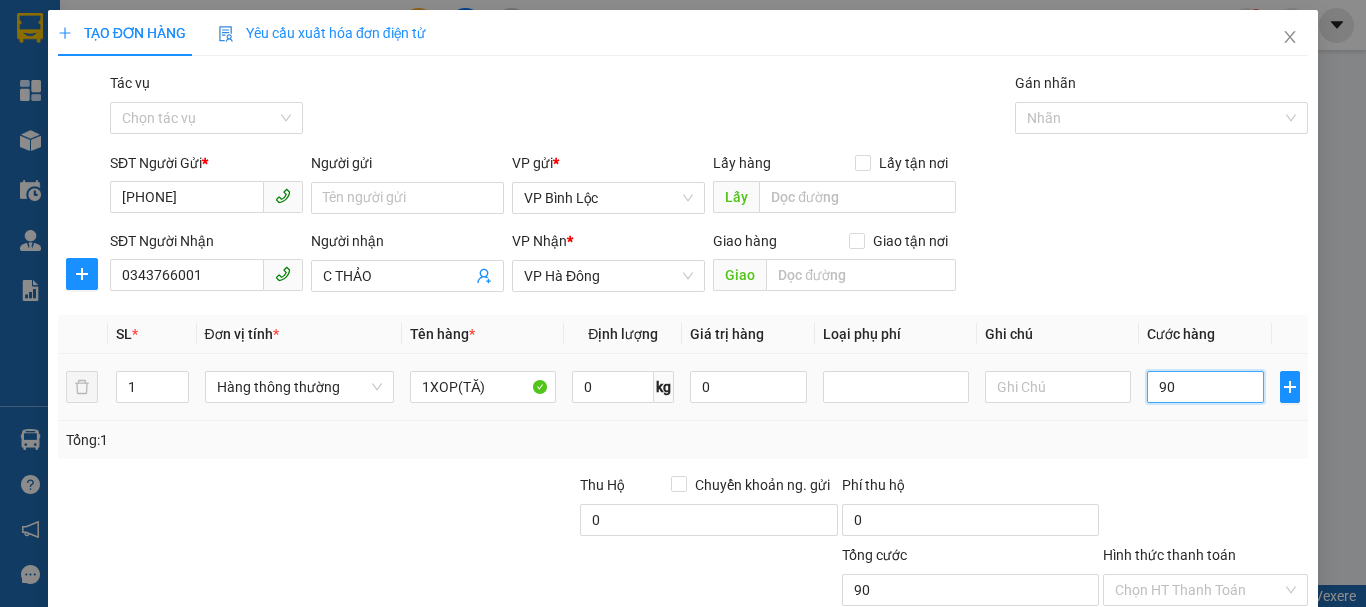 type on "900" 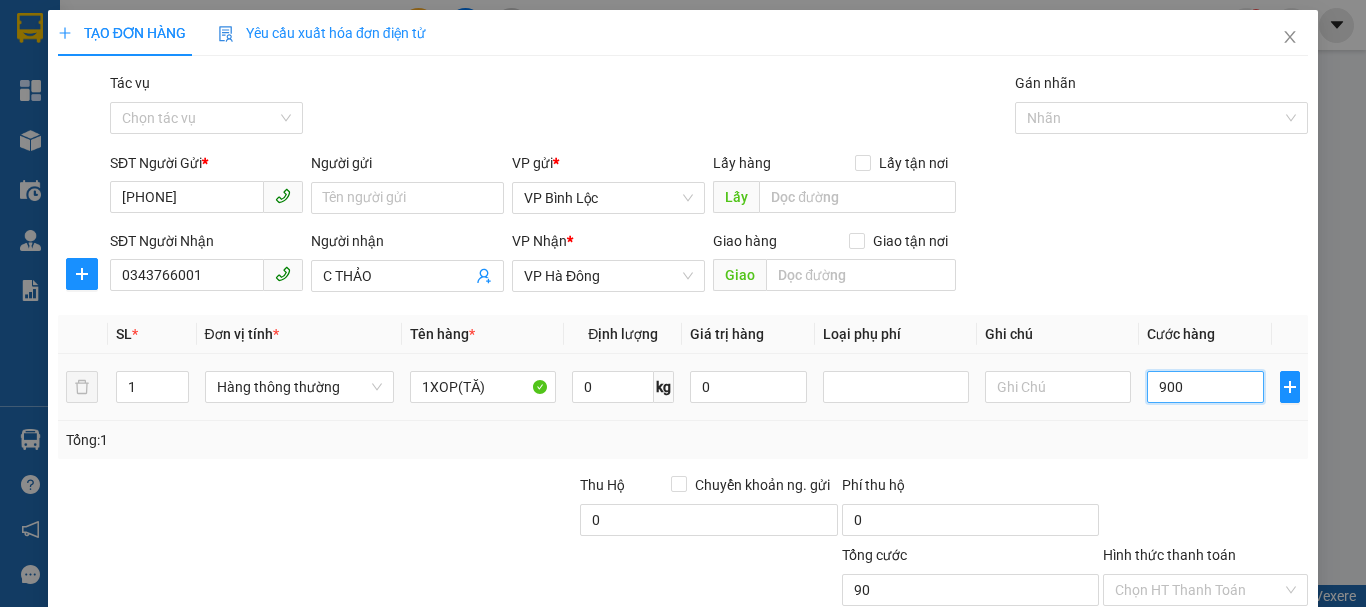 type on "900" 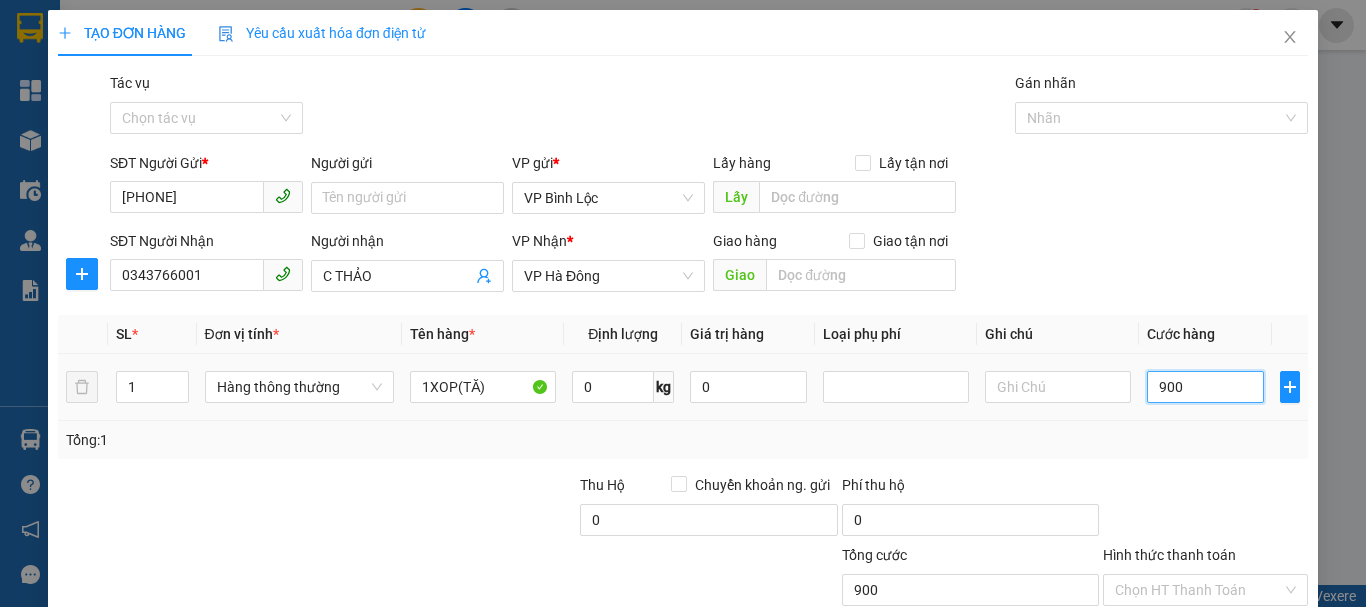 type on "9.000" 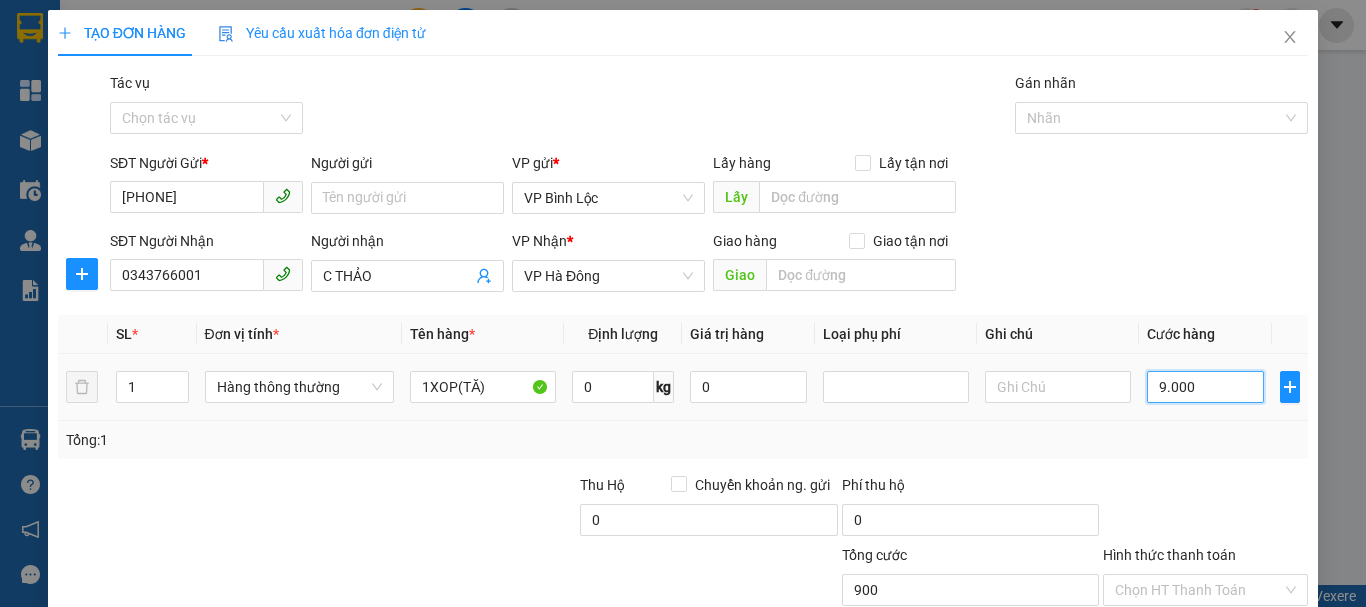 type on "9.000" 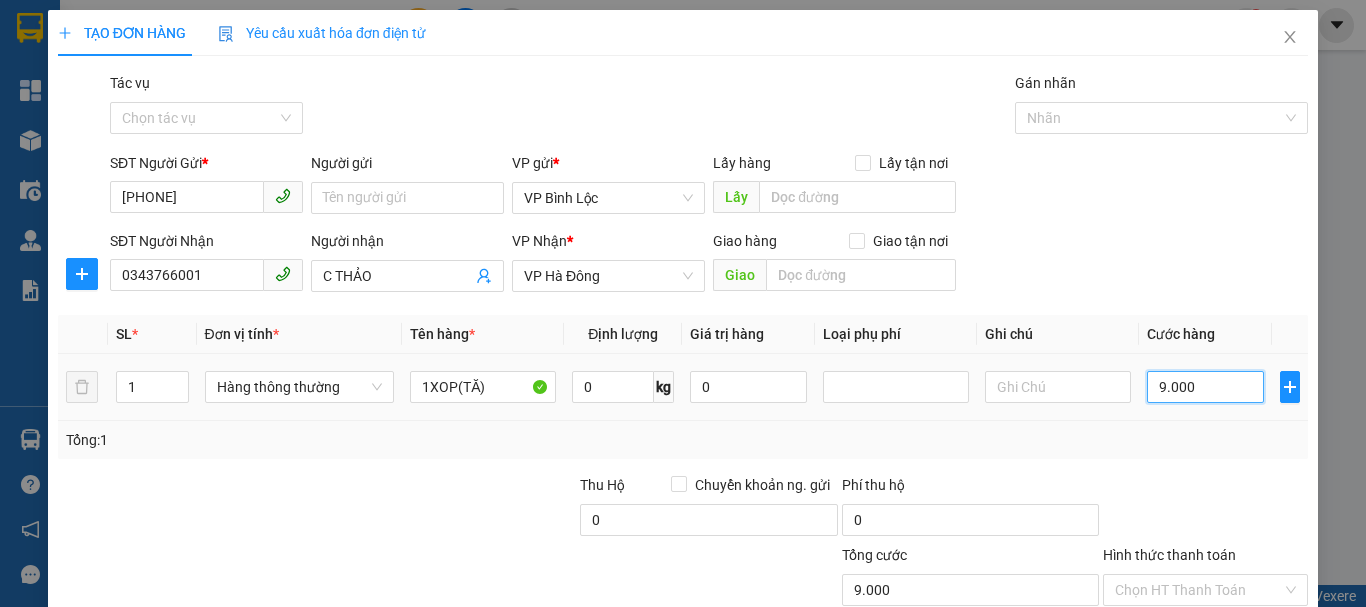 type on "90.000" 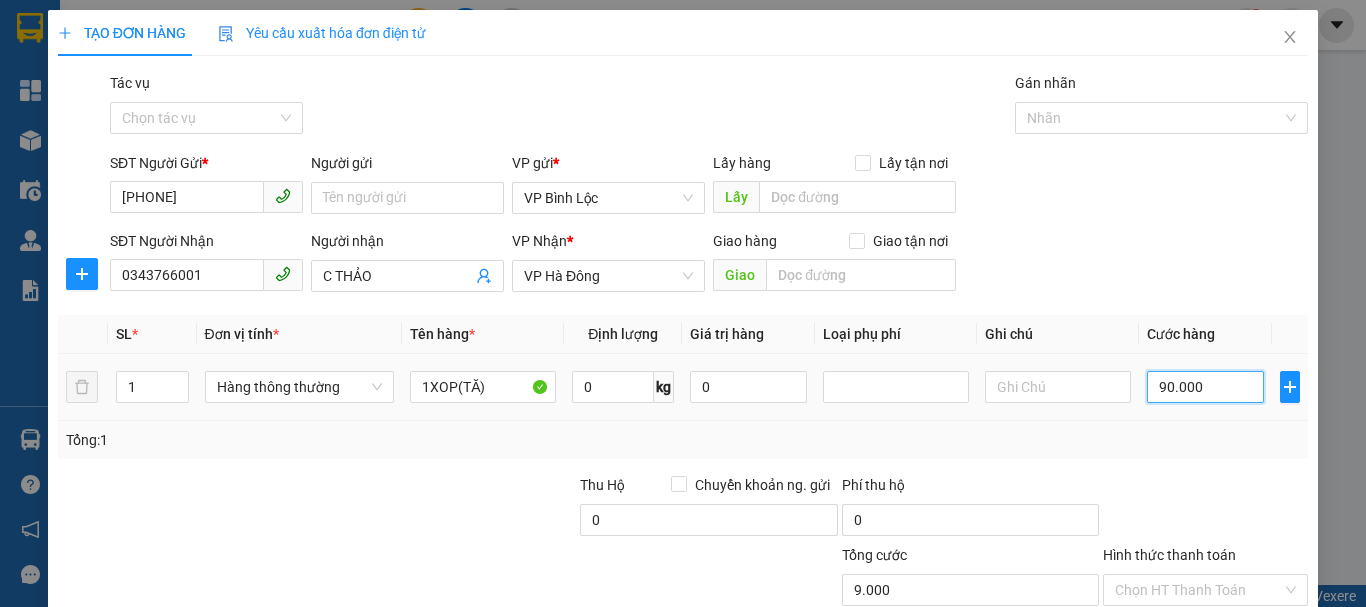 type on "90.000" 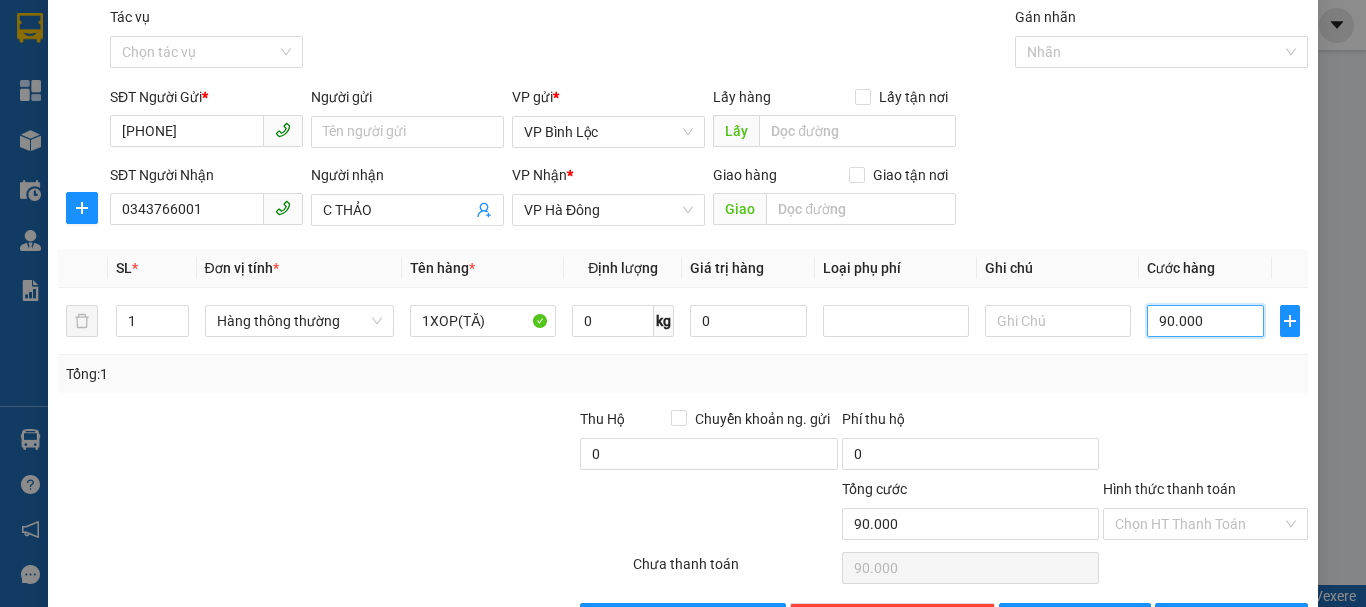 scroll, scrollTop: 133, scrollLeft: 0, axis: vertical 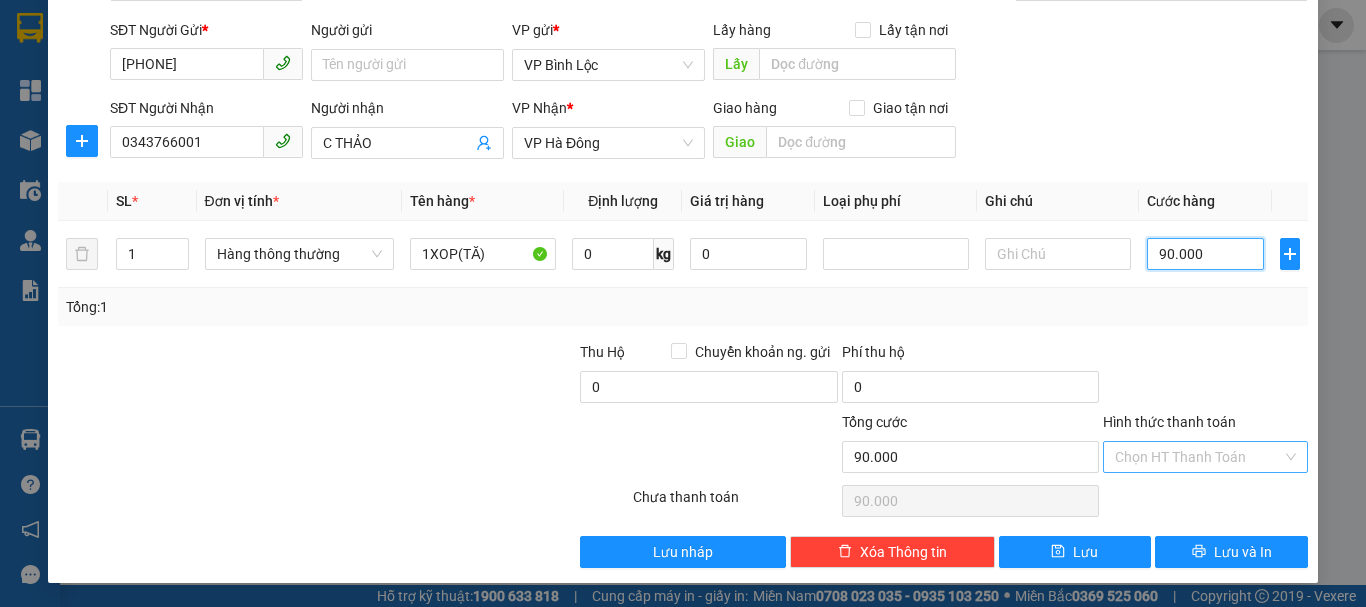 type on "90.000" 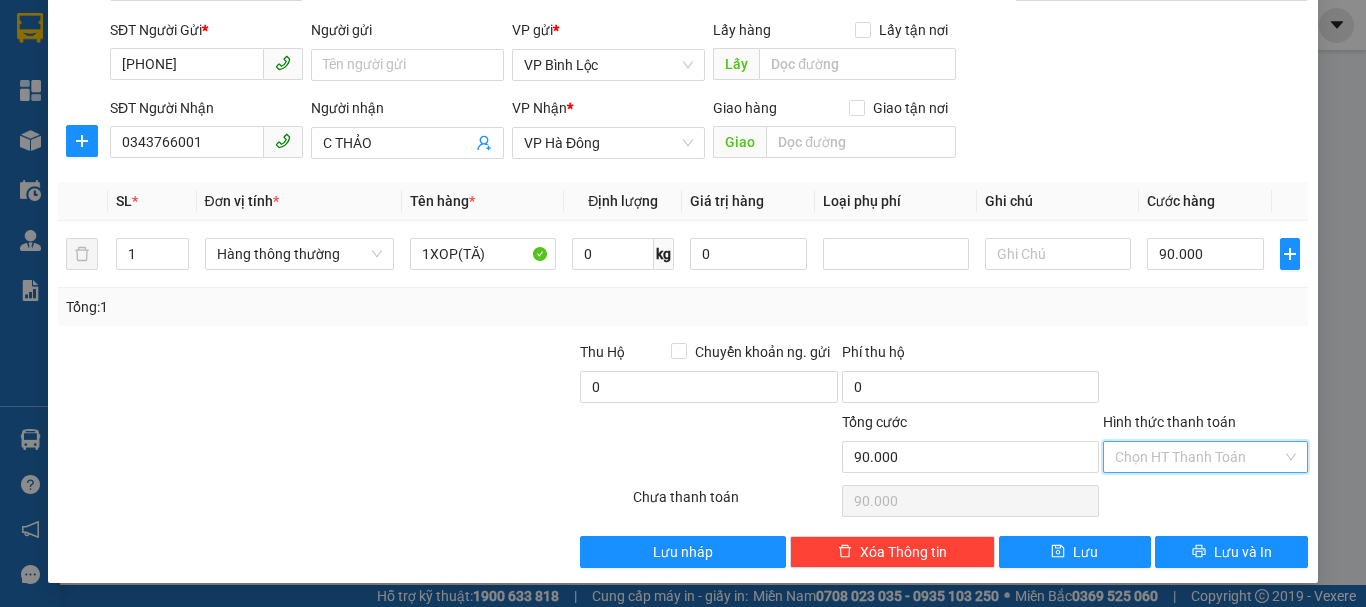 click on "Hình thức thanh toán" at bounding box center (1198, 457) 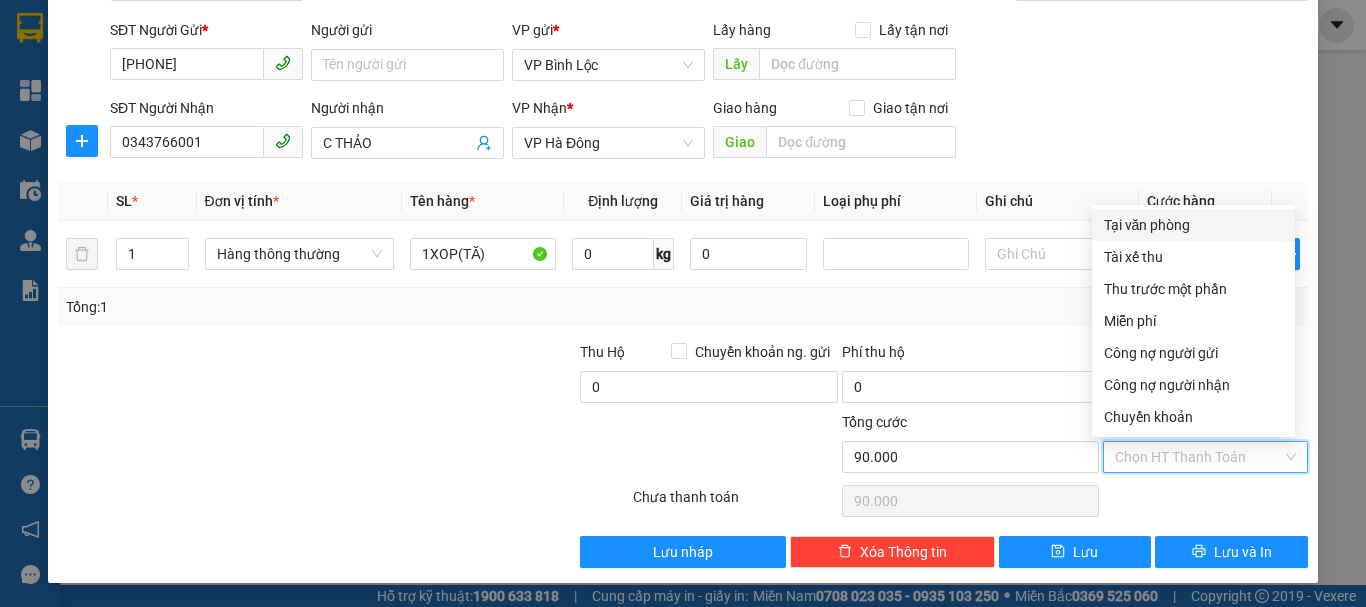 click on "Tại văn phòng" at bounding box center (1193, 225) 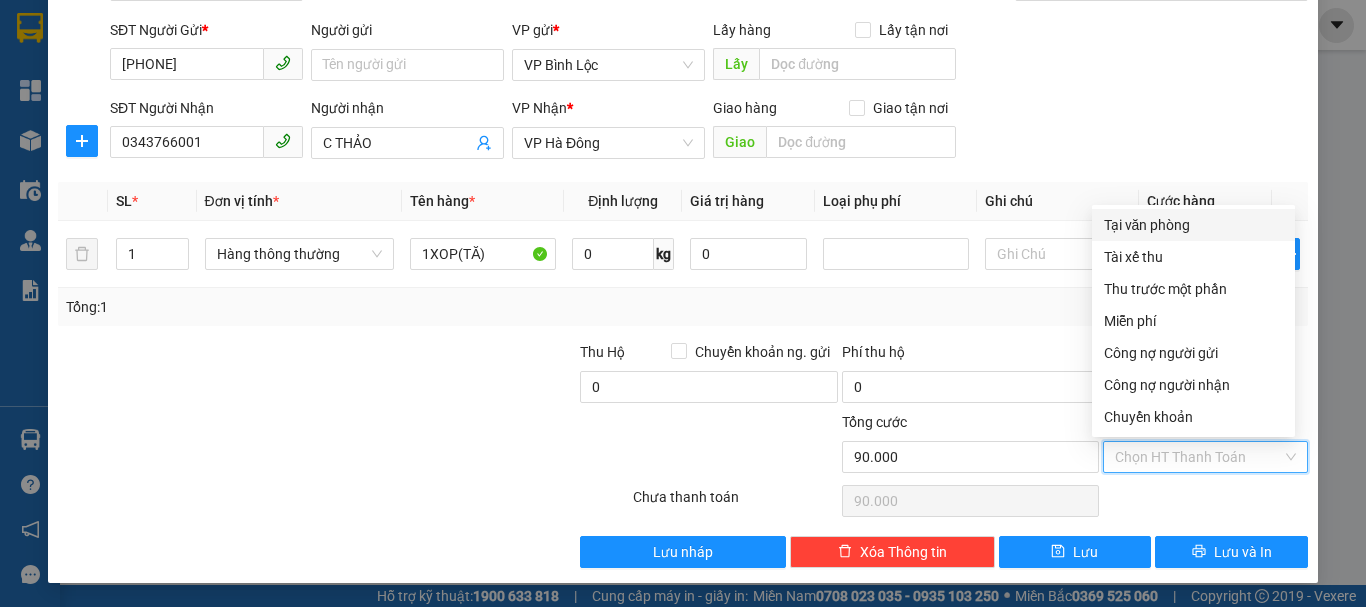 type on "0" 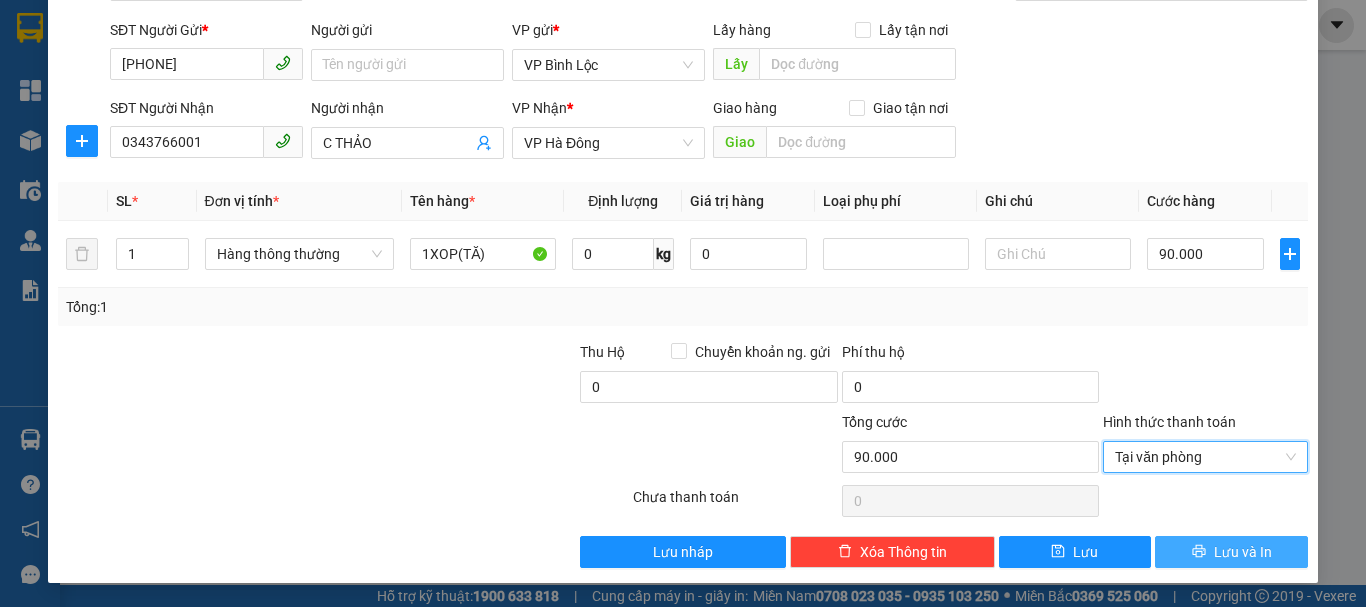 click on "Lưu và In" at bounding box center (1231, 552) 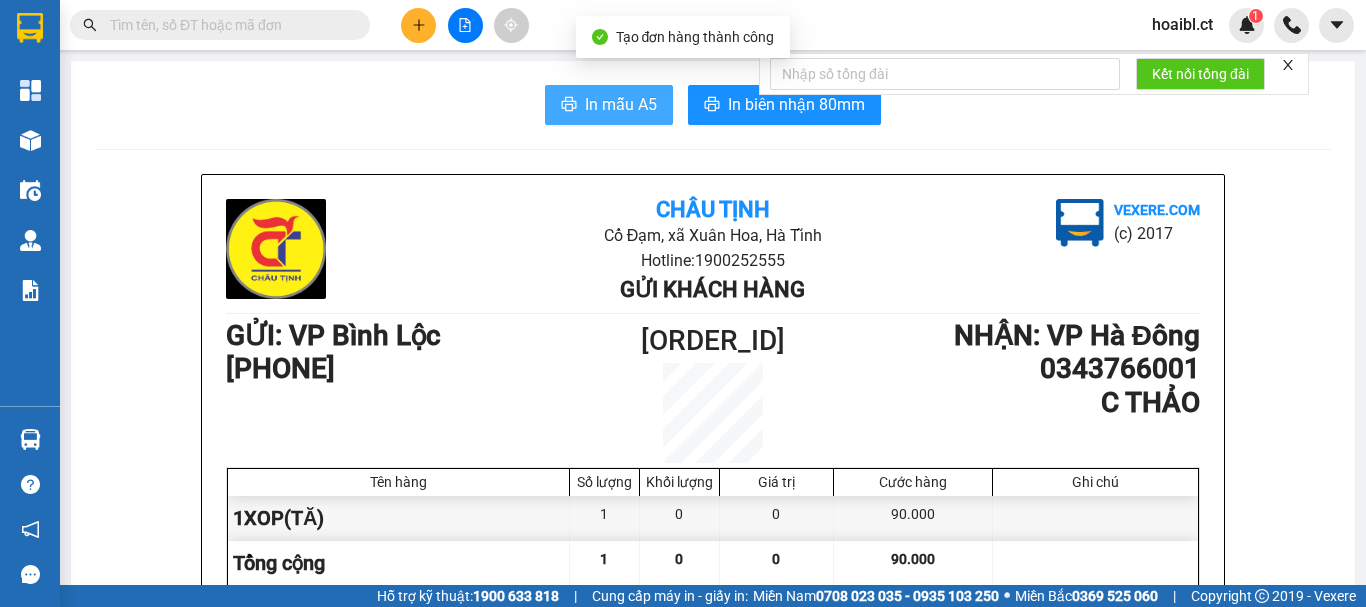 click on "In mẫu A5" at bounding box center [621, 104] 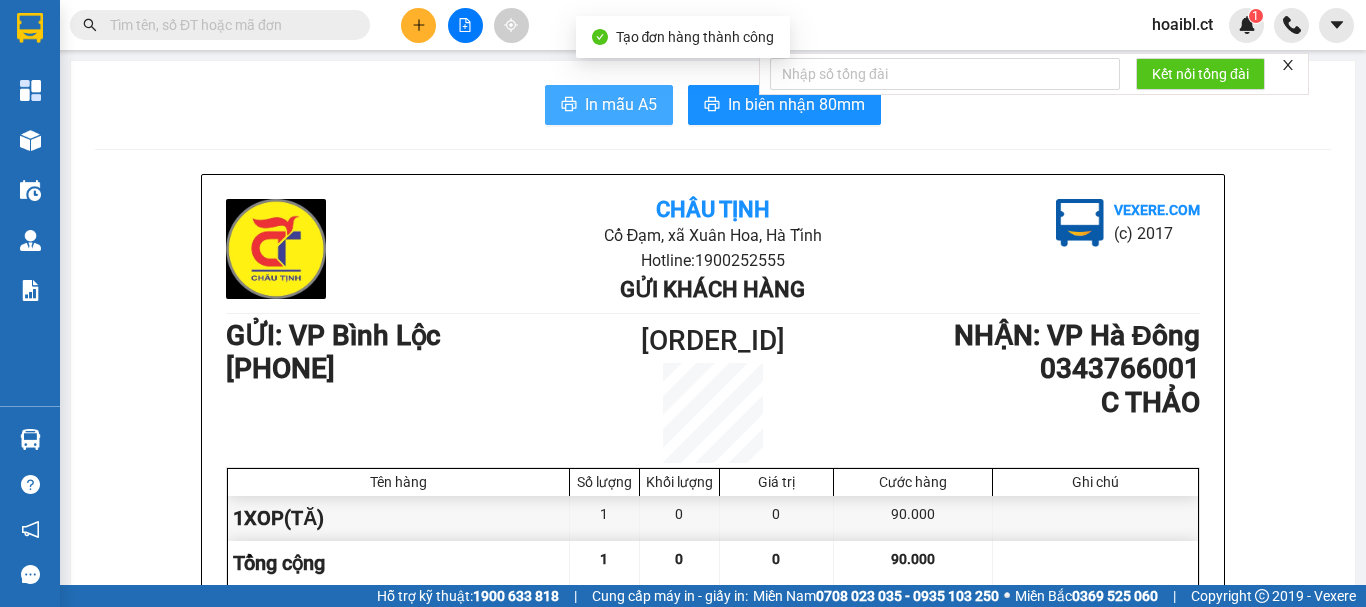 scroll, scrollTop: 0, scrollLeft: 0, axis: both 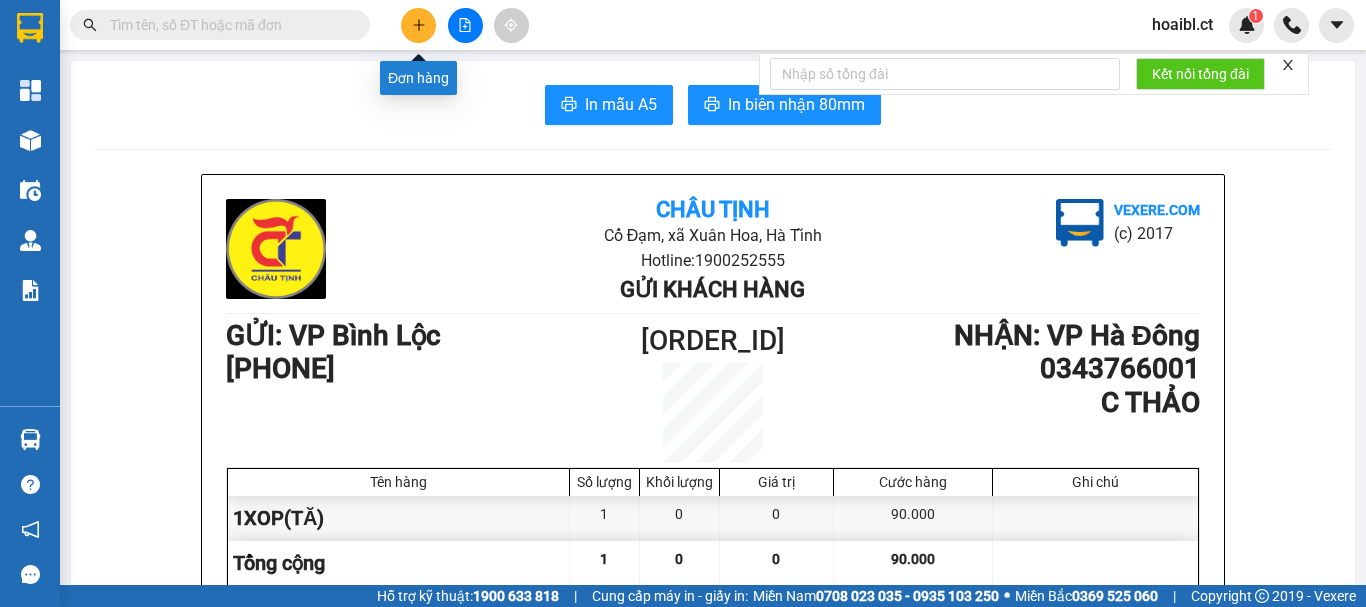 click 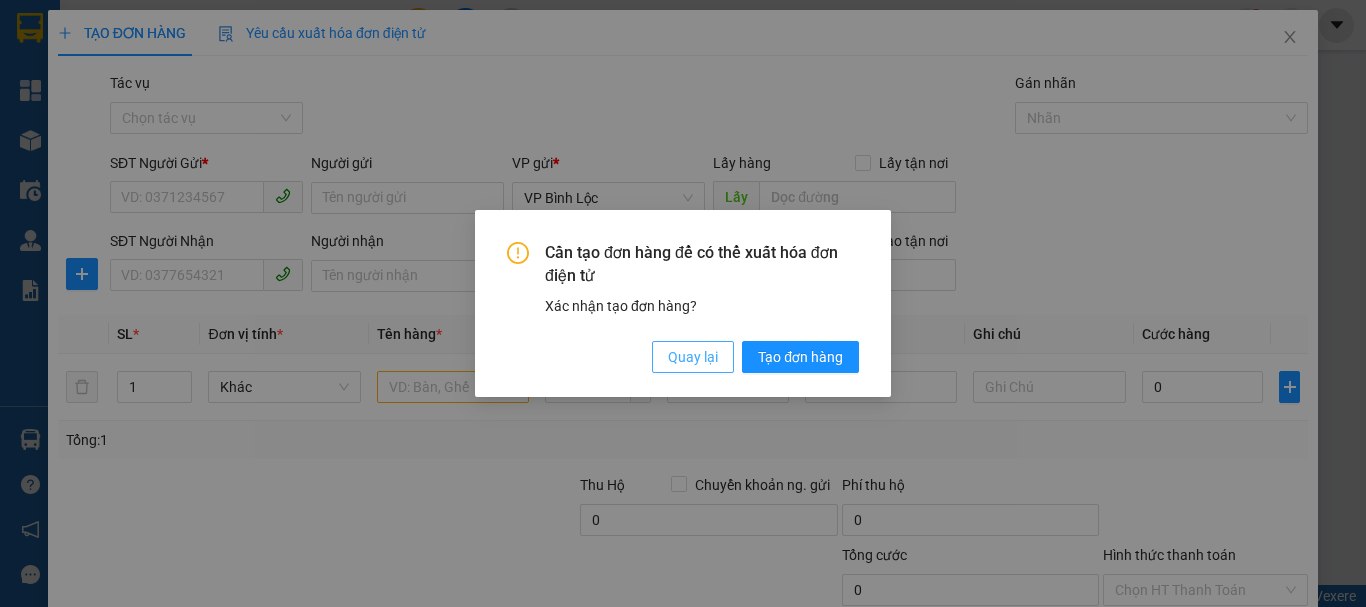 click on "Quay lại" at bounding box center [693, 357] 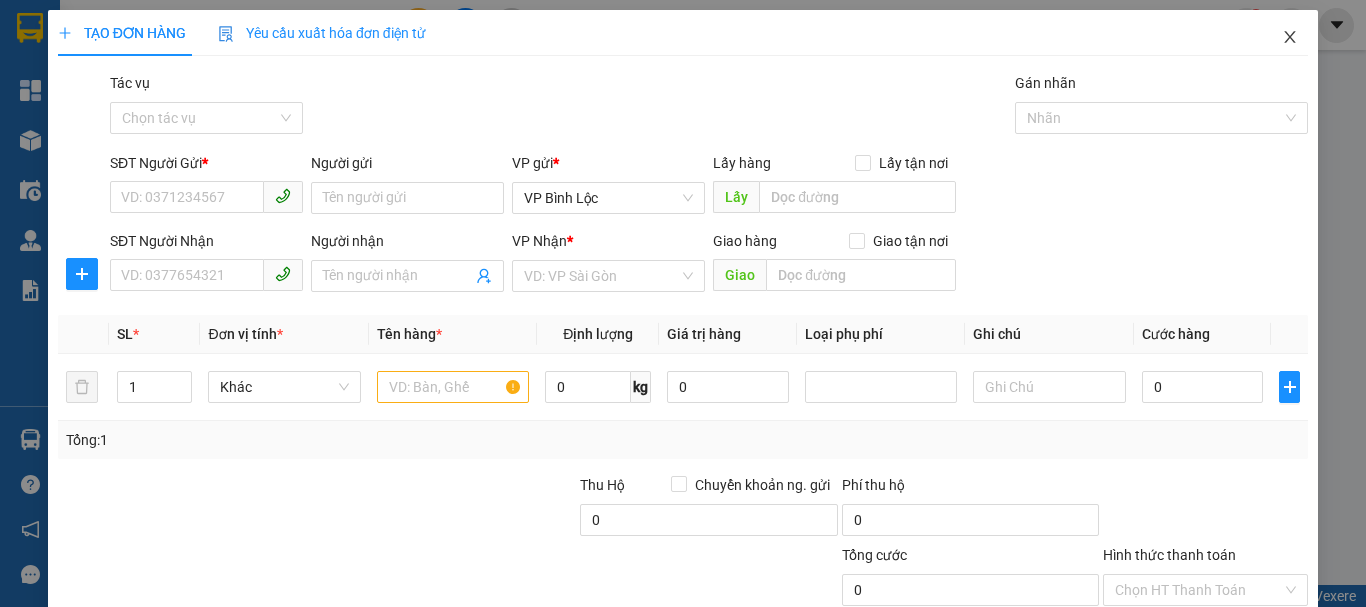 drag, startPoint x: 1270, startPoint y: 43, endPoint x: 1260, endPoint y: 40, distance: 10.440307 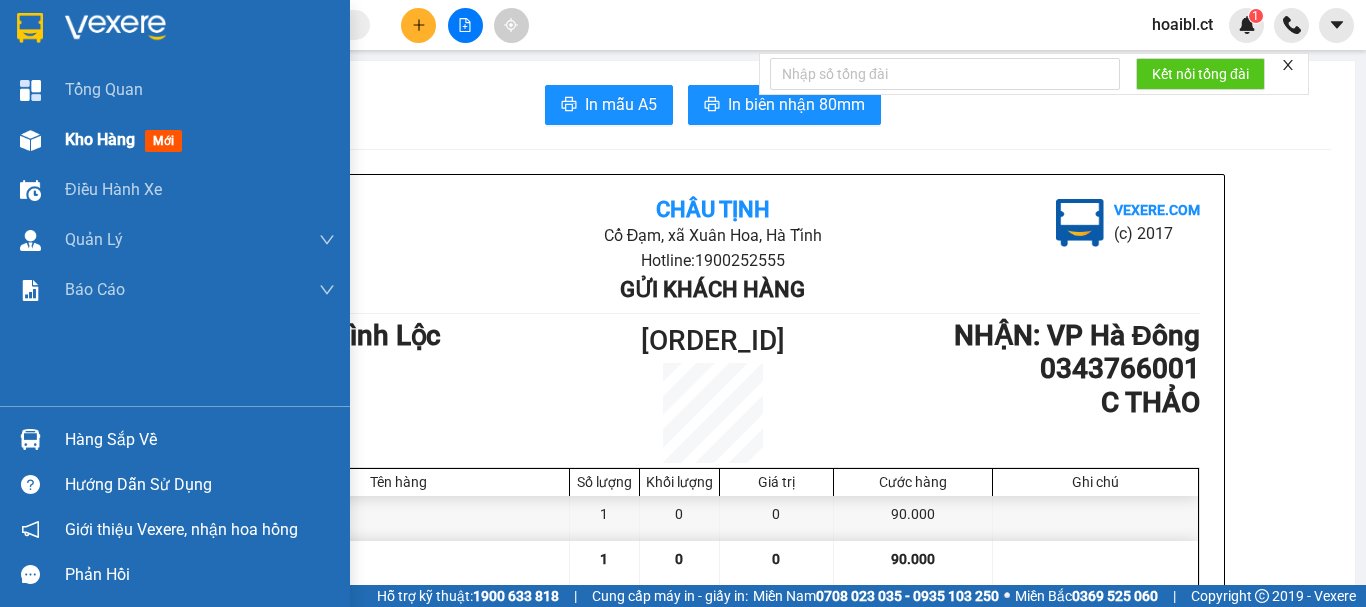 click at bounding box center (30, 140) 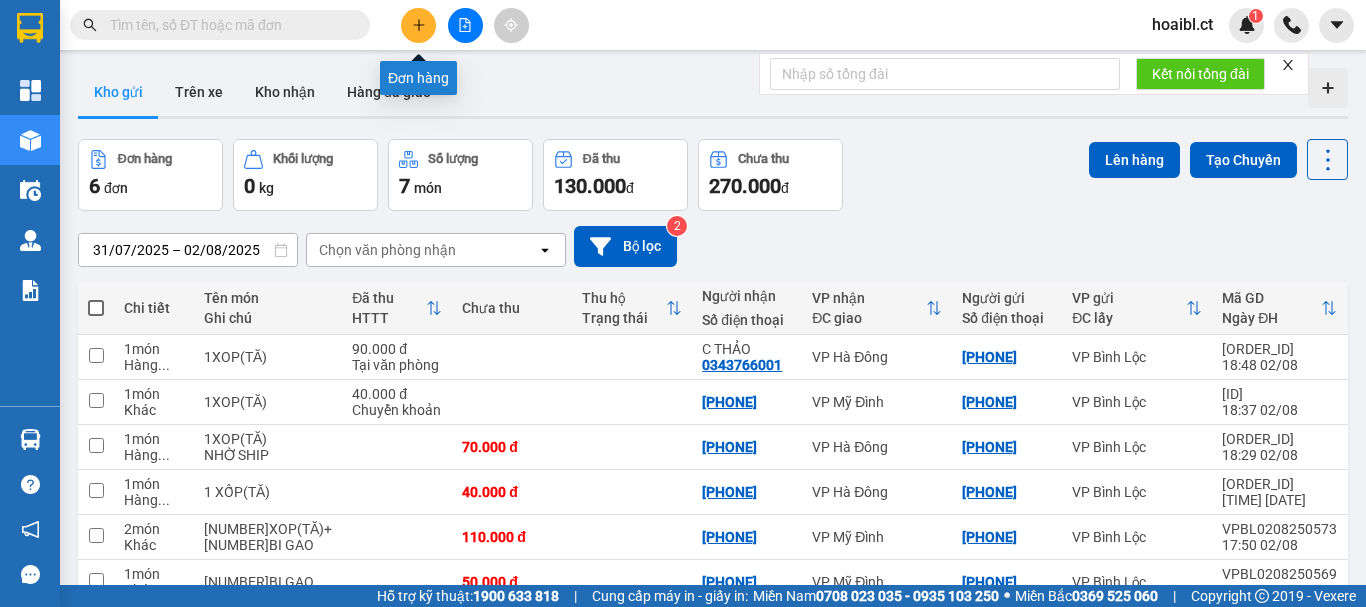 click 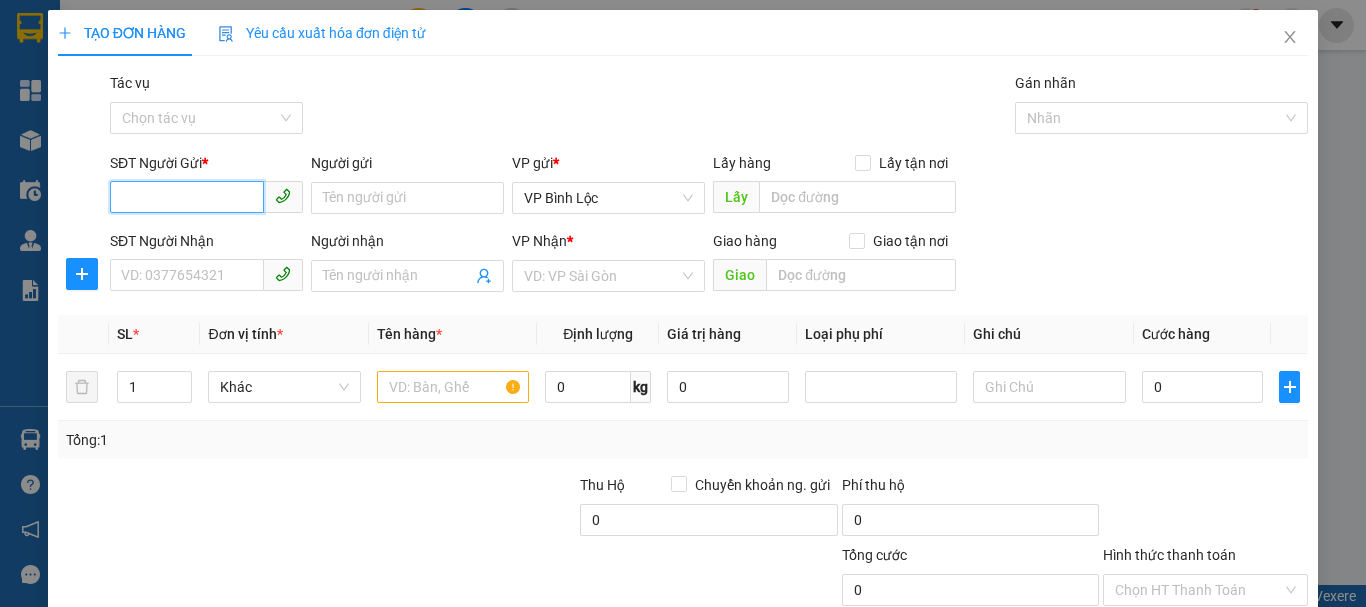 click on "SĐT Người Gửi  *" at bounding box center [187, 197] 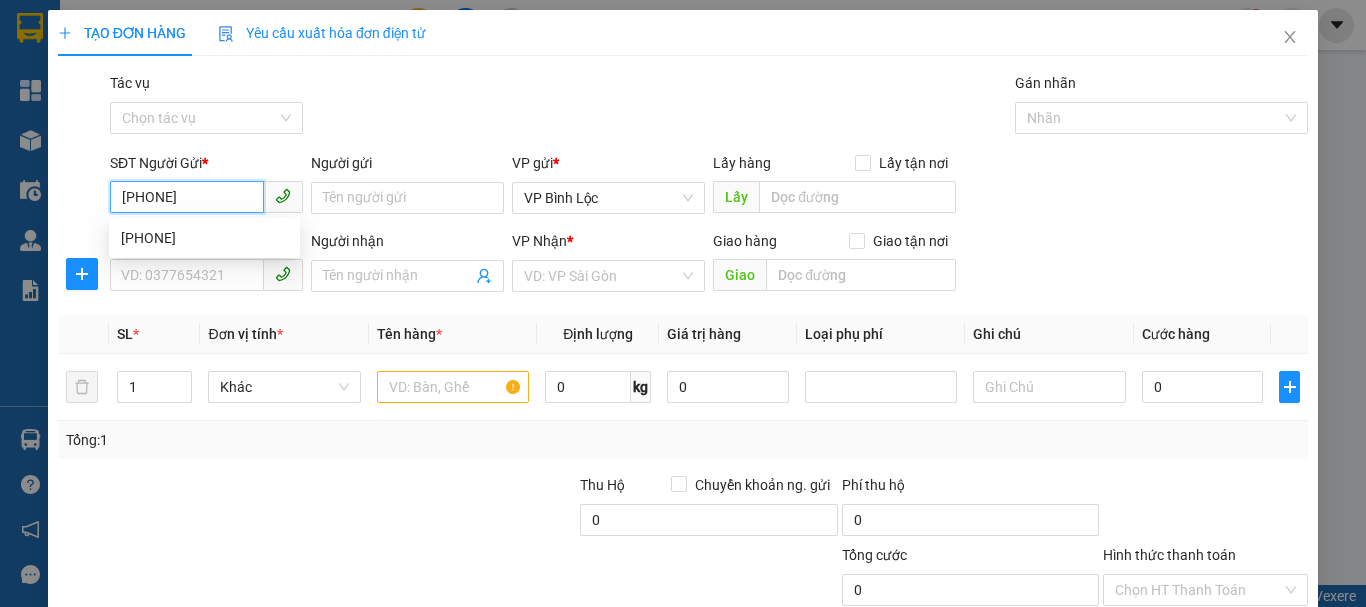 type on "[PHONE]" 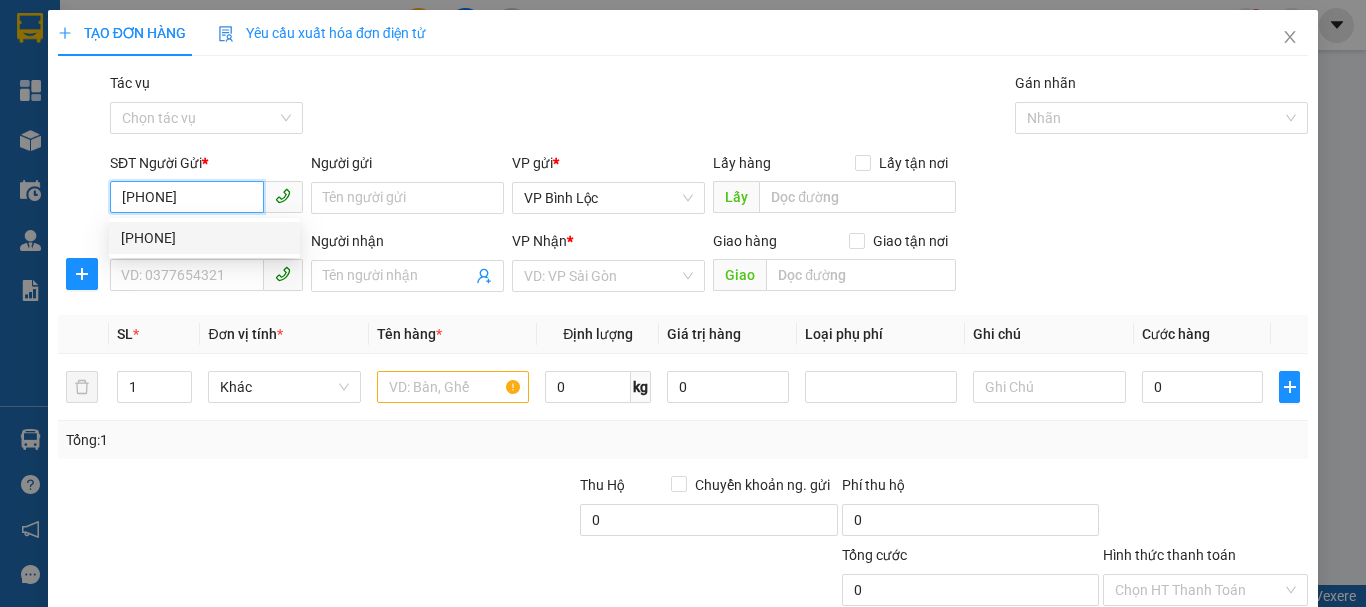 click on "[PHONE]" at bounding box center (204, 238) 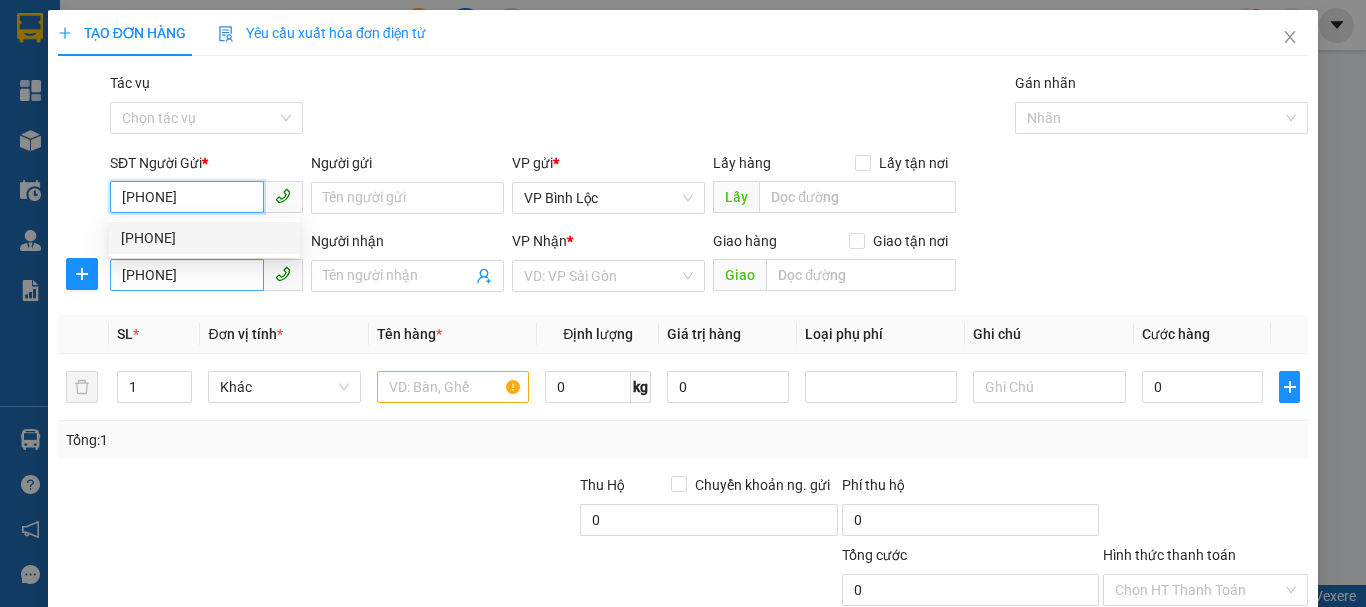 type on "60.000" 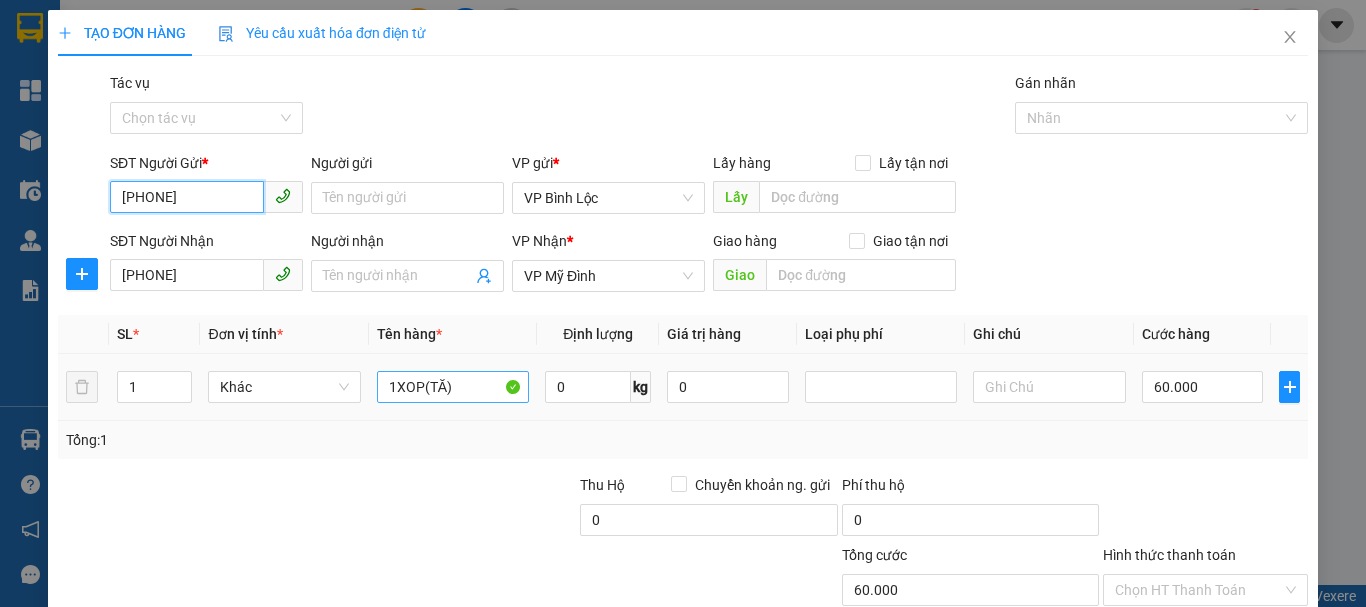 type on "[PHONE]" 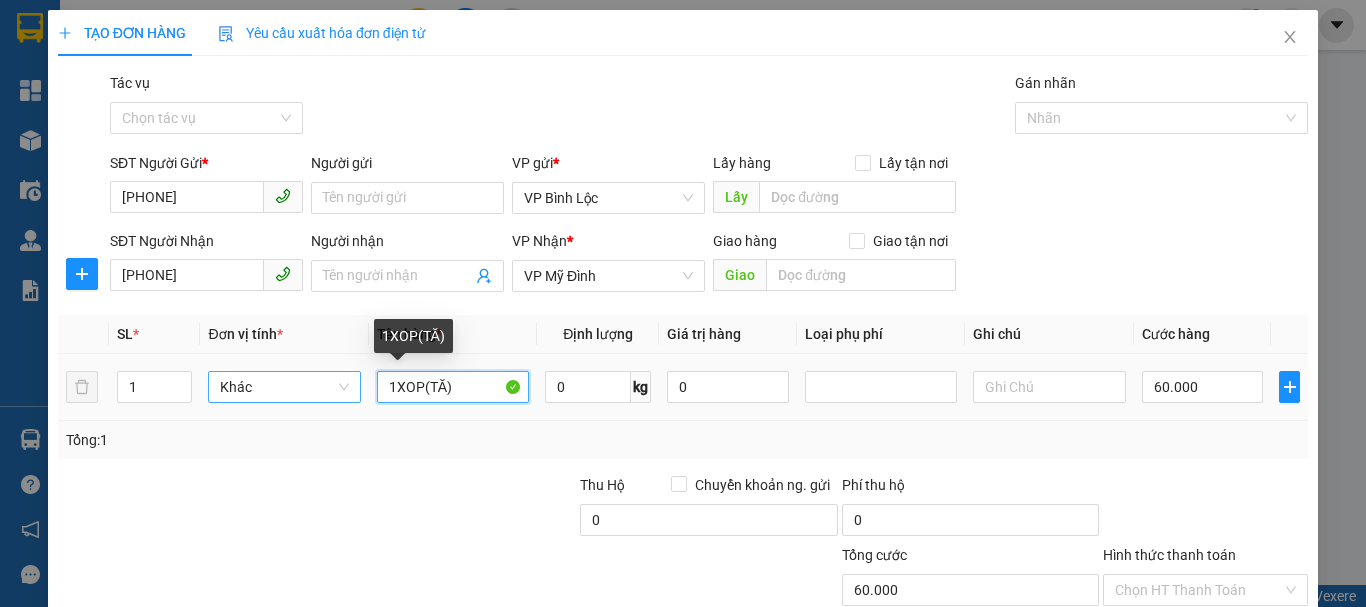 drag, startPoint x: 453, startPoint y: 376, endPoint x: 339, endPoint y: 376, distance: 114 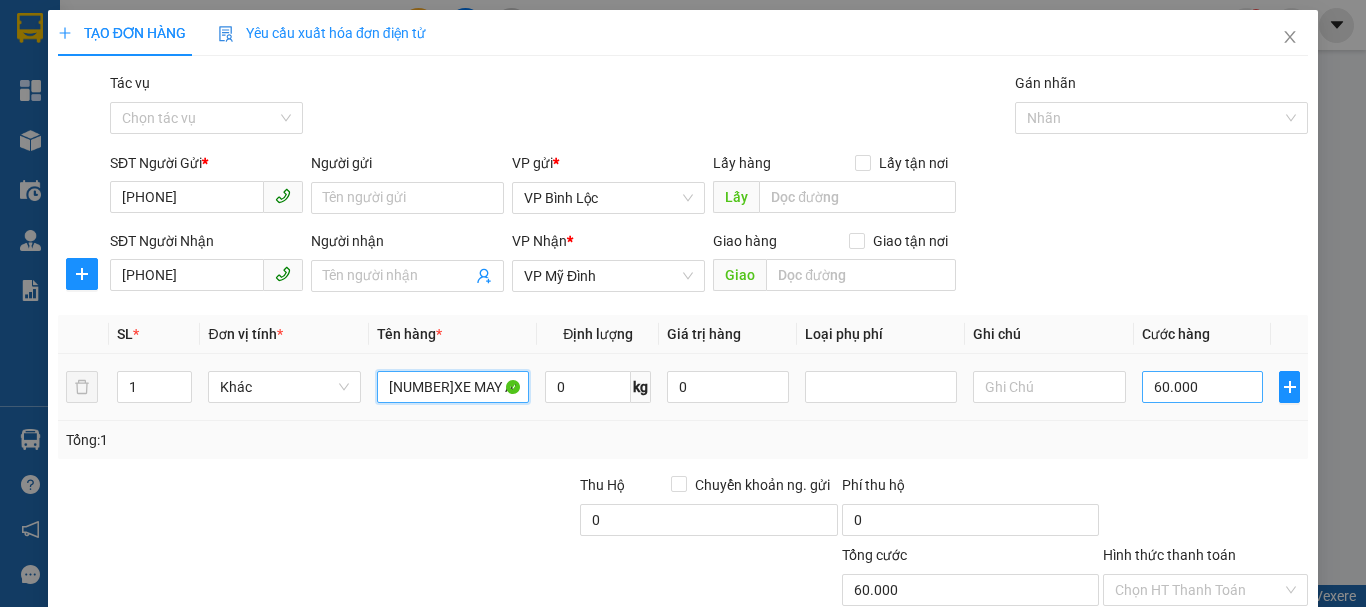 type on "[NUMBER]XE MAY AB" 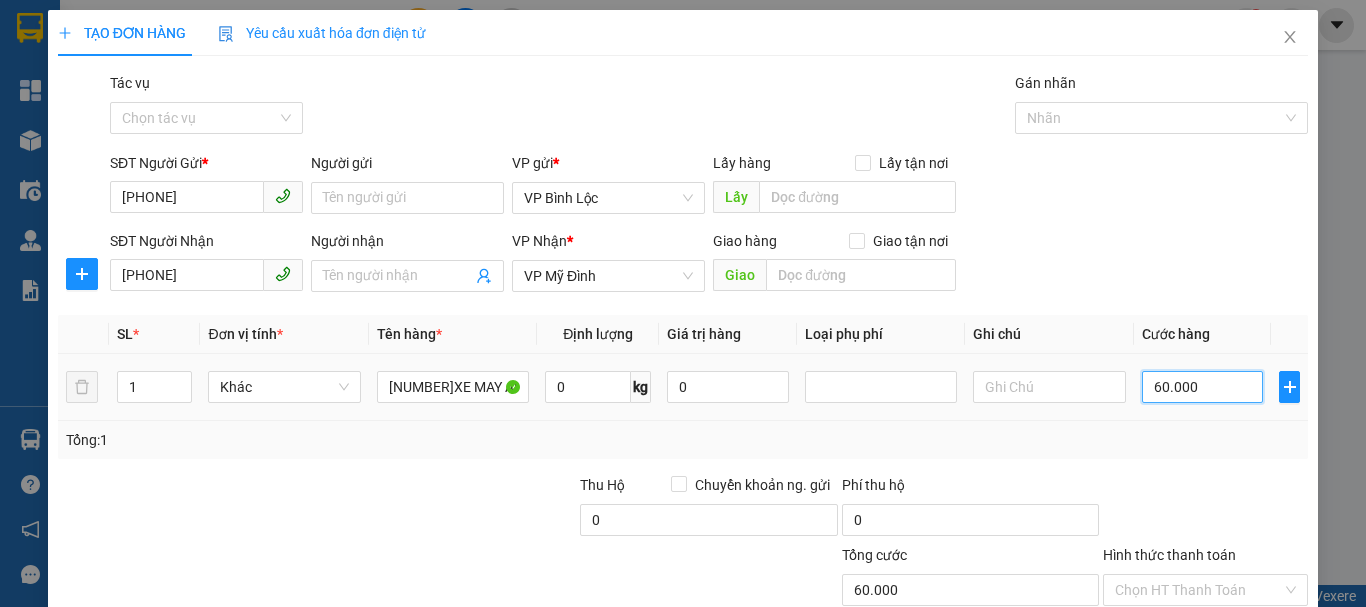click on "60.000" at bounding box center (1203, 387) 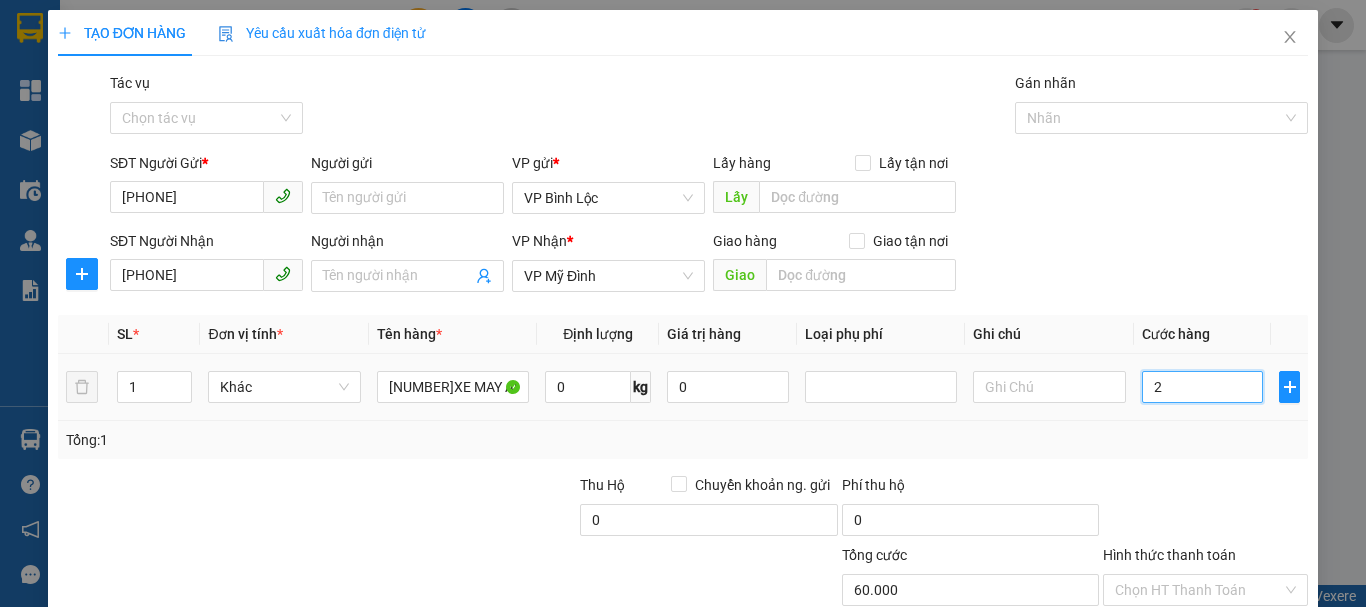 type on "2" 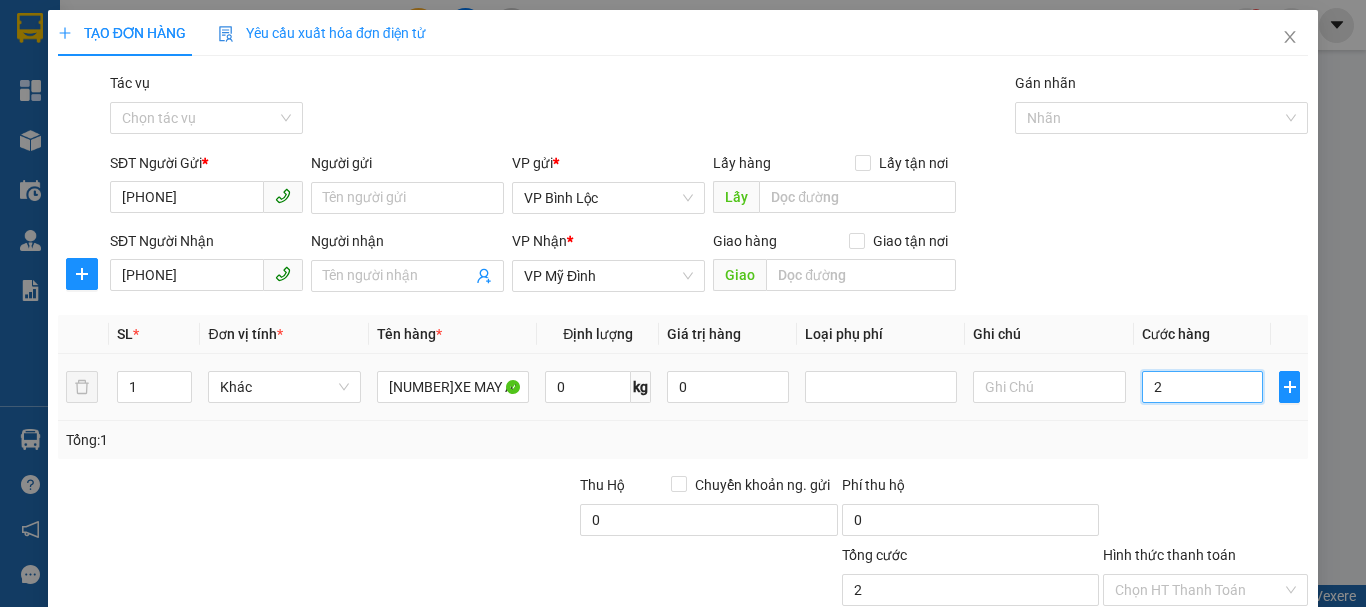 type on "2" 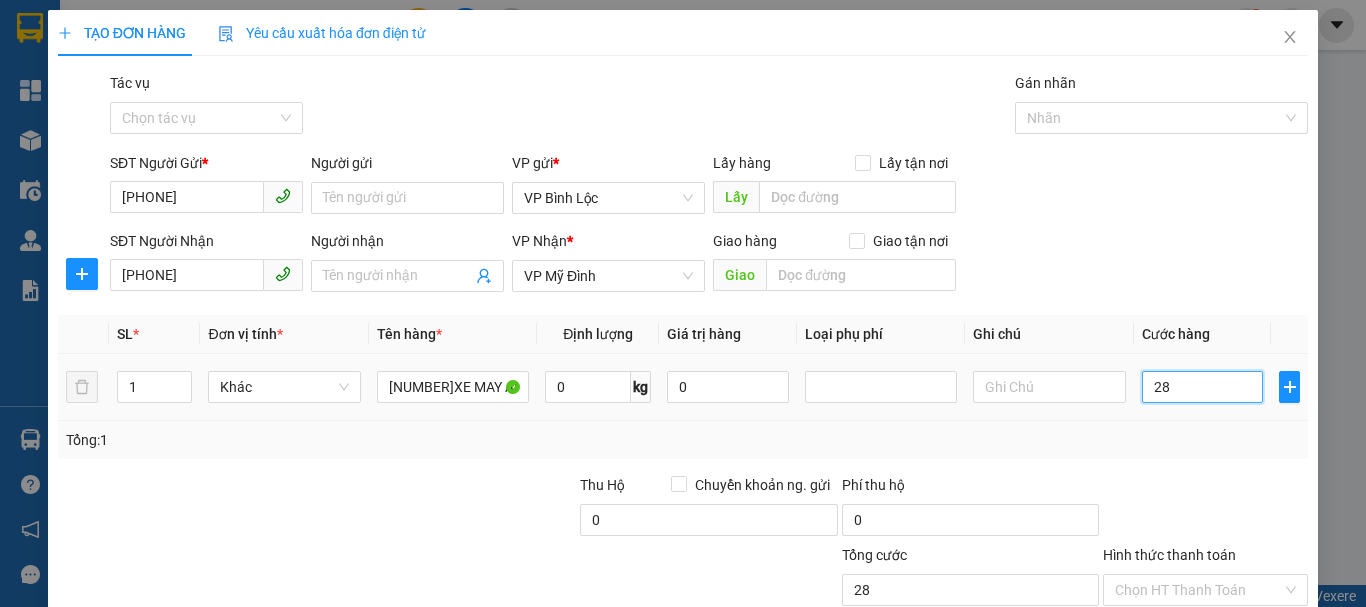 type on "280" 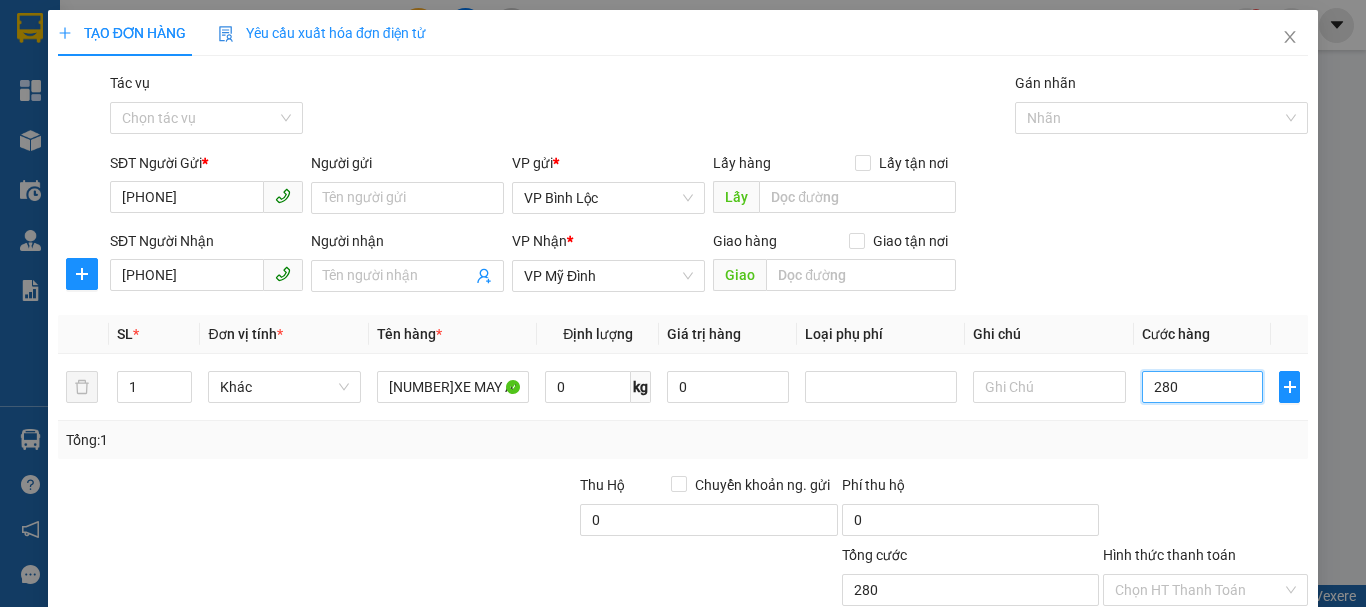 type on "280" 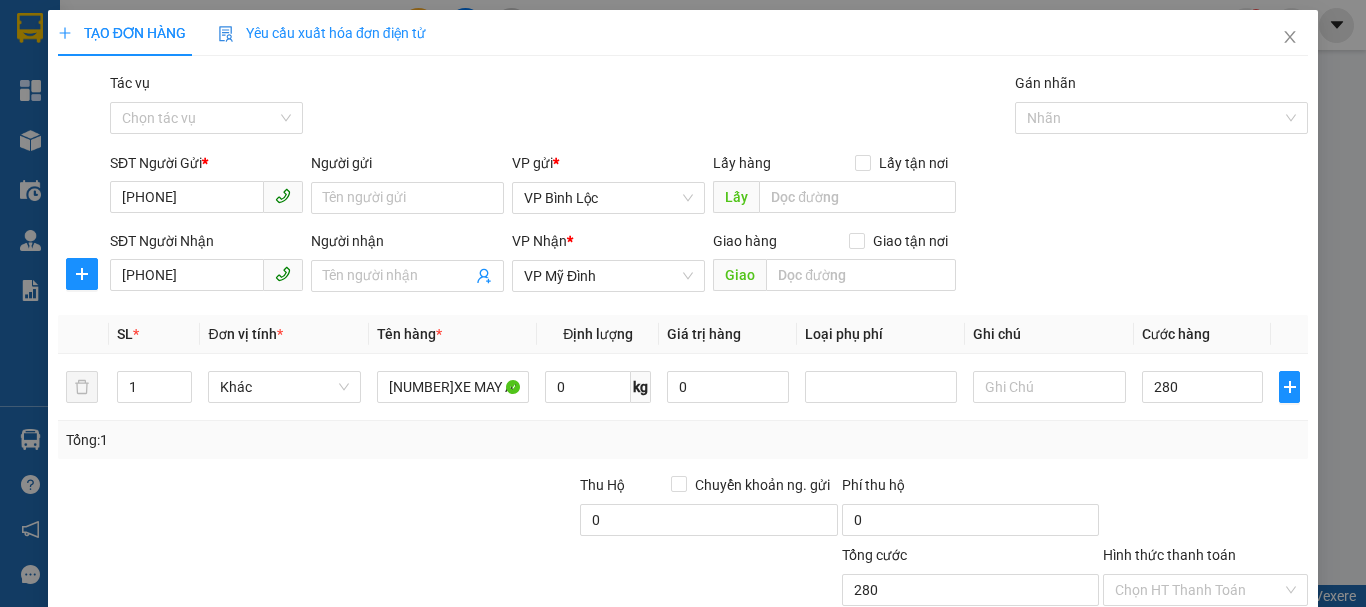 type on "280.000" 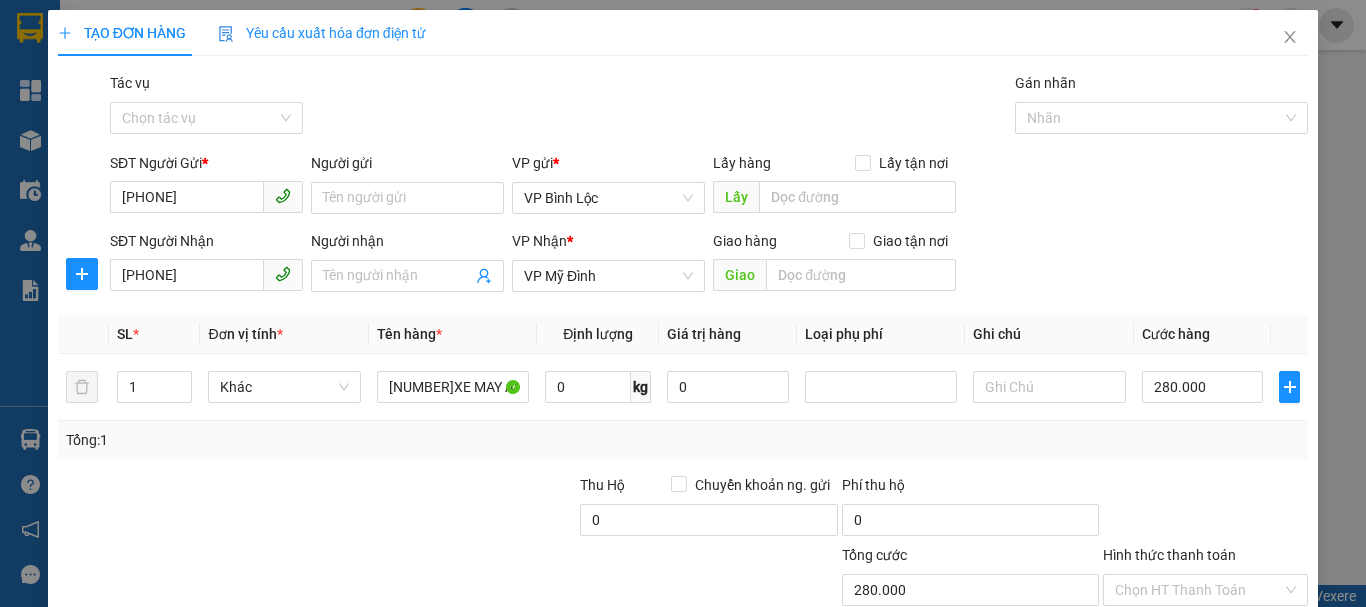 click on "Tổng:  1" at bounding box center (683, 440) 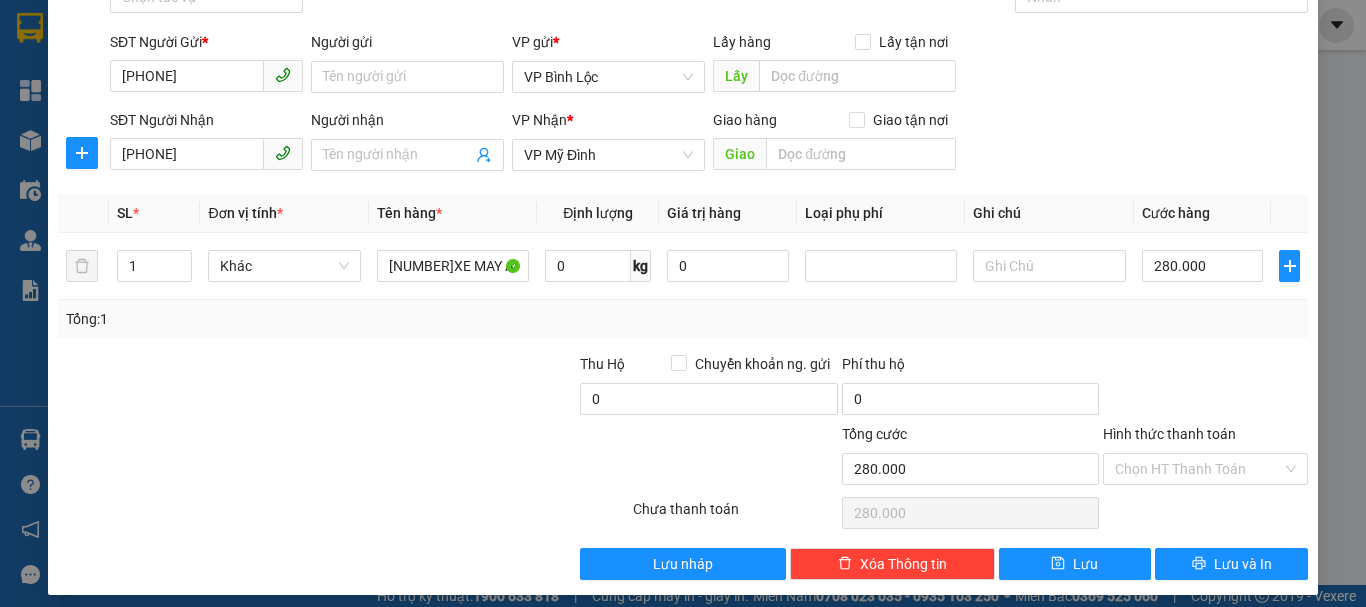scroll, scrollTop: 133, scrollLeft: 0, axis: vertical 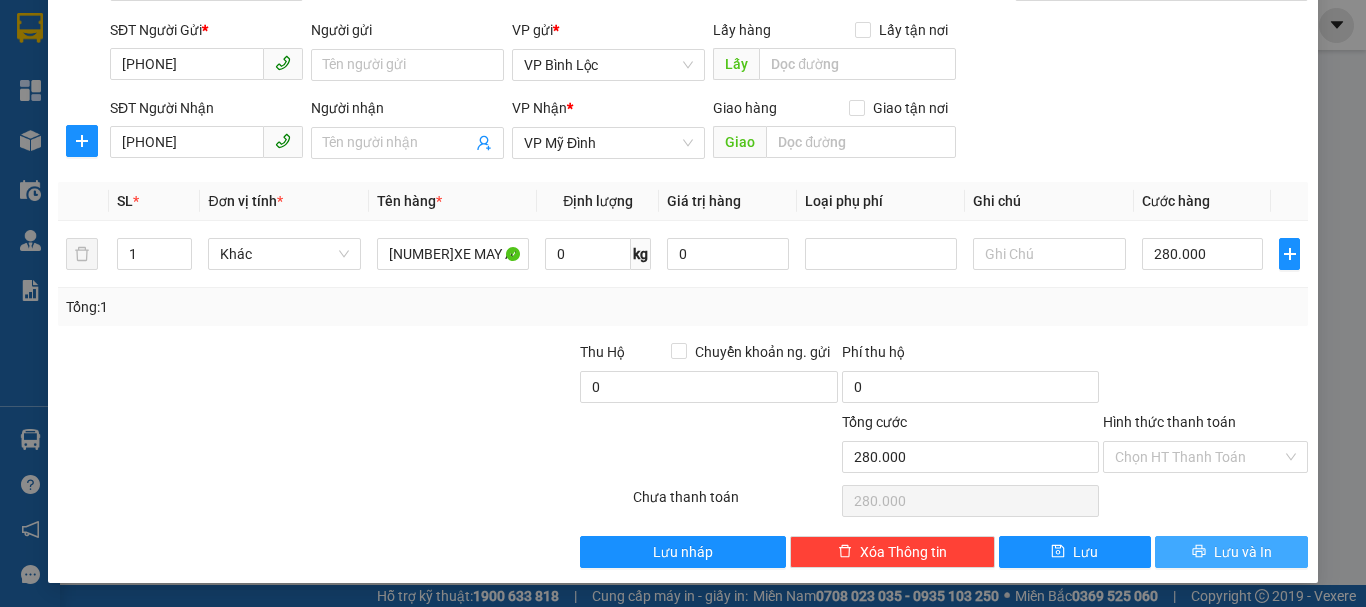 click on "Lưu và In" at bounding box center [1243, 552] 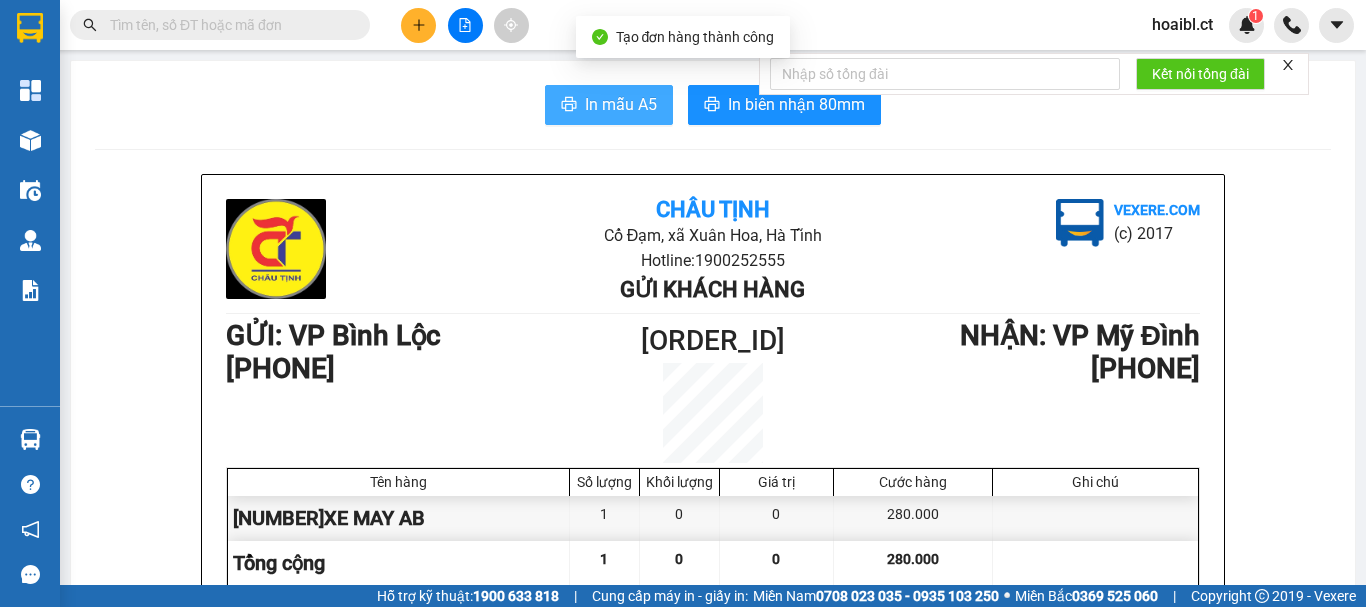 click on "In mẫu A5" at bounding box center (621, 104) 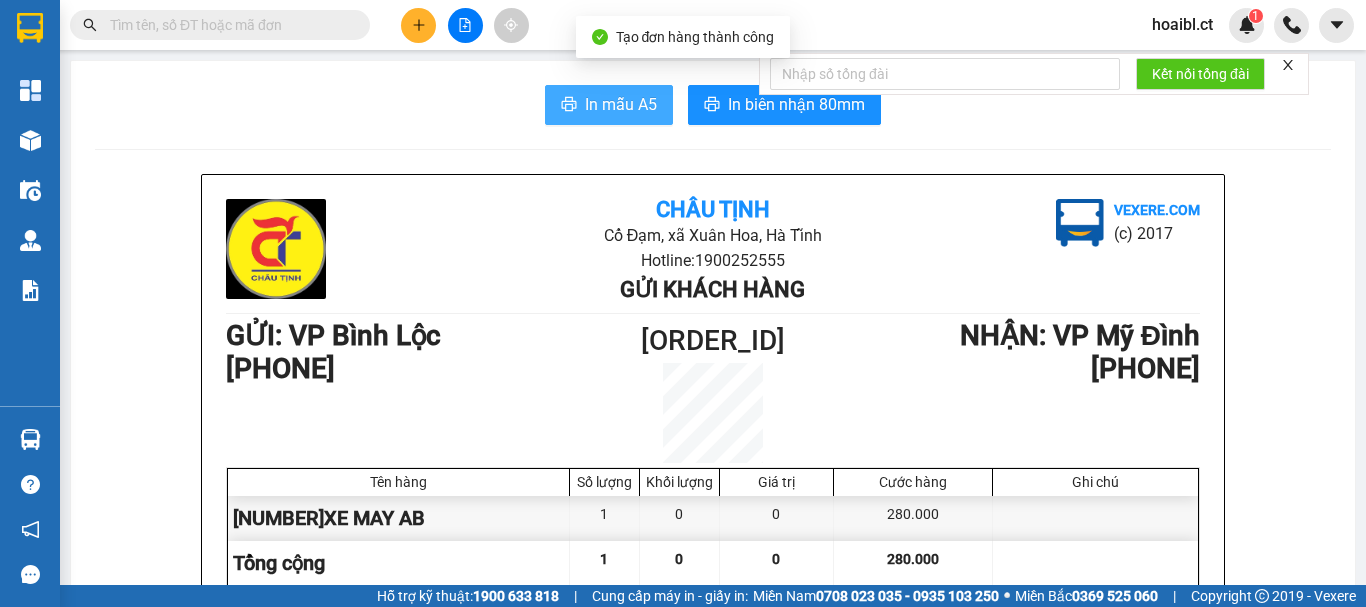 scroll, scrollTop: 0, scrollLeft: 0, axis: both 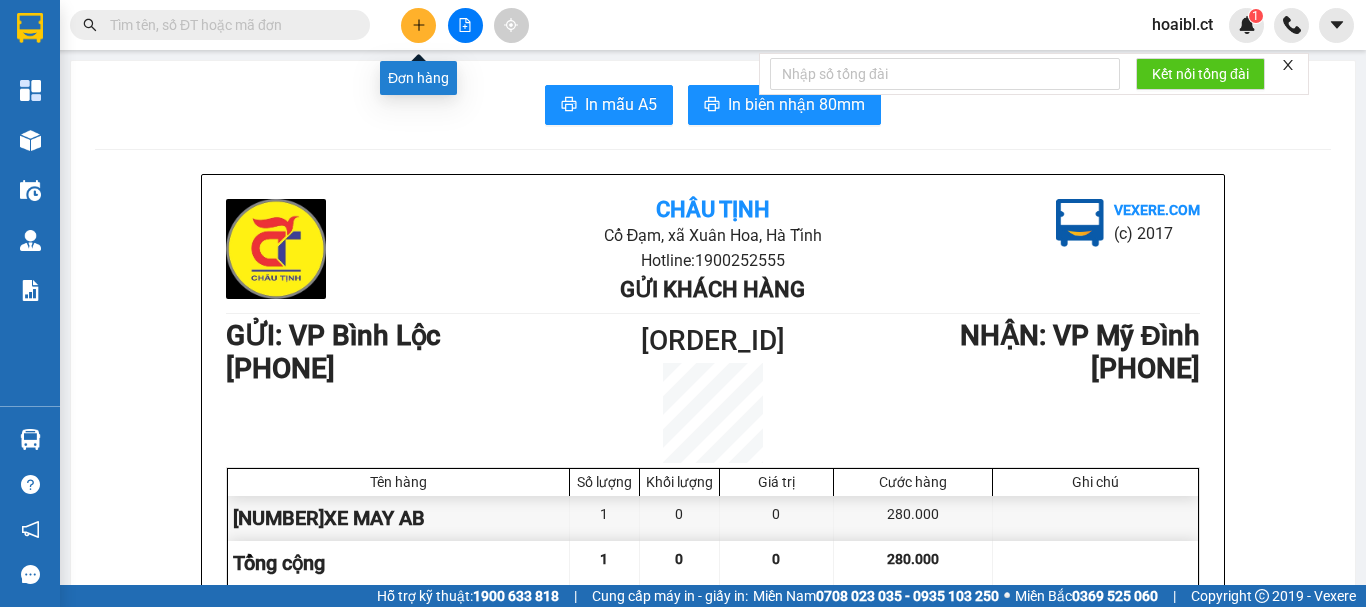 click 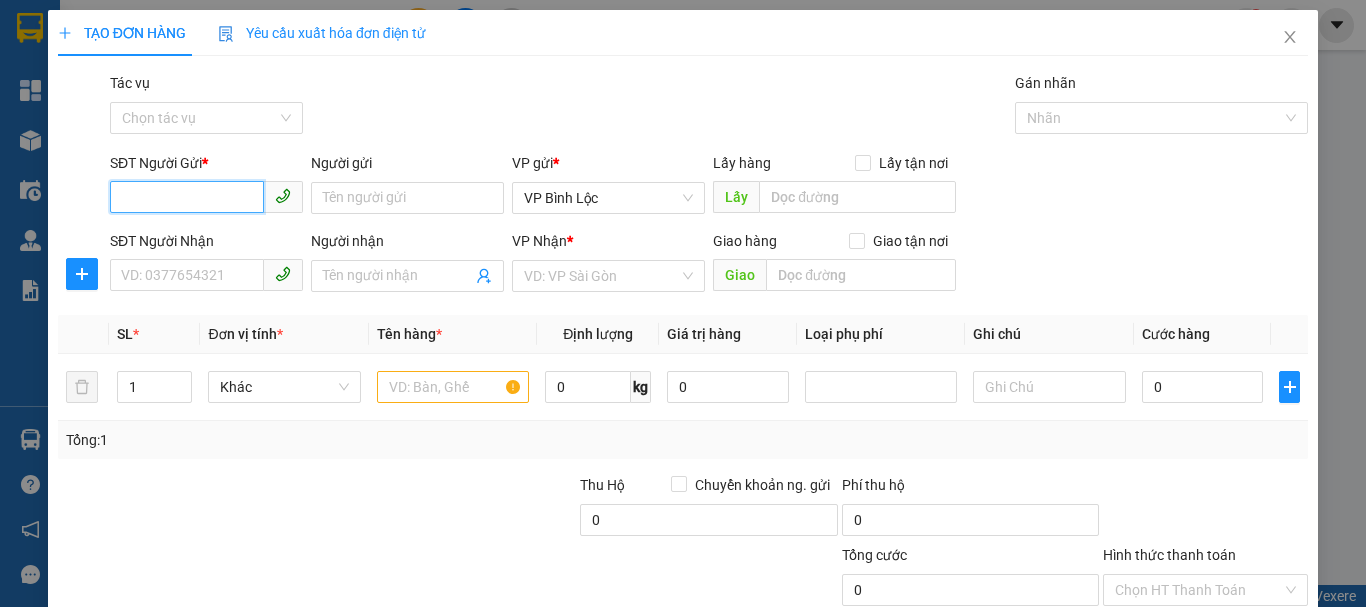 click on "SĐT Người Gửi  *" at bounding box center (187, 197) 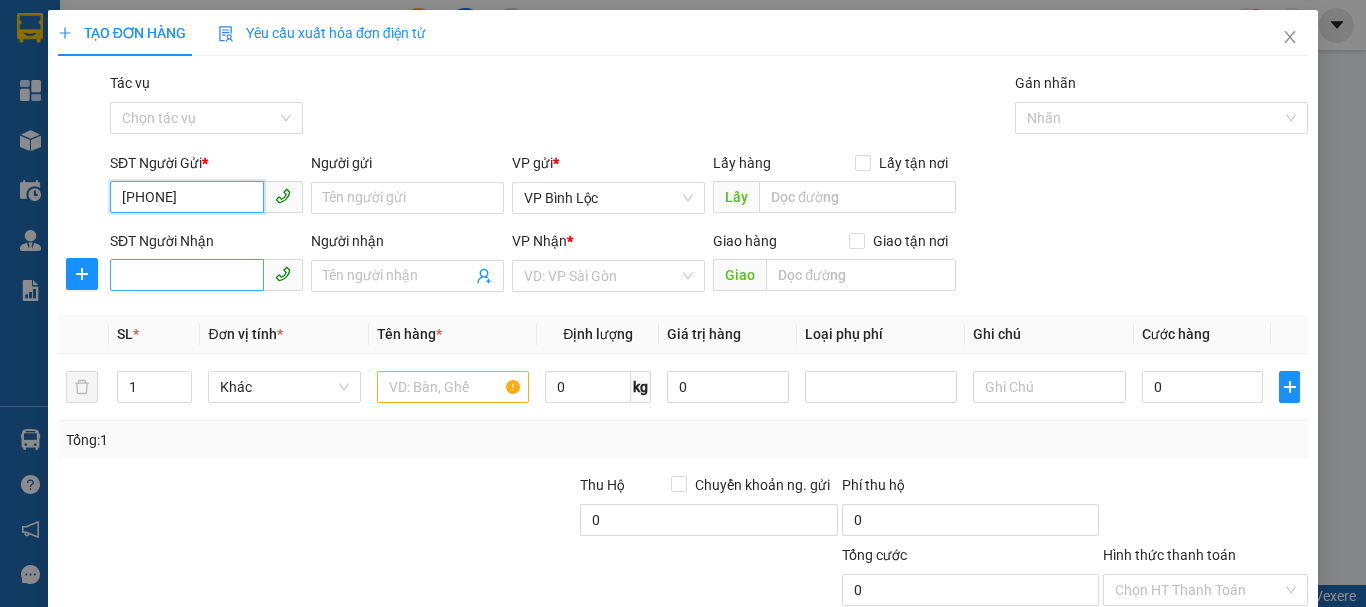 type on "[PHONE]" 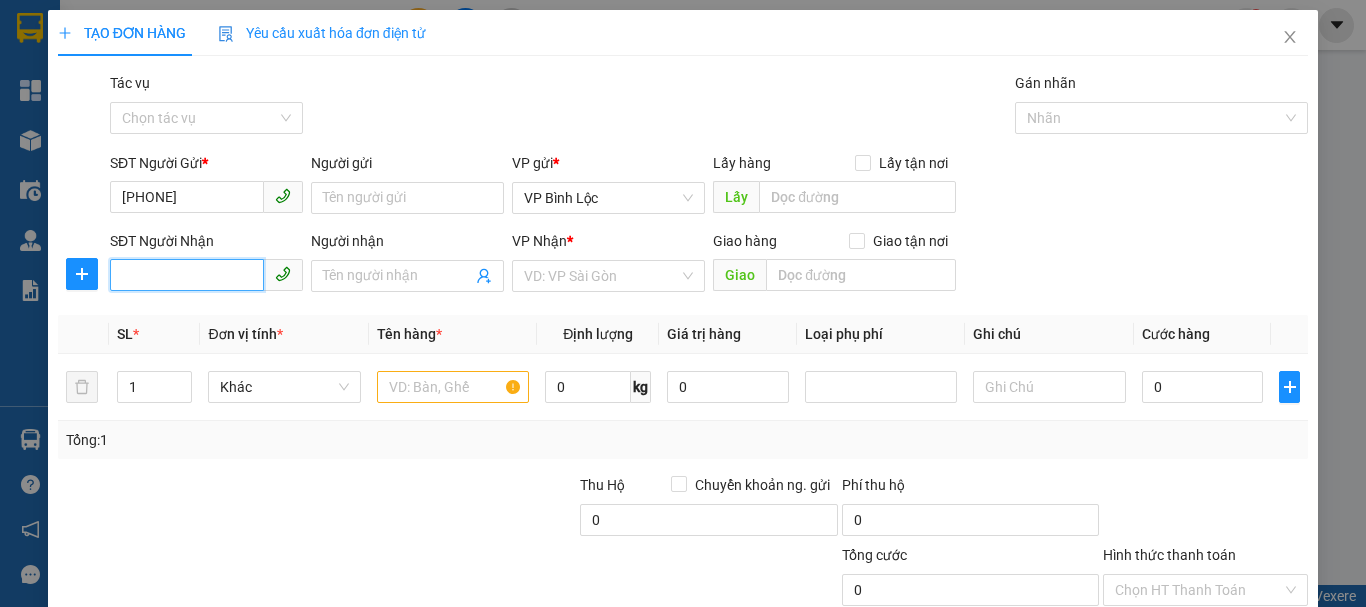 click on "SĐT Người Nhận" at bounding box center [187, 275] 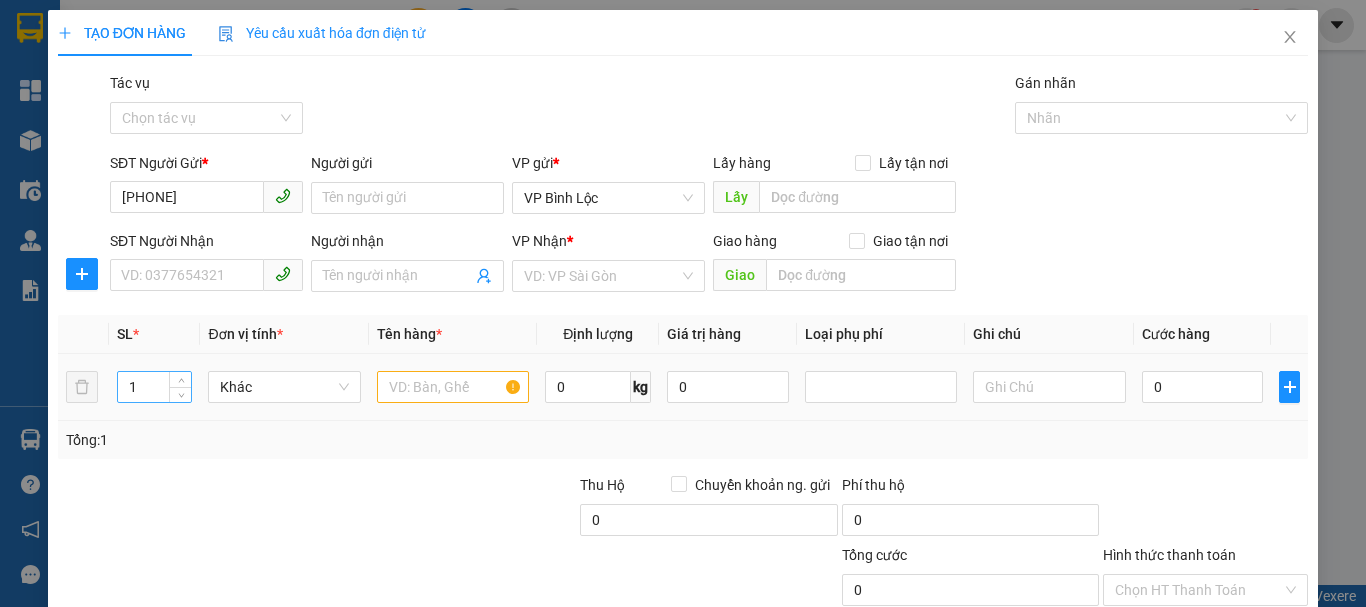 click on "1" at bounding box center [155, 387] 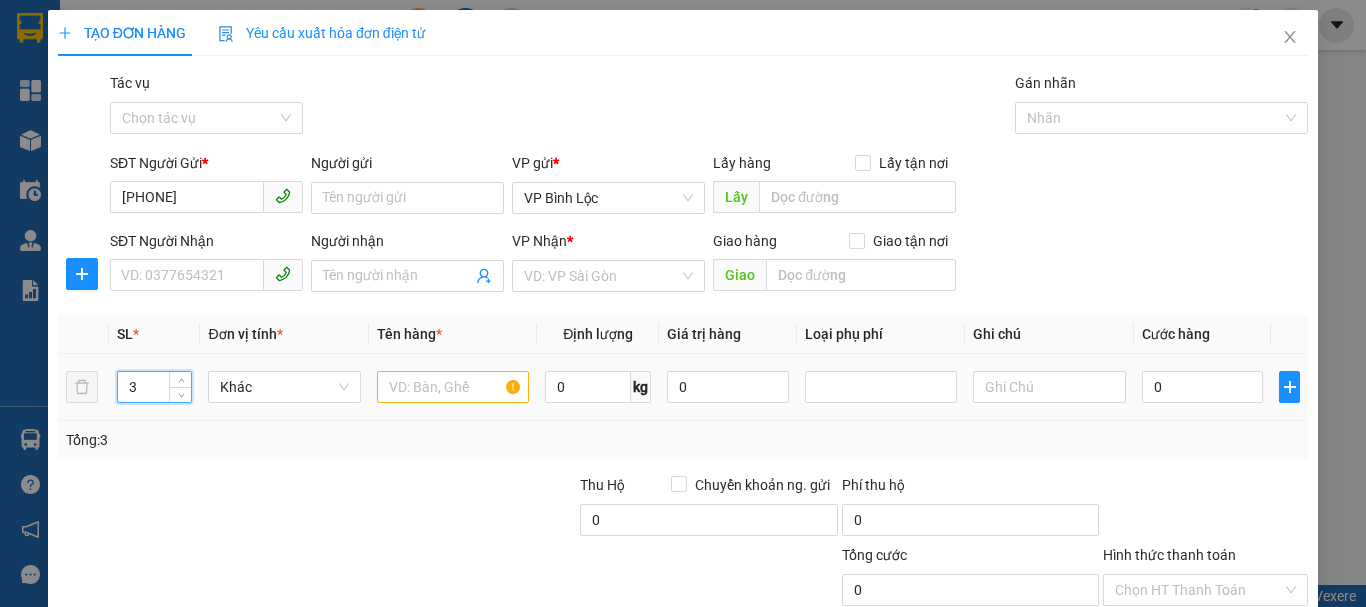 type on "3" 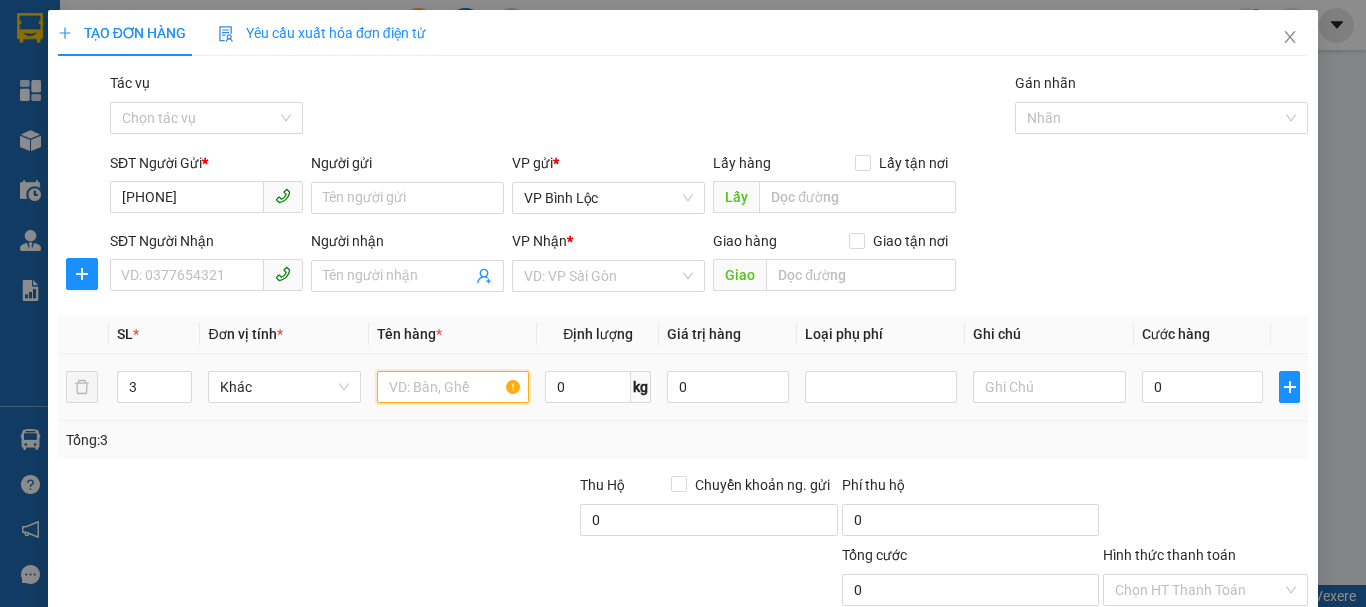 click at bounding box center (453, 387) 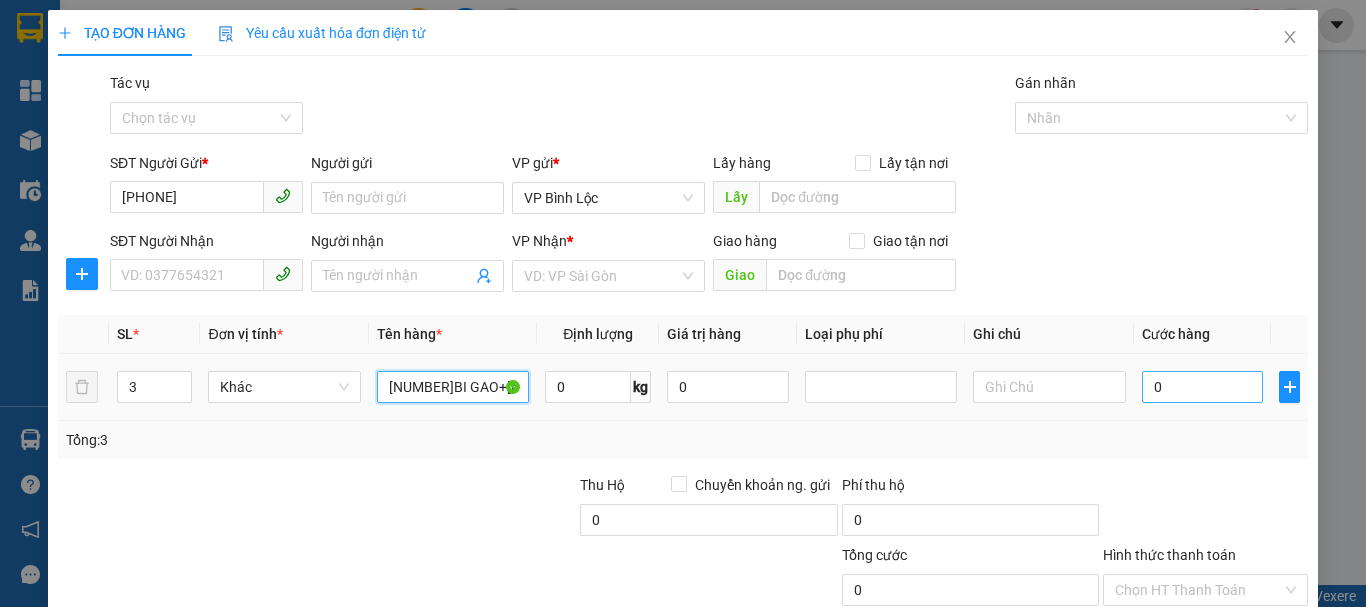 type on "[NUMBER]BI GAO+[NUMBER] XOP(TĂ)" 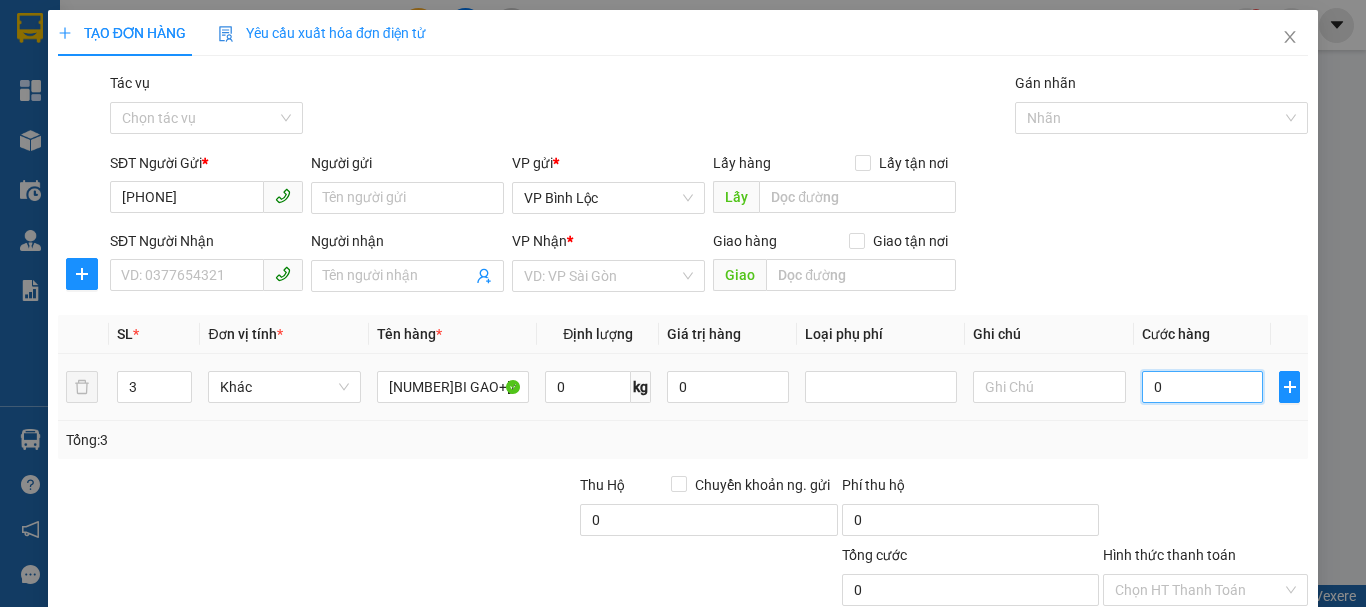 click on "0" at bounding box center (1203, 387) 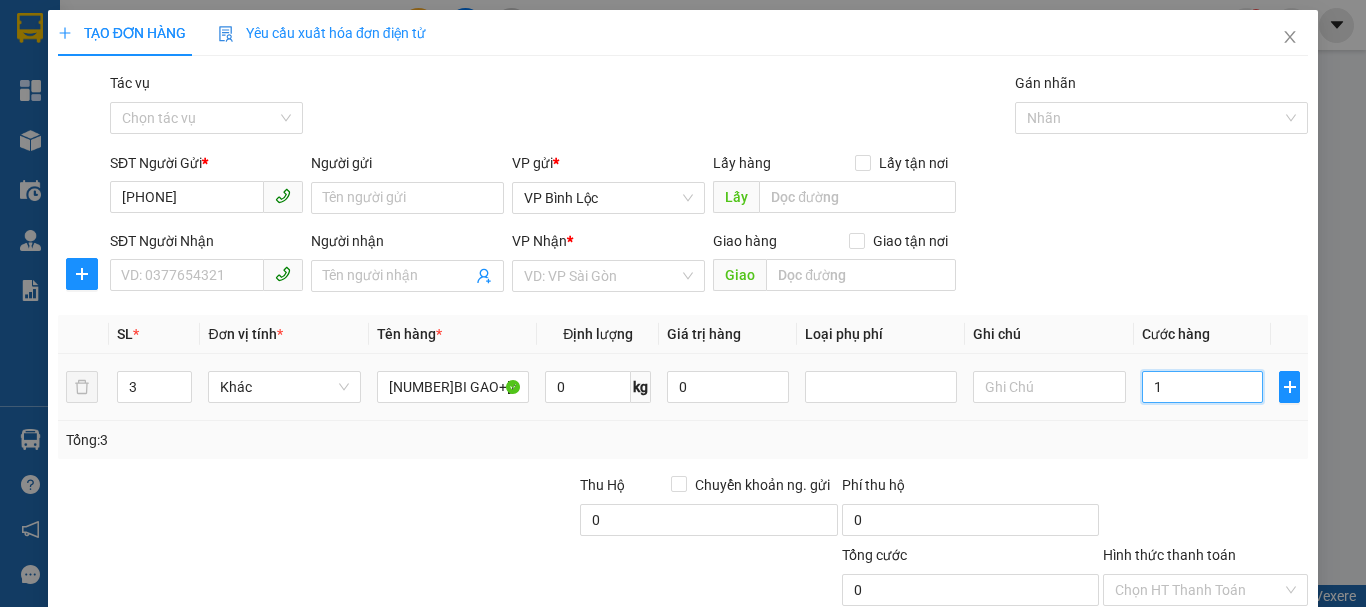 type on "1" 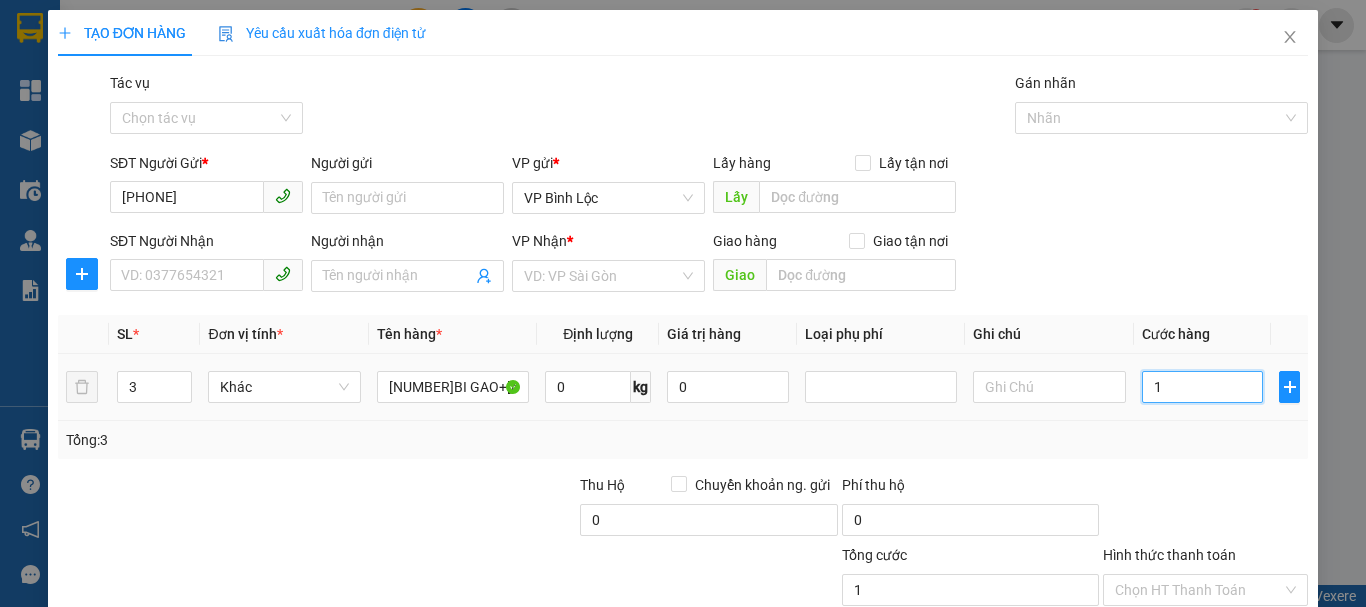 type on "15" 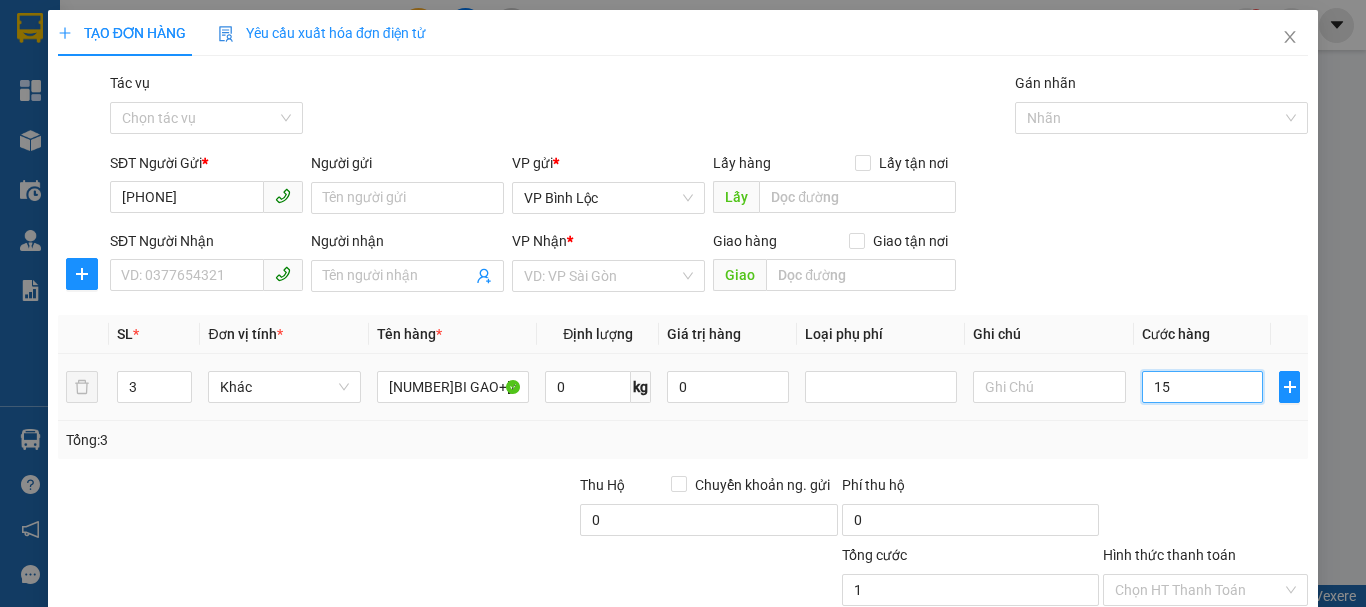 type on "15" 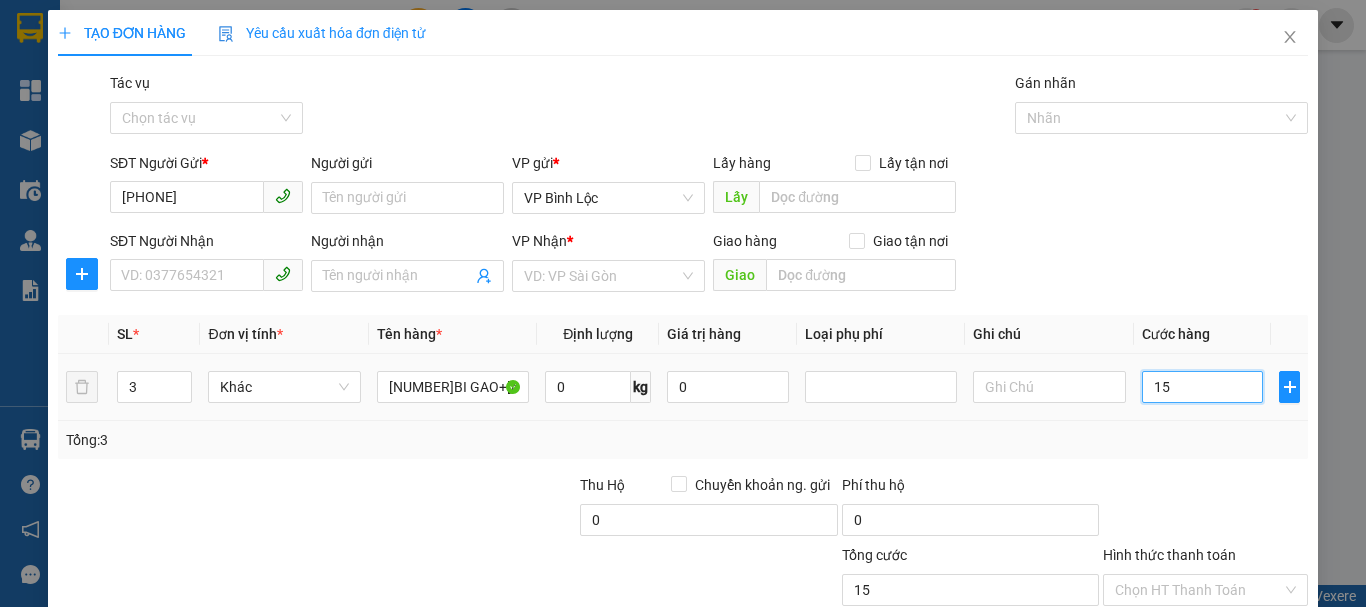 type on "150" 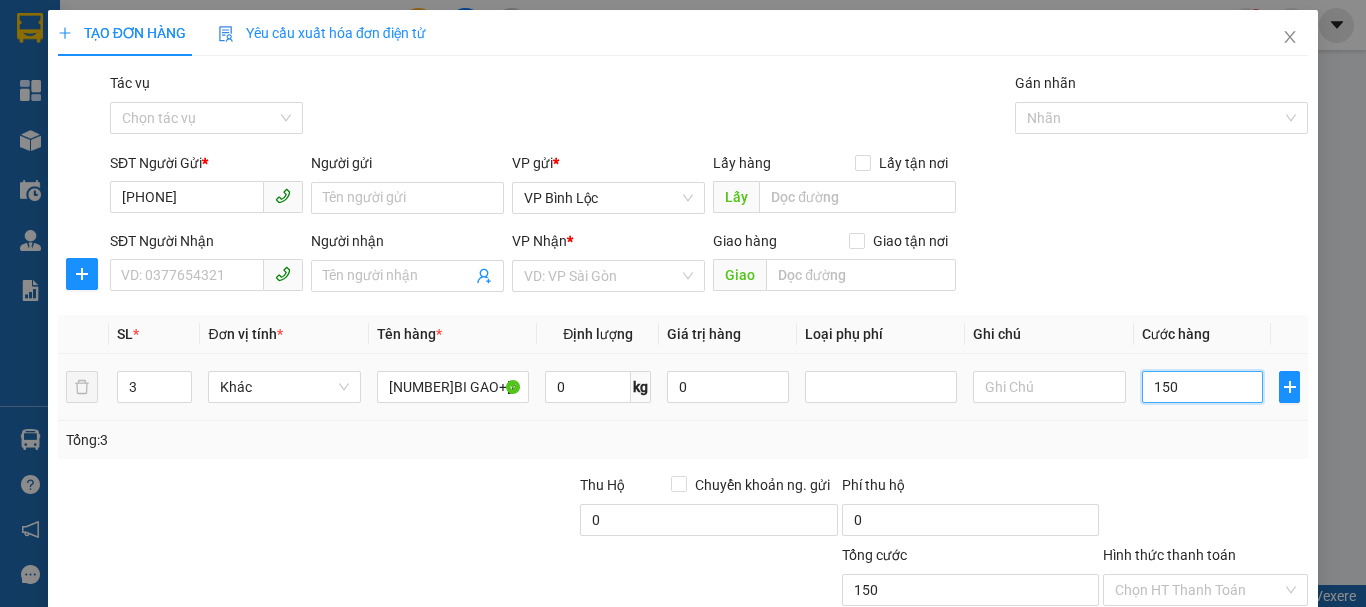 type on "1.500" 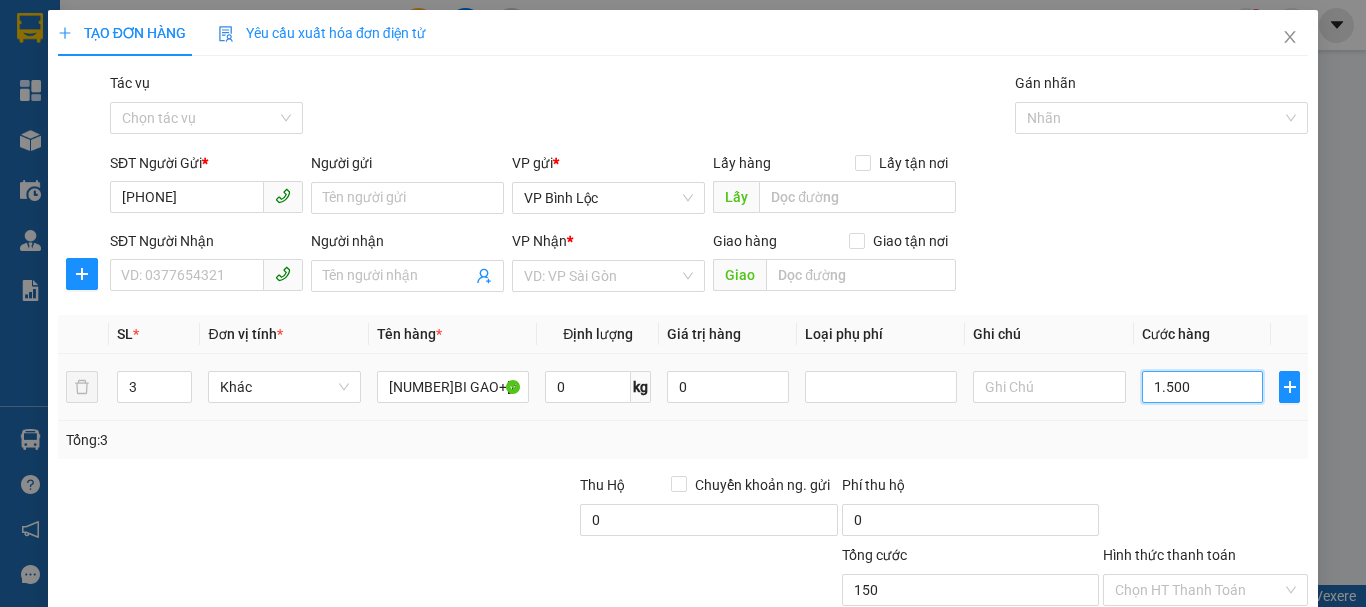 type on "1.500" 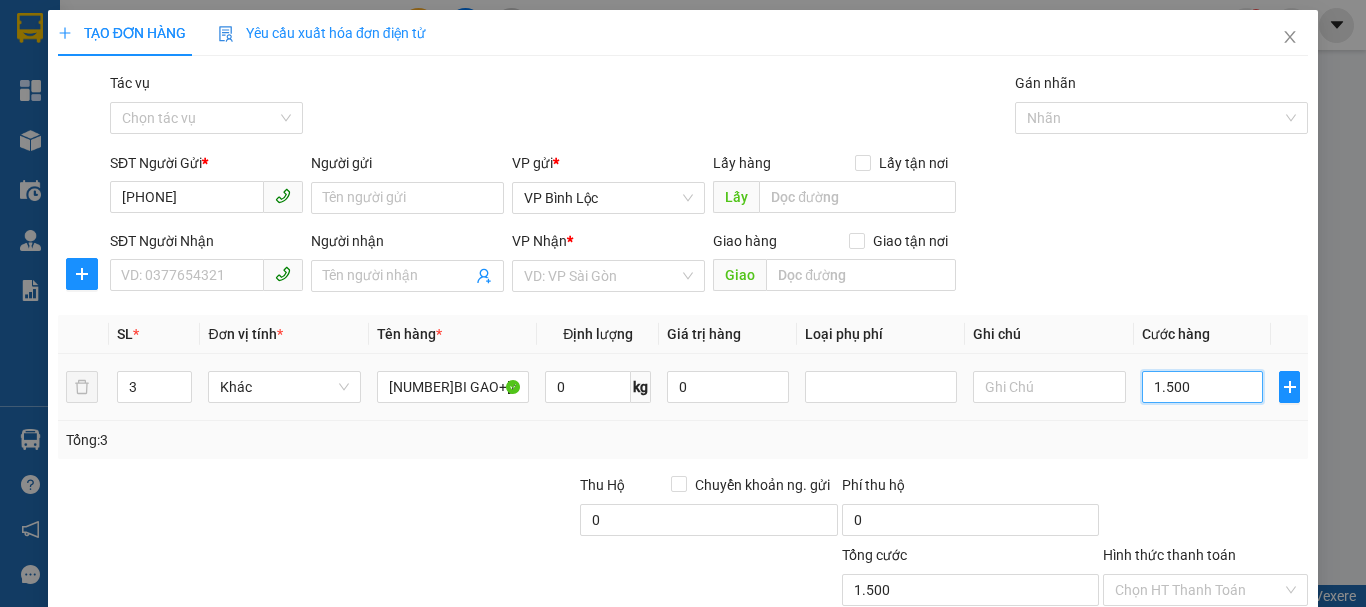 type on "15.000" 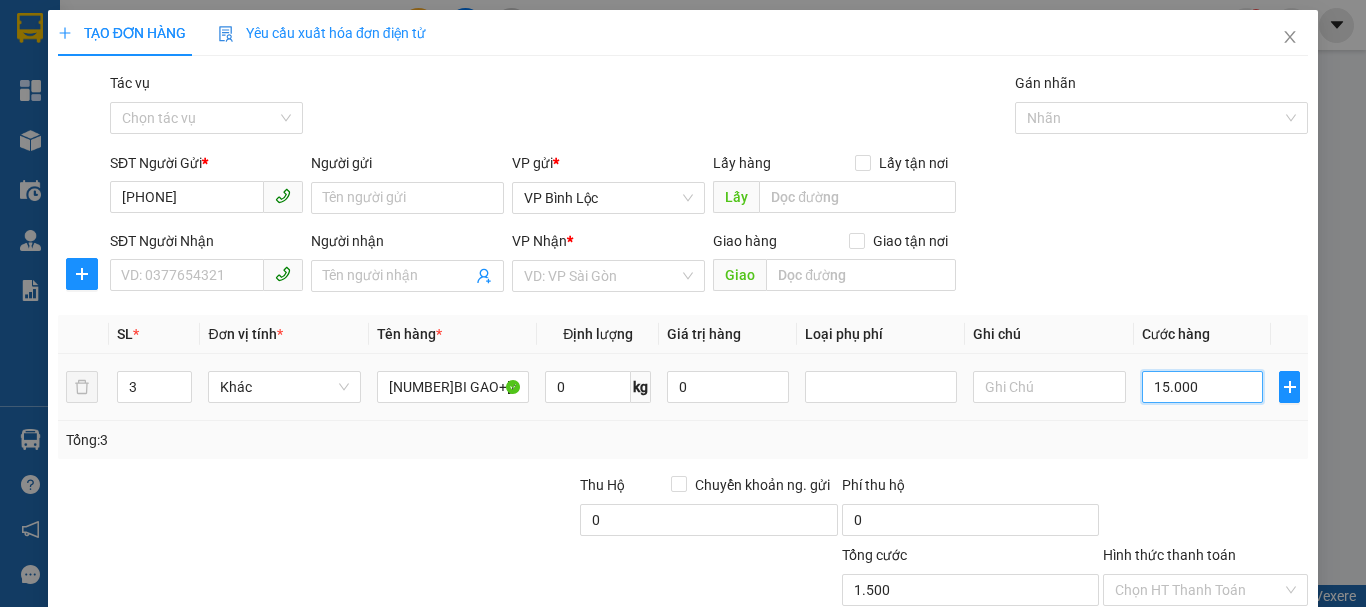 type on "15.000" 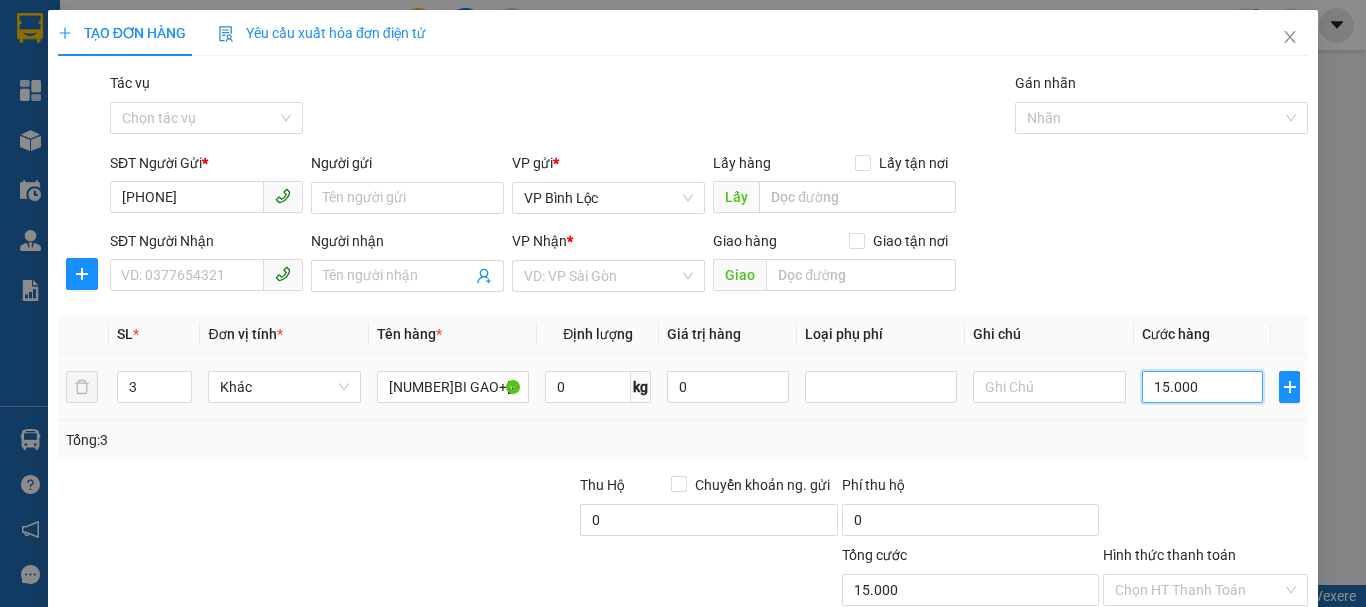 type on "150.000" 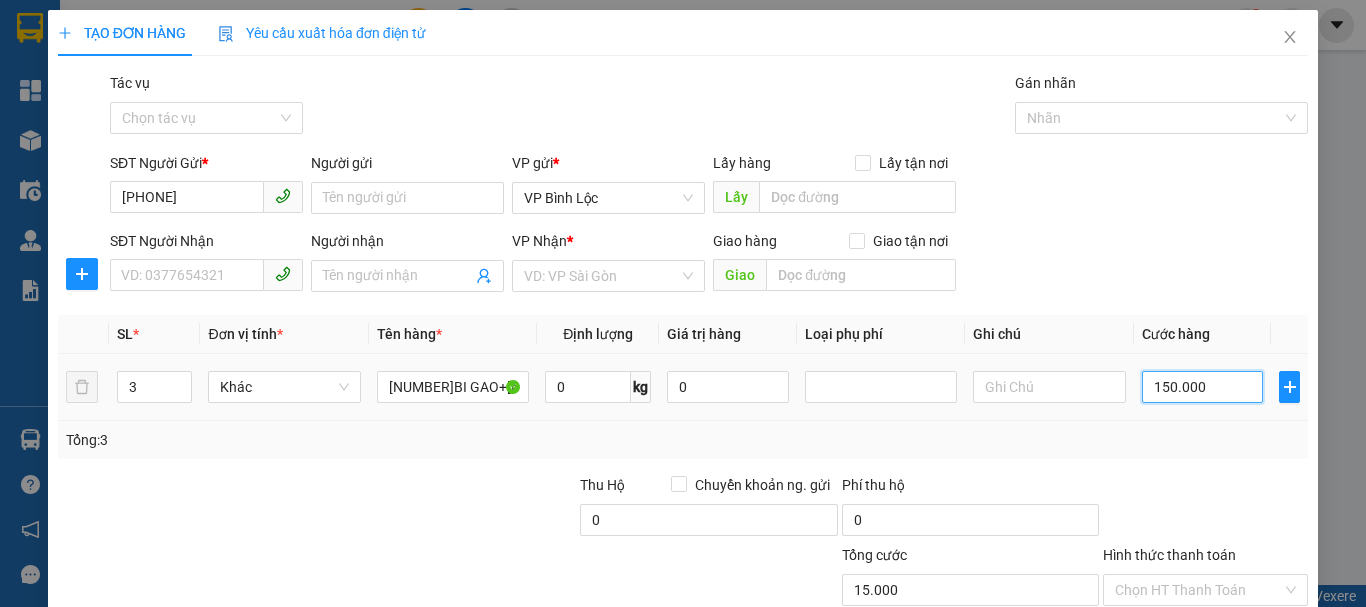 type on "150.000" 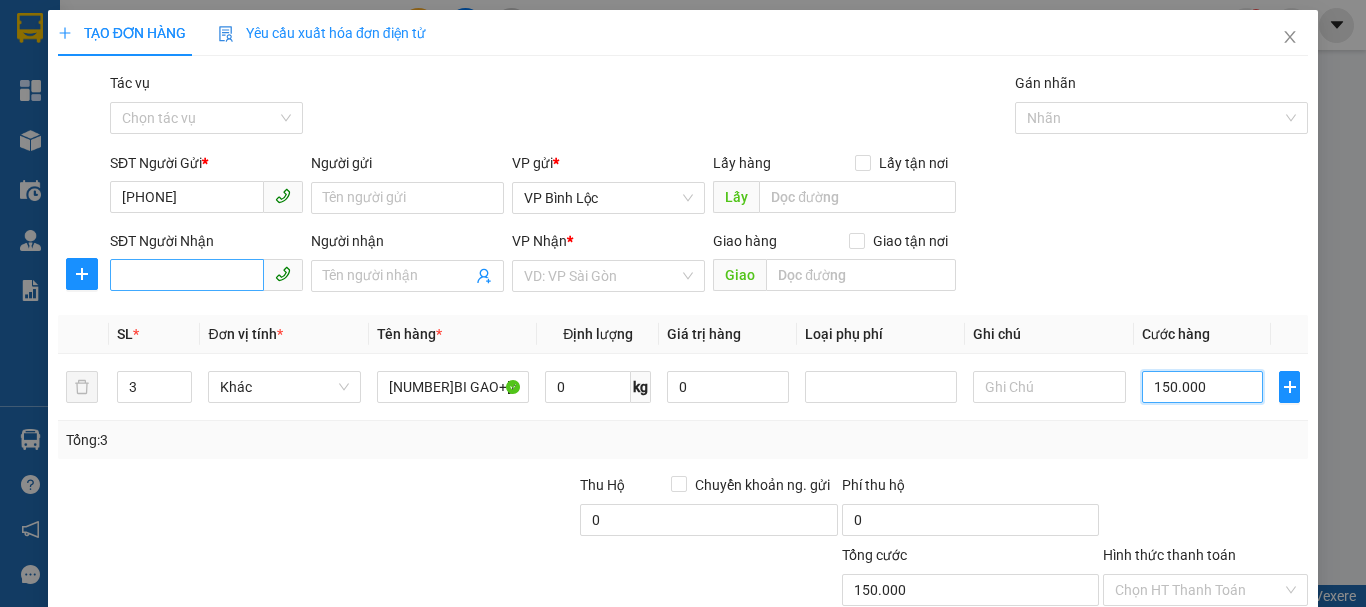 type on "150.000" 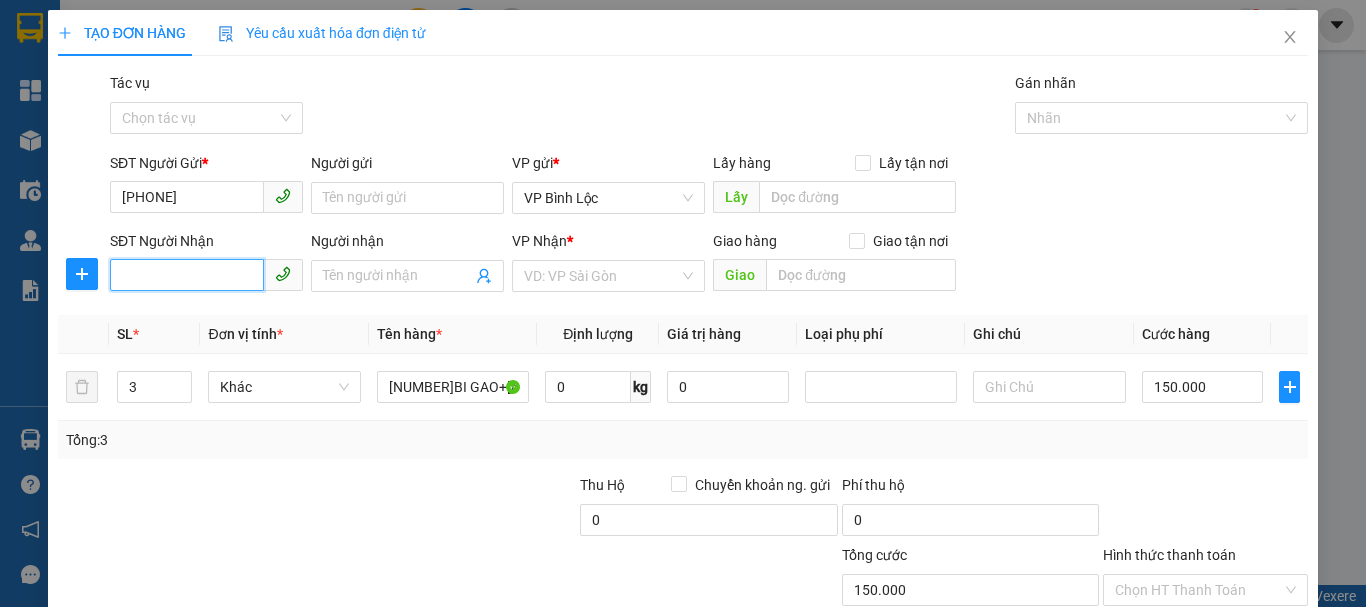 click on "SĐT Người Nhận" at bounding box center [187, 275] 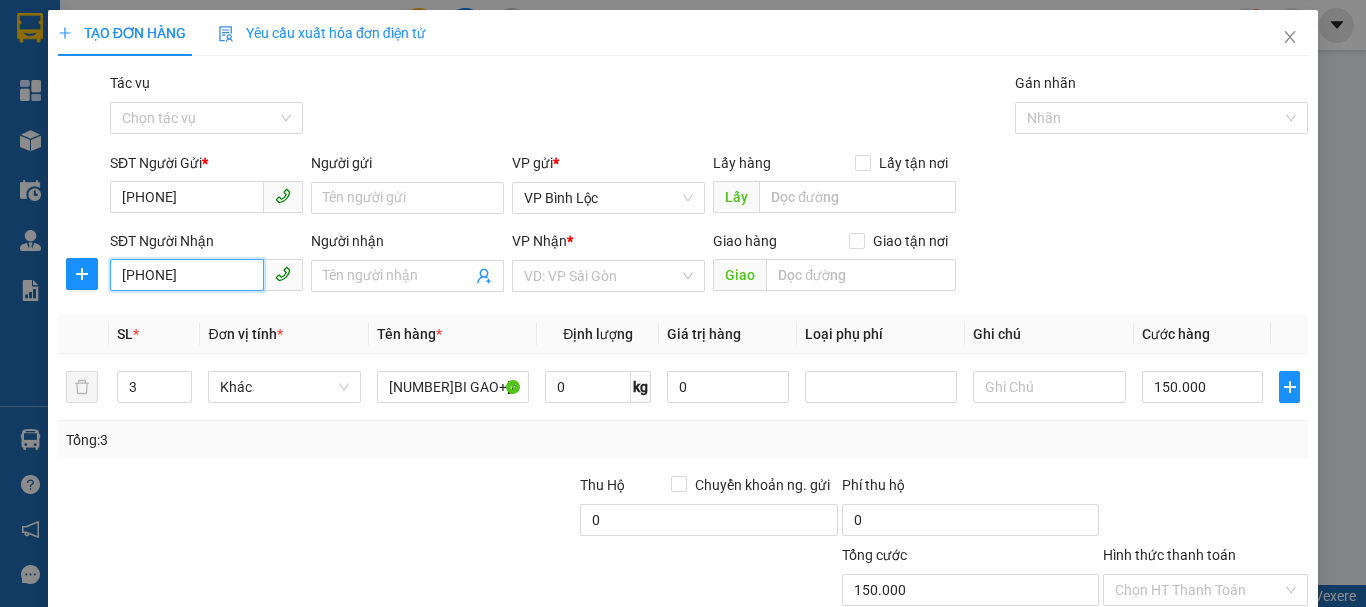 type on "[PHONE]" 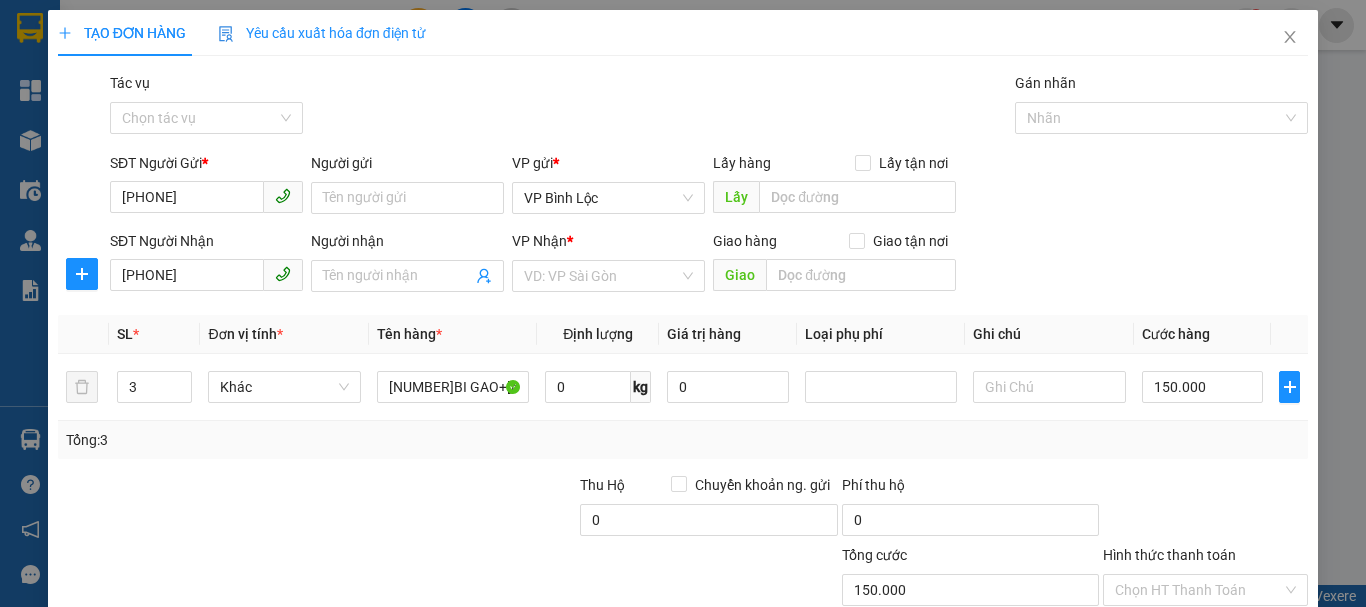 click on "SĐT Người Nhận [PHONE] [PHONE] Người nhận Tên người nhận VP Nhận  * VD: VP Sài Gòn Giao hàng Giao tận nơi Giao" at bounding box center [709, 265] 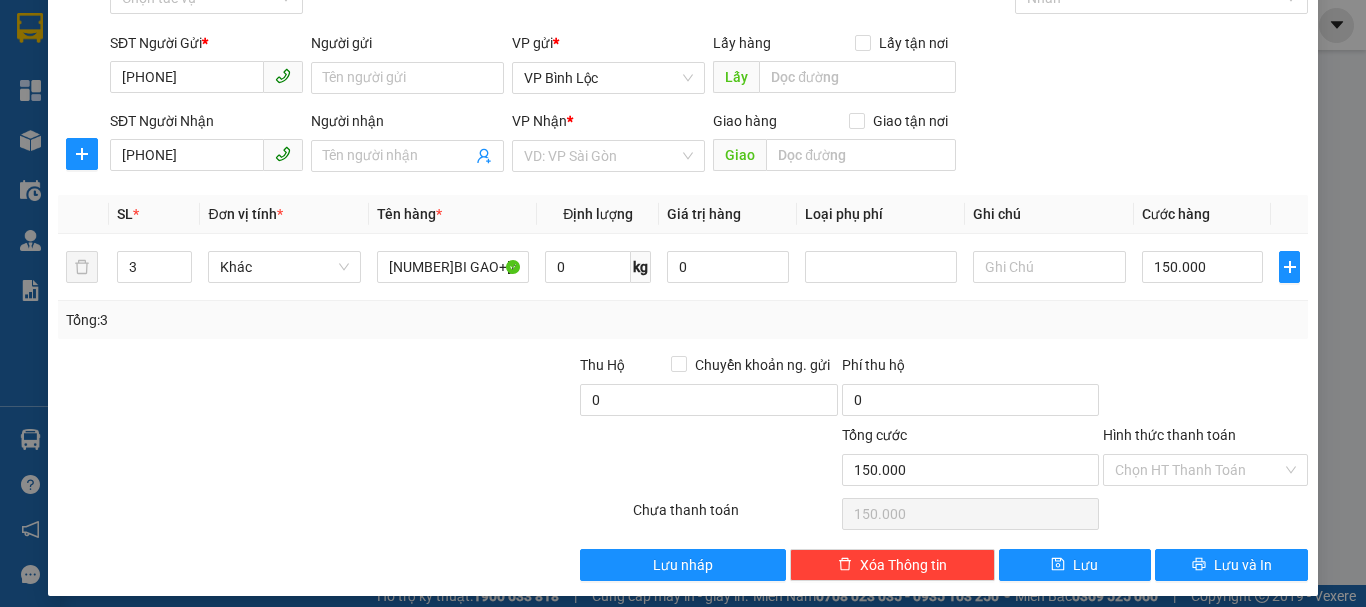 scroll, scrollTop: 133, scrollLeft: 0, axis: vertical 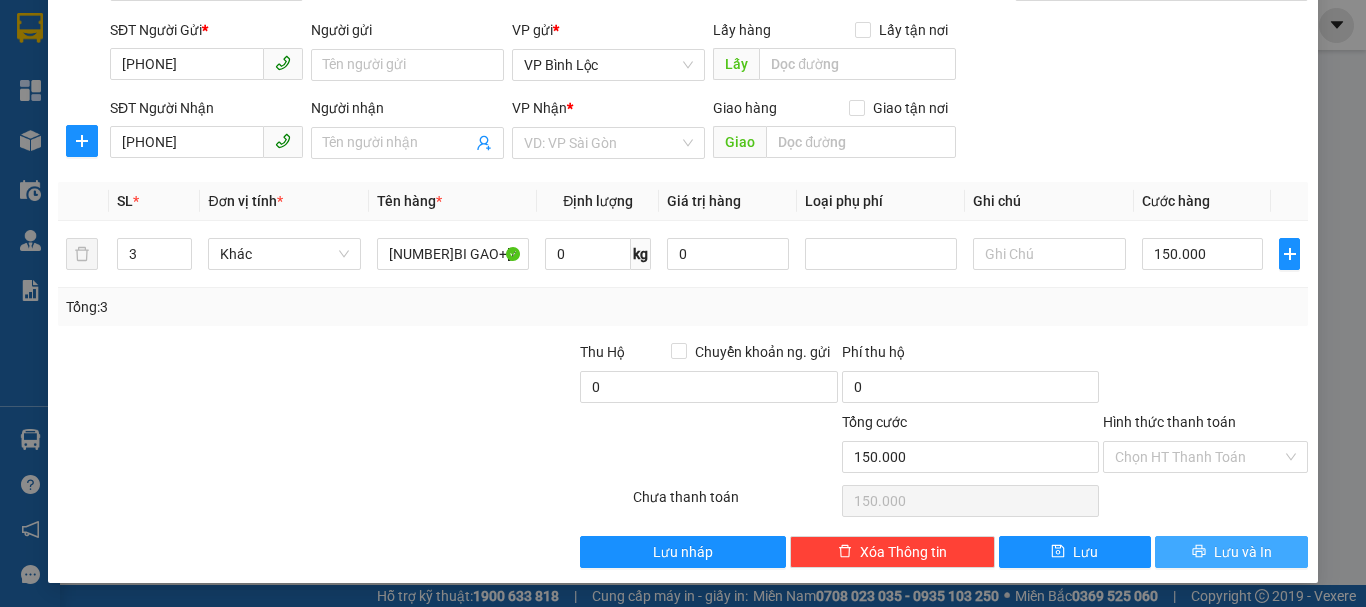 click on "Lưu và In" at bounding box center [1231, 552] 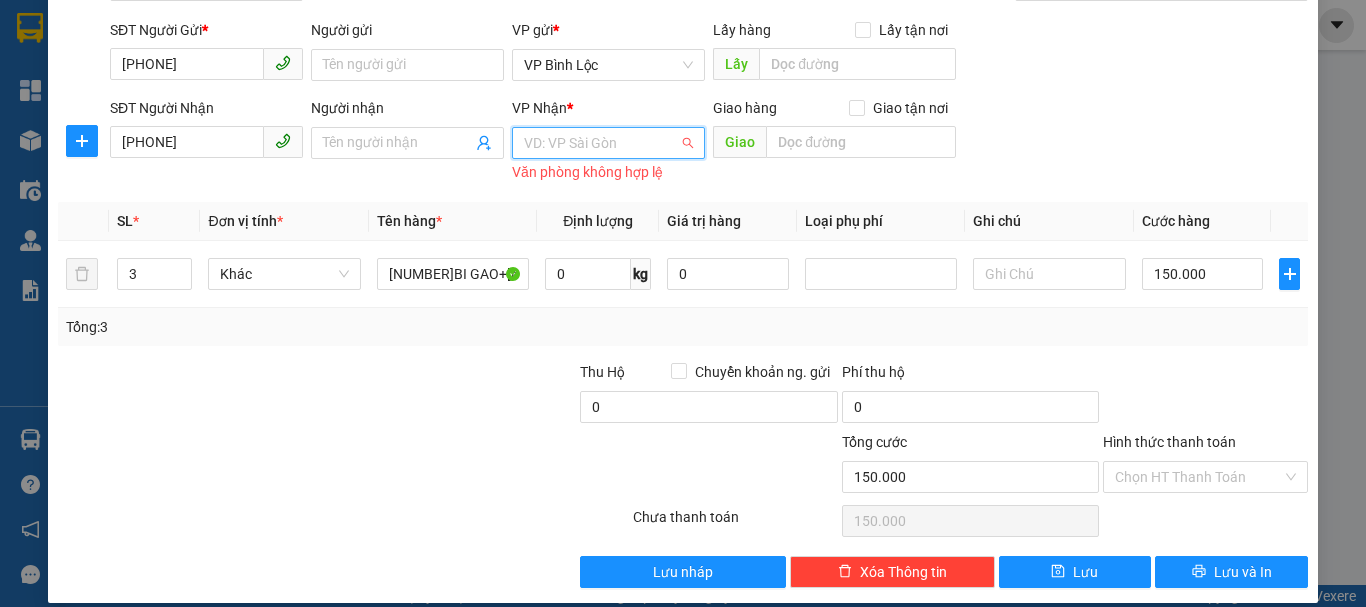 click at bounding box center [601, 143] 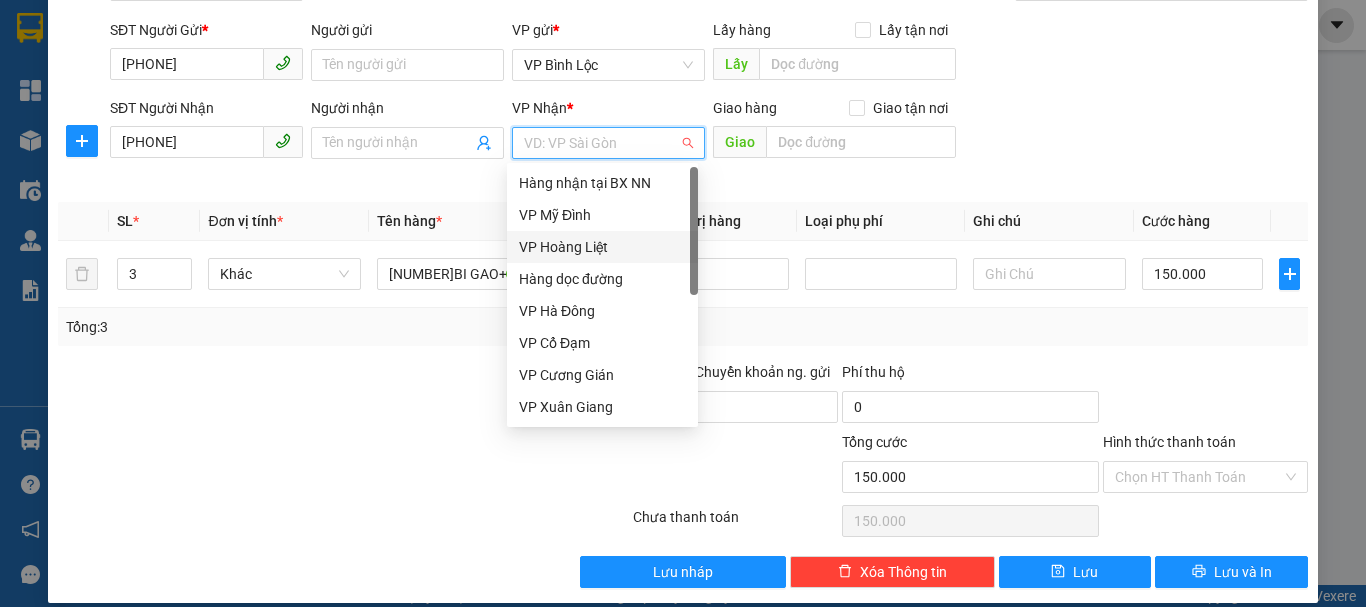 click on "VP Hoàng Liệt" at bounding box center [602, 247] 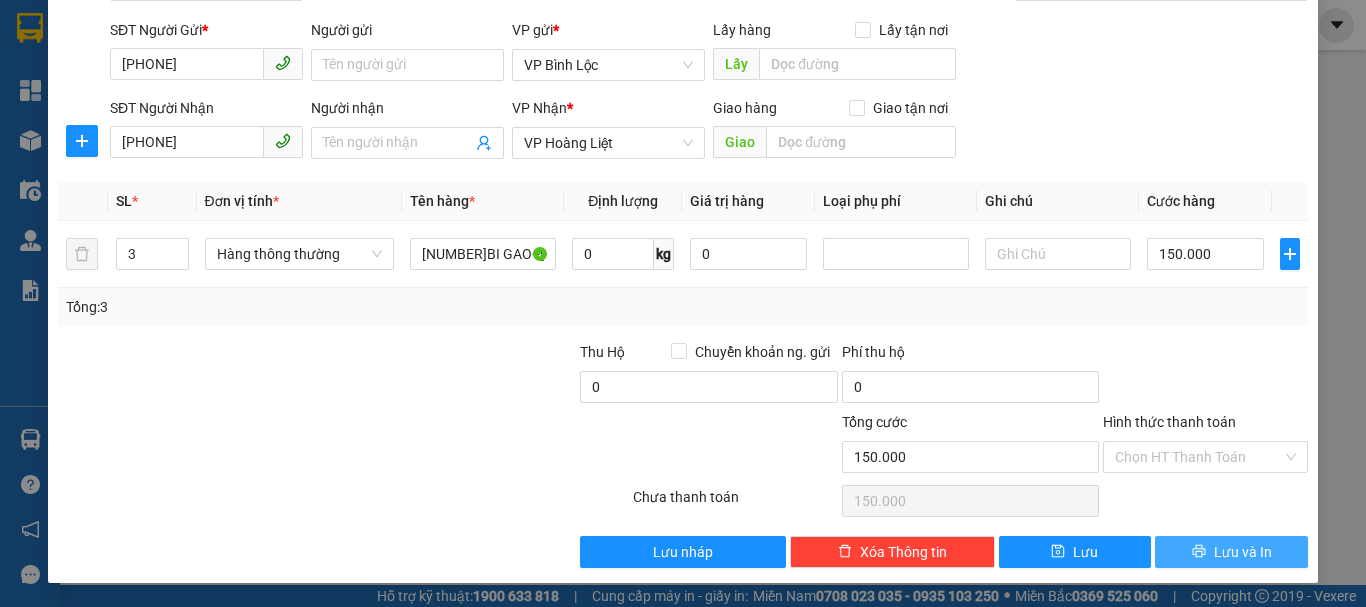 click on "Lưu và In" at bounding box center (1243, 552) 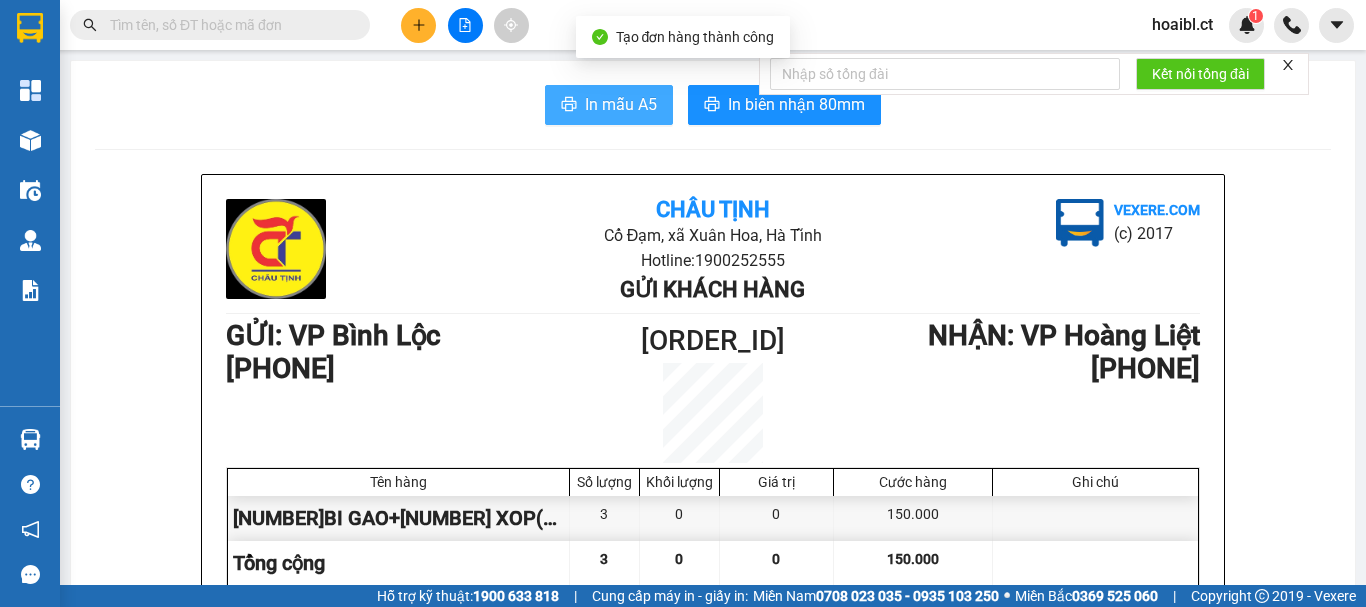 click on "In mẫu A5" at bounding box center (621, 104) 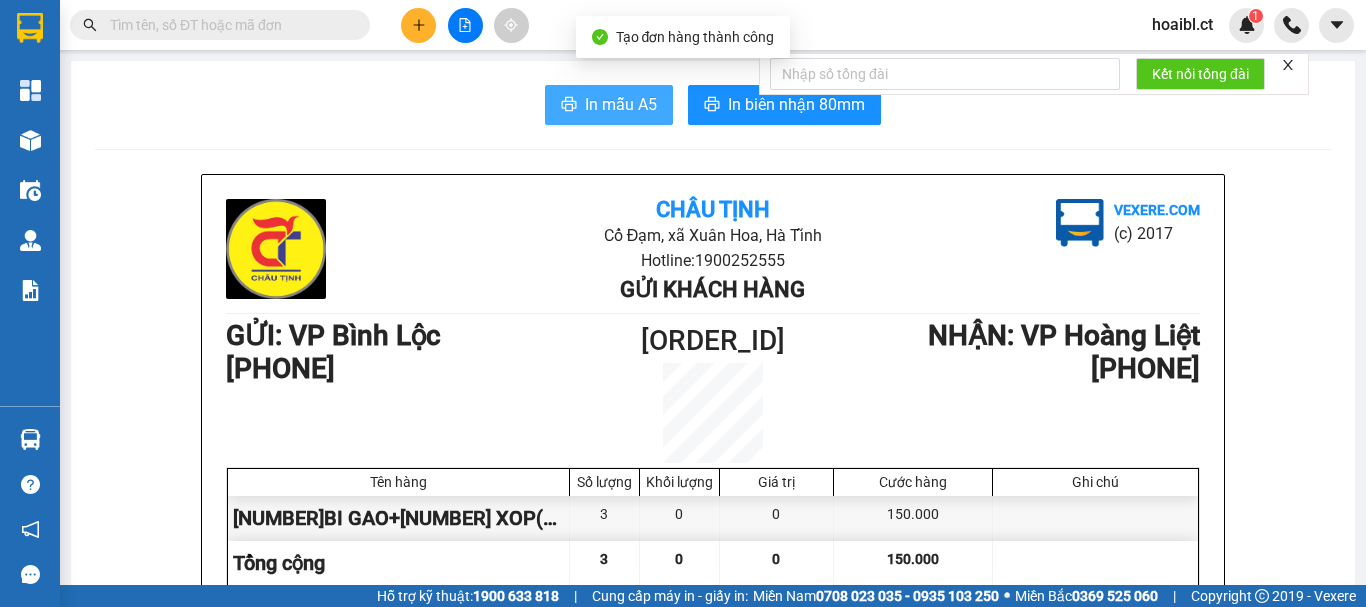 scroll, scrollTop: 0, scrollLeft: 0, axis: both 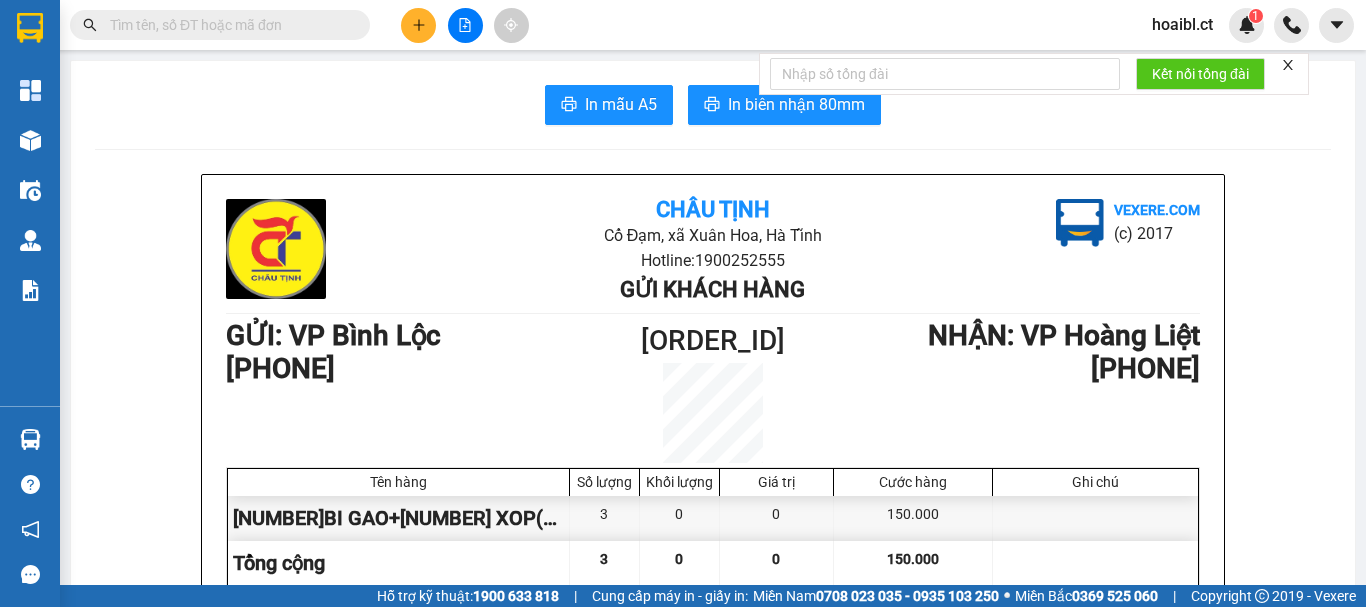 click at bounding box center [418, 25] 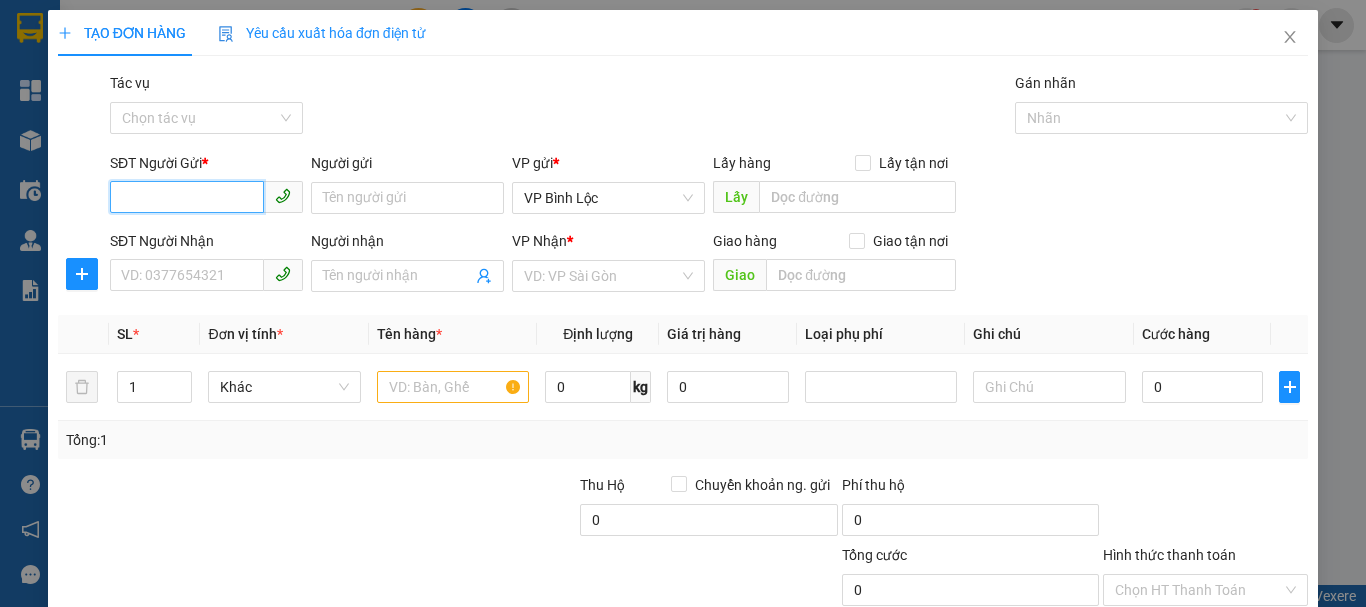 click on "SĐT Người Gửi  *" at bounding box center (187, 197) 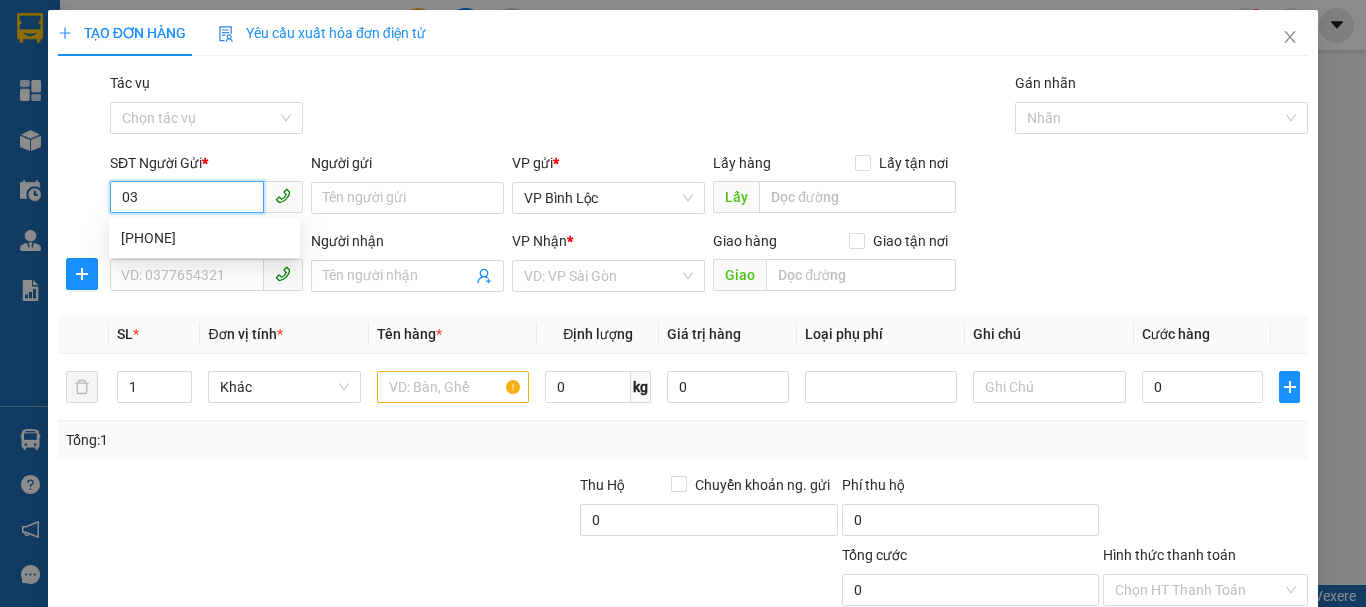 type on "0" 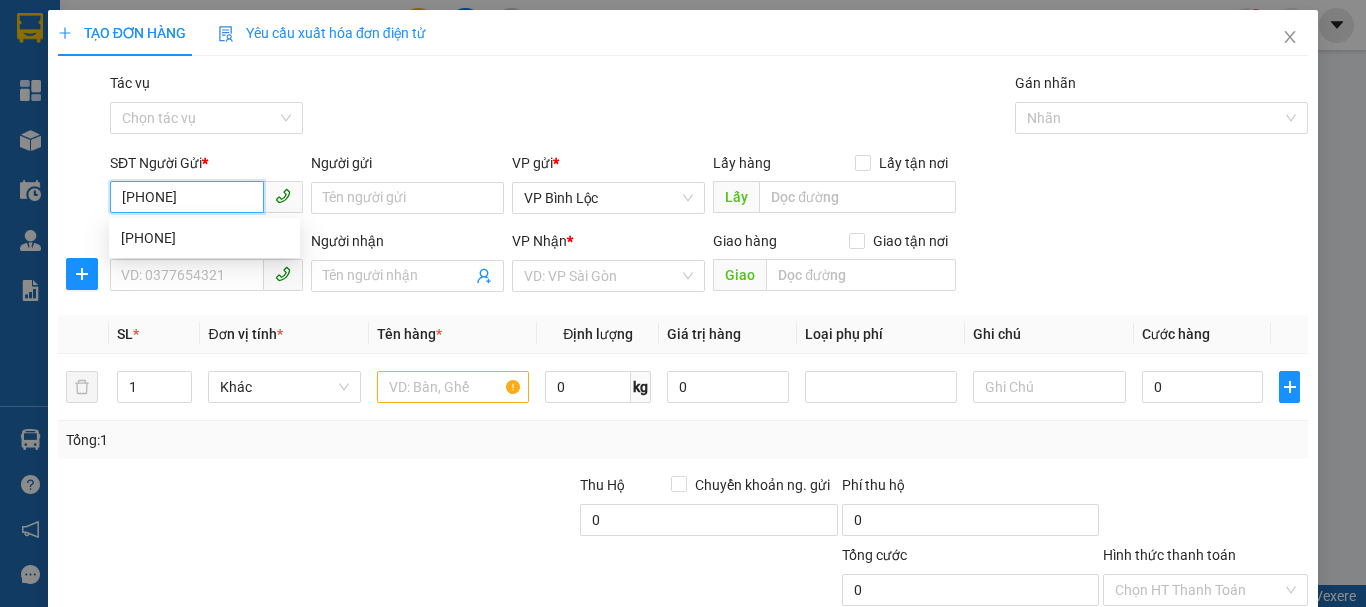 type on "[PHONE]" 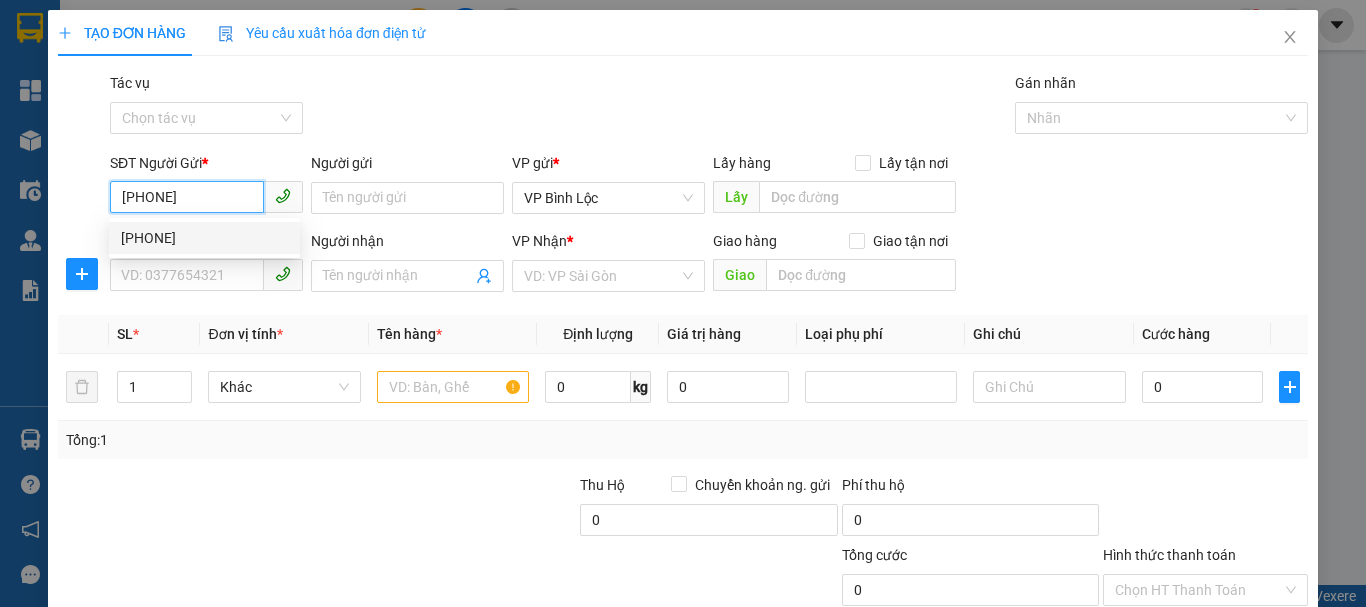 click on "[PHONE]" at bounding box center [204, 238] 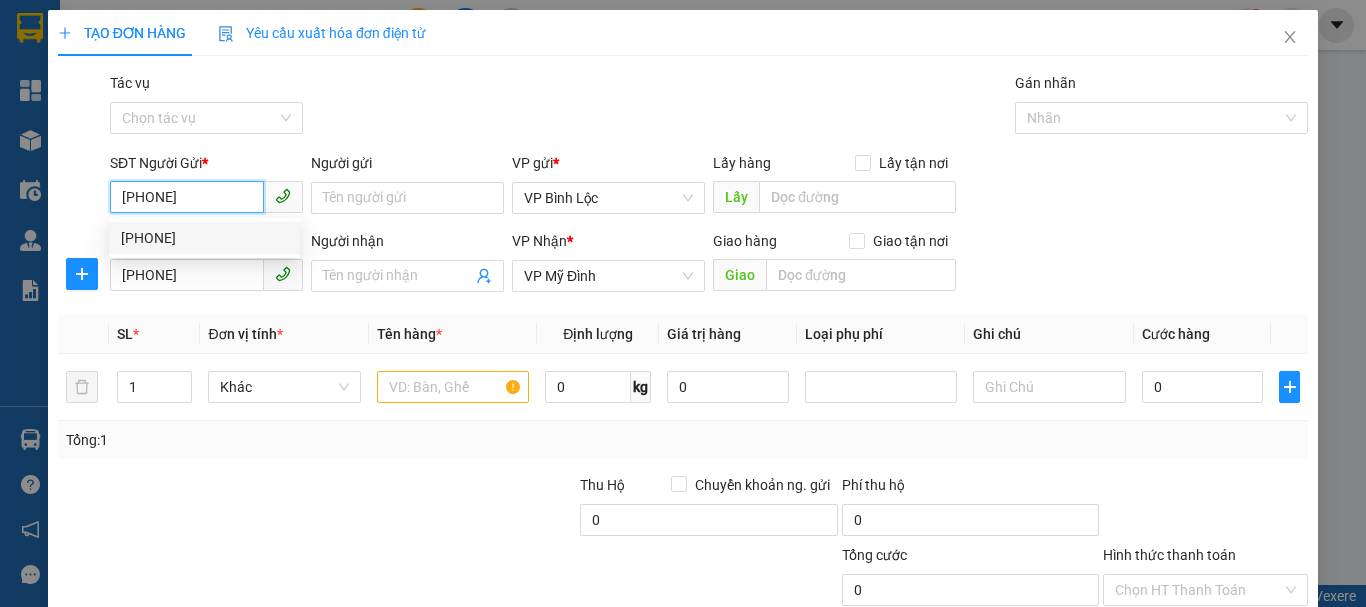 type on "70.000" 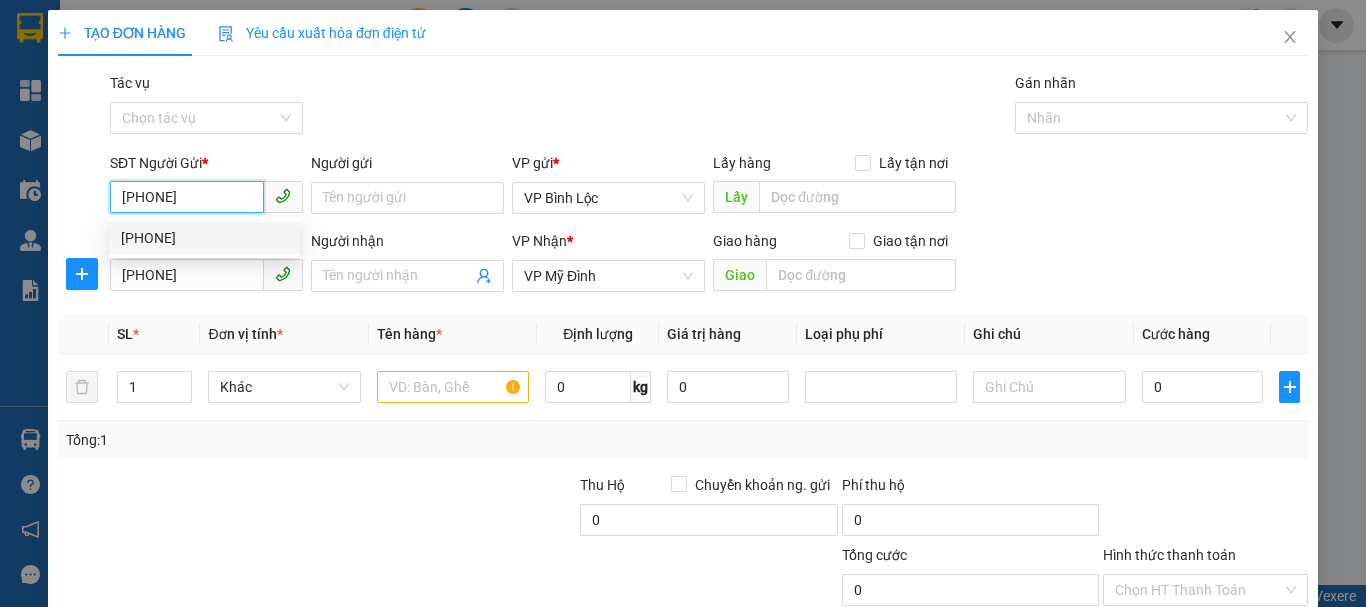type on "70.000" 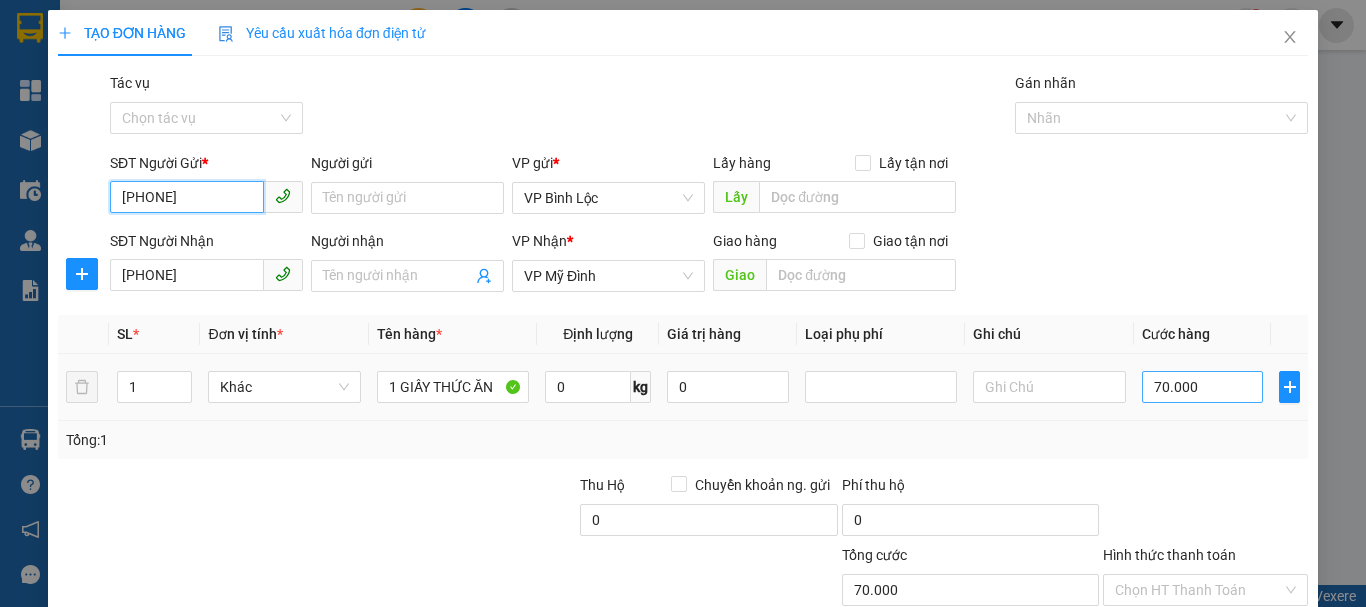 type on "[PHONE]" 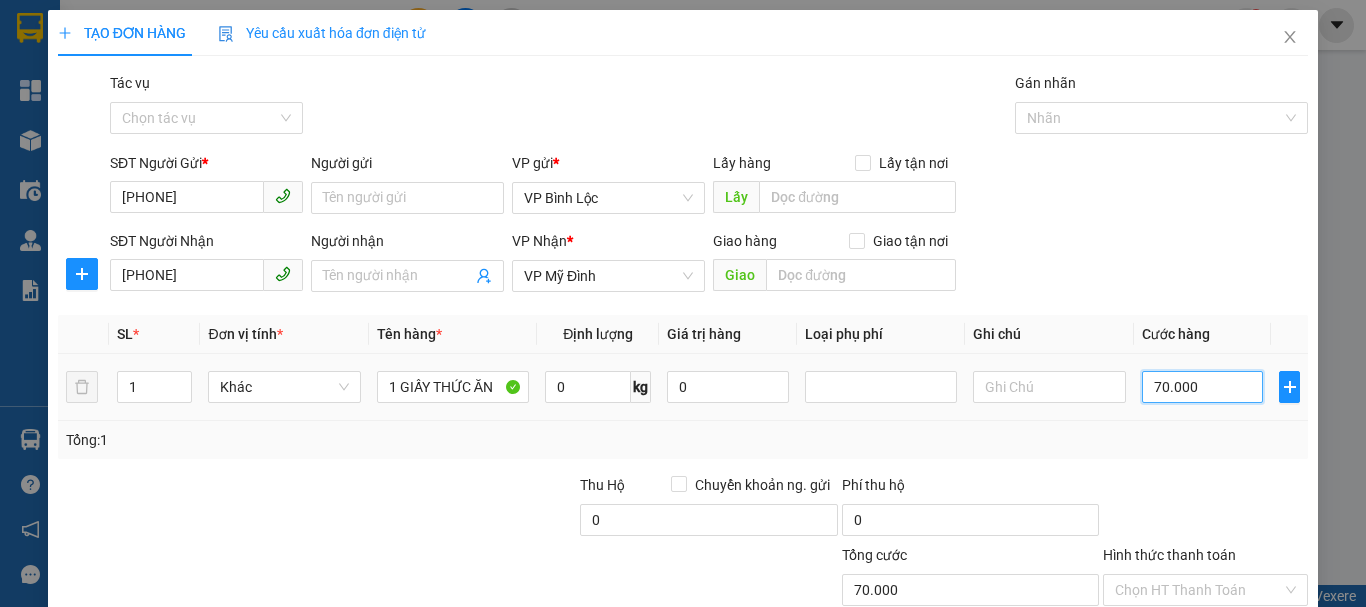 click on "70.000" at bounding box center [1203, 387] 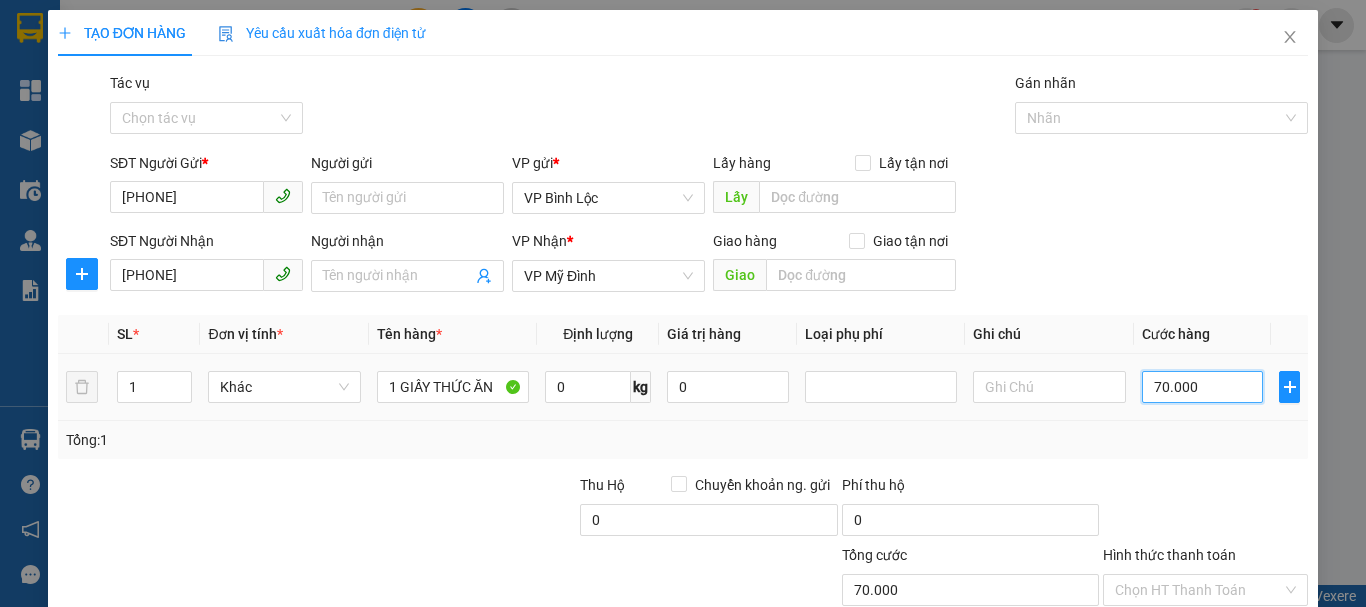 type on "6" 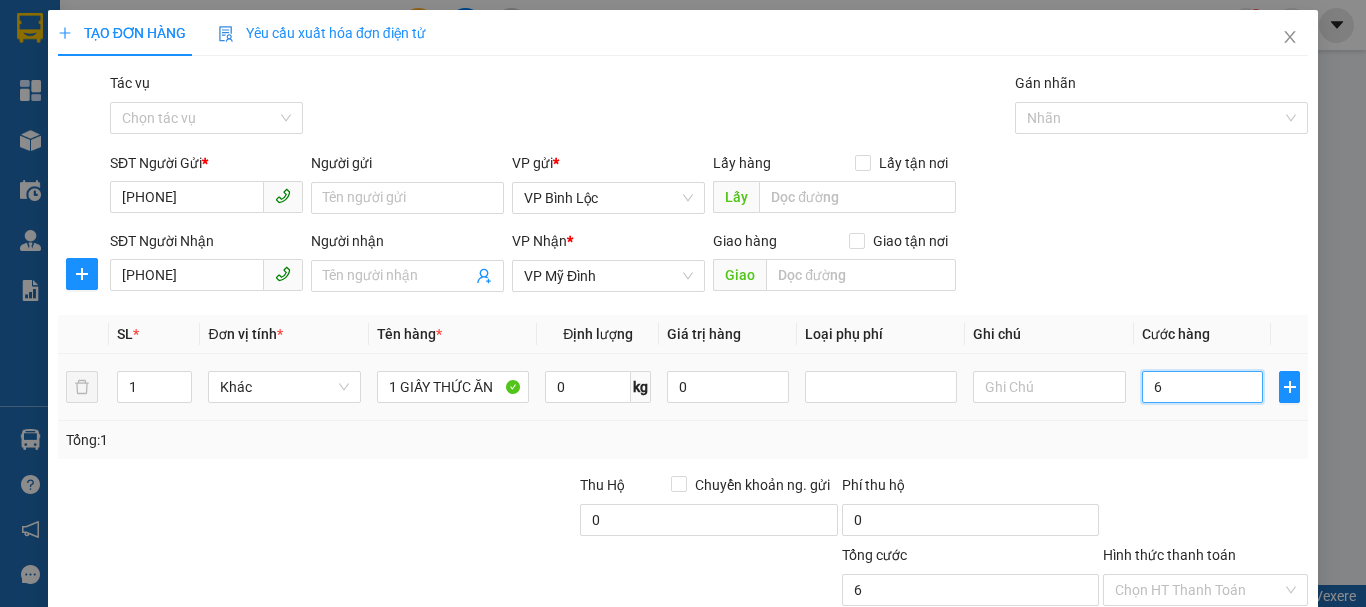 type on "60" 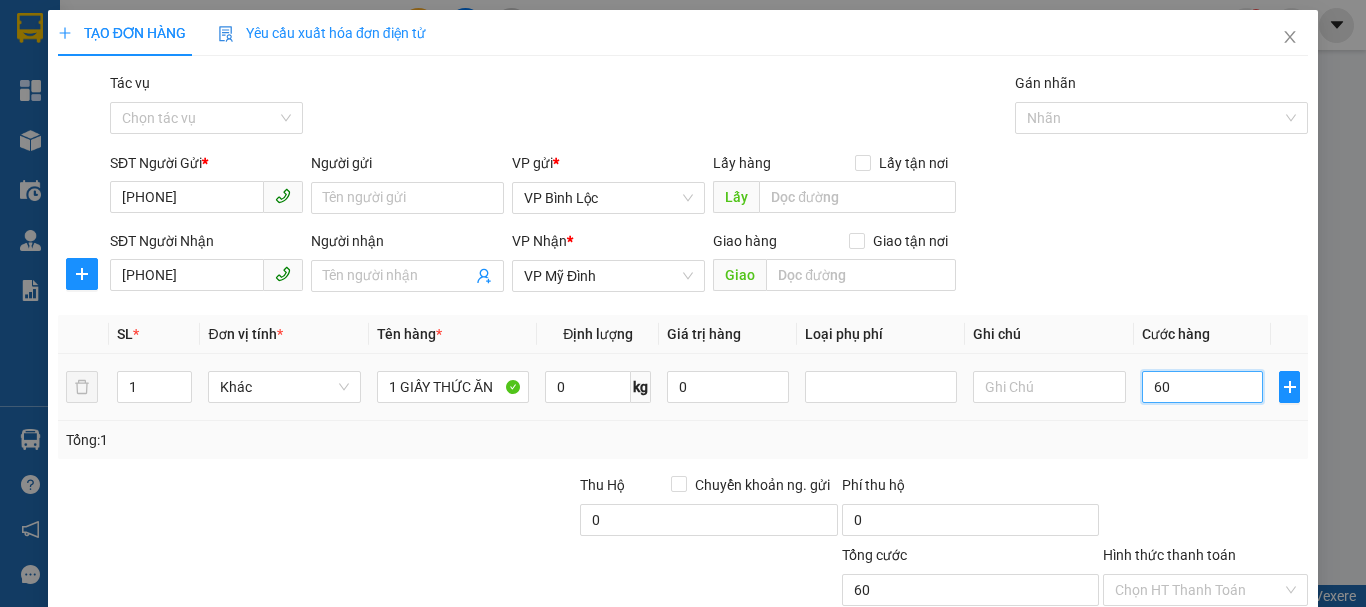 type on "600" 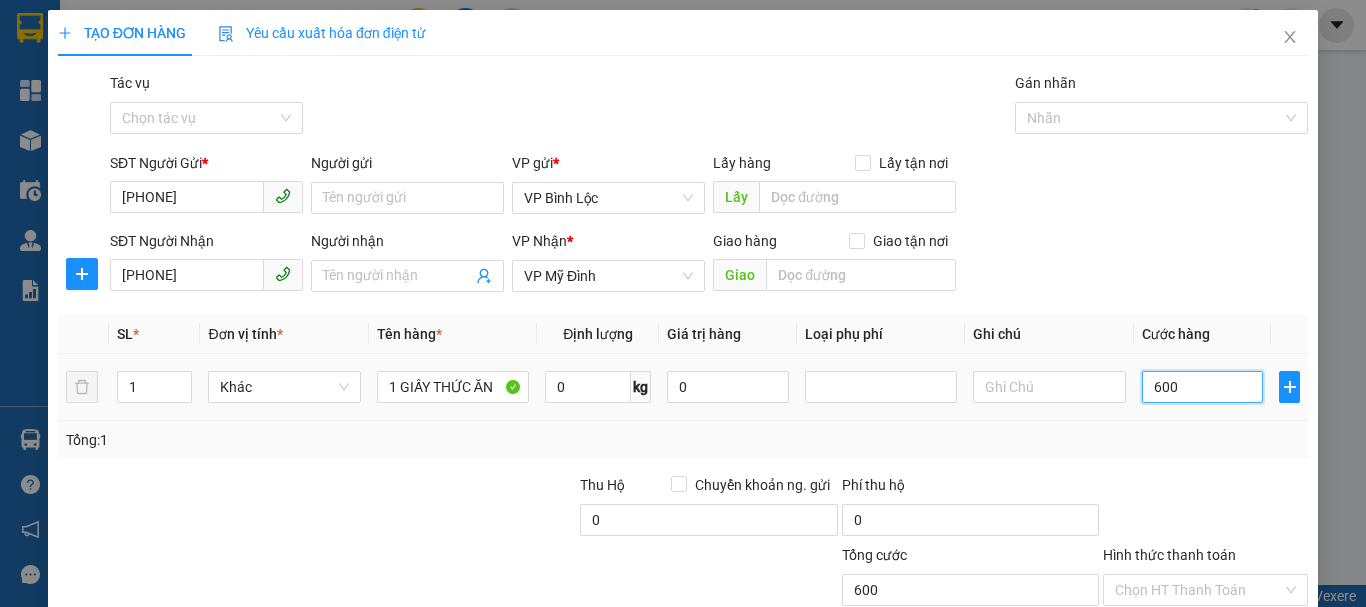 type on "6.000" 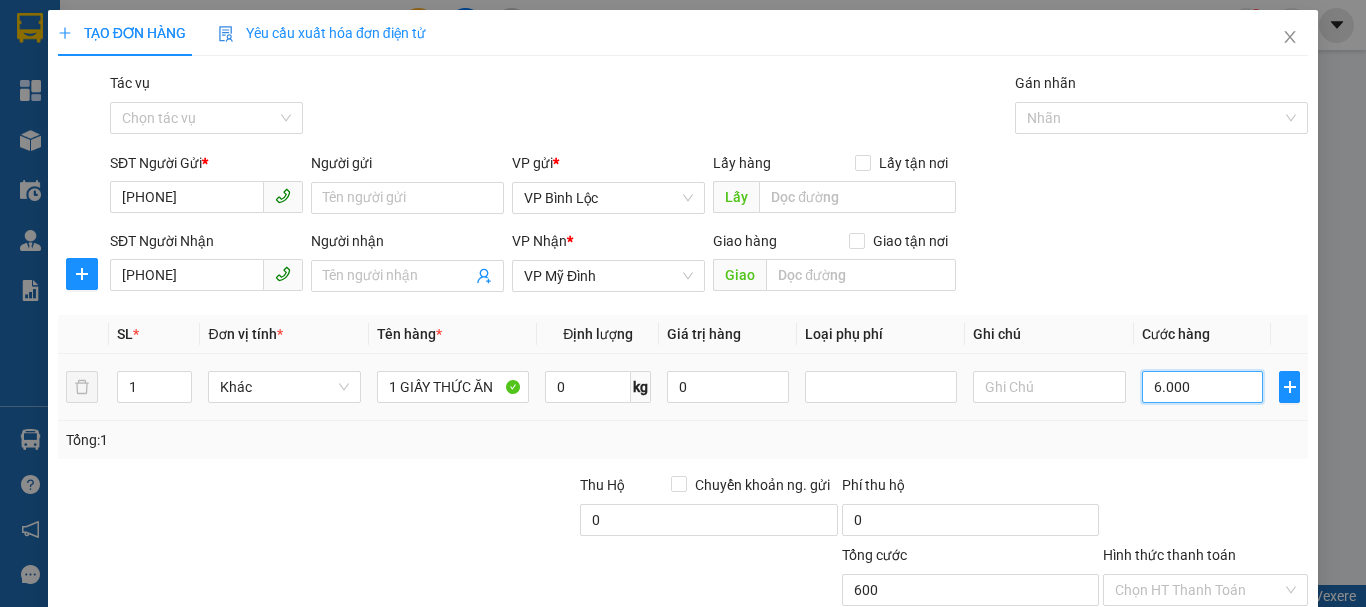 type on "6.000" 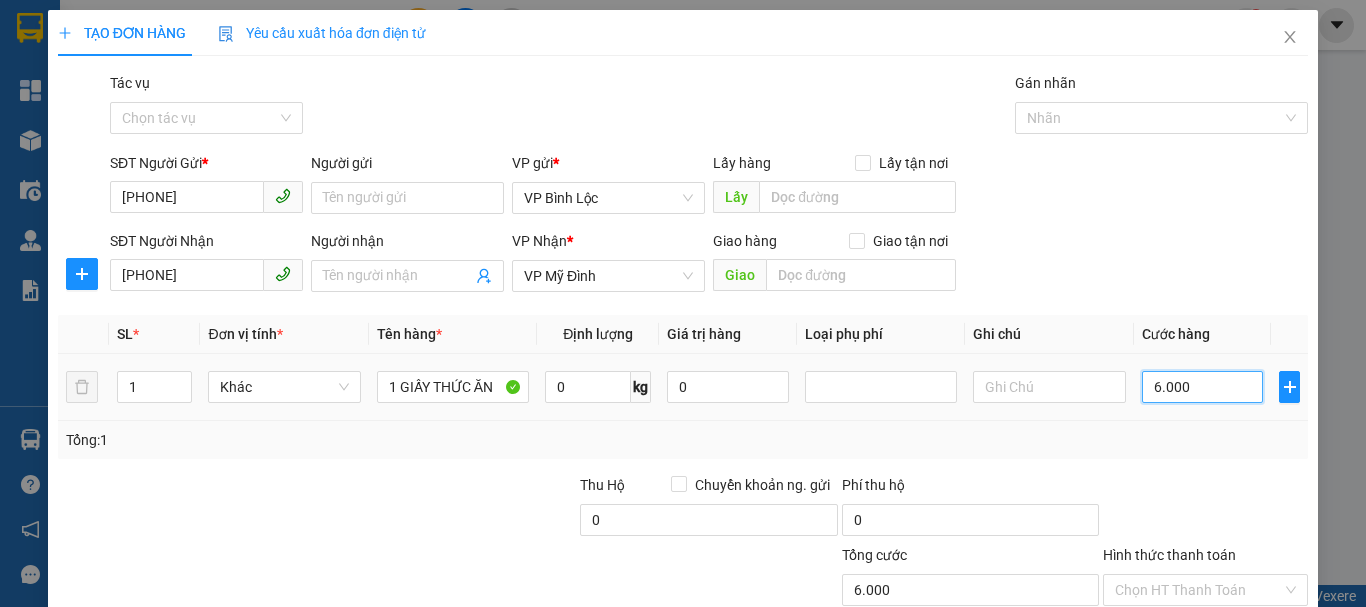 type on "60.000" 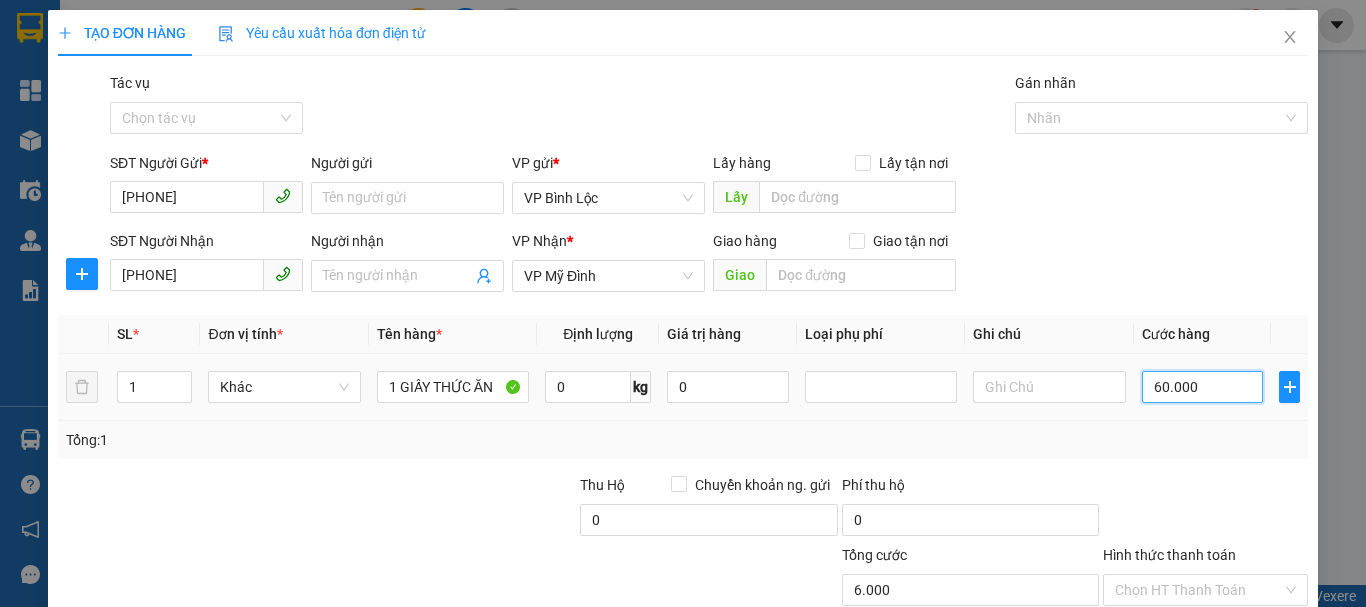 type on "60.000" 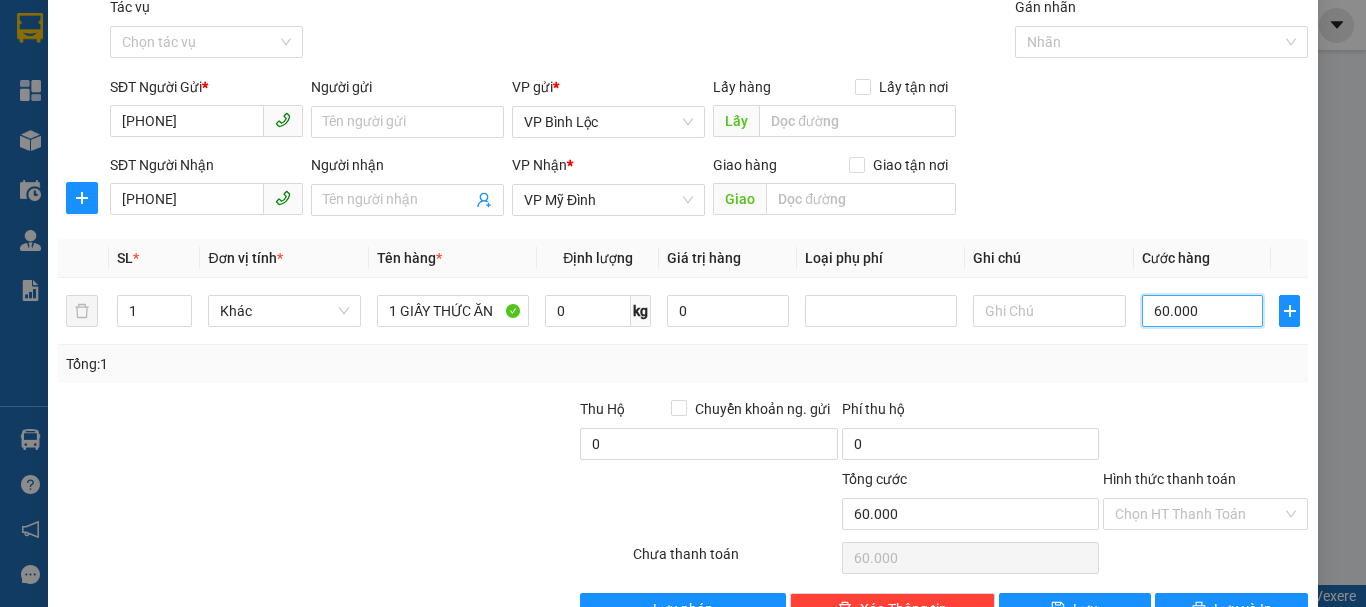 scroll, scrollTop: 133, scrollLeft: 0, axis: vertical 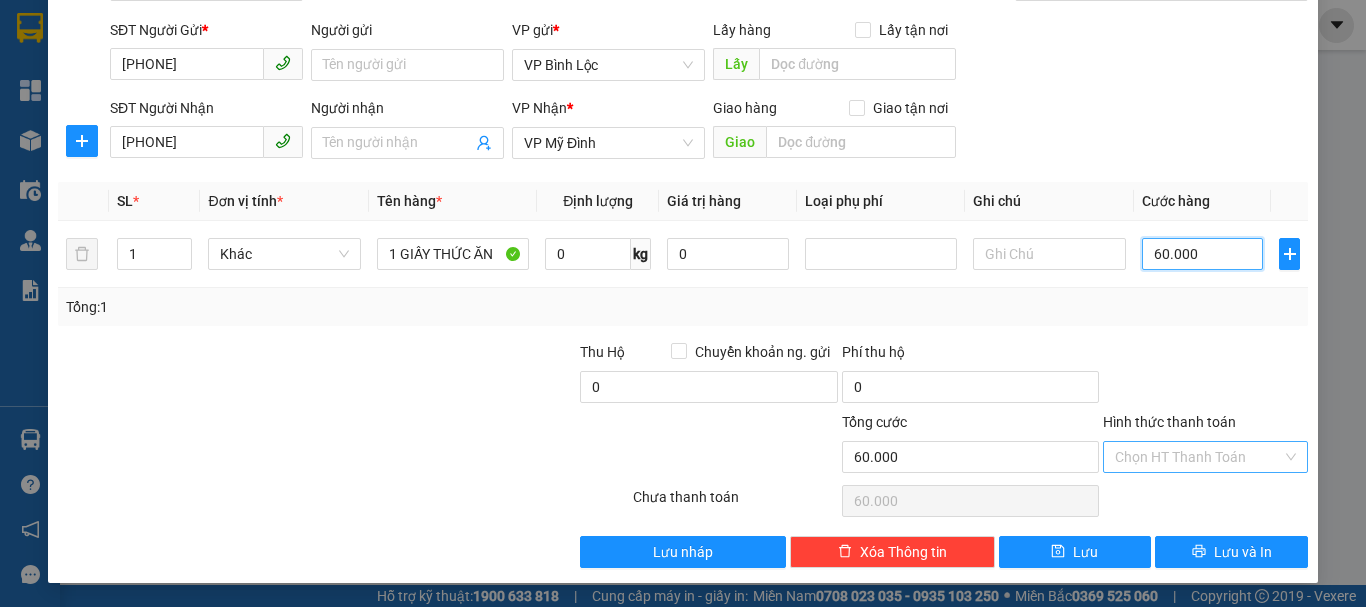 type on "60.000" 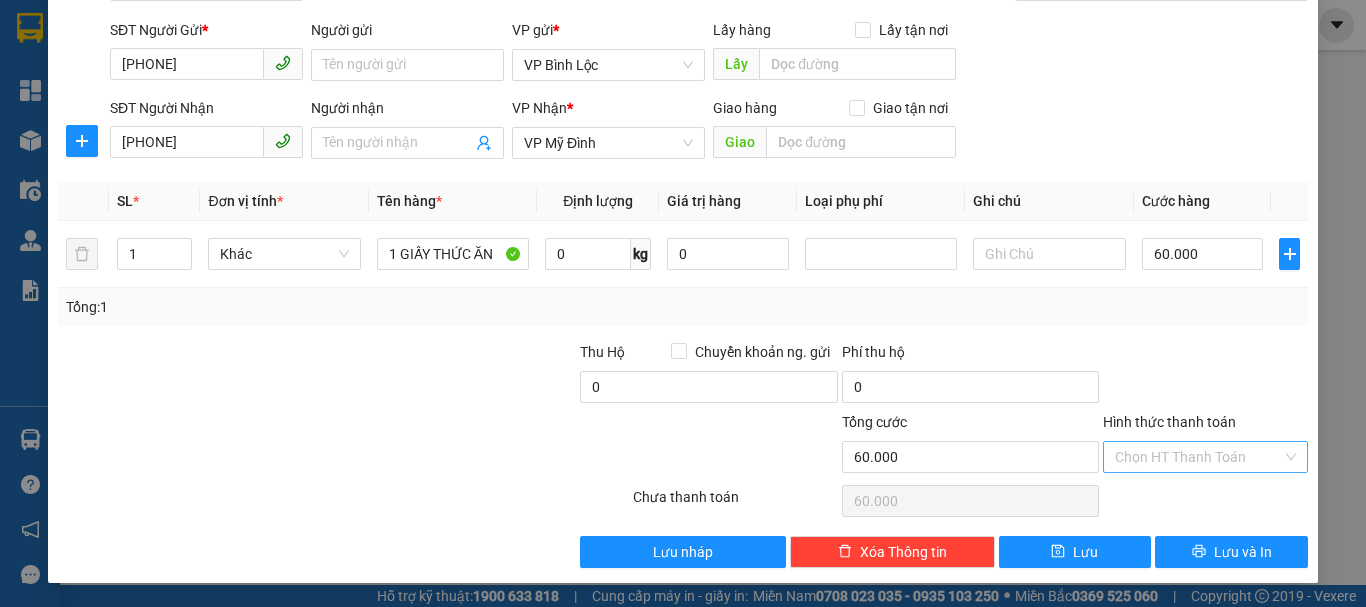 click on "Hình thức thanh toán" at bounding box center (1198, 457) 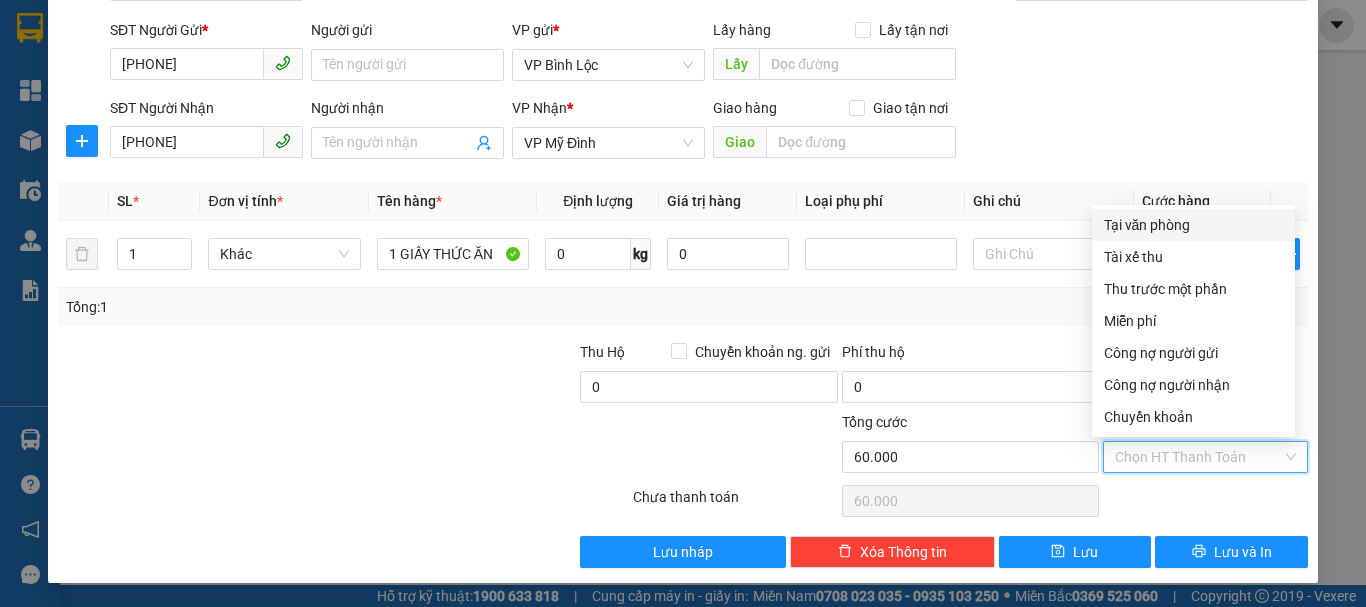 click on "Tại văn phòng" at bounding box center (1193, 225) 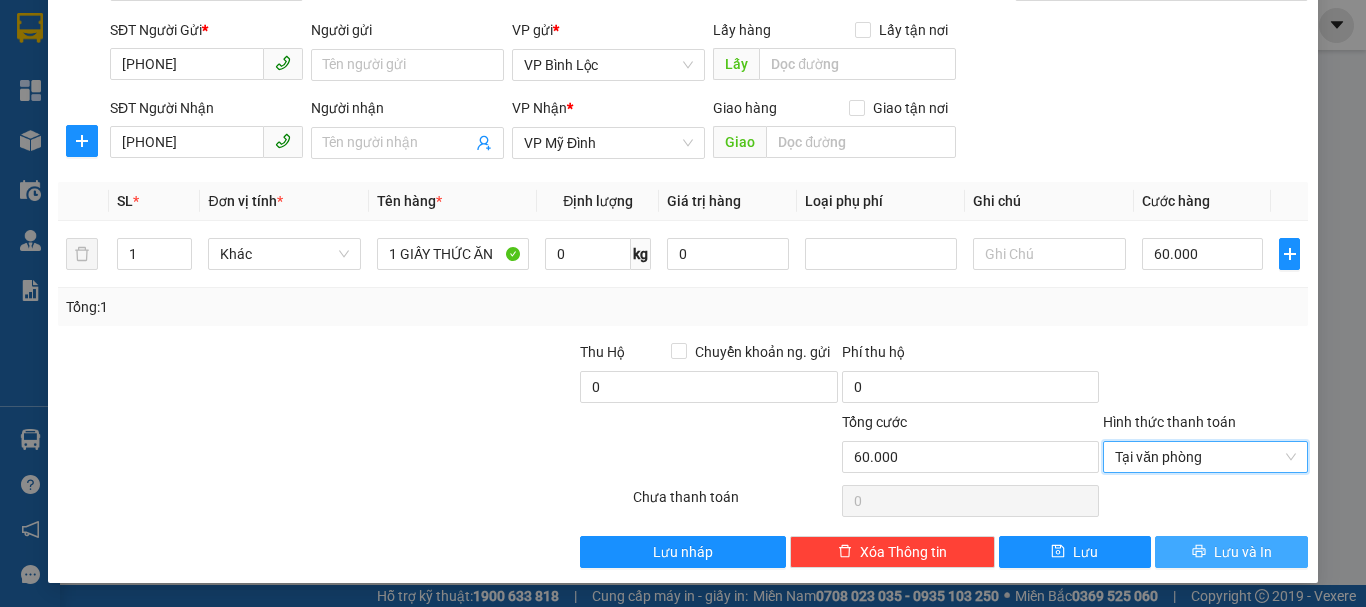click on "Lưu và In" at bounding box center [1243, 552] 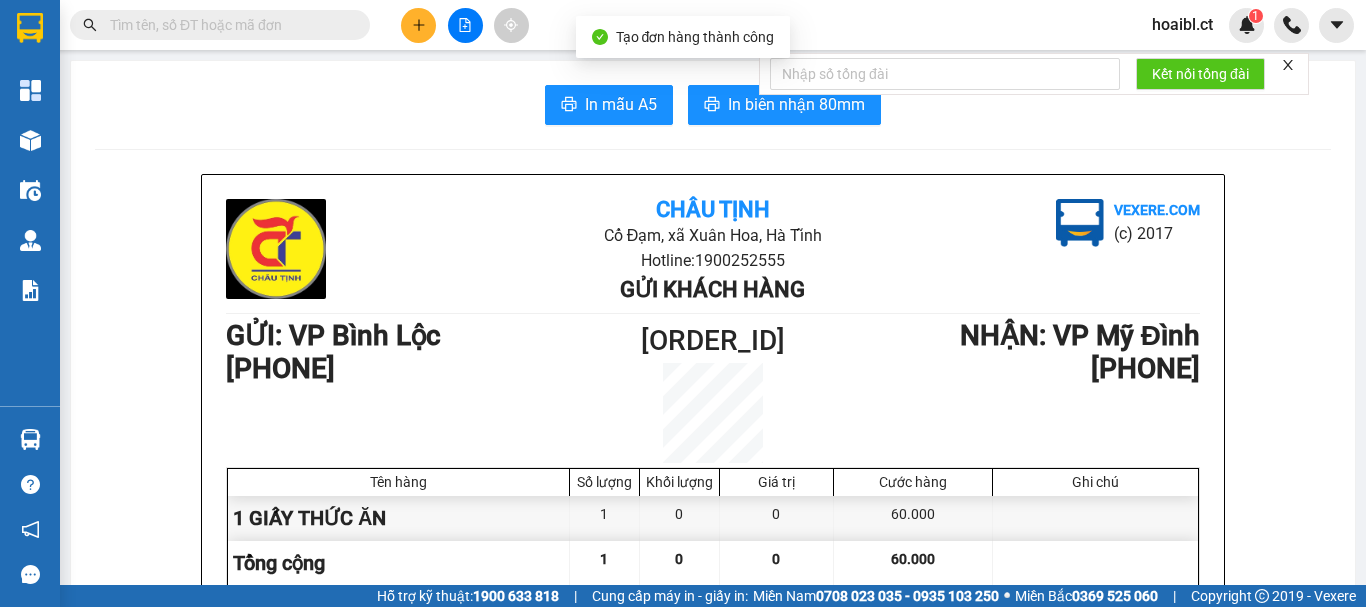 click on "Kết quả tìm kiếm ( 0 )  Bộ lọc  No Data hoaibl.ct 1     Tổng Quan     Kho hàng mới     Điều hành xe     Quản Lý Quản lý thu hộ Quản lý chuyến Quản lý khách hàng Quản lý khách hàng mới Quản lý giao nhận mới Quản lý kiểm kho     Báo cáo  11. Báo cáo đơn giao nhận nội bộ 1. Chi tiết đơn hàng toàn nhà xe 10. Báo cáo sản lượng toàn nhà xe 11. Thống kê đơn huỷ  12. Thống kê đơn đối tác 13. Báo cáo chi tiết đơn hàng 14. Báo cáo hàng theo biển số xe 1B. Chi tiết đơn hàng toàn nhà xe 2. Báo cáo doanh thu các văn phòng ( không có công nợ ) 2. Báo cáo hàng gửi  3. Thống kê nhận và gửi hàng theo văn phòng 3. Thống kê nhận và gửi hàng theo văn phòng (thu hộ) 4. Doanh số theo xe, tài xế ( mới) 5. Báo cáo COD 6. Thống kê đơn đang có trong kho nhận 9. Thống kê đơn sửa cước Hàng sắp về Hướng dẫn sử dụng Phản hồi Hotline:" at bounding box center [683, 303] 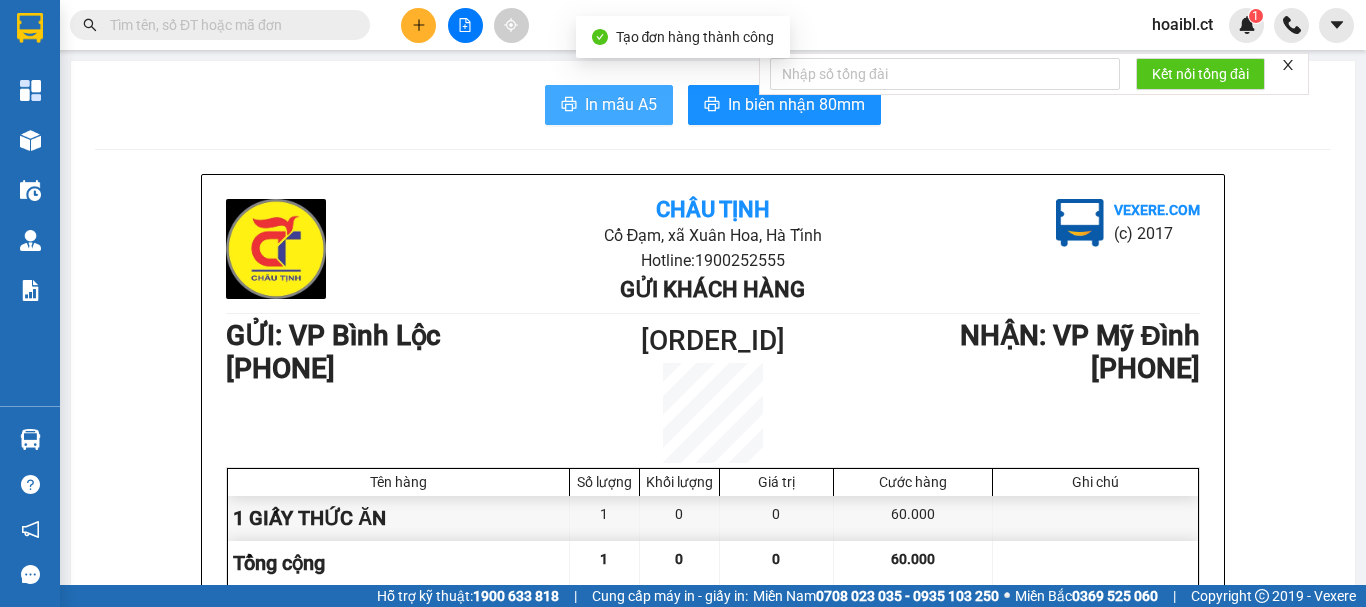 click on "In mẫu A5" at bounding box center (621, 104) 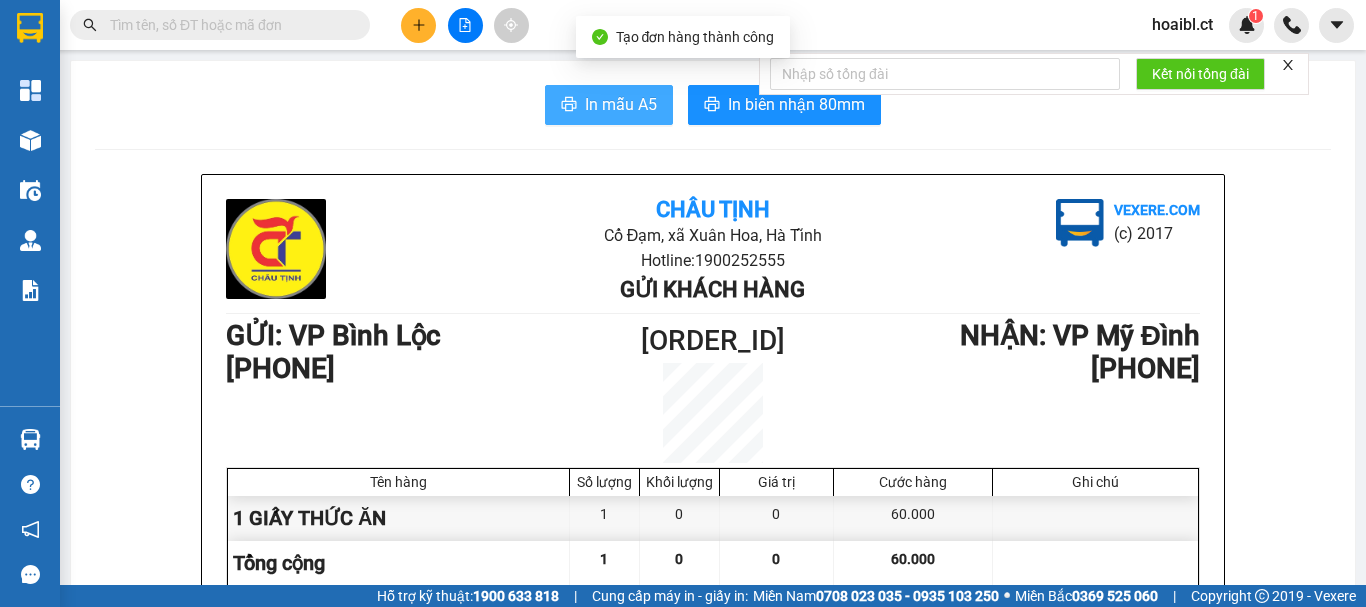 scroll, scrollTop: 0, scrollLeft: 0, axis: both 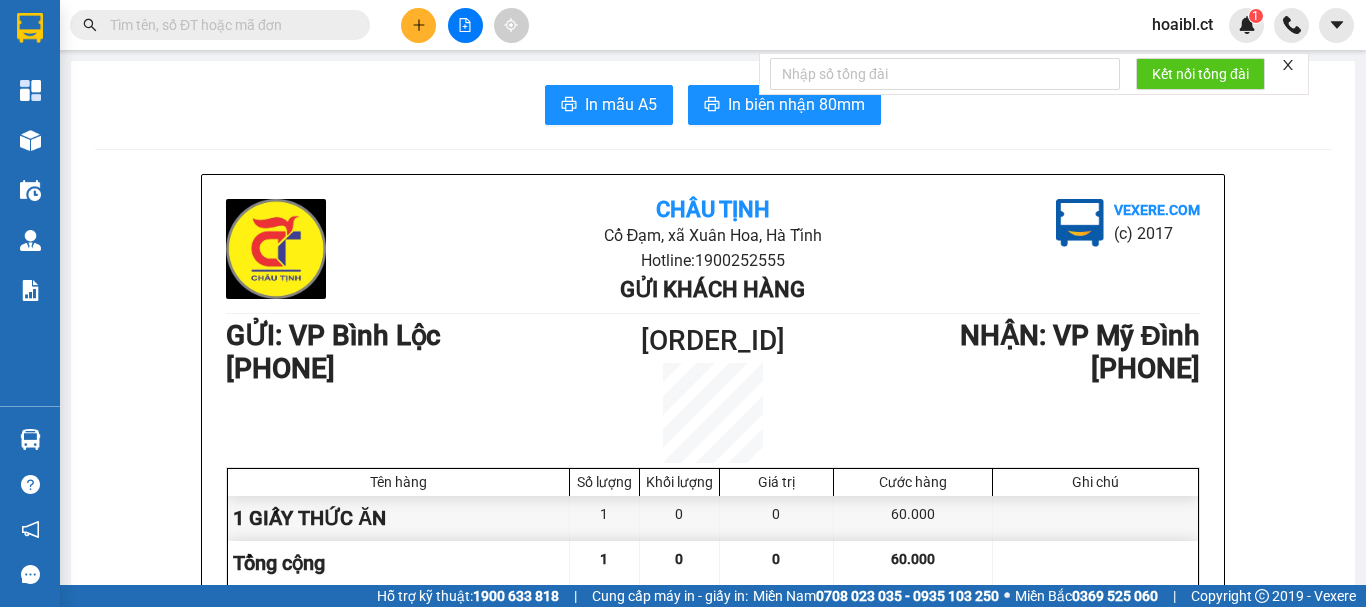 click at bounding box center [418, 25] 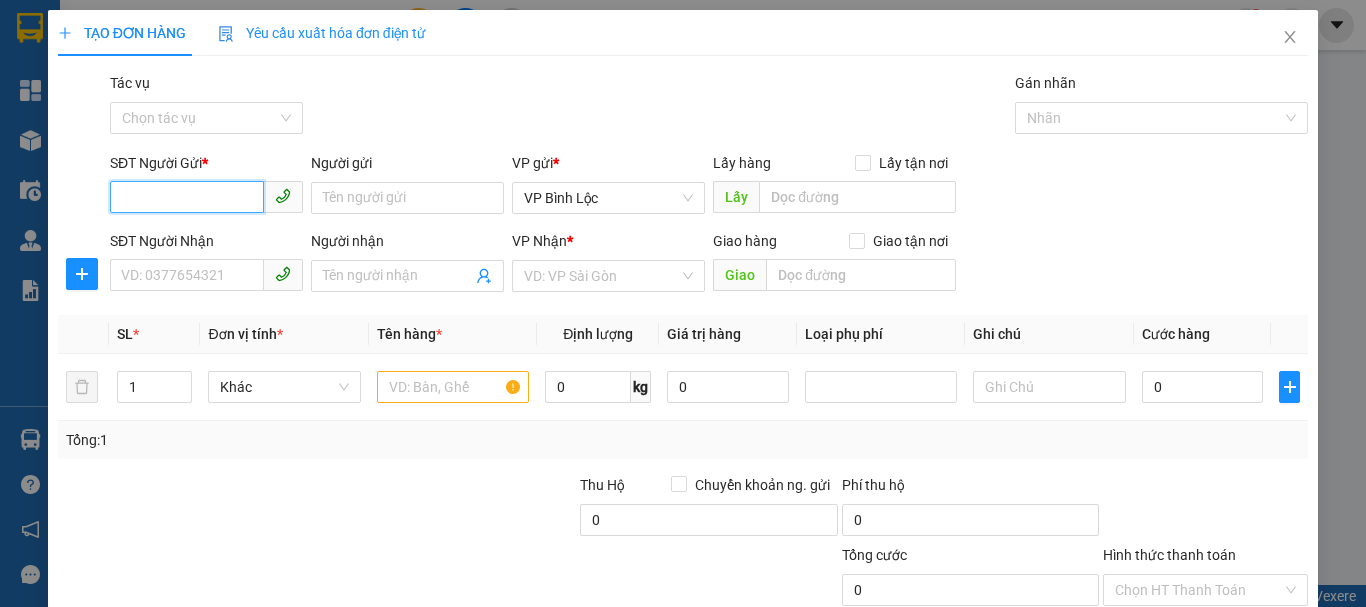click on "SĐT Người Gửi  *" at bounding box center [187, 197] 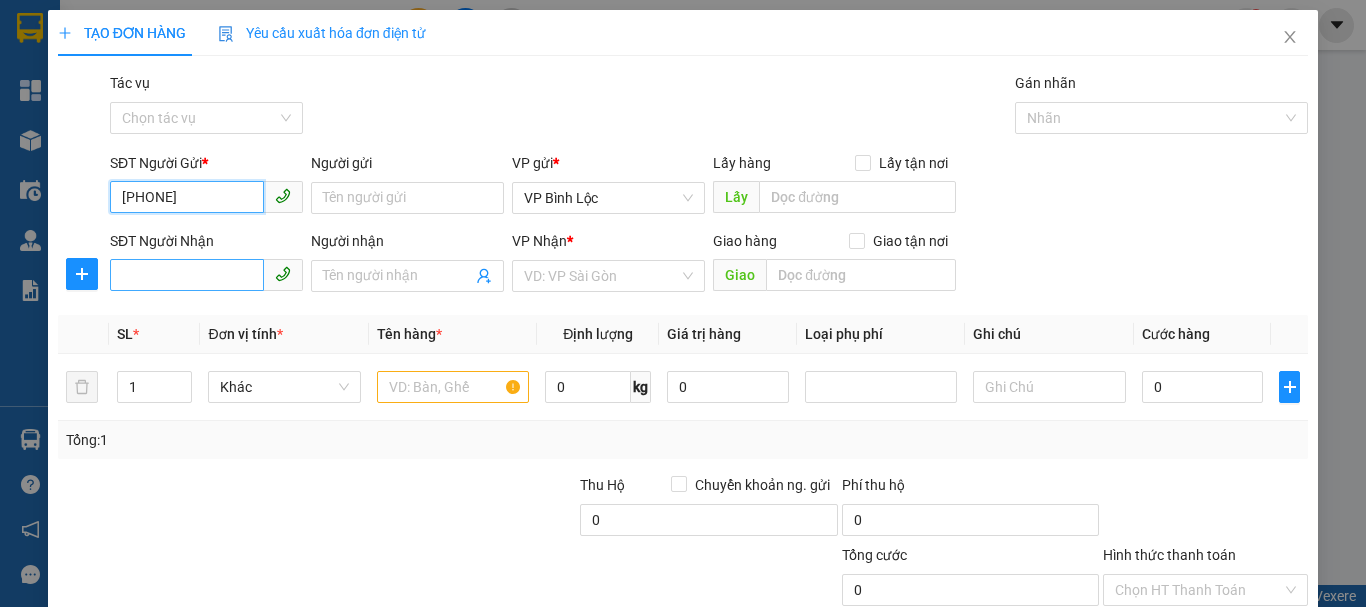 type on "[PHONE]" 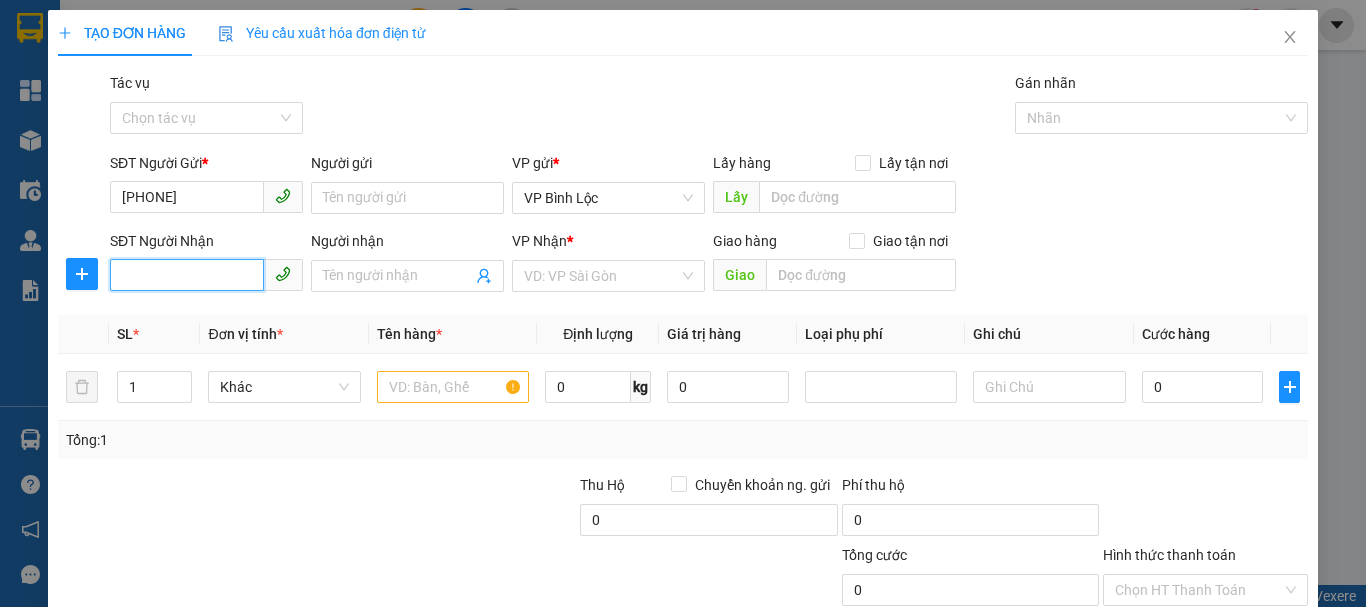 click on "SĐT Người Nhận" at bounding box center (187, 275) 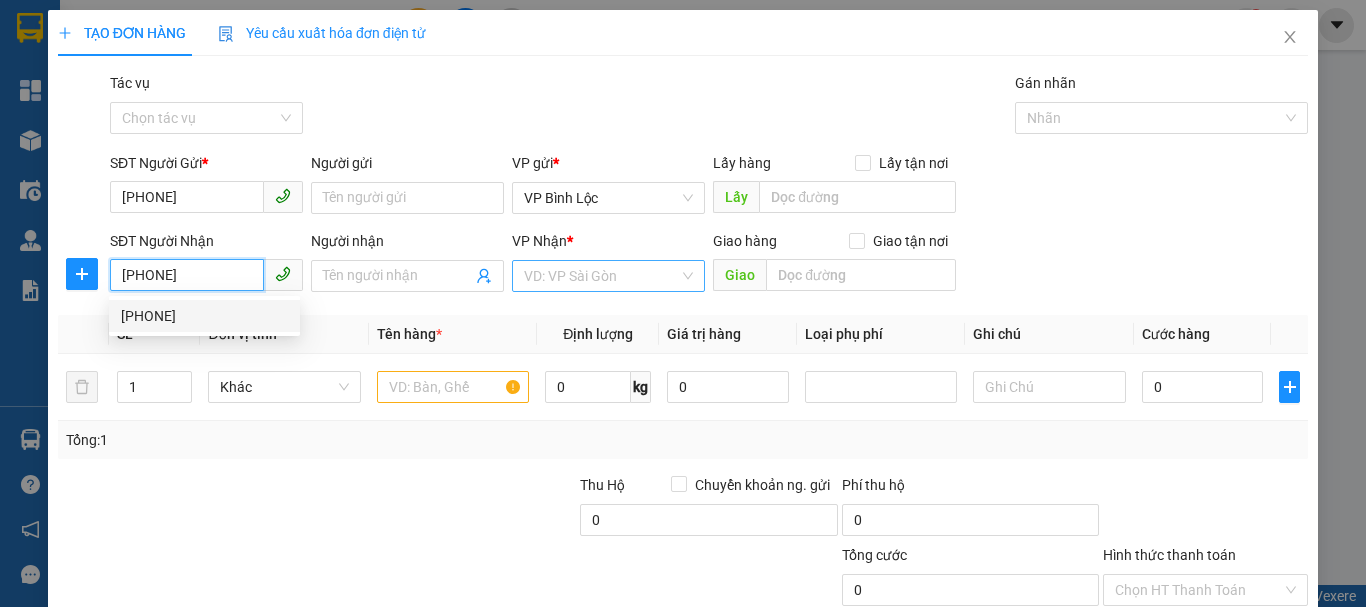 type on "[PHONE]" 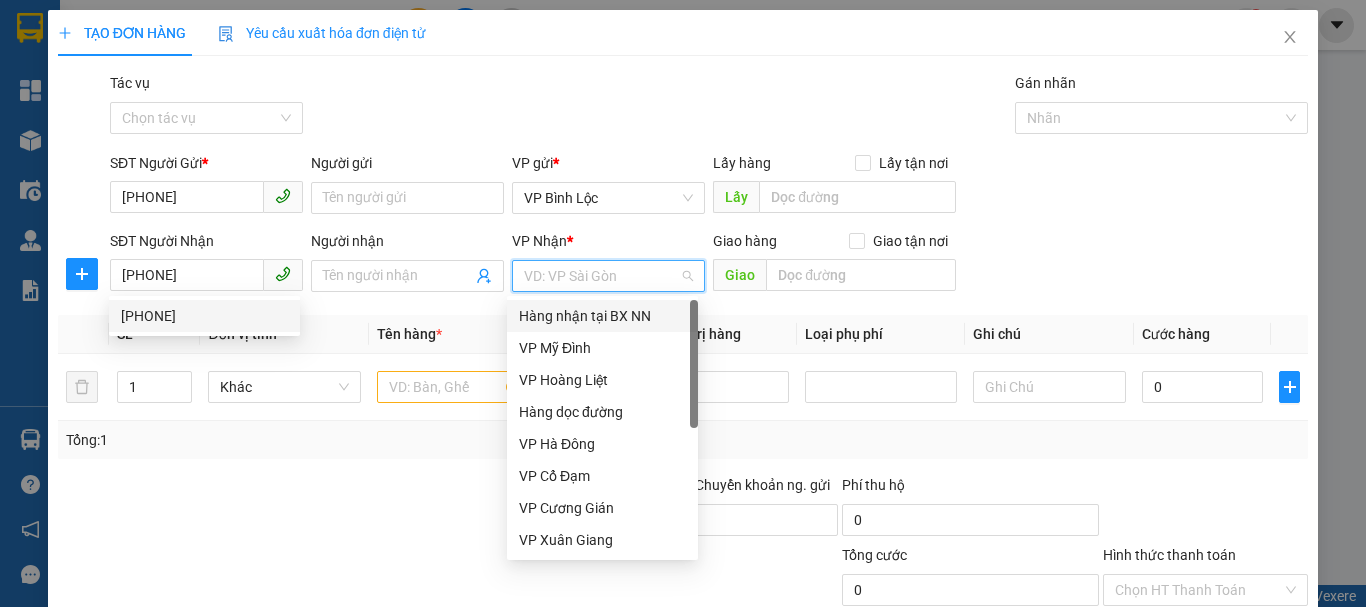 click at bounding box center [601, 276] 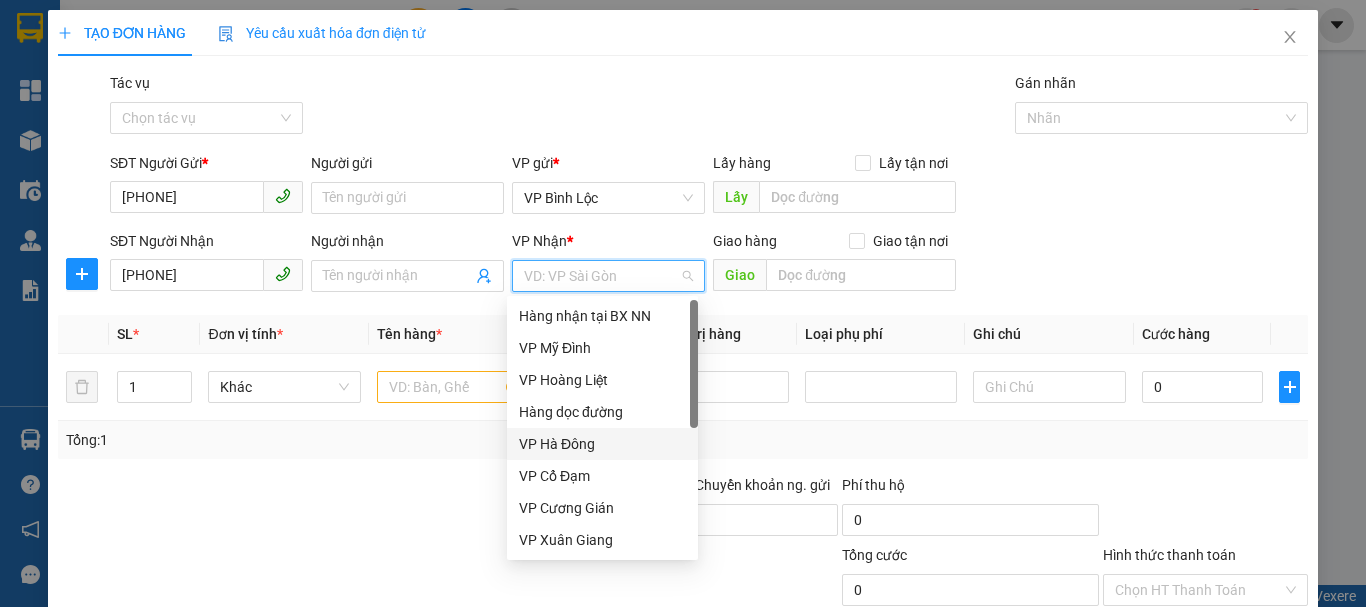 click on "VP Hà Đông" at bounding box center (602, 444) 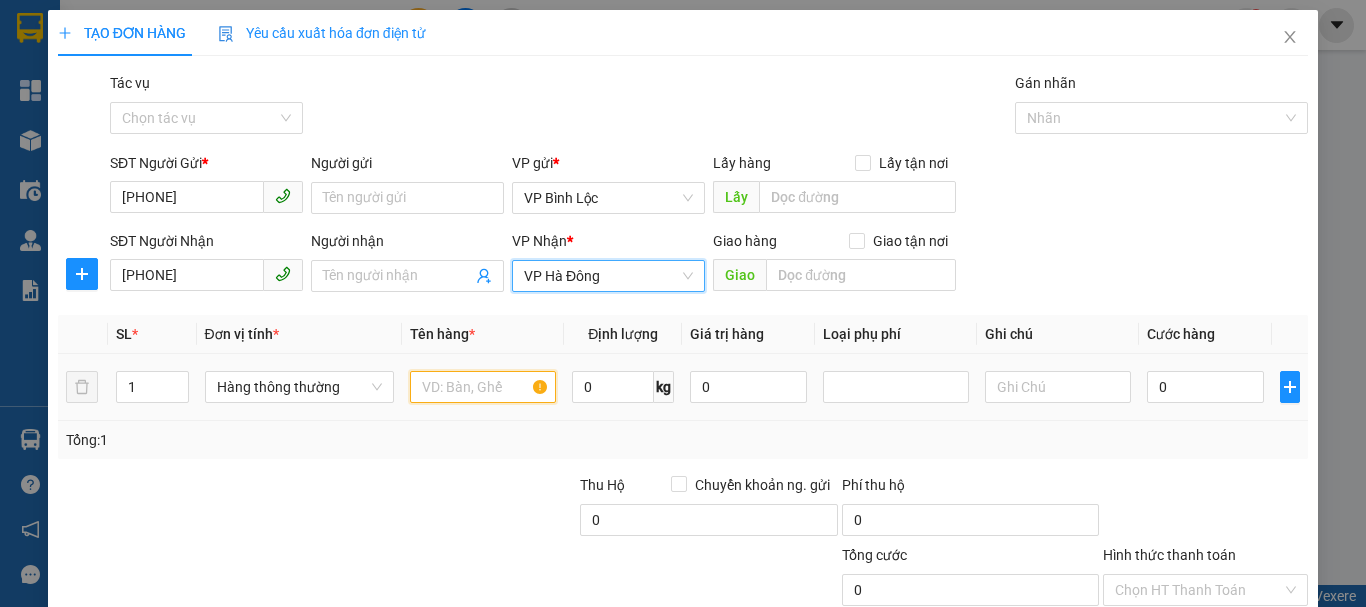click at bounding box center (483, 387) 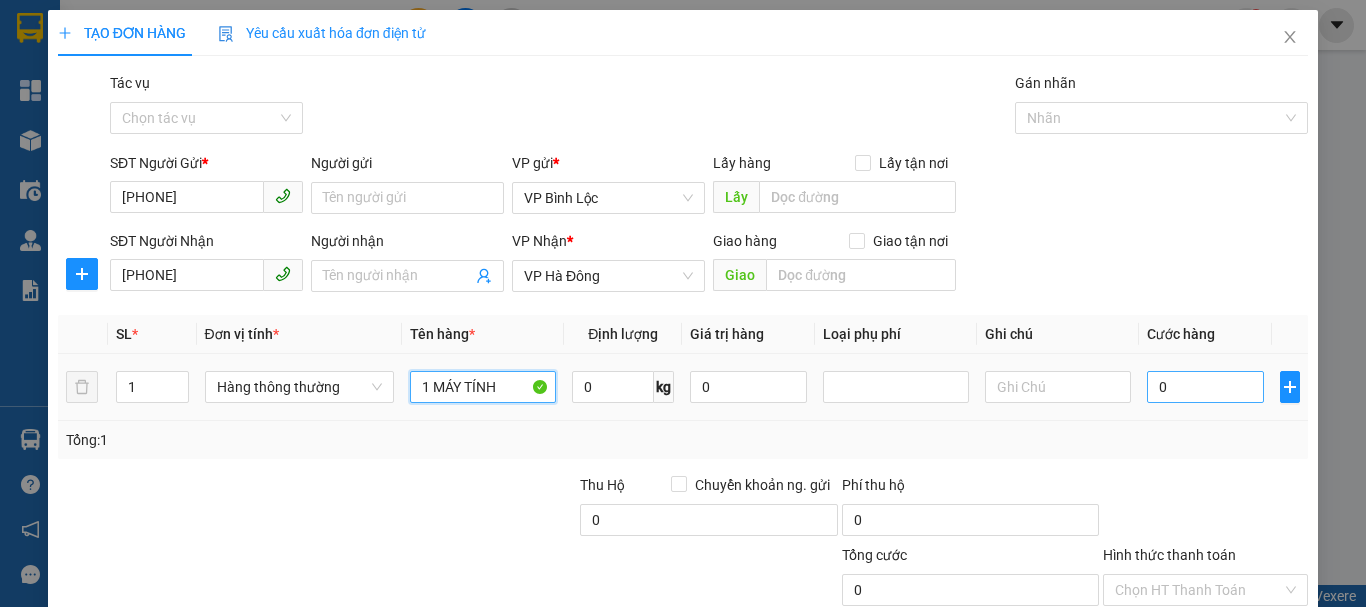 type on "1 MÁY TÍNH" 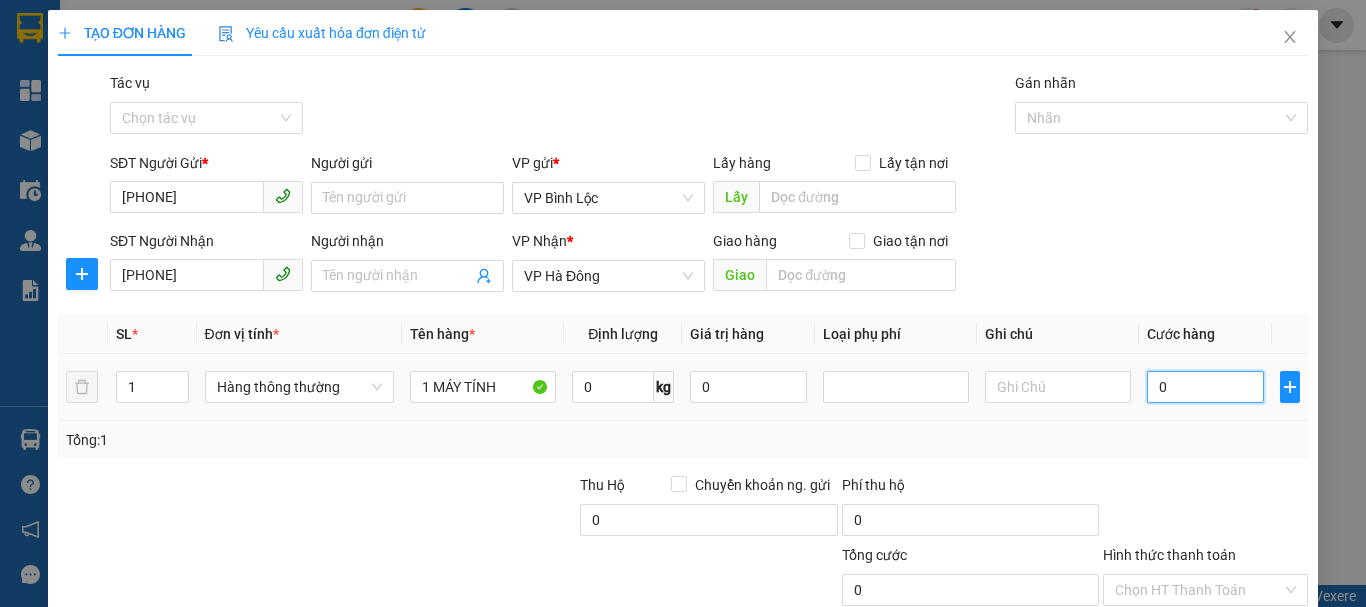 click on "0" at bounding box center (1205, 387) 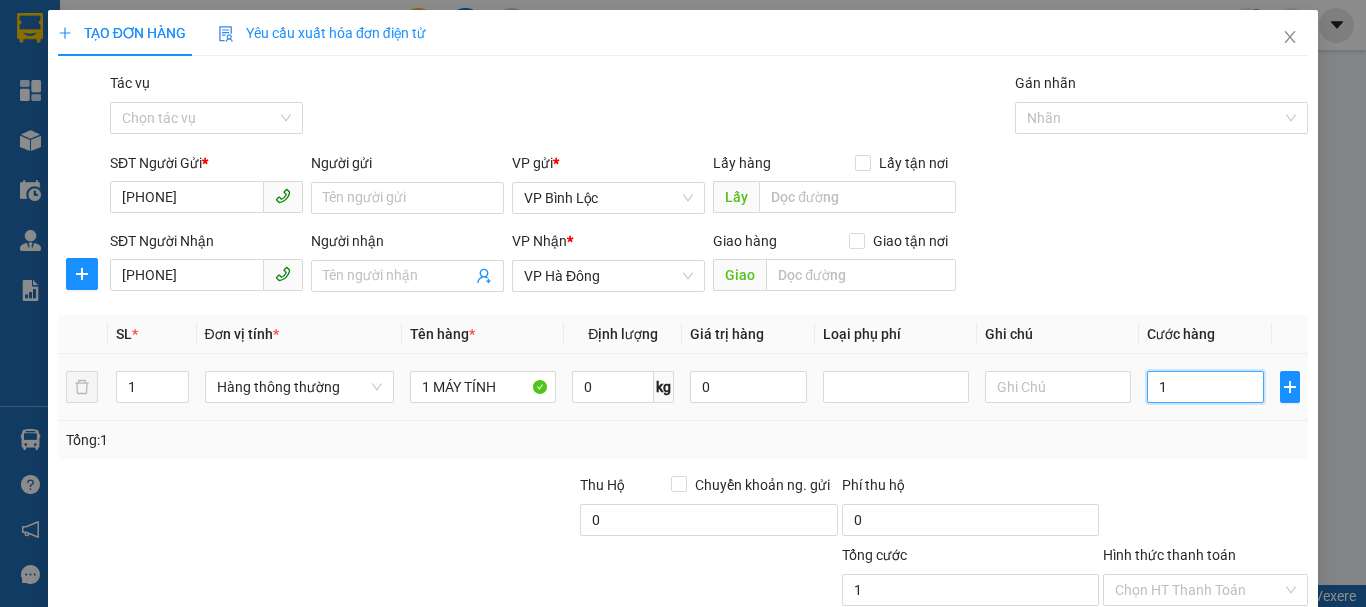 type on "1" 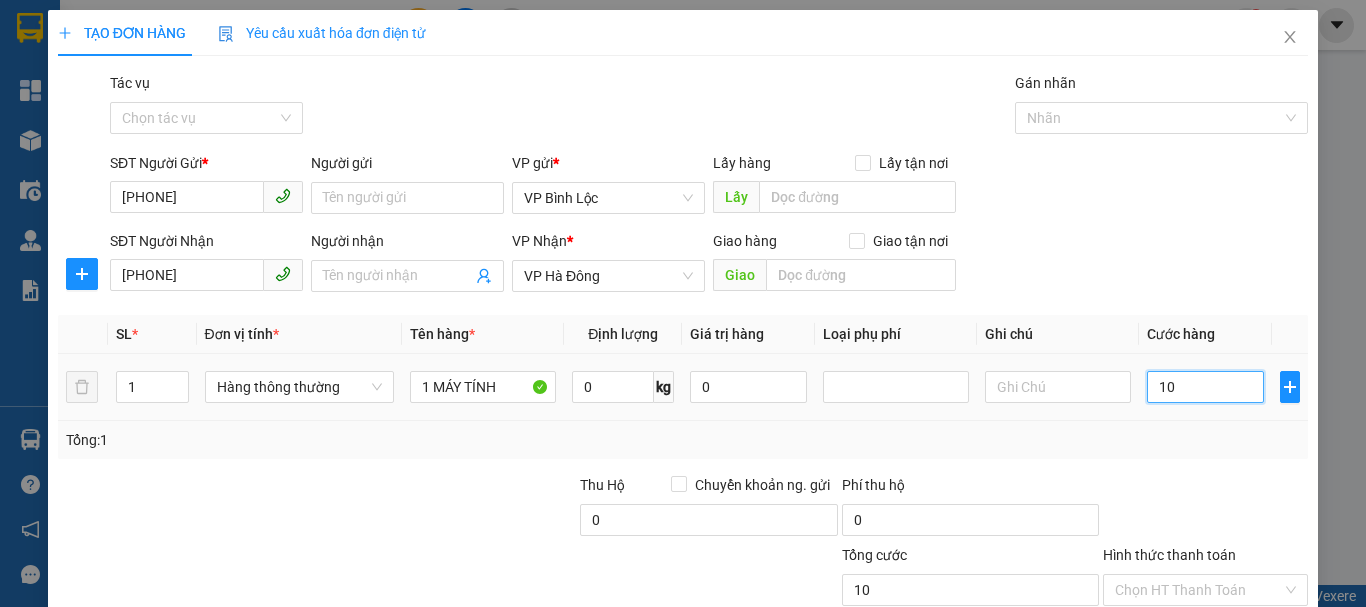 type on "100" 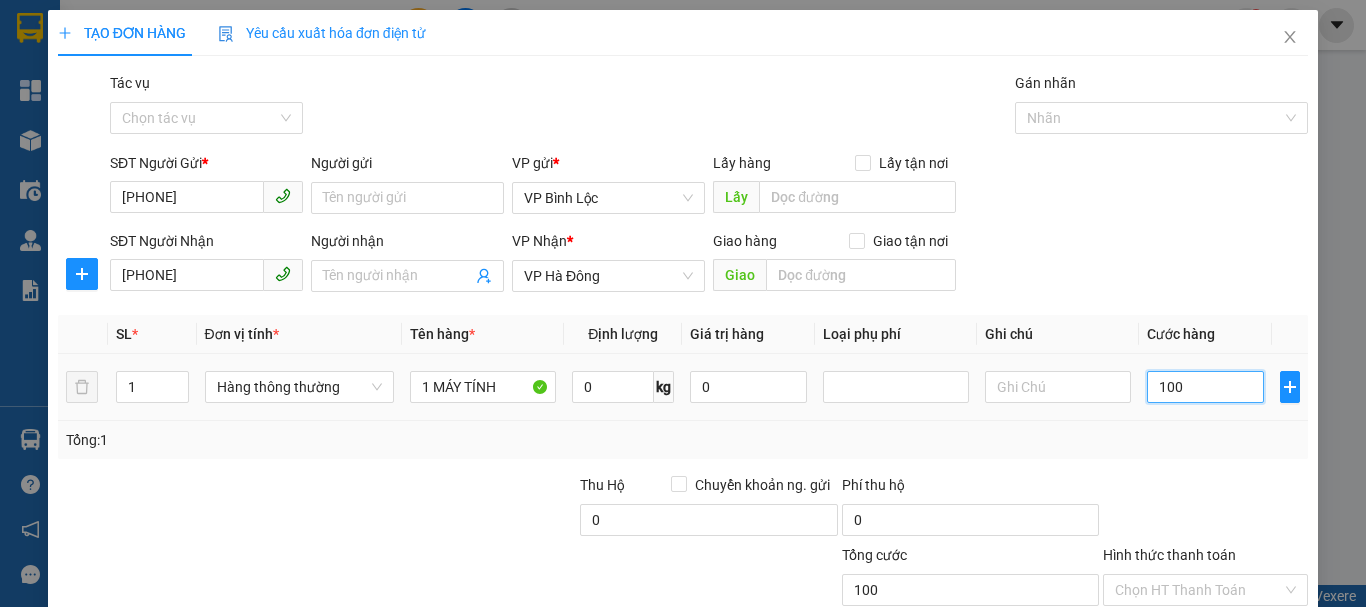 type 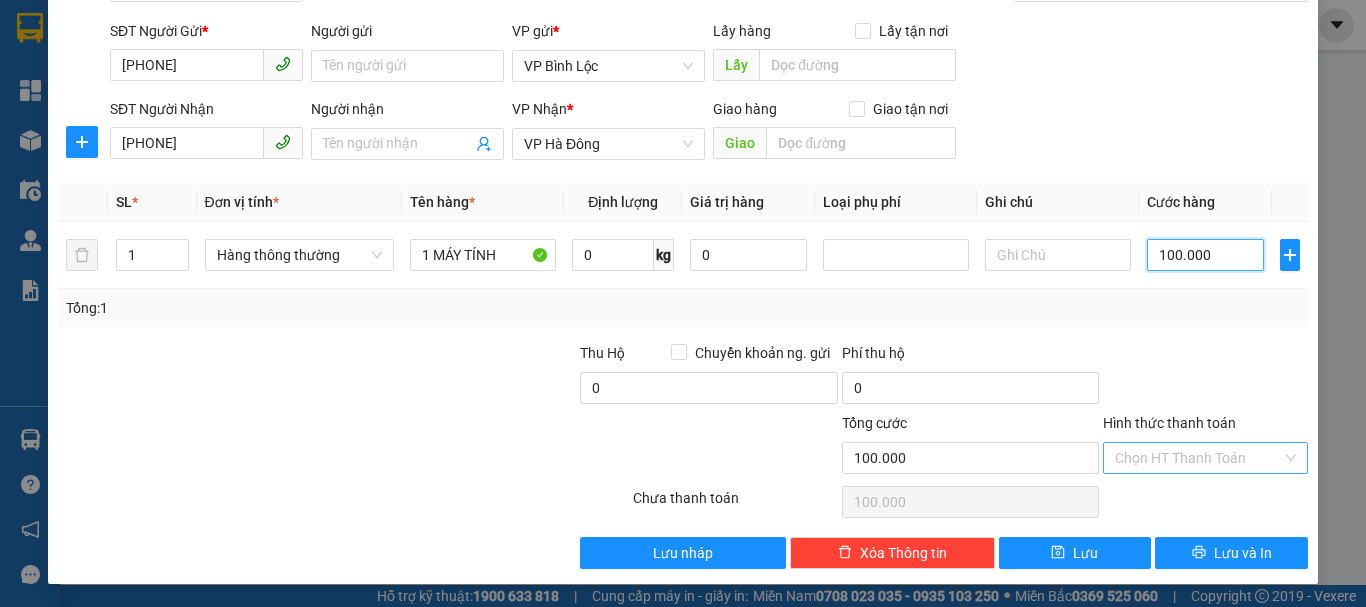 scroll, scrollTop: 133, scrollLeft: 0, axis: vertical 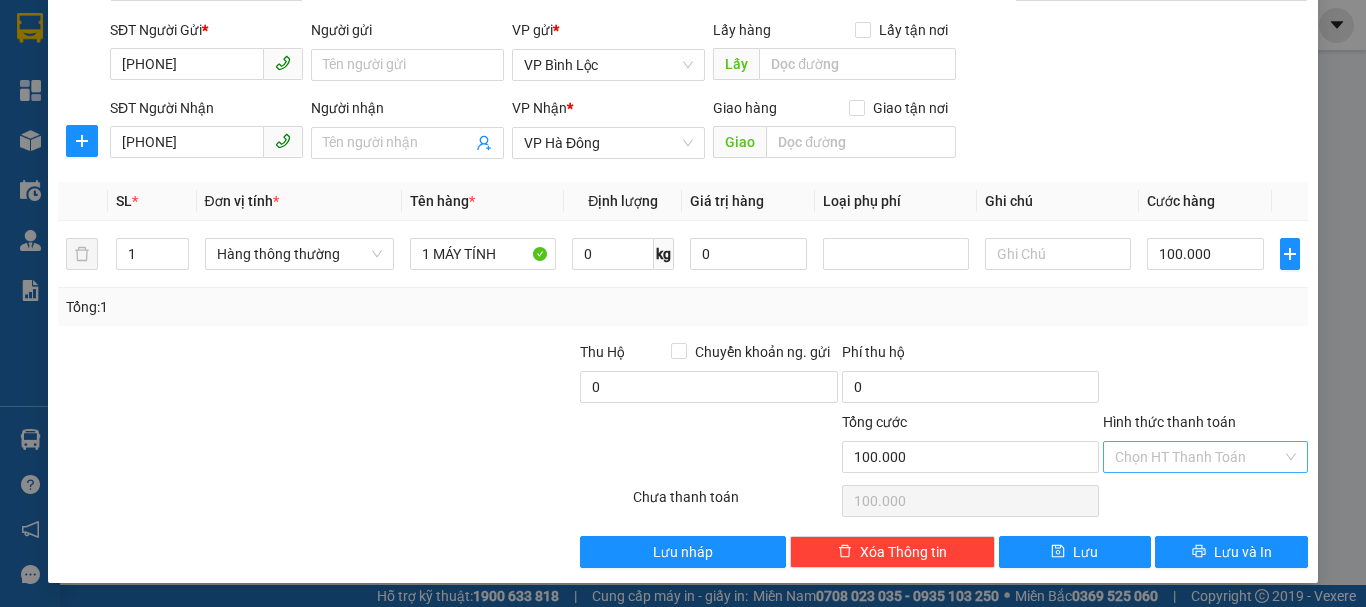 click on "Hình thức thanh toán" at bounding box center [1198, 457] 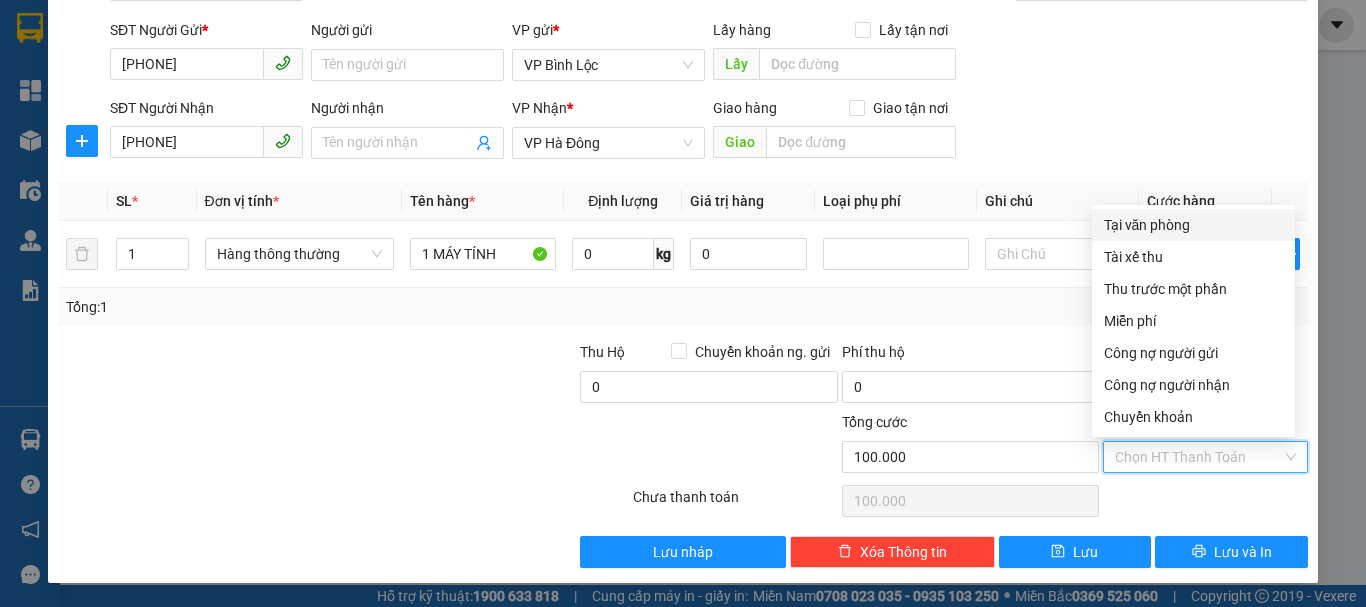click on "Tại văn phòng" at bounding box center [1193, 225] 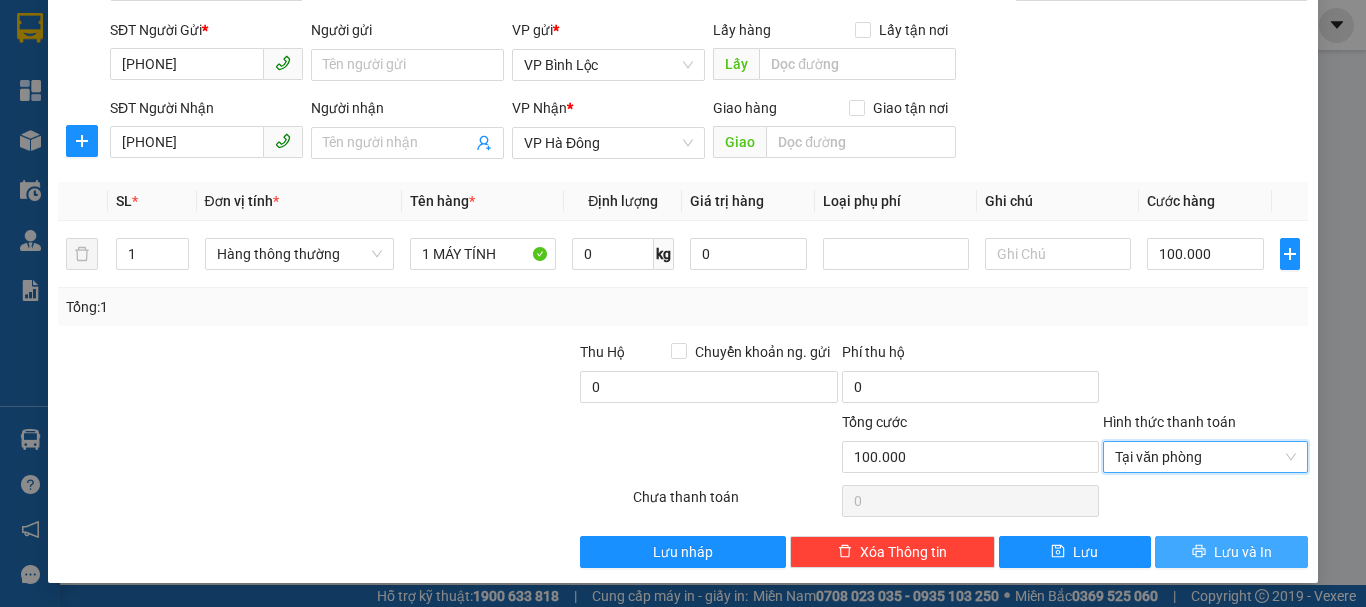 click on "Lưu và In" at bounding box center [1243, 552] 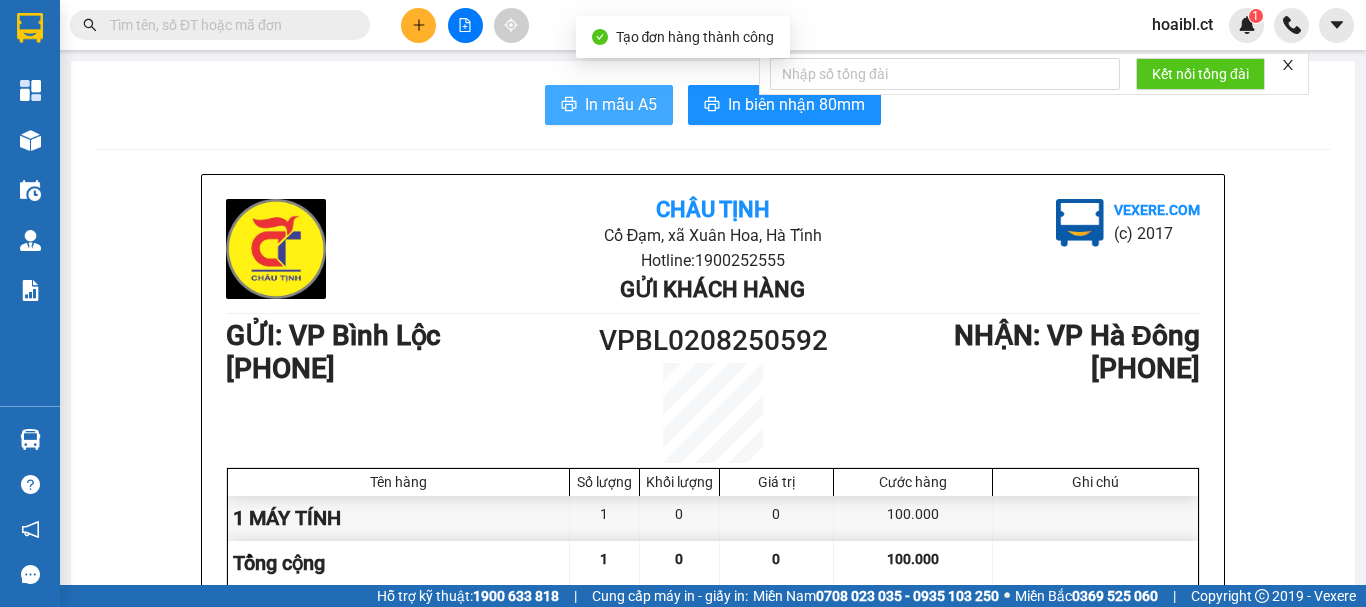 click on "In mẫu A5" at bounding box center (621, 104) 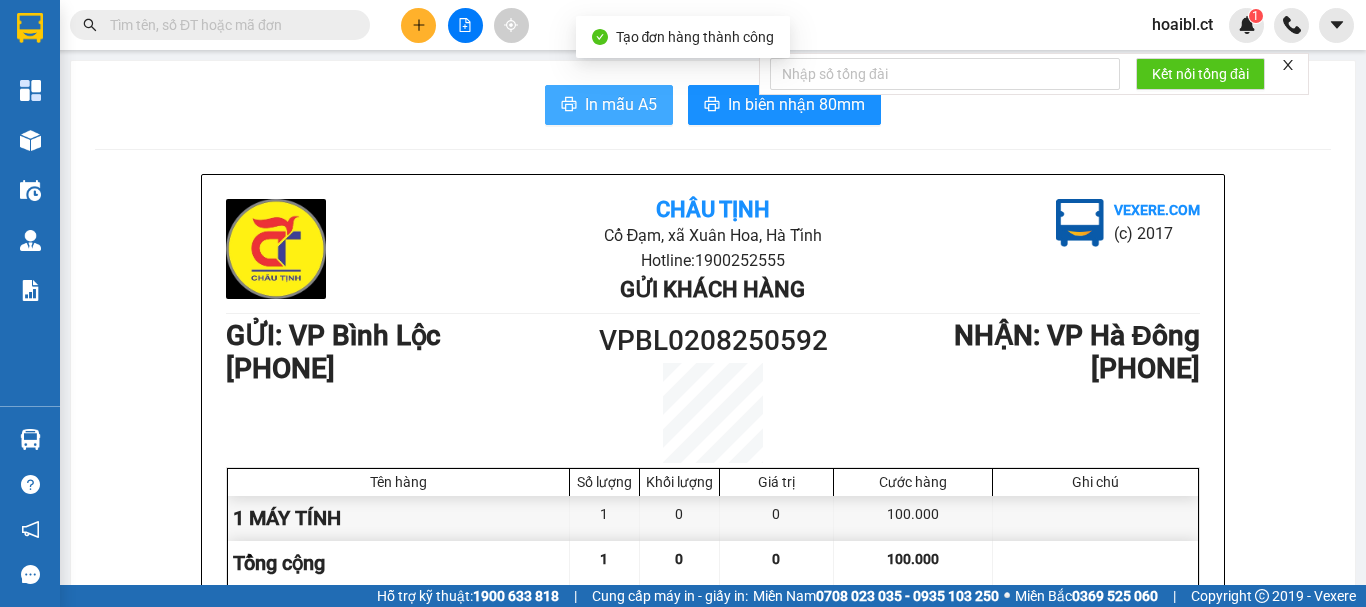 scroll, scrollTop: 0, scrollLeft: 0, axis: both 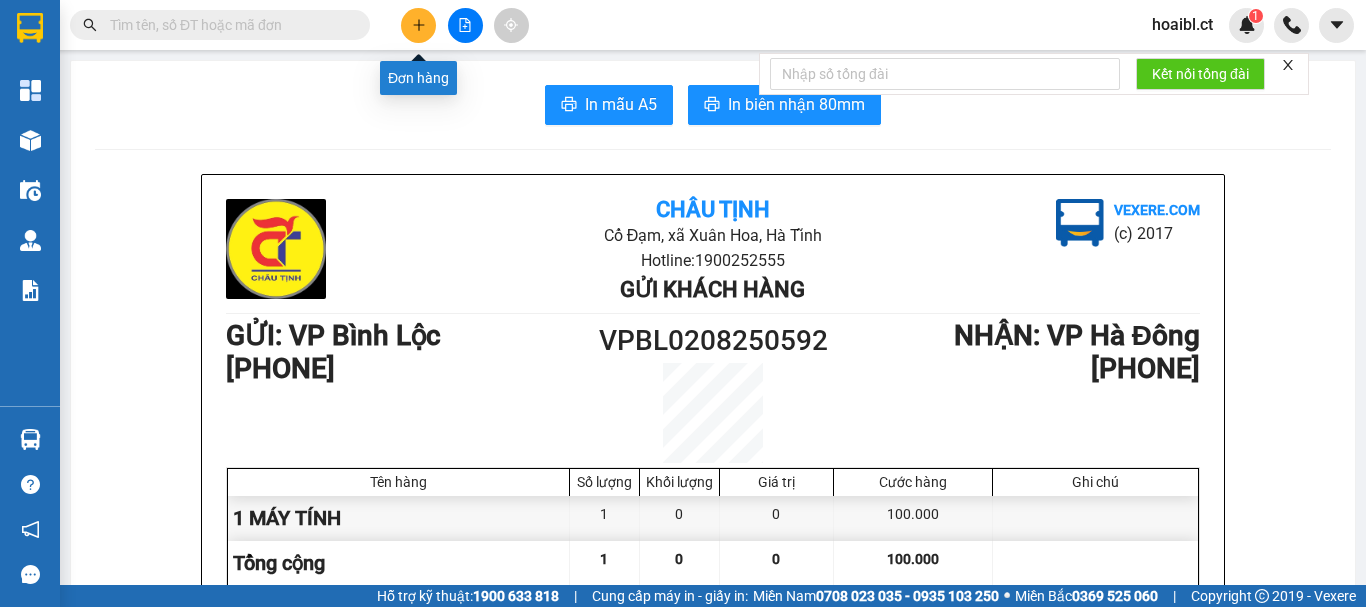 click at bounding box center (418, 25) 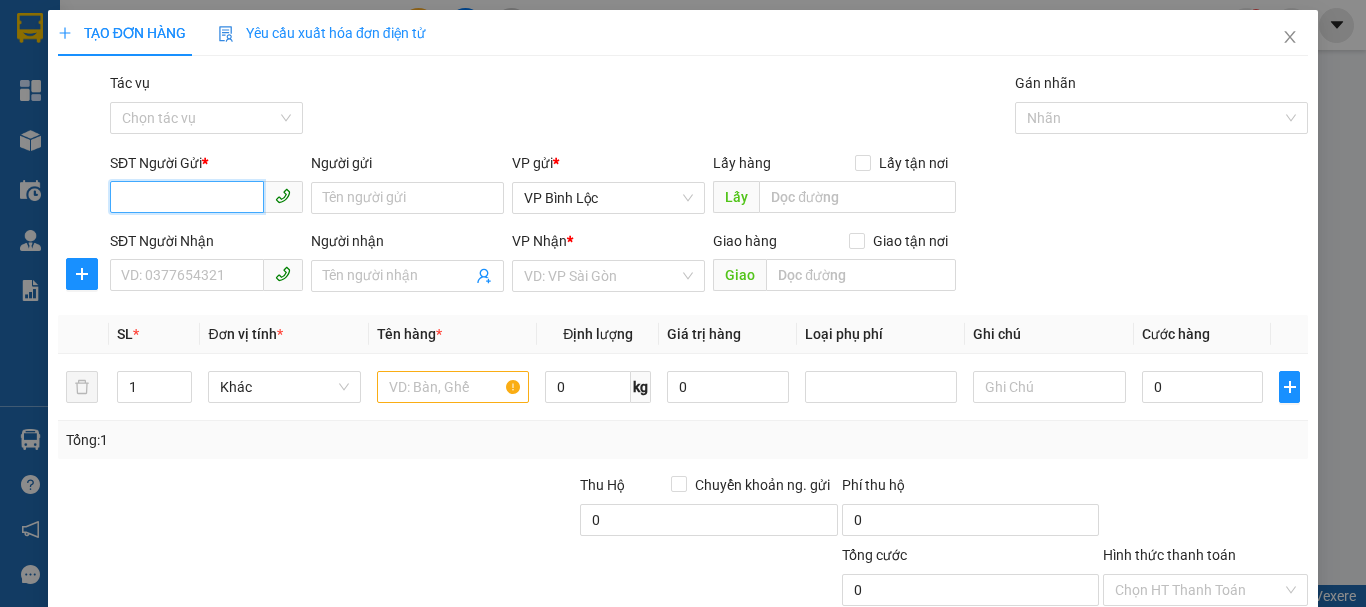 click on "SĐT Người Gửi  *" at bounding box center (187, 197) 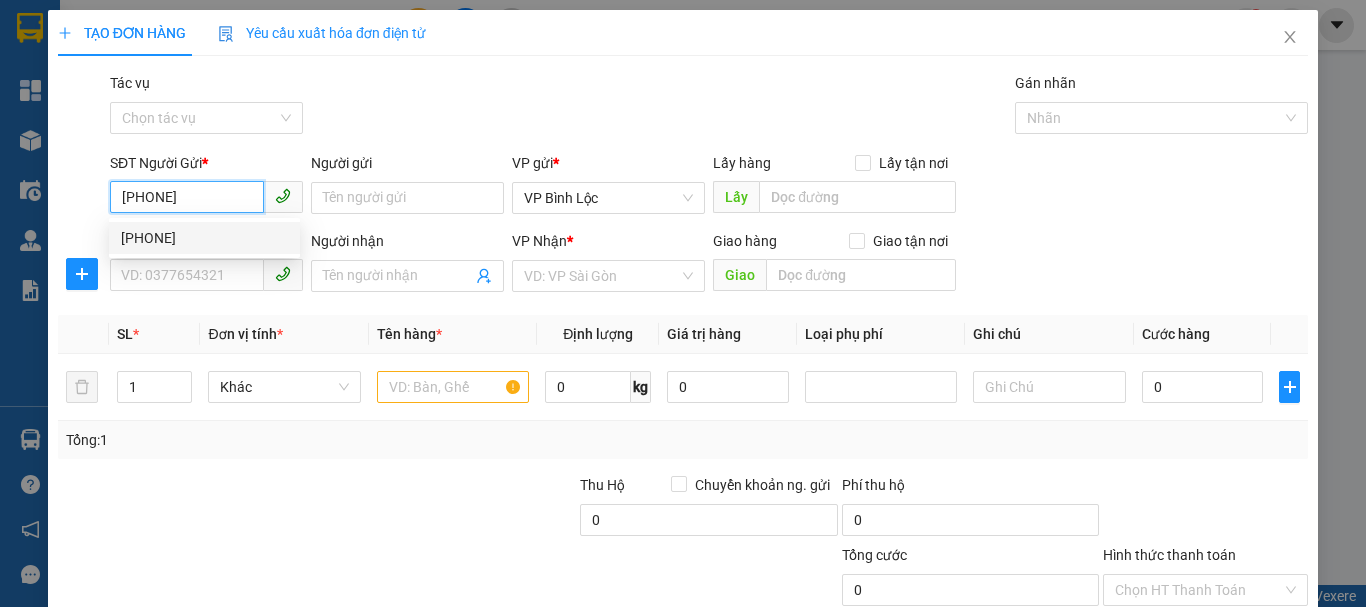 click on "[PHONE]" at bounding box center [204, 238] 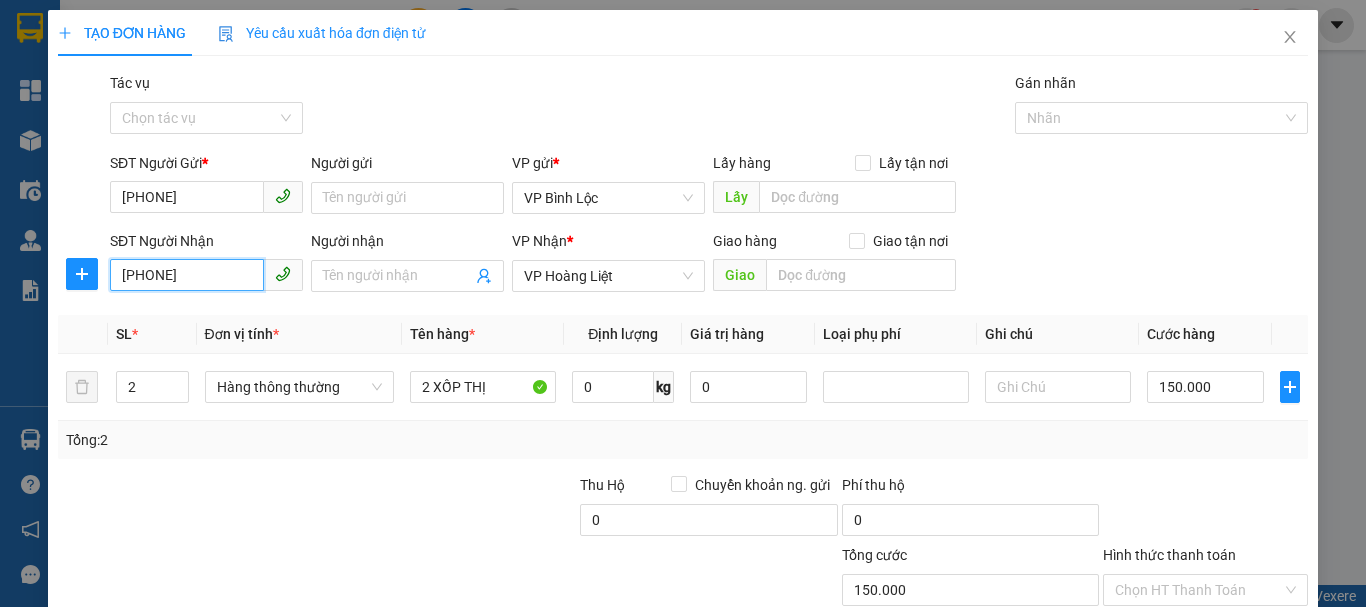 click on "[PHONE]" at bounding box center [187, 275] 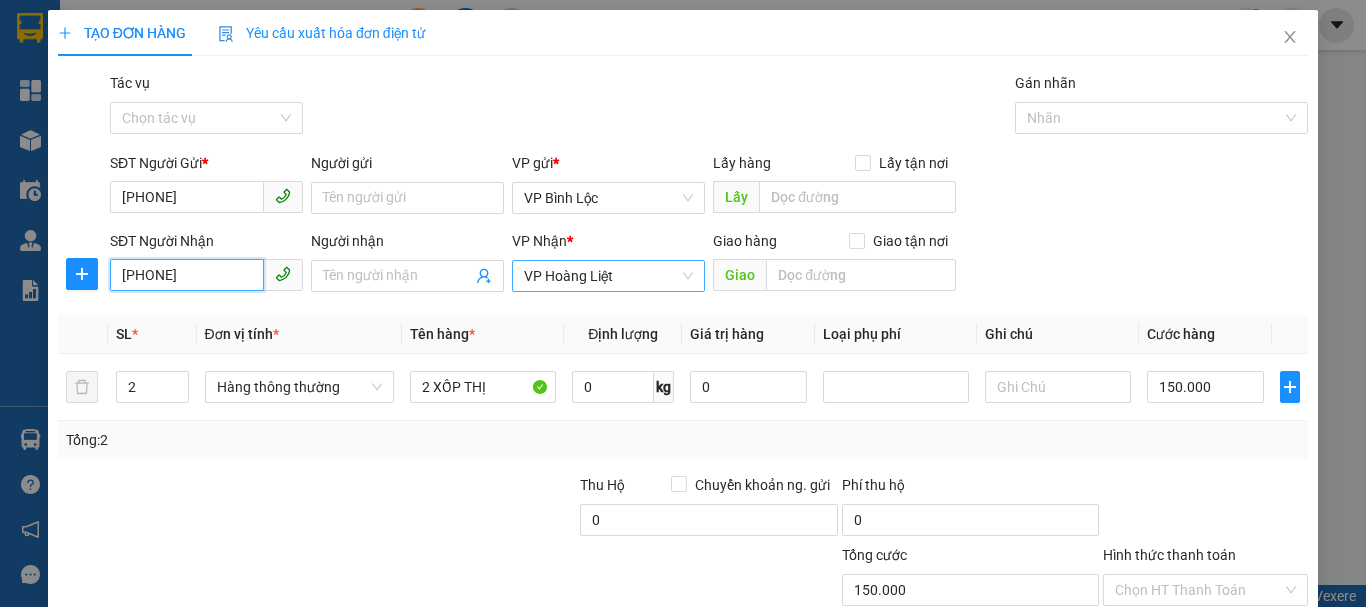 click on "VP Hoàng Liệt" at bounding box center [608, 276] 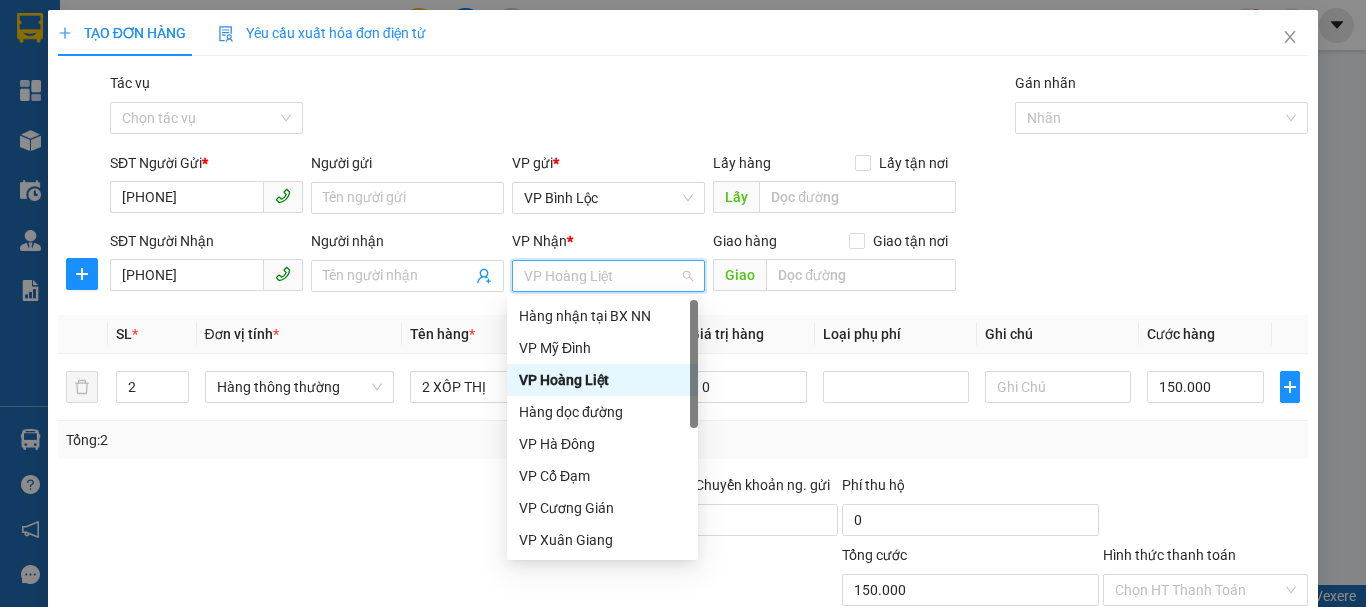 click on "VP Hoàng Liệt" at bounding box center [602, 380] 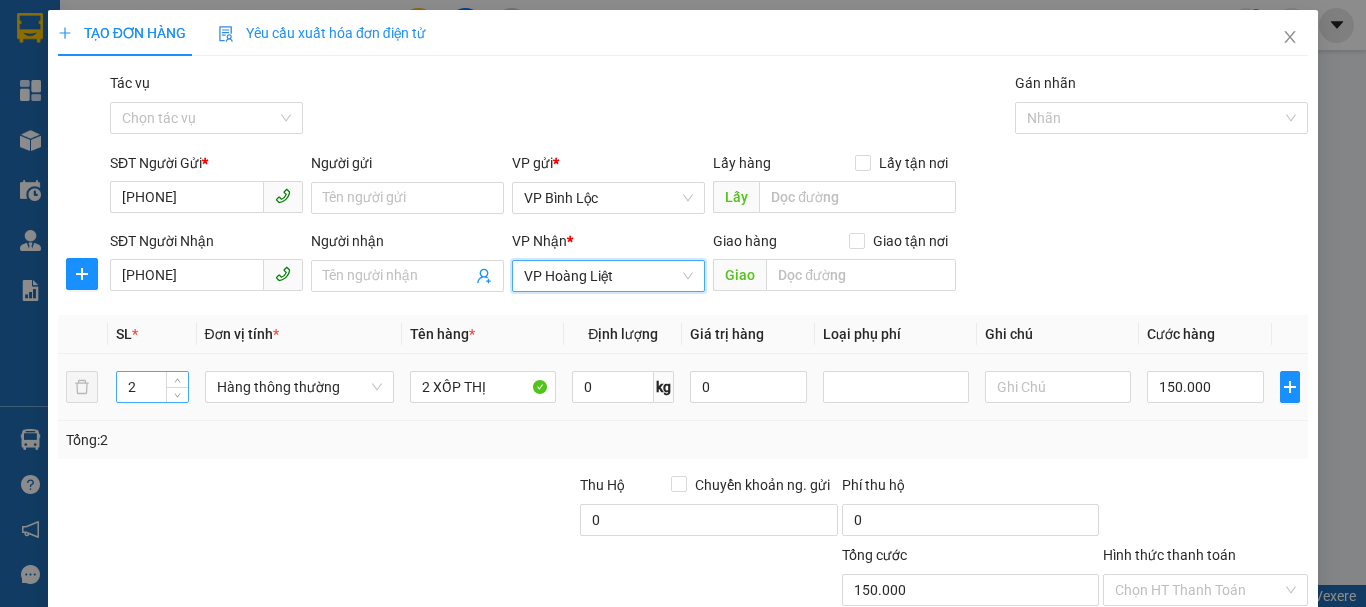 click on "2" at bounding box center [152, 387] 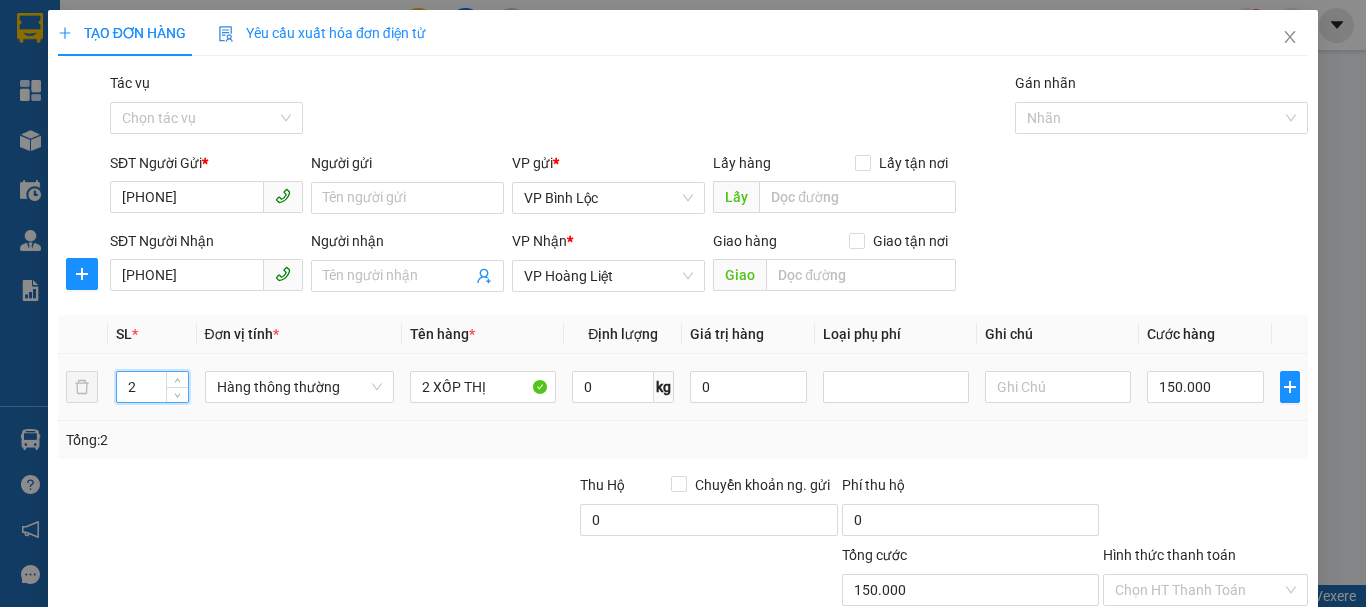 click on "2" at bounding box center (152, 387) 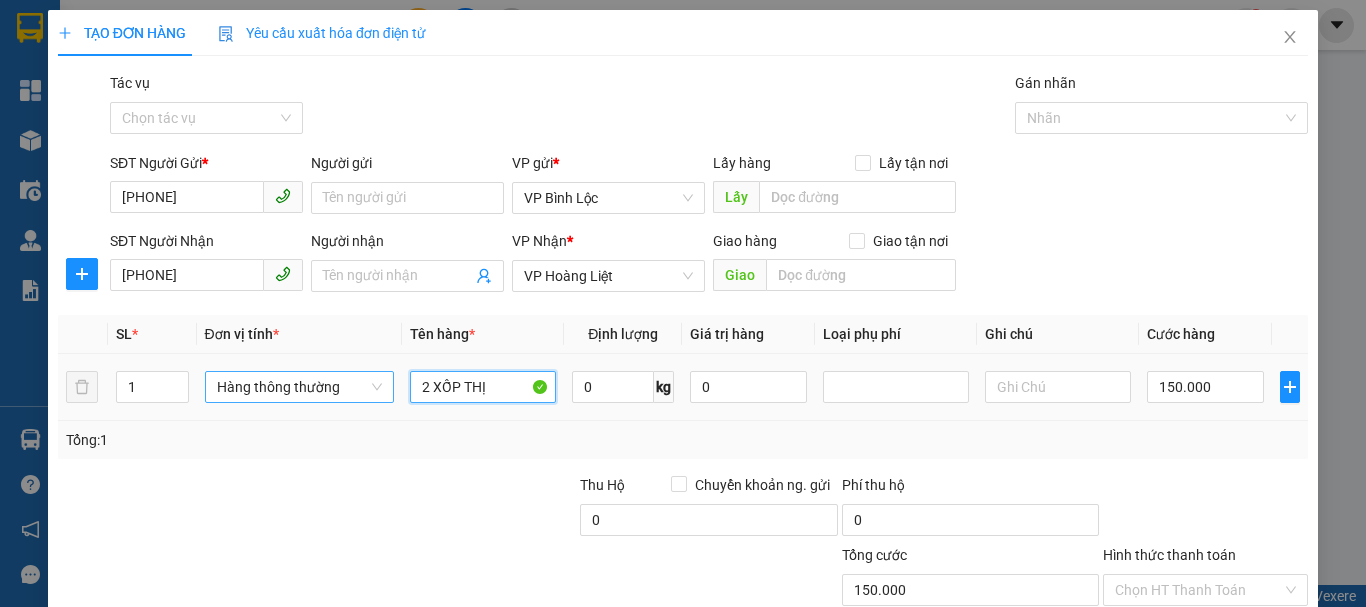 drag, startPoint x: 500, startPoint y: 392, endPoint x: 369, endPoint y: 393, distance: 131.00381 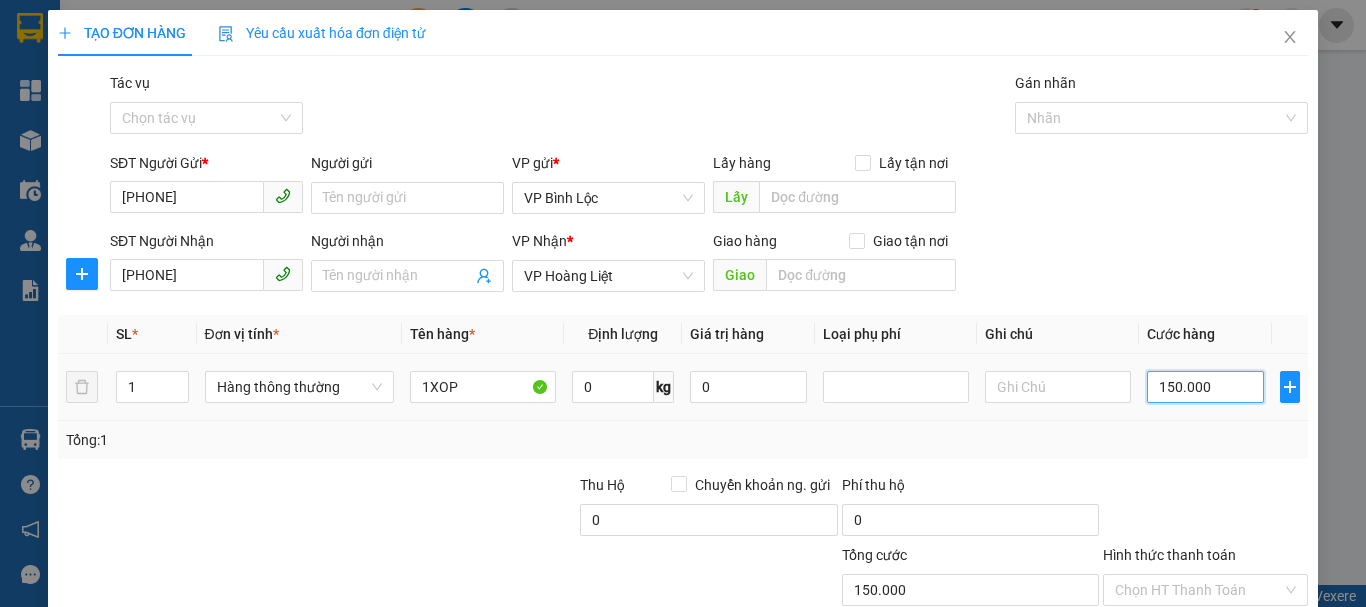 click on "150.000" at bounding box center (1205, 387) 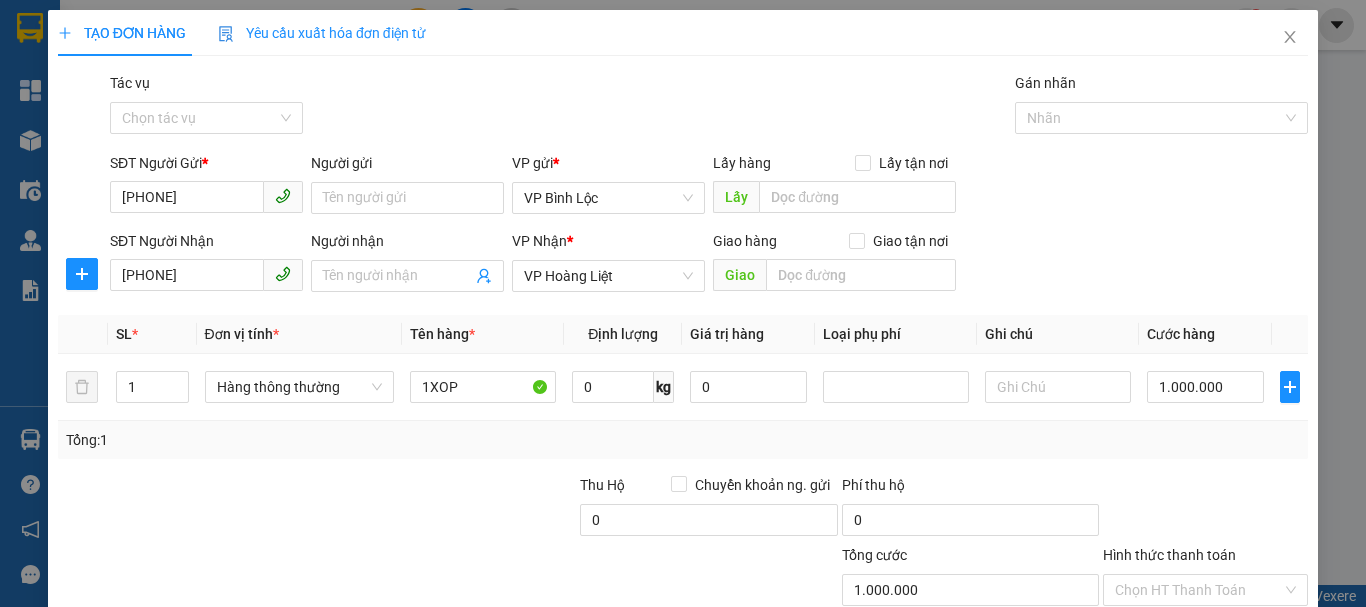 click on "Tổng:  1" at bounding box center [683, 440] 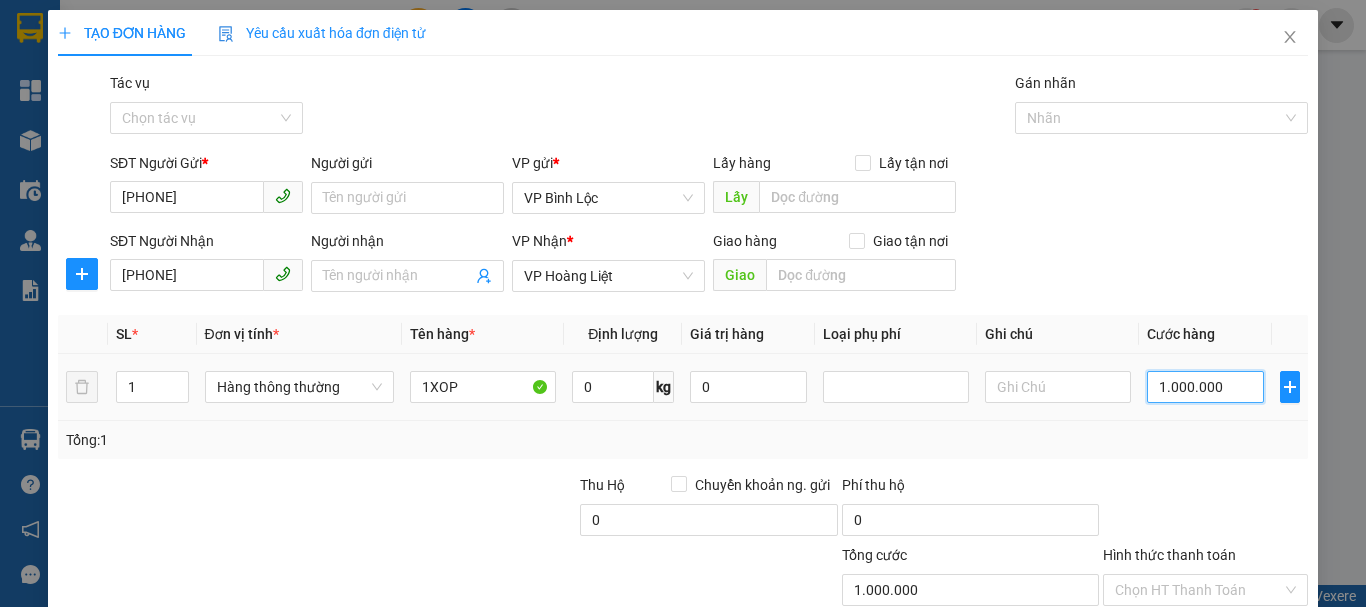 click on "1.000.000" at bounding box center [1205, 387] 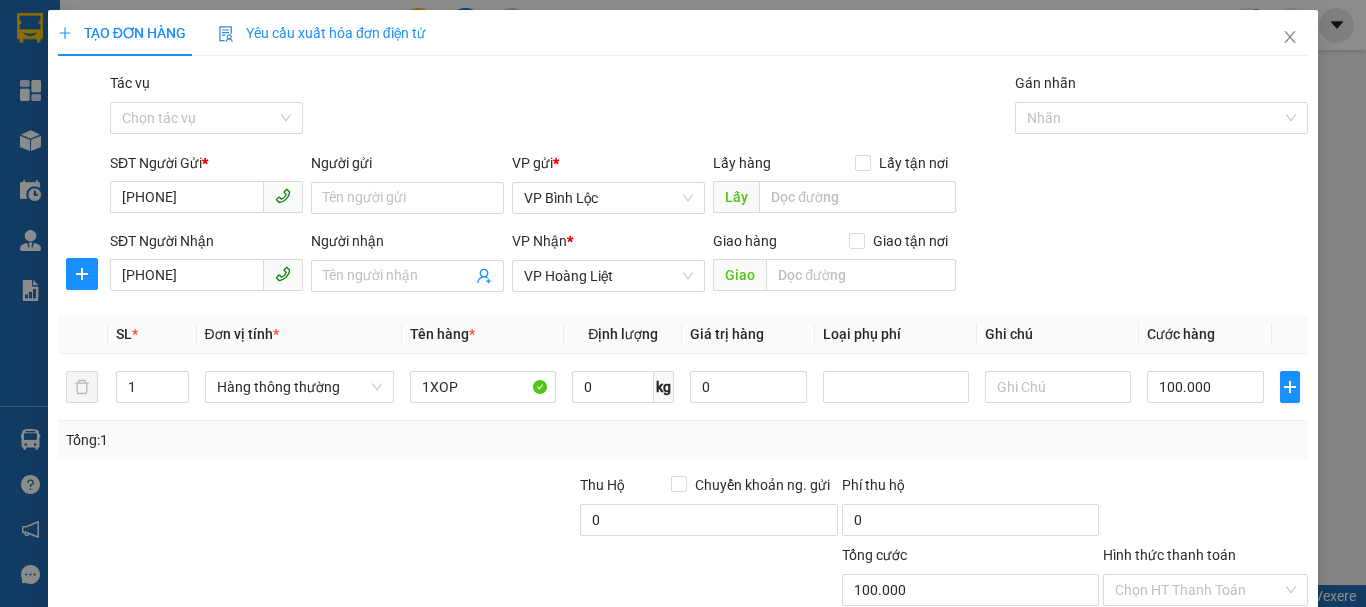 click on "Transit Pickup Surcharge Ids Transit Deliver Surcharge Ids Transit Deliver Surcharge Transit Deliver Surcharge Gói vận chuyển  * Tiêu chuẩn Tác vụ Chọn tác vụ Gán nhãn   Nhãn SĐT Người Gửi  * [PHONE] Người gửi Tên người gửi VP gửi  * VP Bình Lộc Lấy hàng Lấy tận nơi Lấy SĐT Người Nhận [PHONE] Người nhận Tên người nhận VP Nhận  * VP Hoàng Liệt Giao hàng Giao tận nơi Giao SL  * Đơn vị tính  * Tên hàng  * Định lượng Giá trị hàng Loại phụ phí Ghi chú Cước hàng                     1 Hàng thông thường 1XOP 0 kg 0   [PRICE] Tổng:  1 Thu Hộ Chuyển khoản ng. gửi 0 Phí thu hộ 0 Tổng cước [PRICE] Hình thức thanh toán Chọn HT Thanh Toán Số tiền thu trước 0 Chưa thanh toán [PRICE] Chọn HT Thanh Toán Lưu nháp Xóa Thông tin Lưu Lưu và In 1XOP" at bounding box center [683, 386] 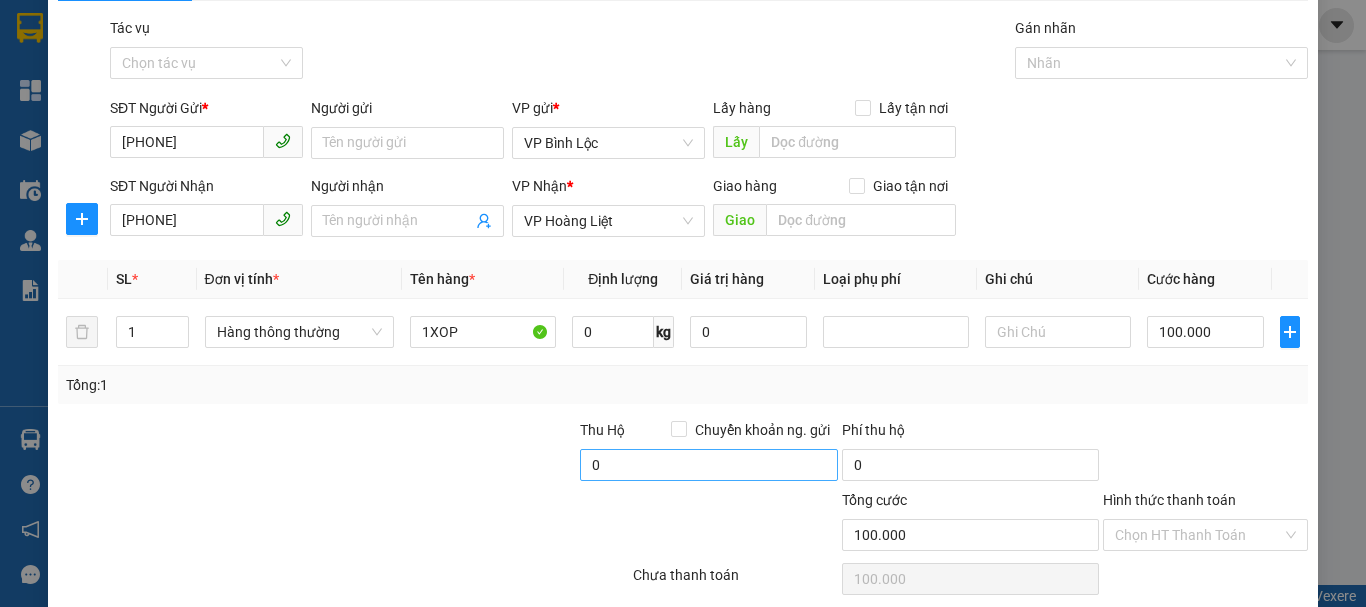scroll, scrollTop: 100, scrollLeft: 0, axis: vertical 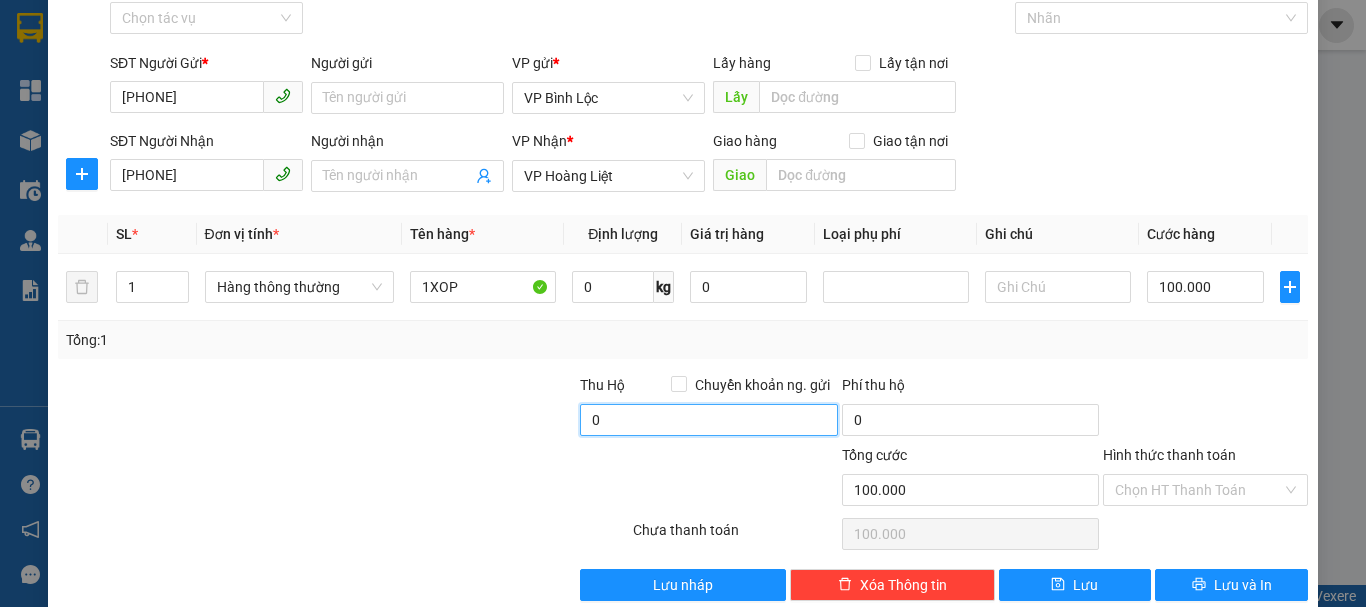 click on "0" at bounding box center [708, 420] 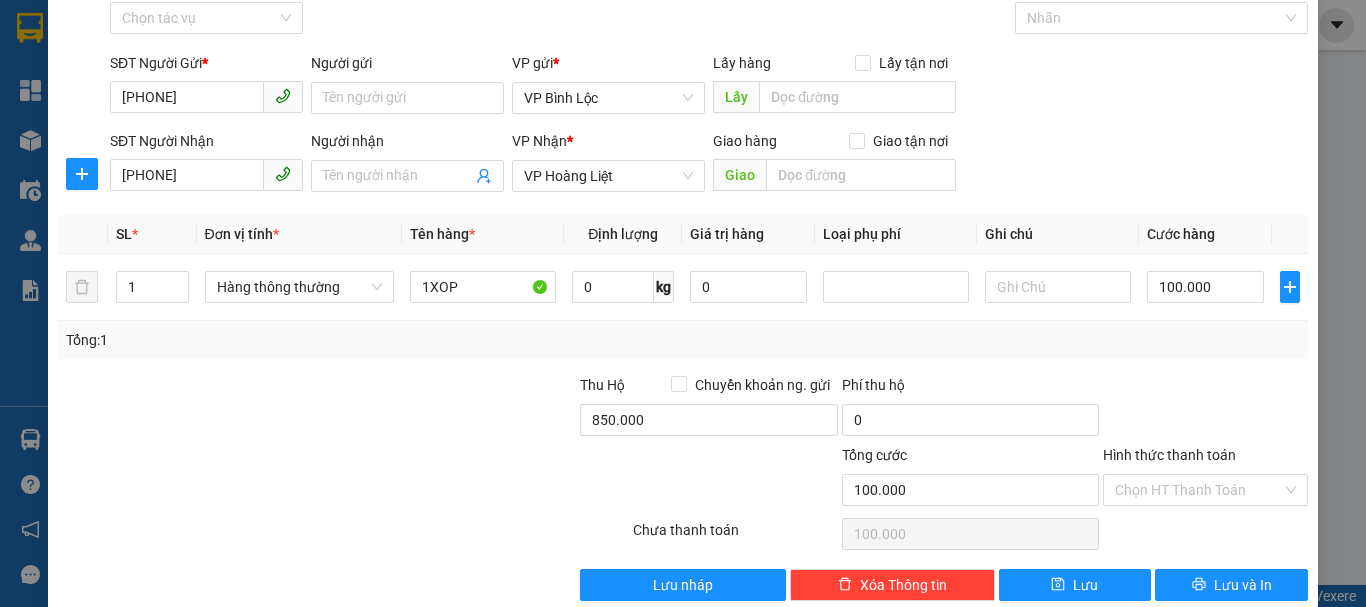 click at bounding box center (735, 479) 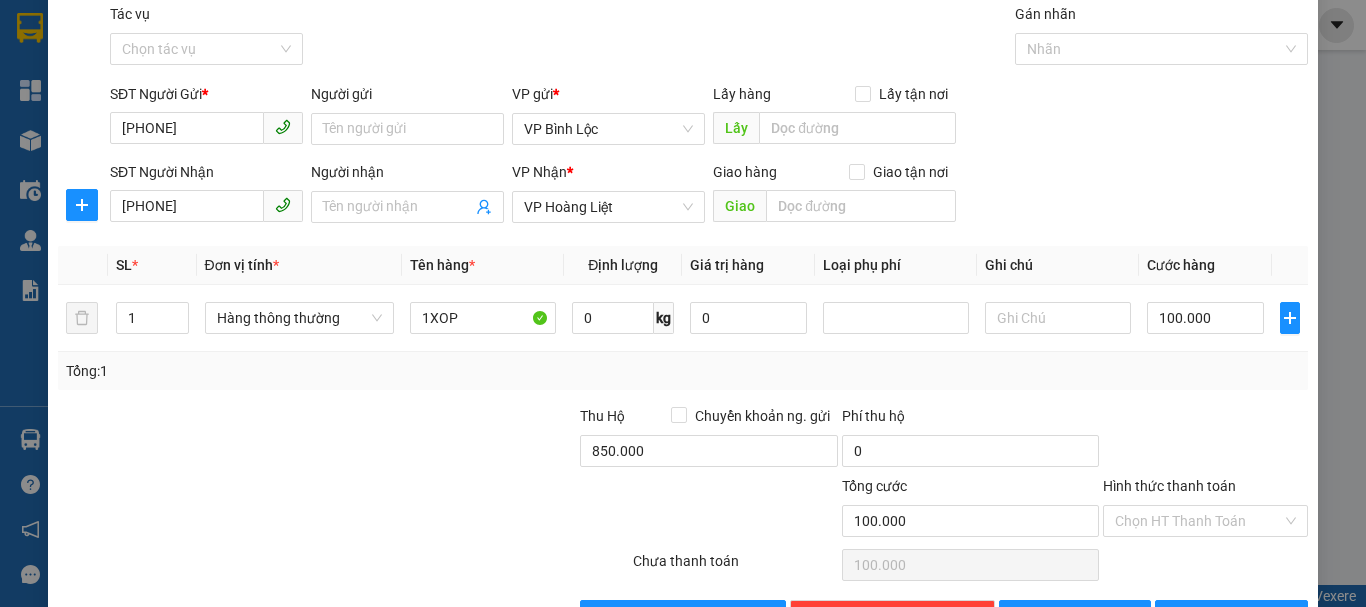scroll, scrollTop: 133, scrollLeft: 0, axis: vertical 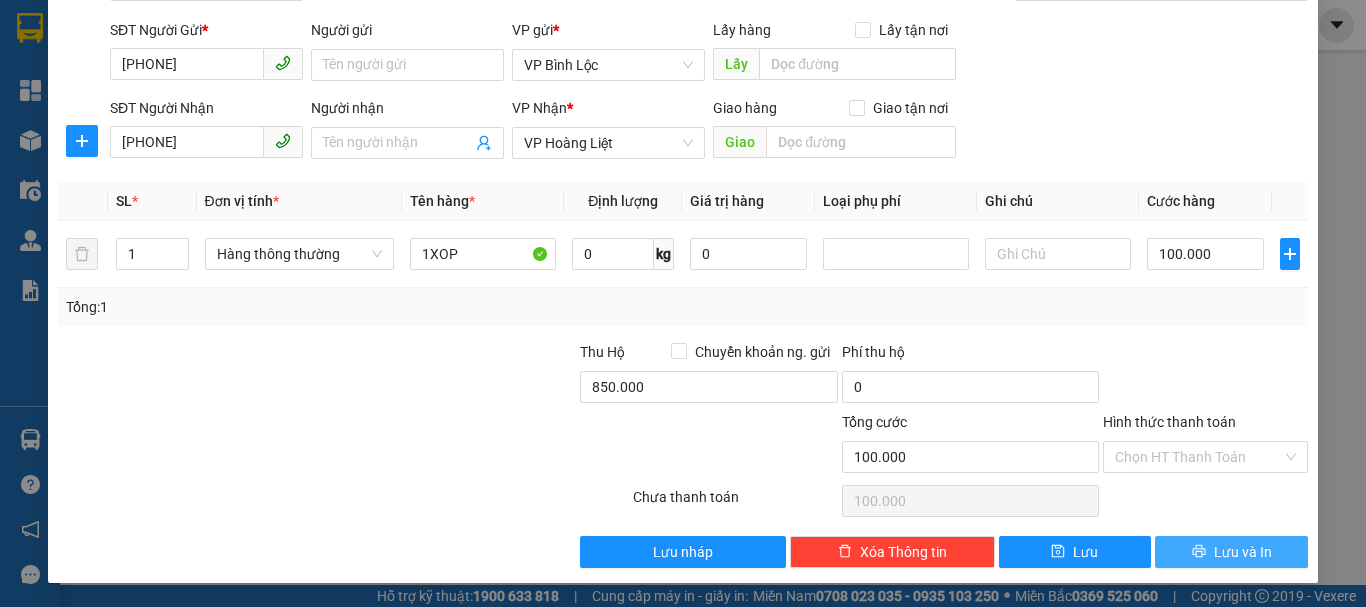 click on "Lưu và In" at bounding box center (1243, 552) 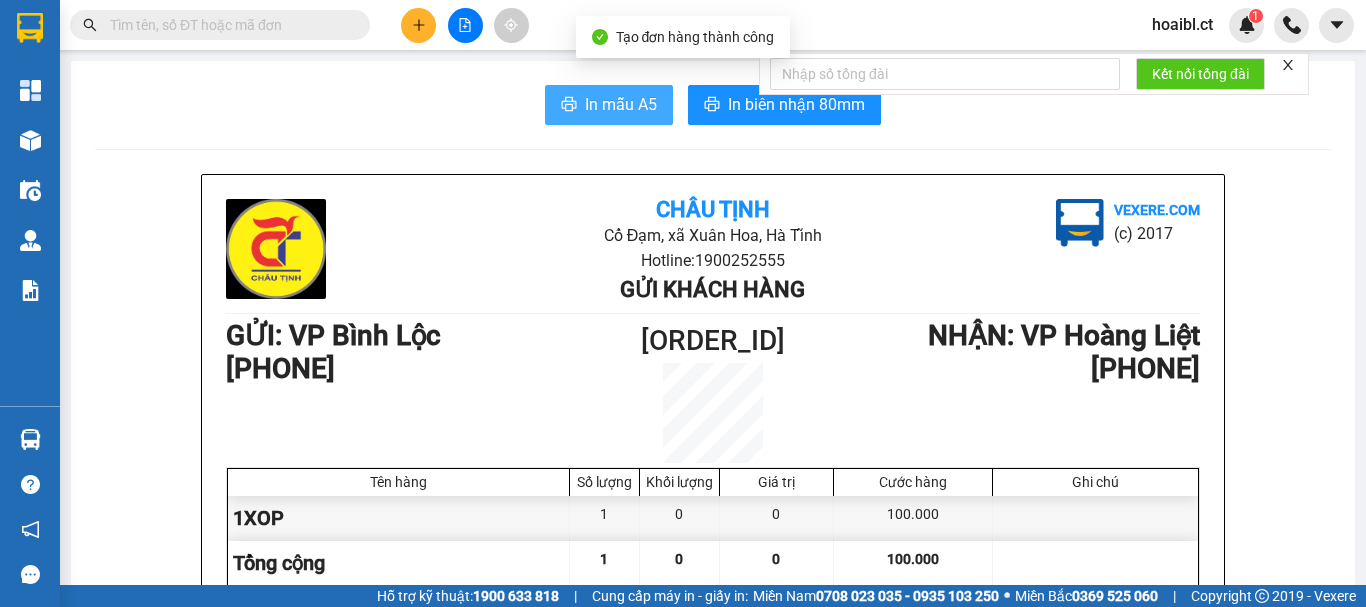 click on "In mẫu A5" at bounding box center (621, 104) 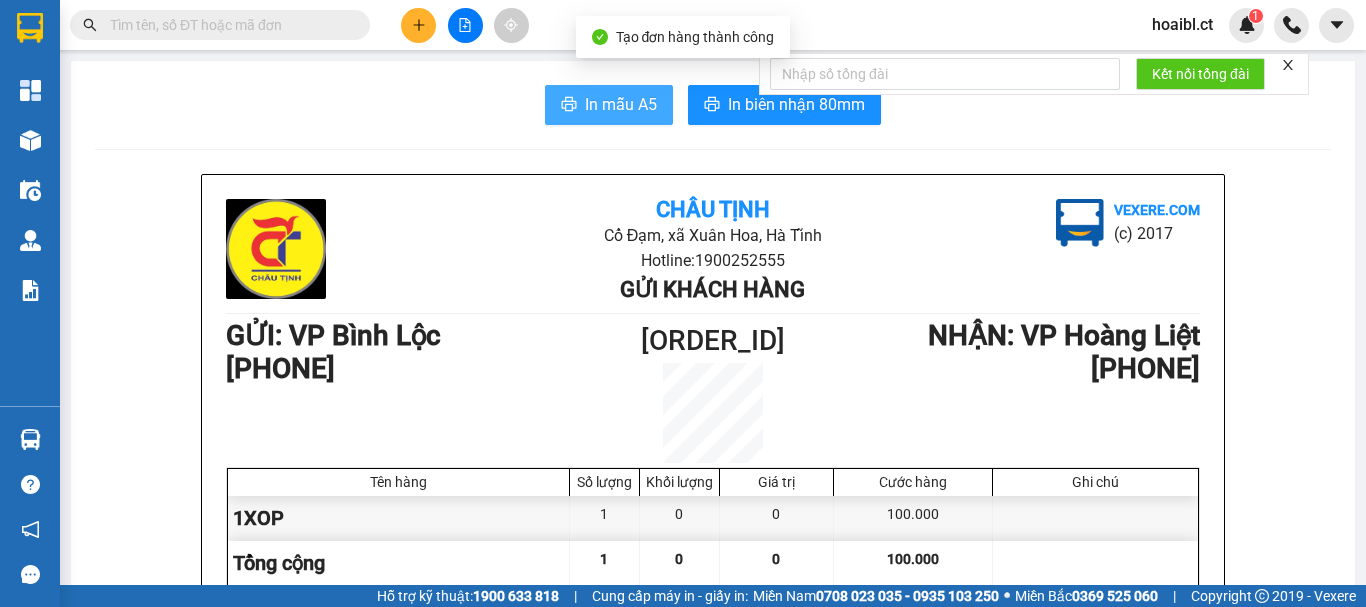 scroll, scrollTop: 0, scrollLeft: 0, axis: both 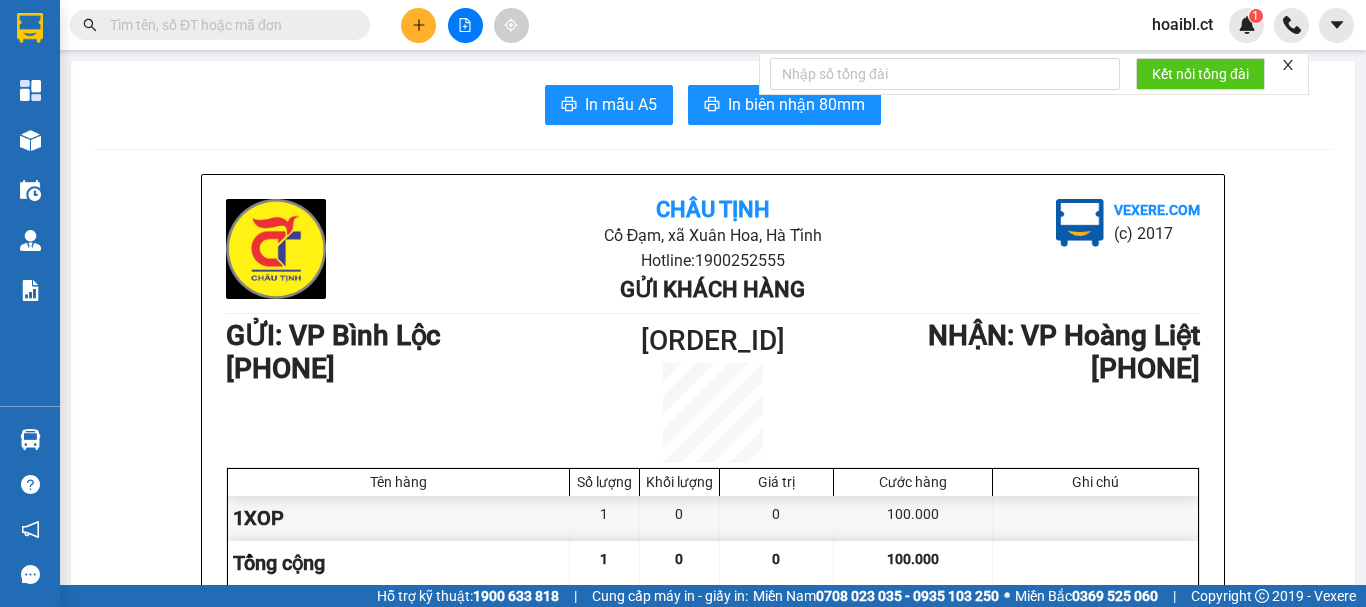 click 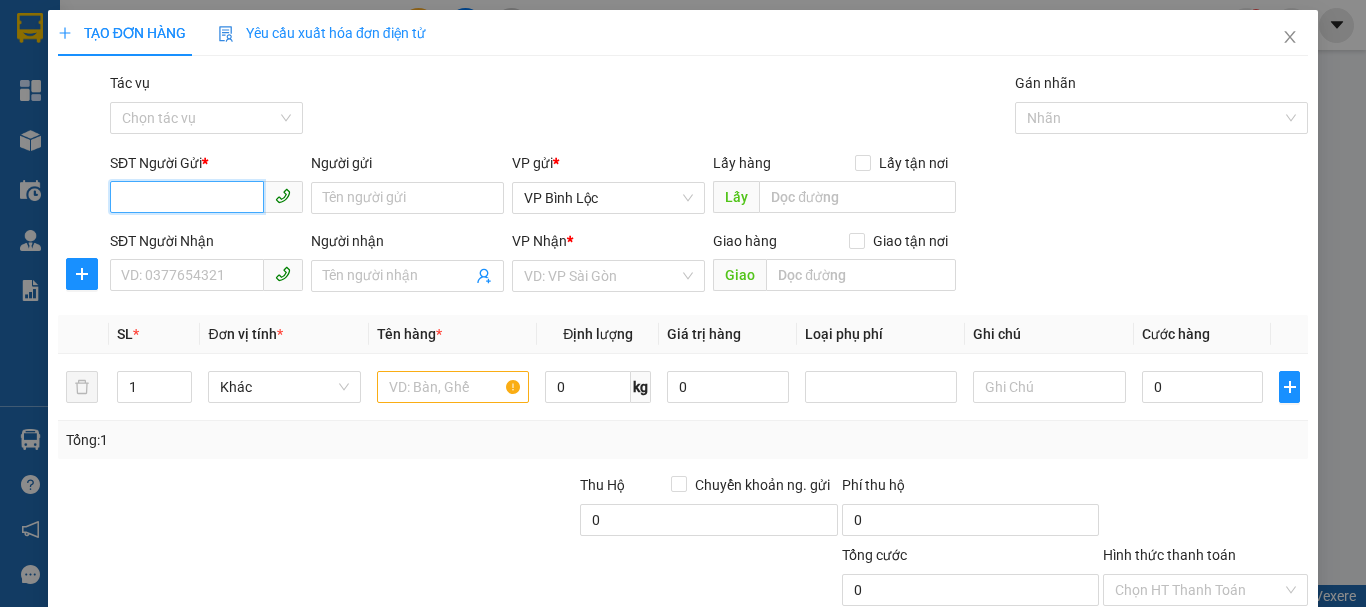 click on "SĐT Người Gửi  *" at bounding box center [187, 197] 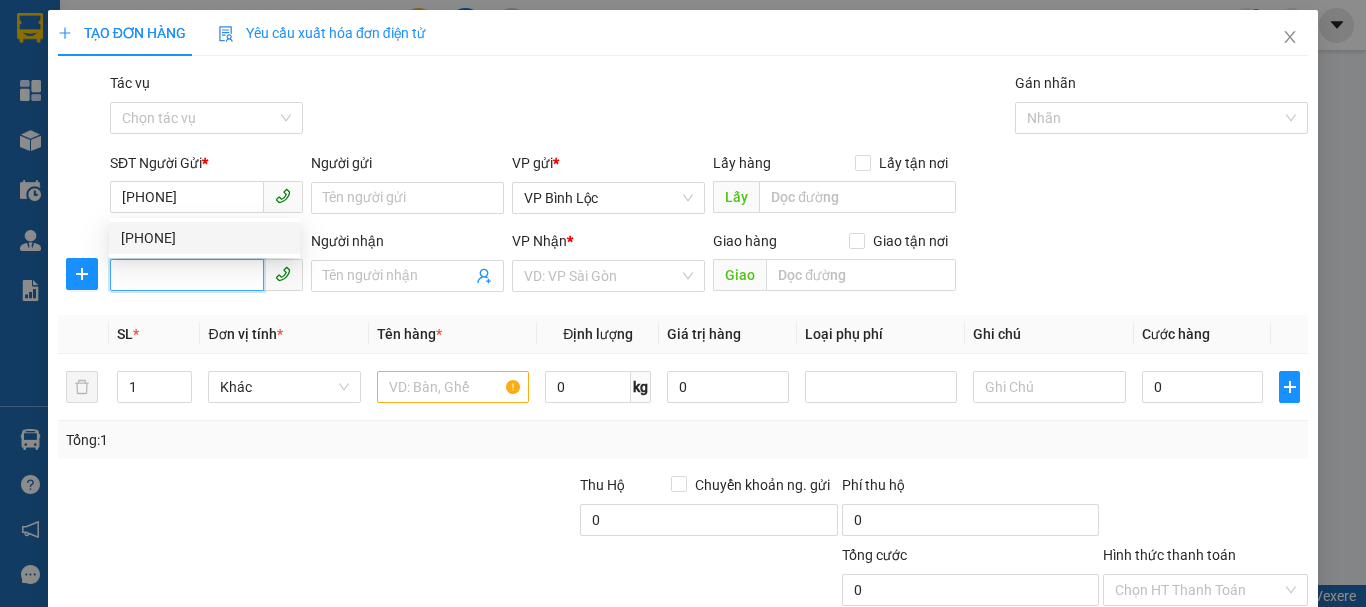 click on "SĐT Người Nhận" at bounding box center [187, 275] 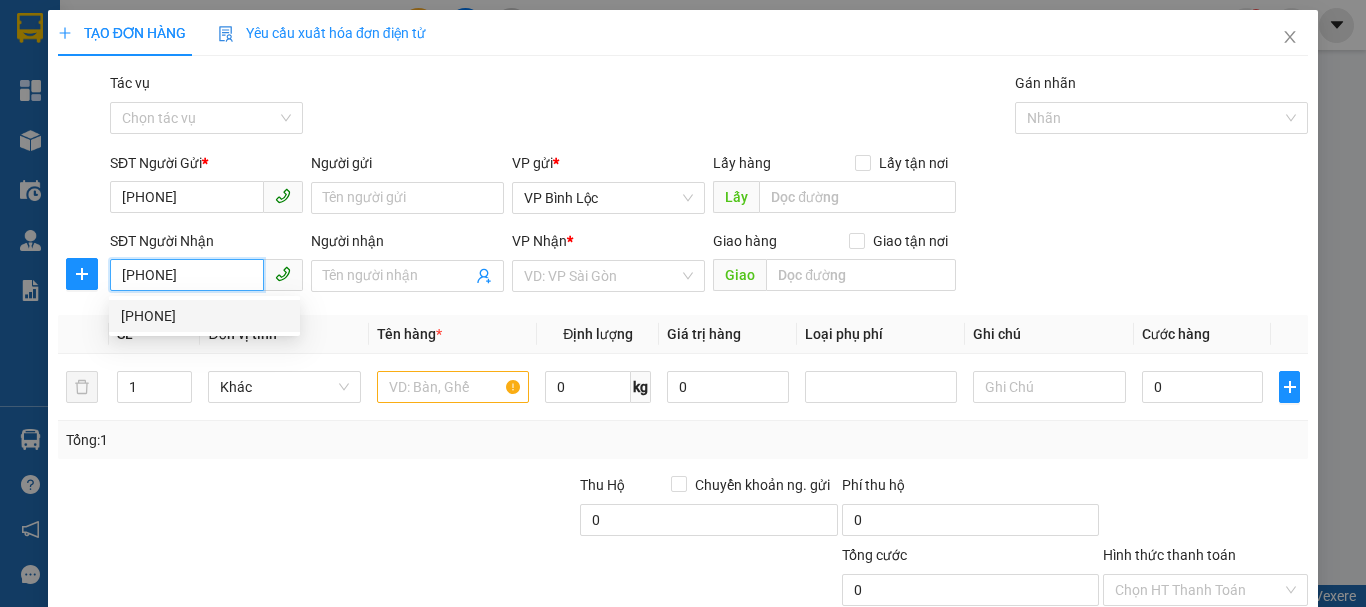 click on "[PHONE]" at bounding box center (204, 316) 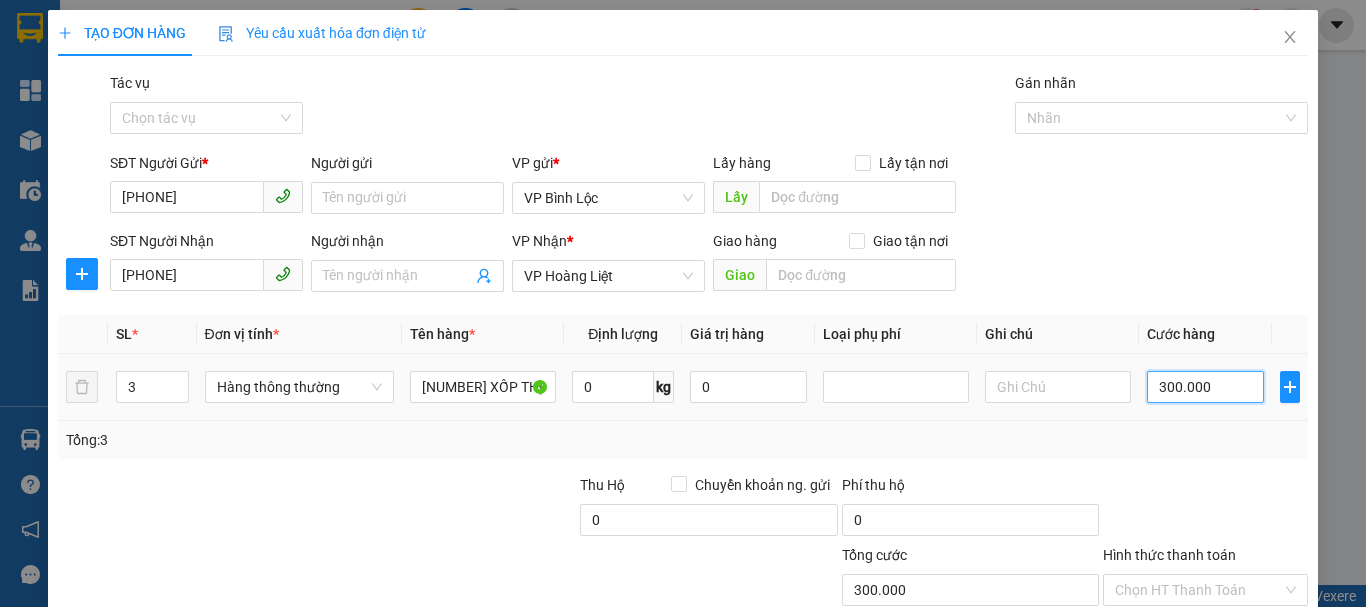 click on "300.000" at bounding box center [1205, 387] 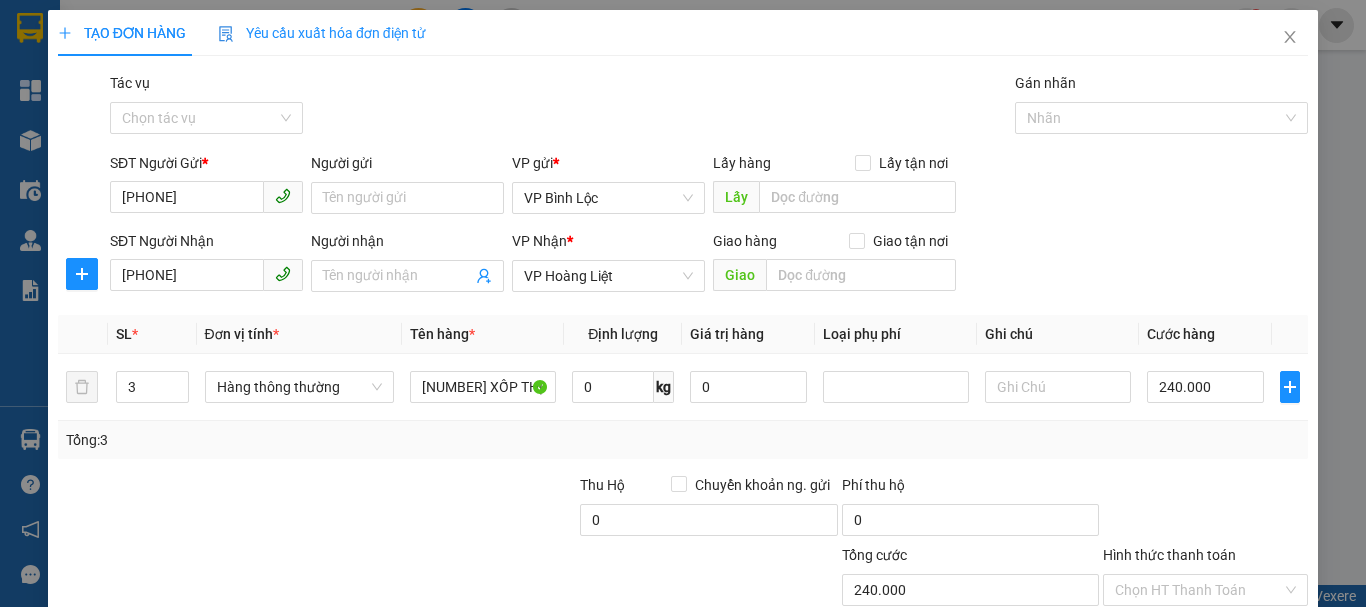 click on "Tổng:  3" at bounding box center (683, 440) 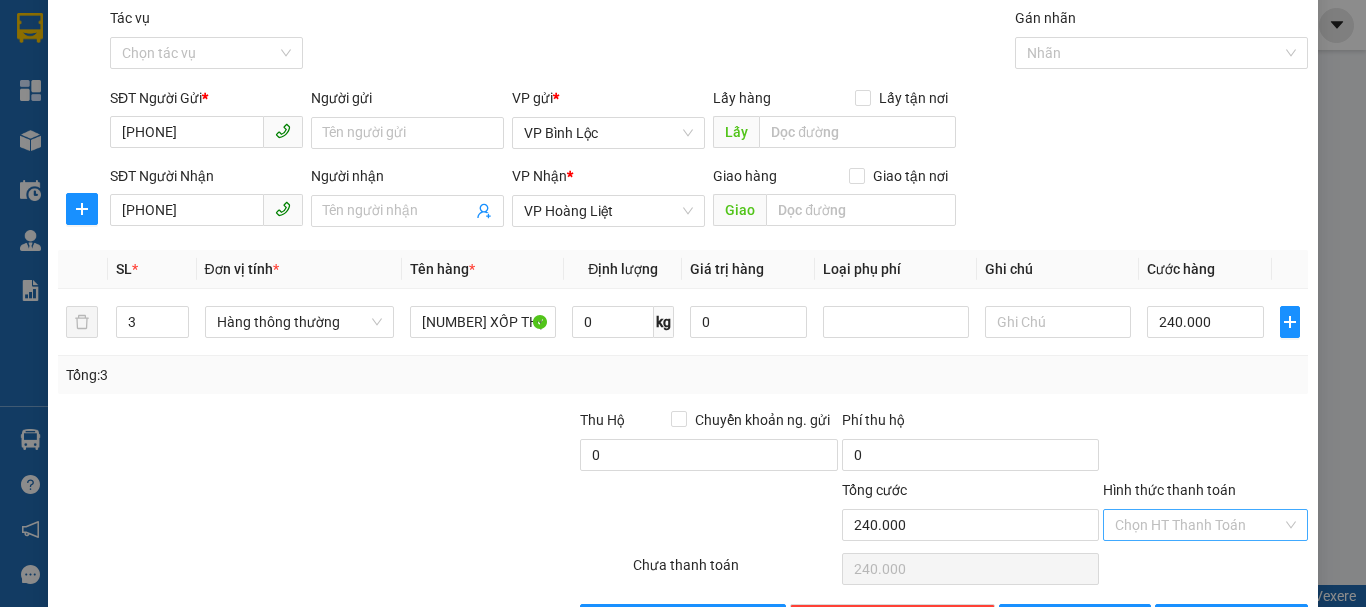 scroll, scrollTop: 133, scrollLeft: 0, axis: vertical 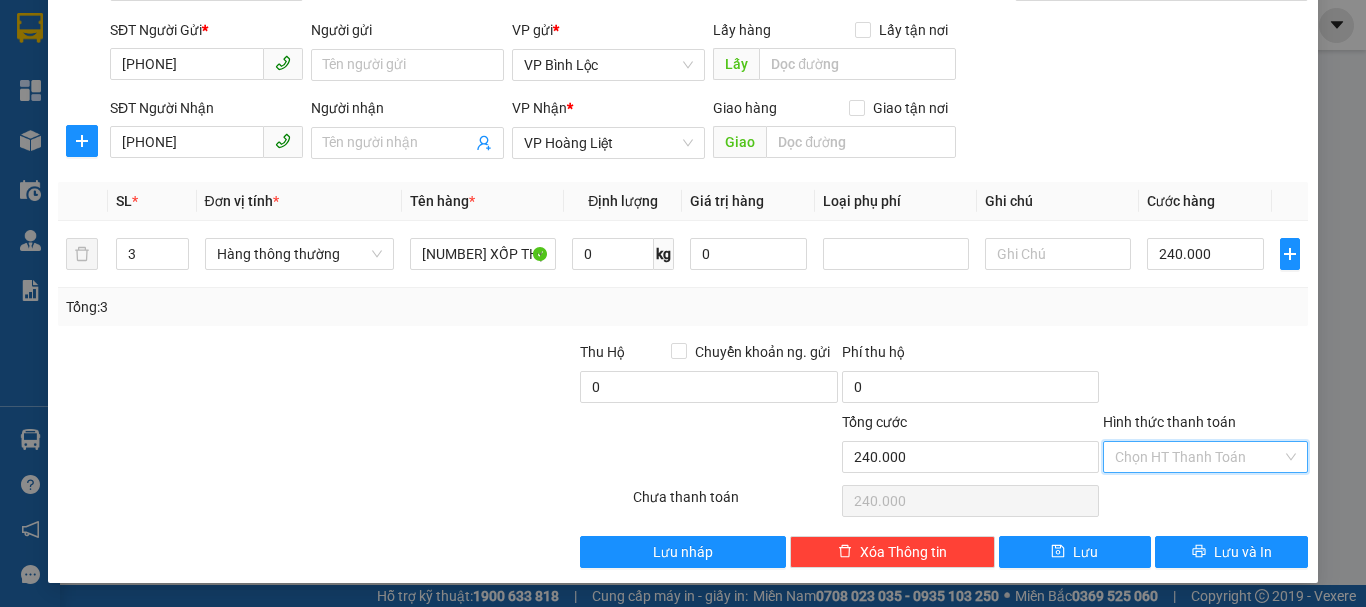click on "Hình thức thanh toán" at bounding box center [1198, 457] 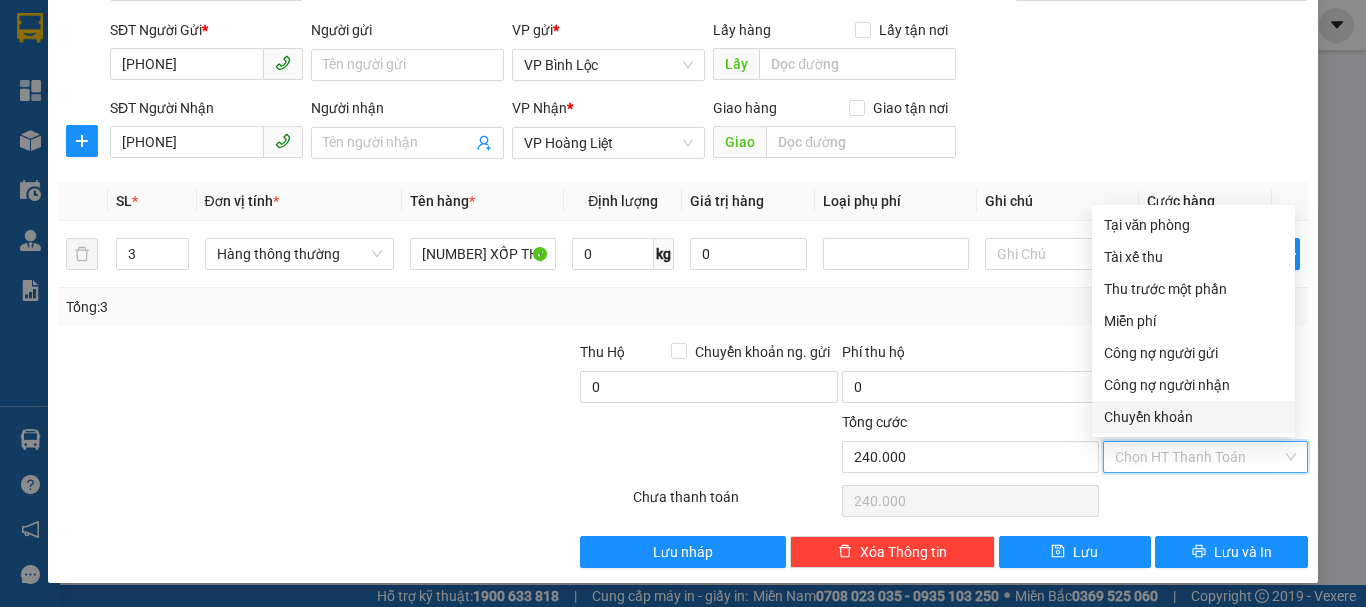 click on "Chuyển khoản" at bounding box center (1193, 417) 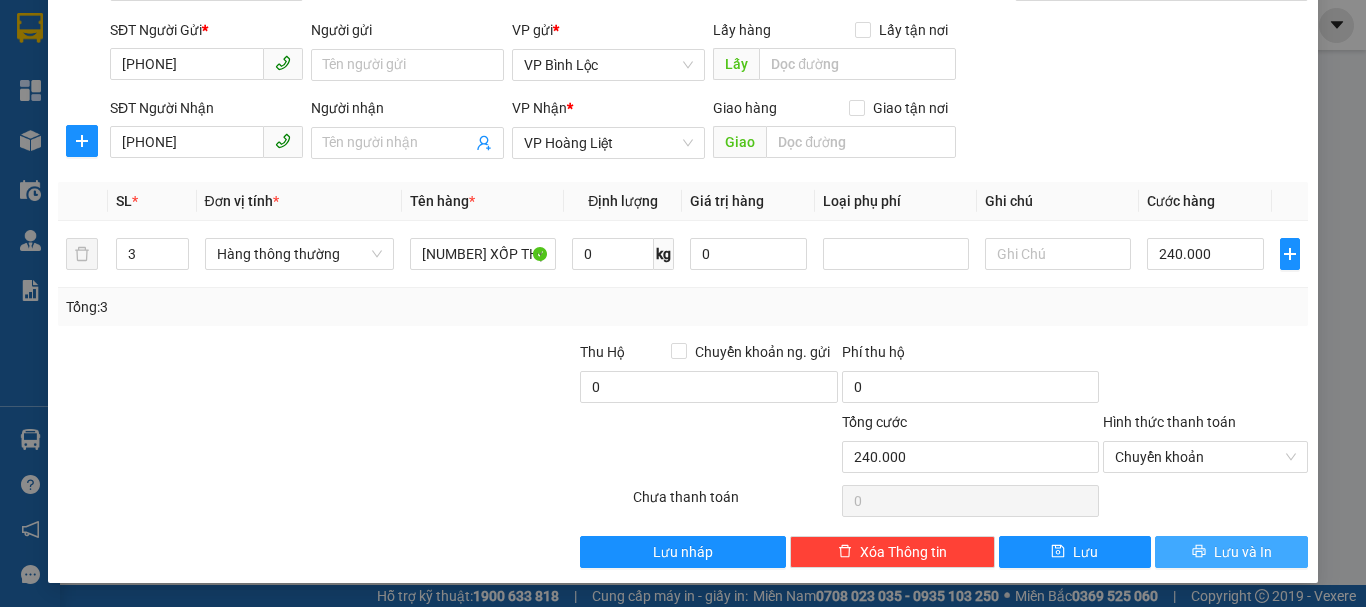 click on "Lưu và In" at bounding box center (1243, 552) 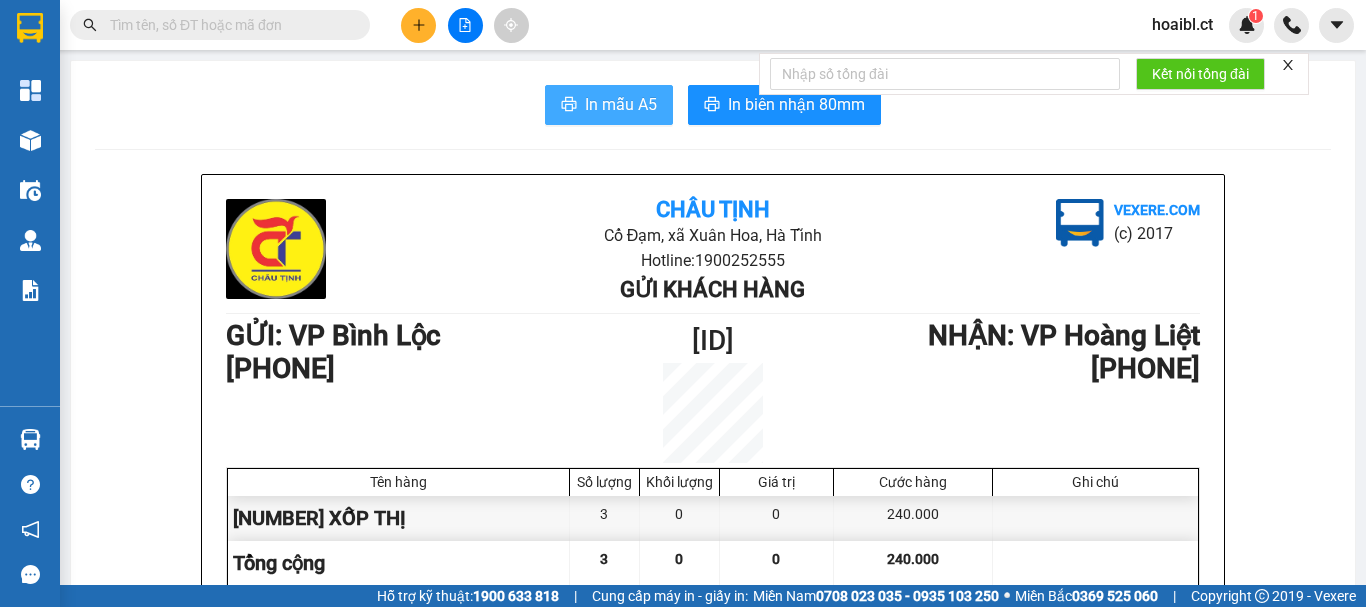 click on "In mẫu A5" at bounding box center (621, 104) 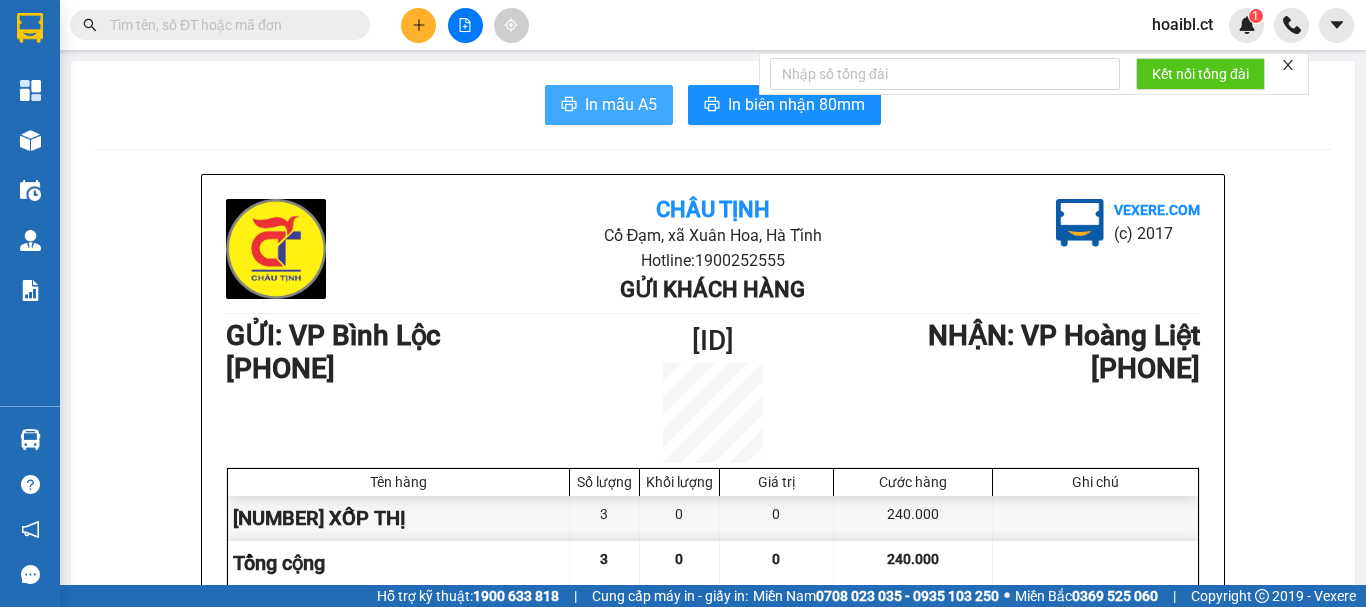 scroll, scrollTop: 0, scrollLeft: 0, axis: both 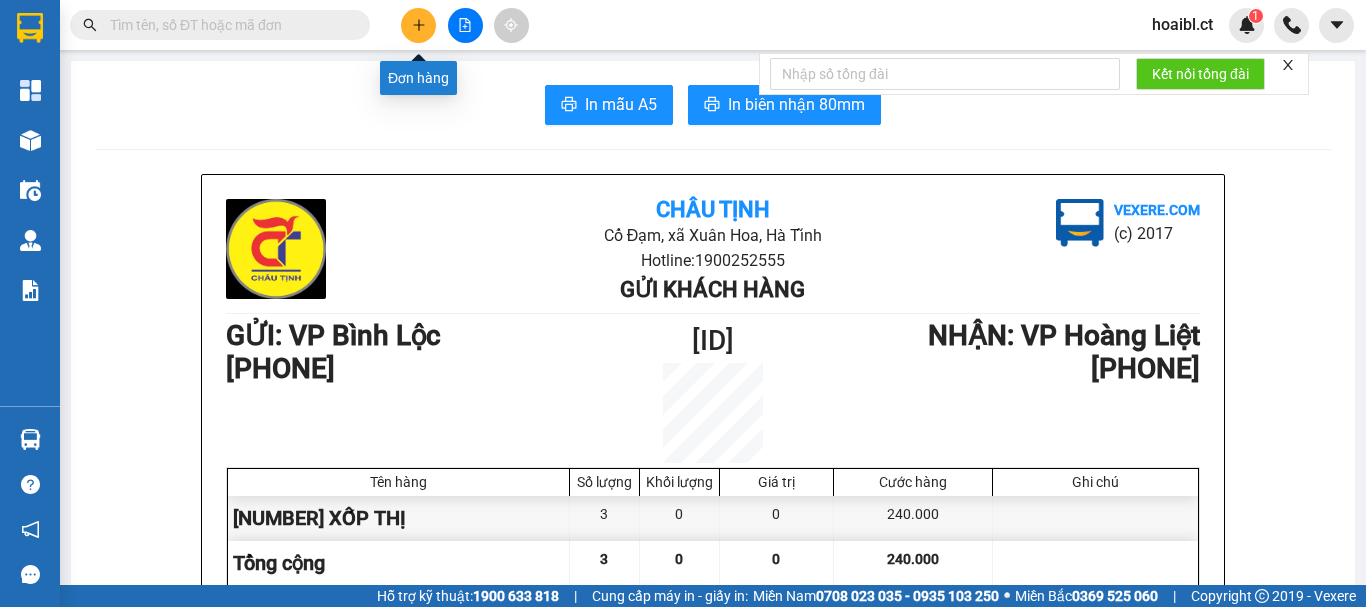 click 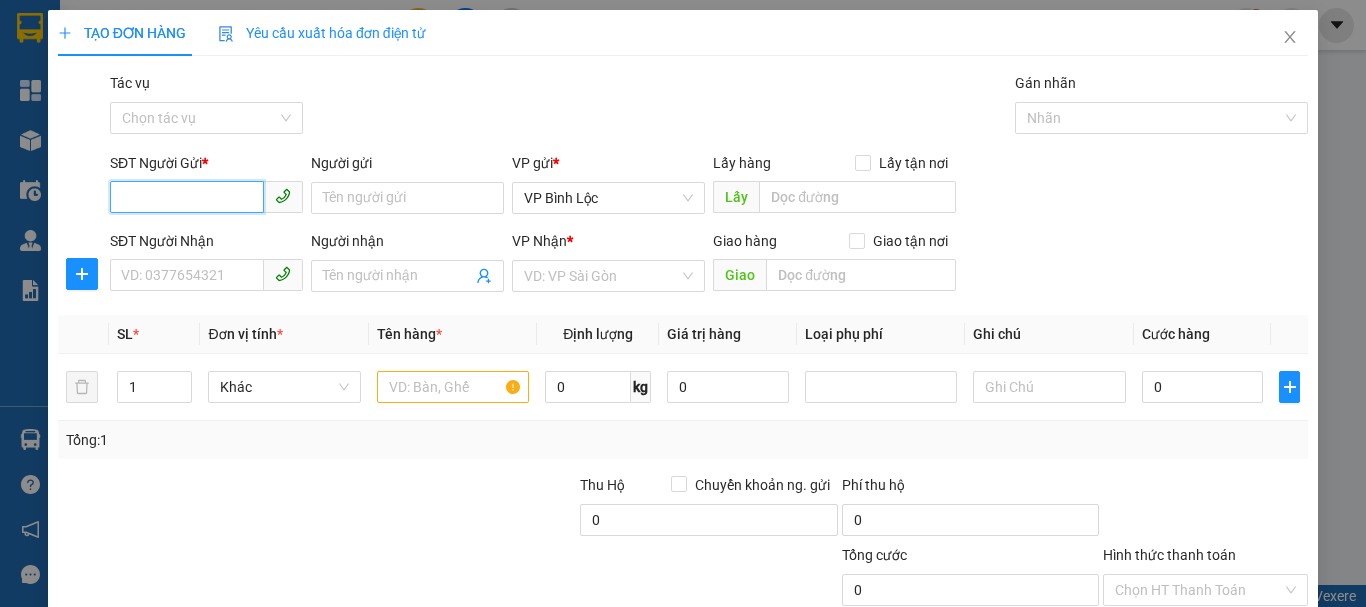 click on "SĐT Người Gửi  *" at bounding box center (187, 197) 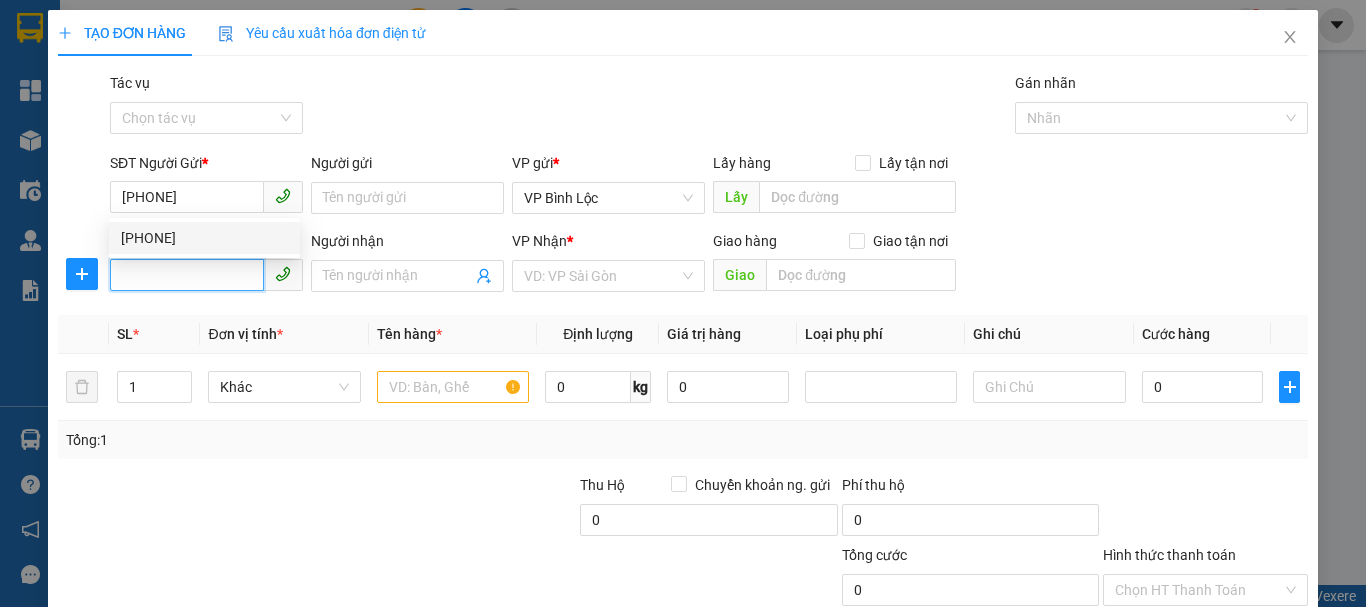 click on "SĐT Người Nhận" at bounding box center (187, 275) 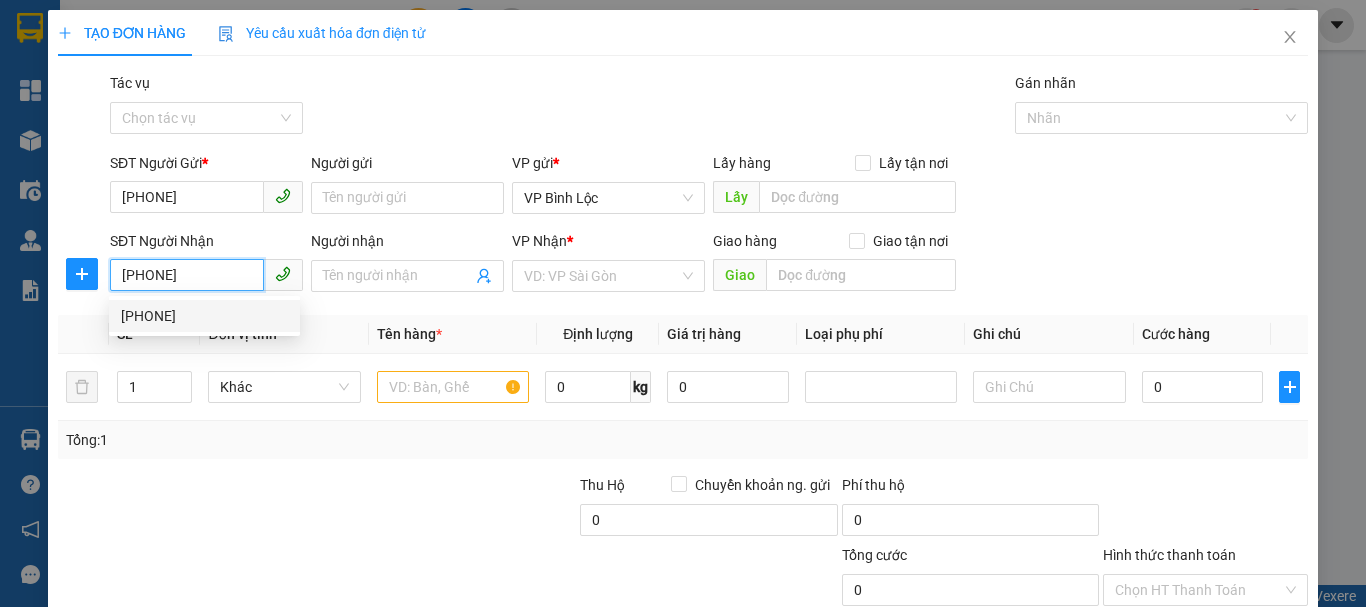 drag, startPoint x: 171, startPoint y: 314, endPoint x: 210, endPoint y: 302, distance: 40.804413 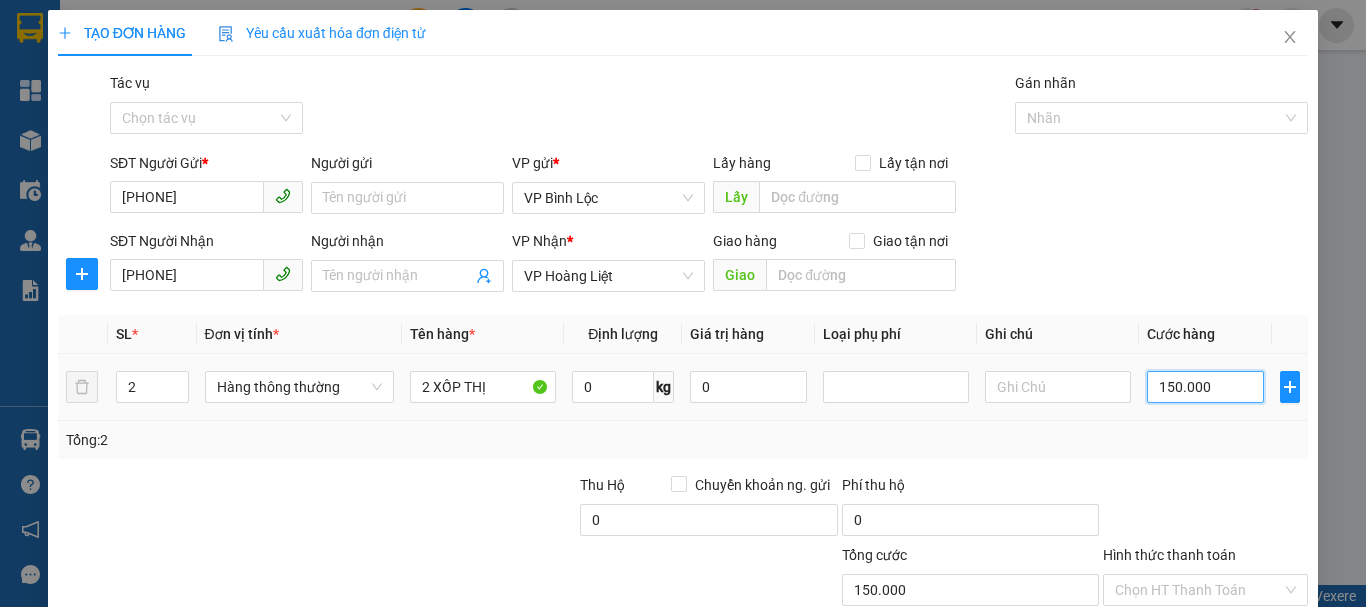 click on "150.000" at bounding box center (1205, 387) 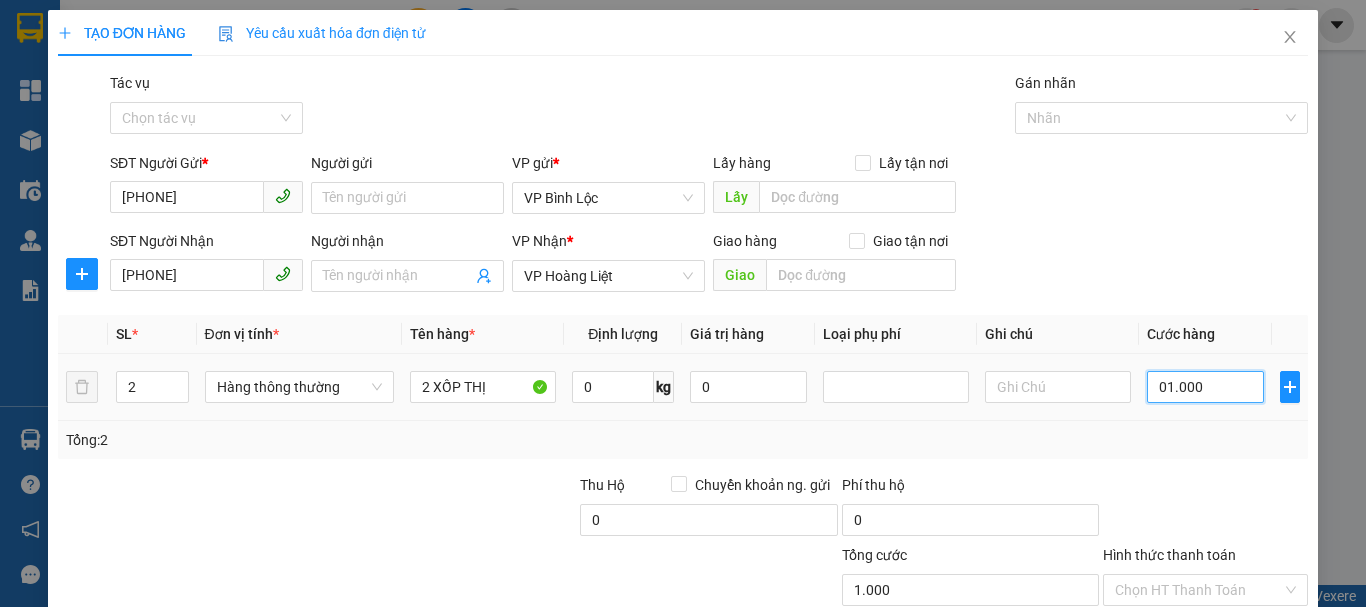 click on "01.000" at bounding box center (1205, 387) 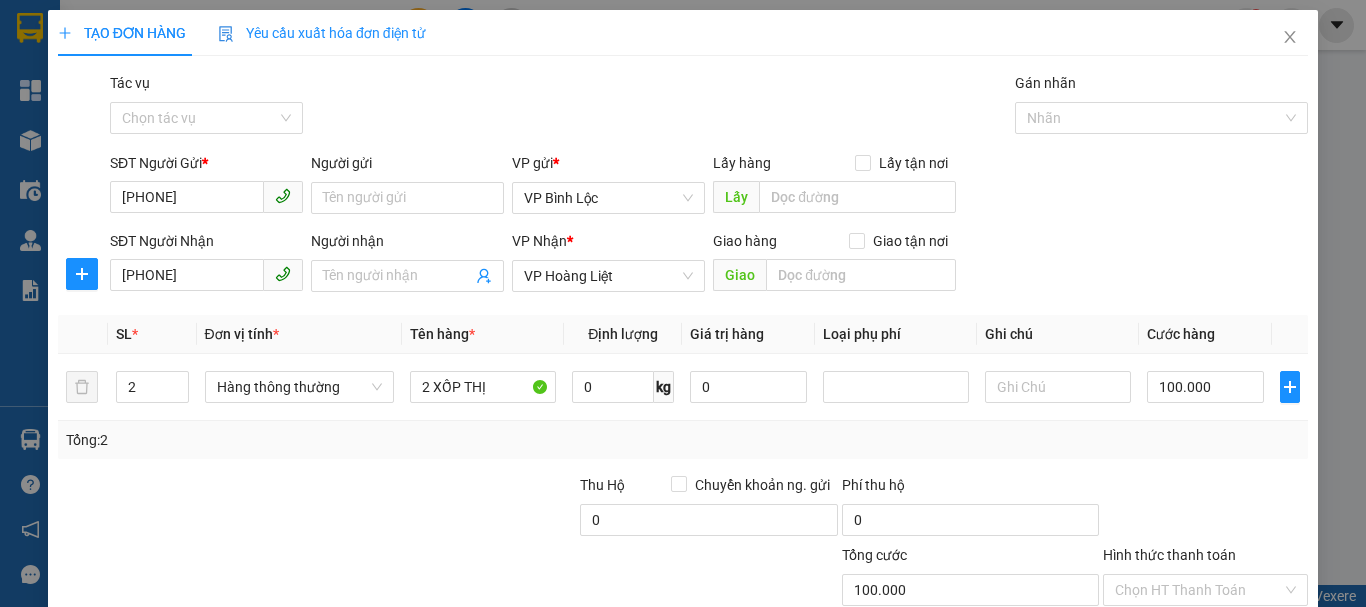 click on "Tổng:  2" at bounding box center [683, 440] 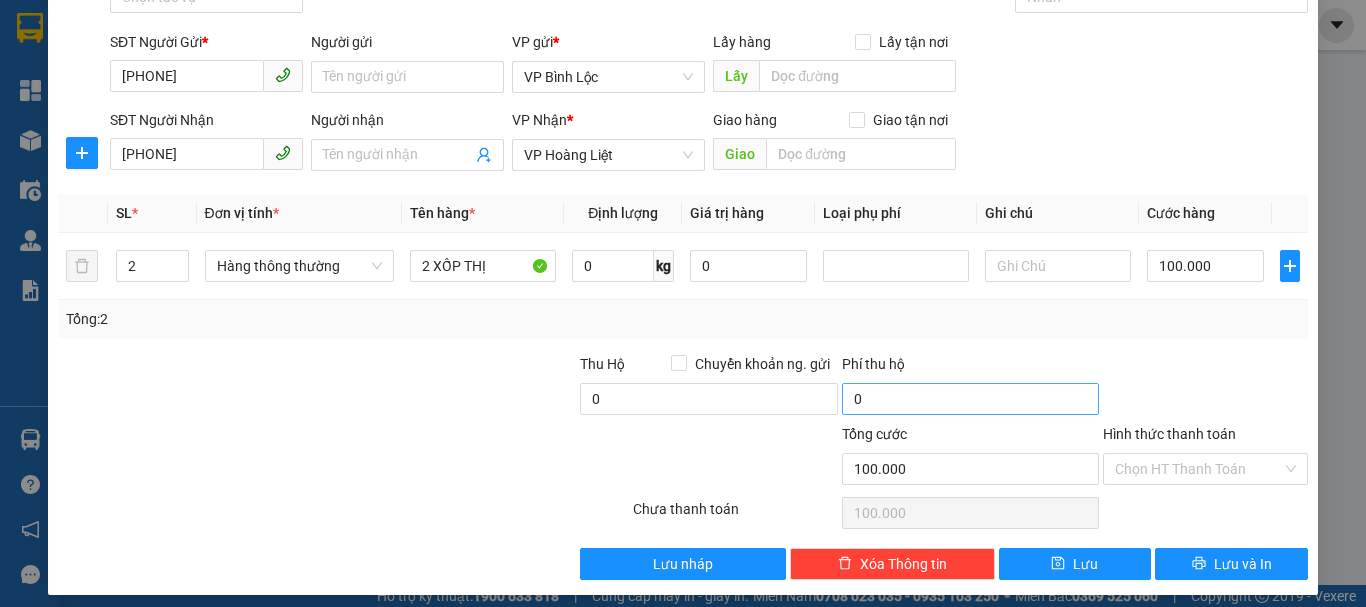 scroll, scrollTop: 133, scrollLeft: 0, axis: vertical 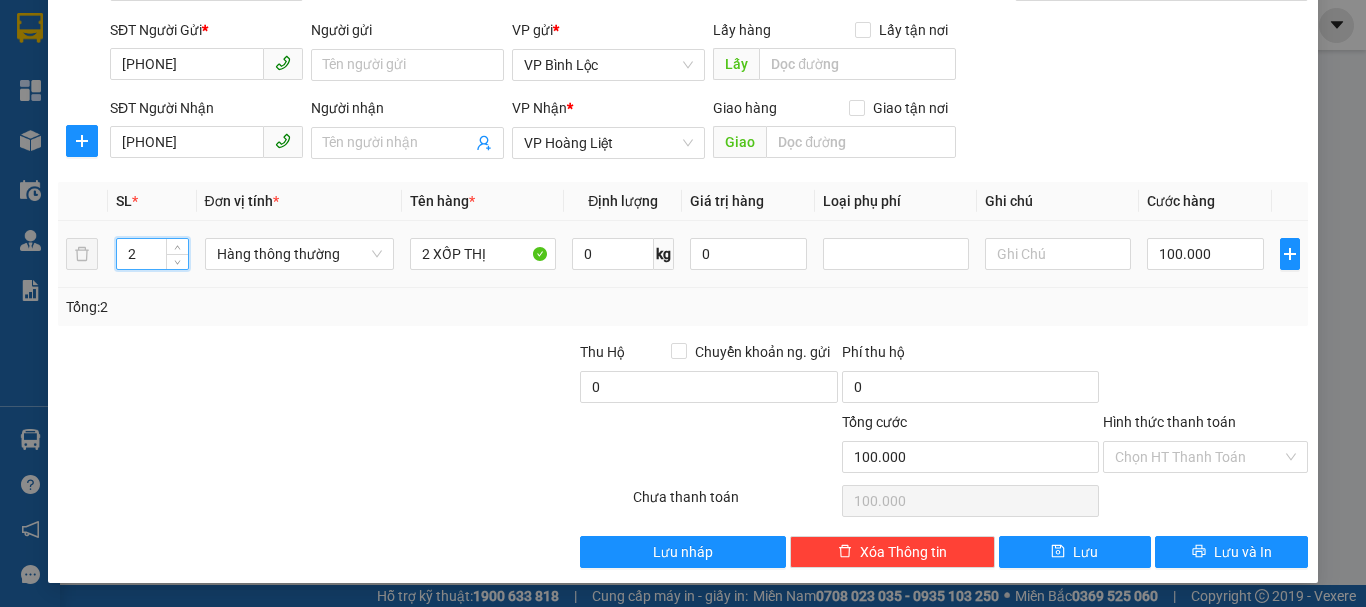 click on "2" at bounding box center (152, 254) 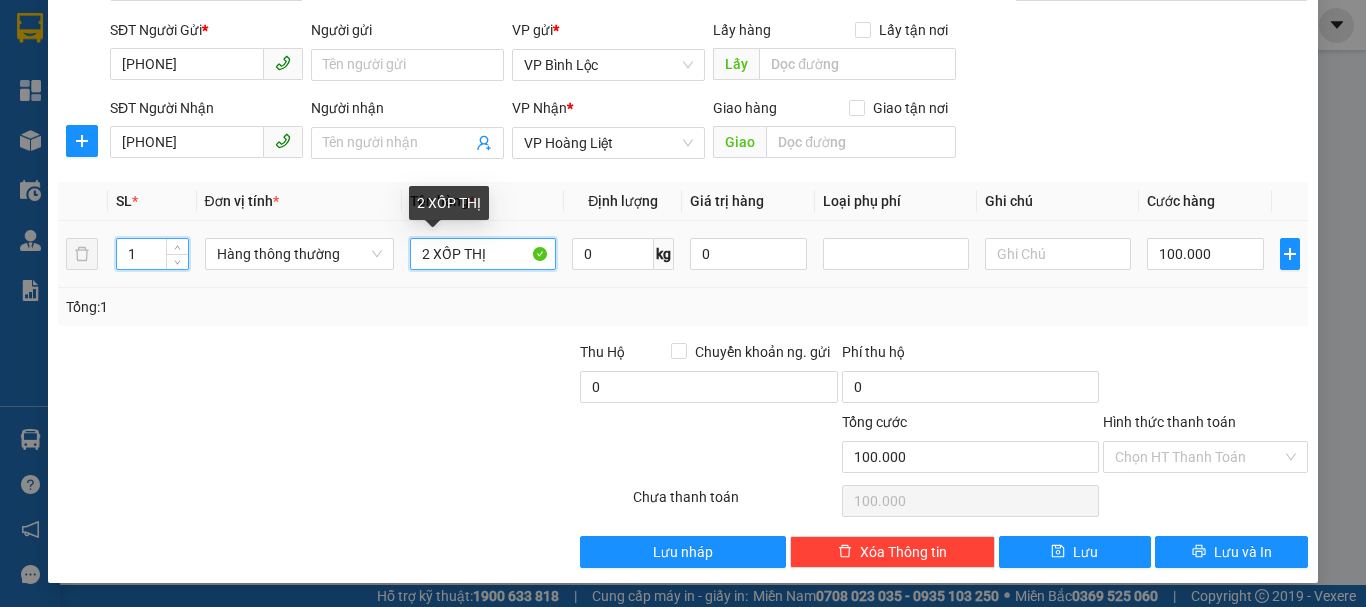 click on "2 XỐP THỊ" at bounding box center [483, 254] 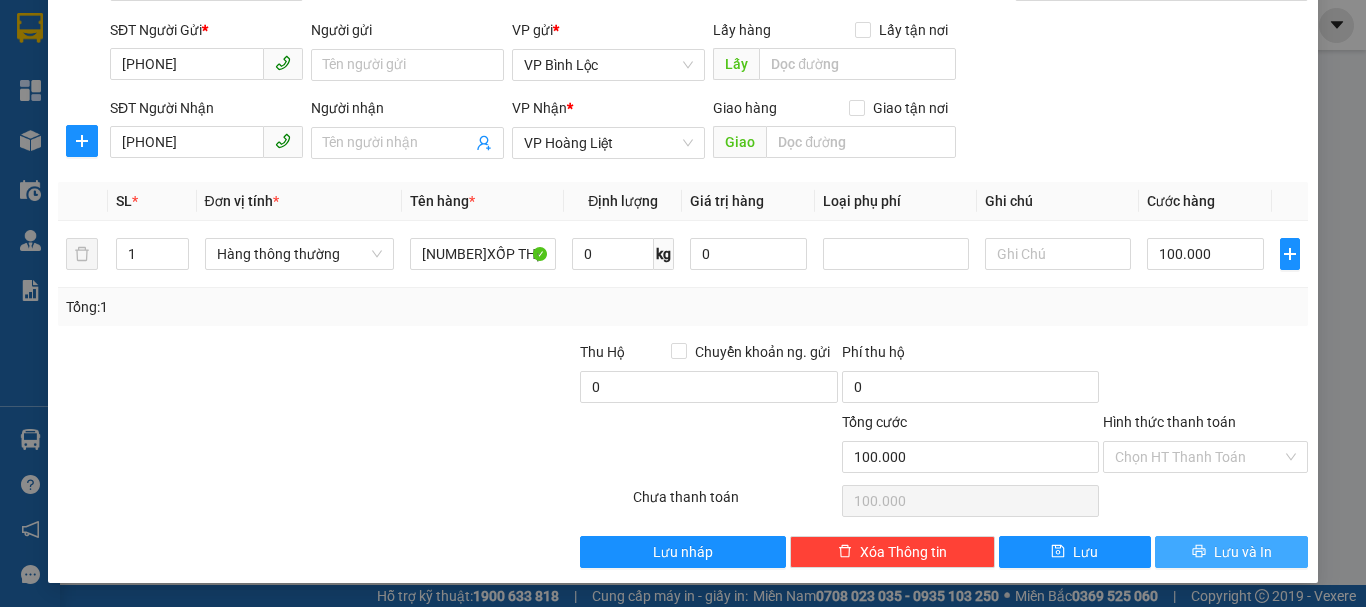 click on "Lưu và In" at bounding box center [1243, 552] 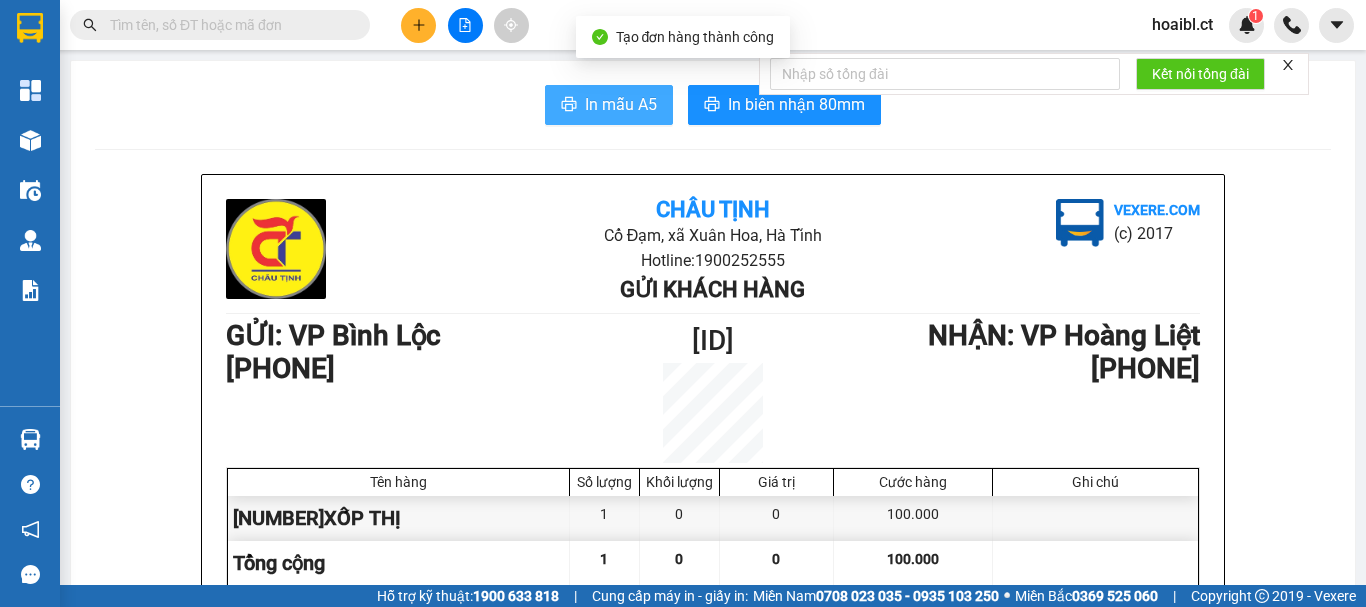 click on "In mẫu A5" at bounding box center (621, 104) 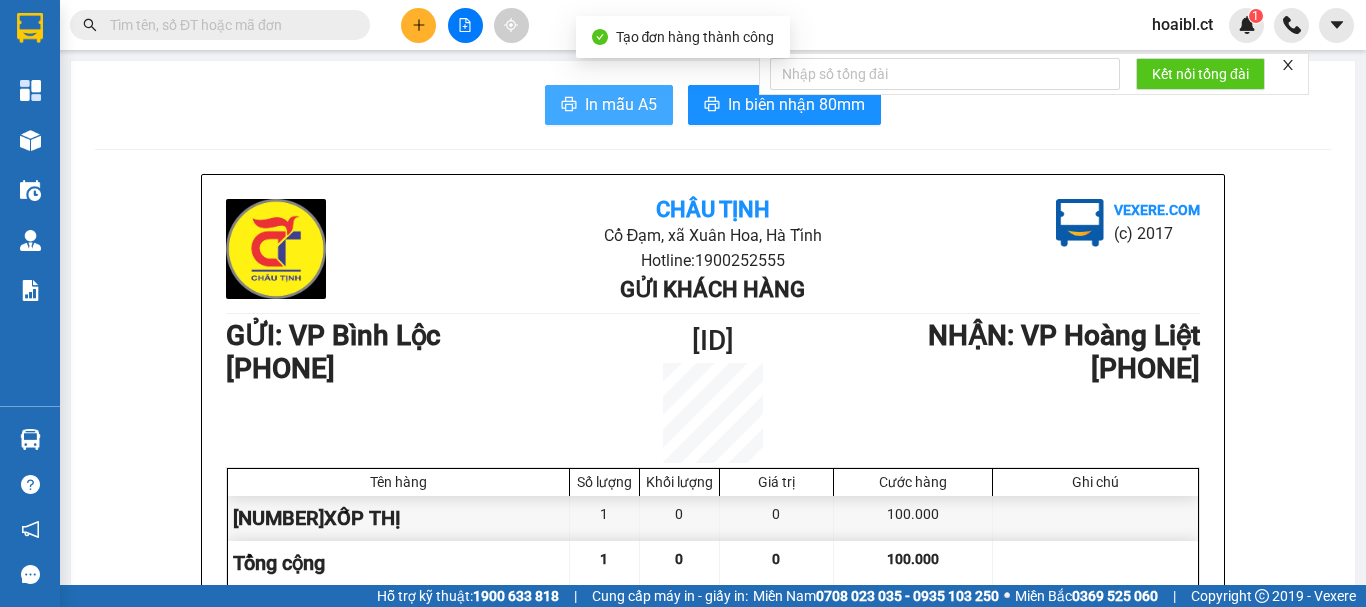 scroll, scrollTop: 0, scrollLeft: 0, axis: both 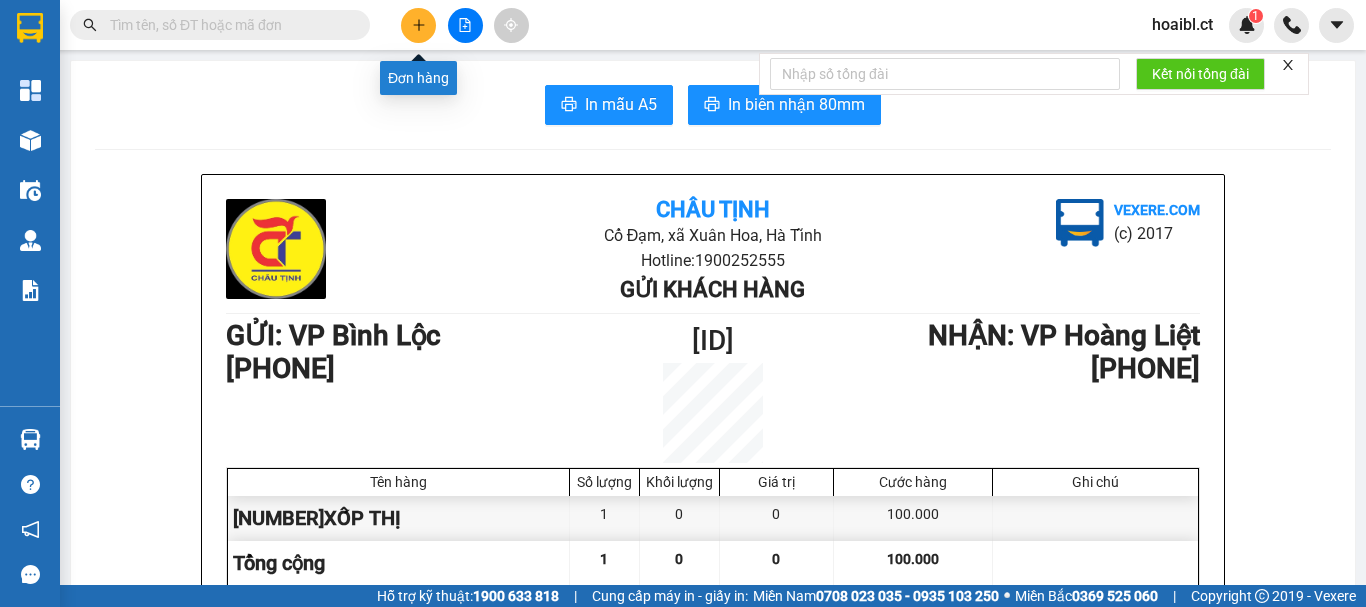 click 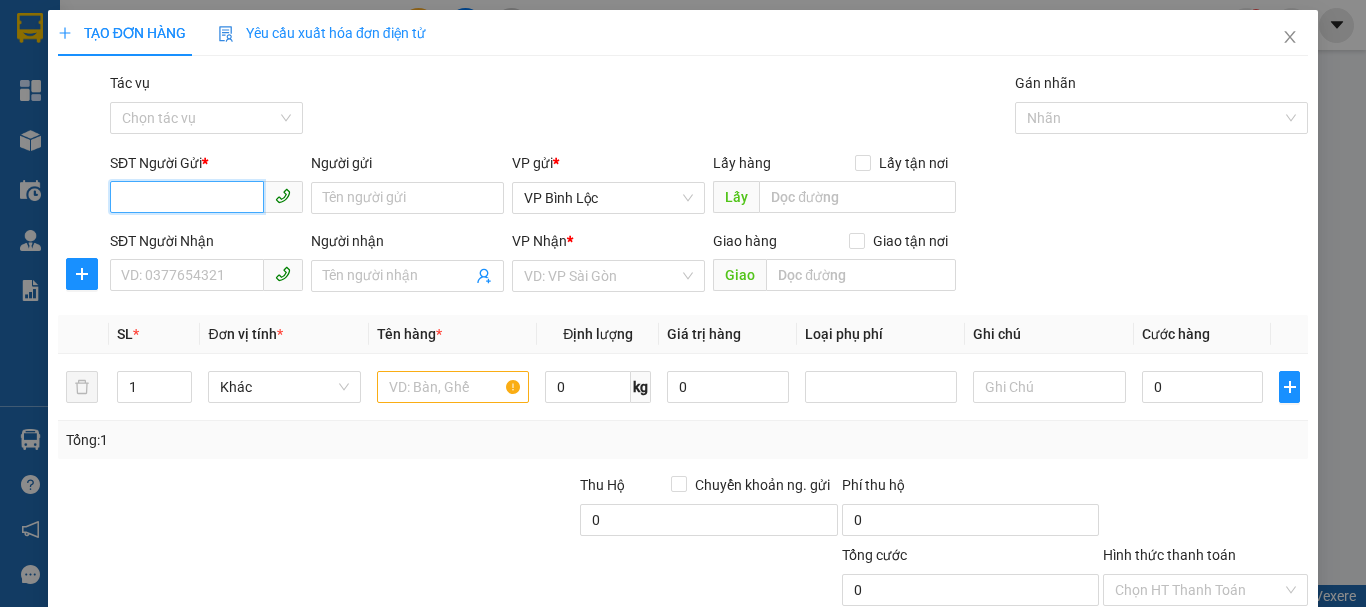 click on "SĐT Người Gửi  *" at bounding box center [187, 197] 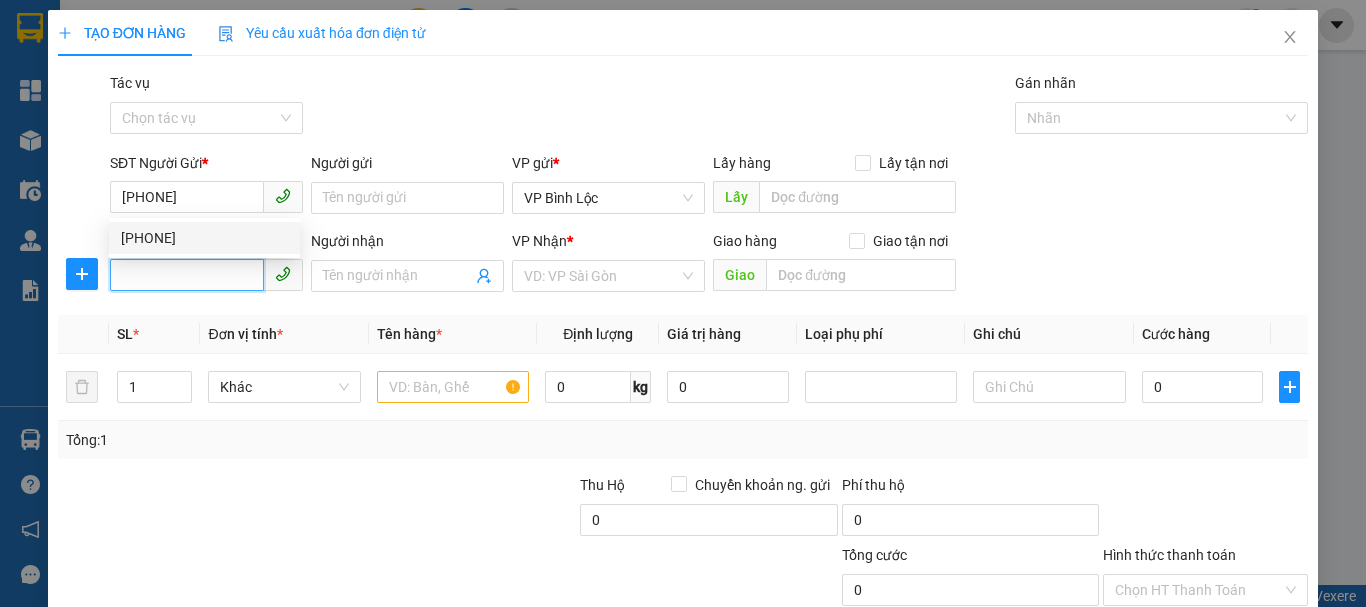 click on "SĐT Người Nhận" at bounding box center (187, 275) 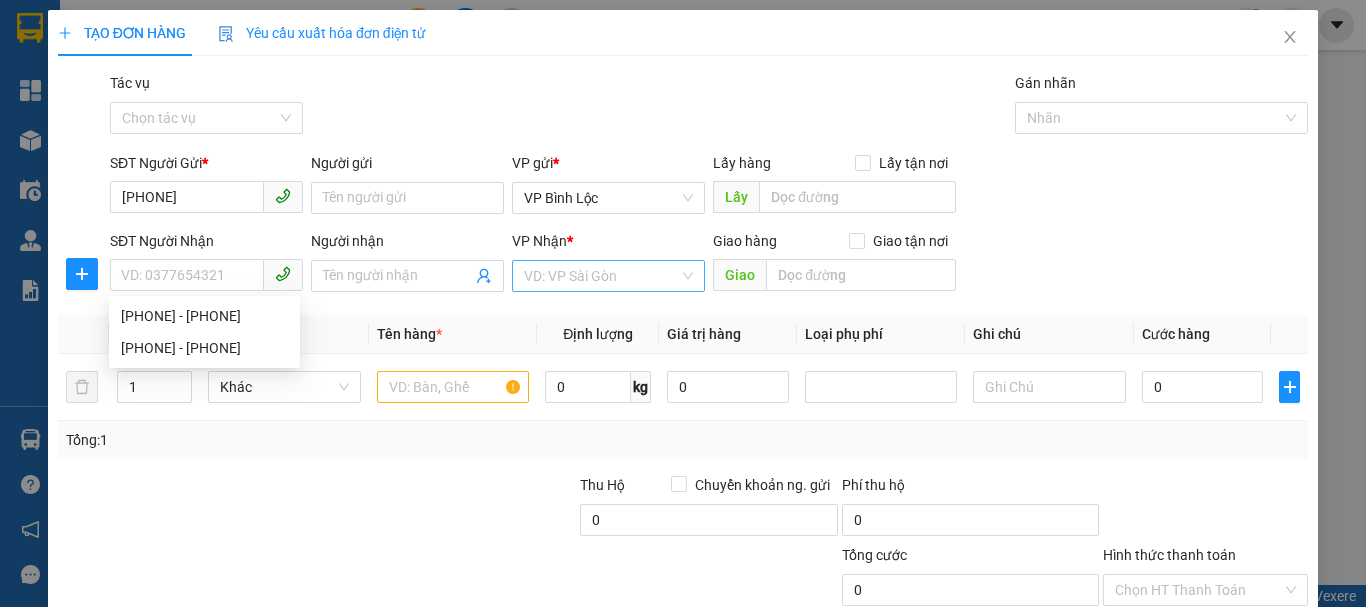 click at bounding box center [601, 276] 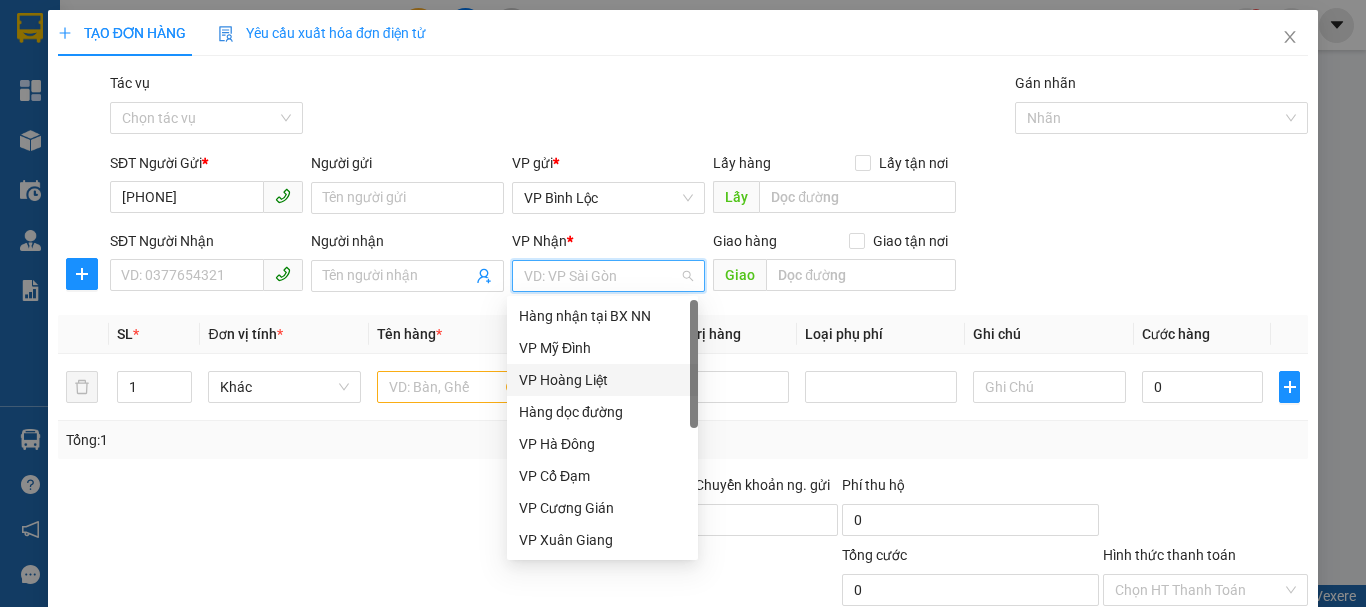 click on "VP Hoàng Liệt" at bounding box center [602, 380] 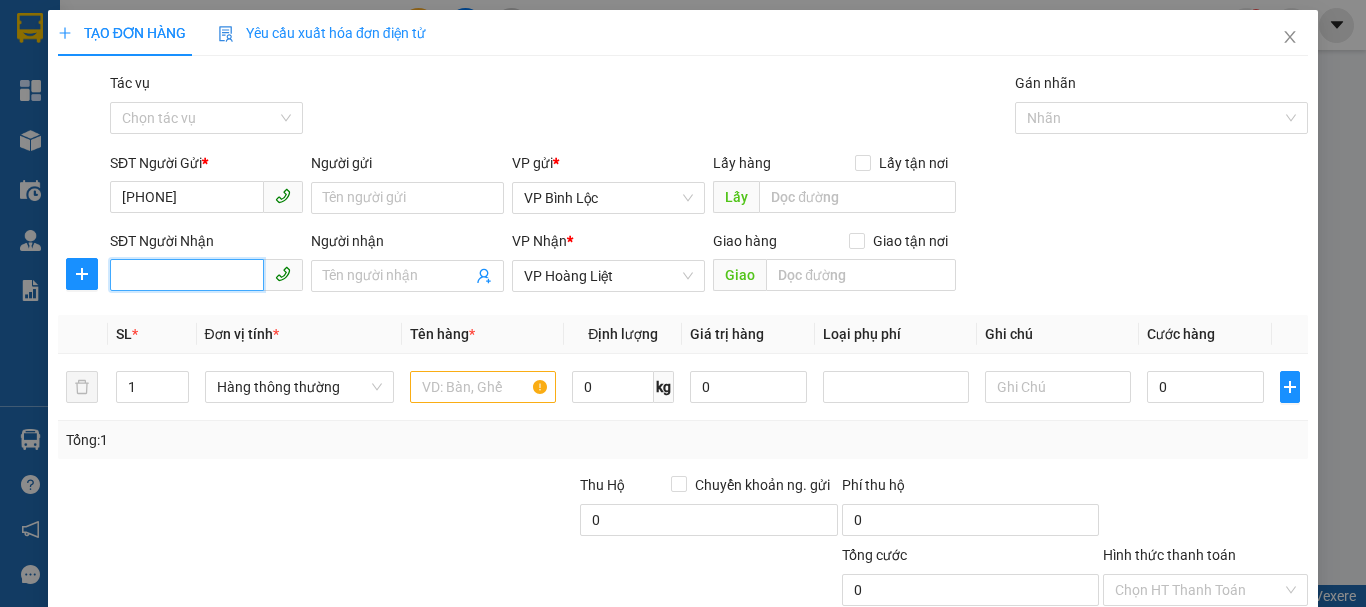 click on "SĐT Người Nhận" at bounding box center [187, 275] 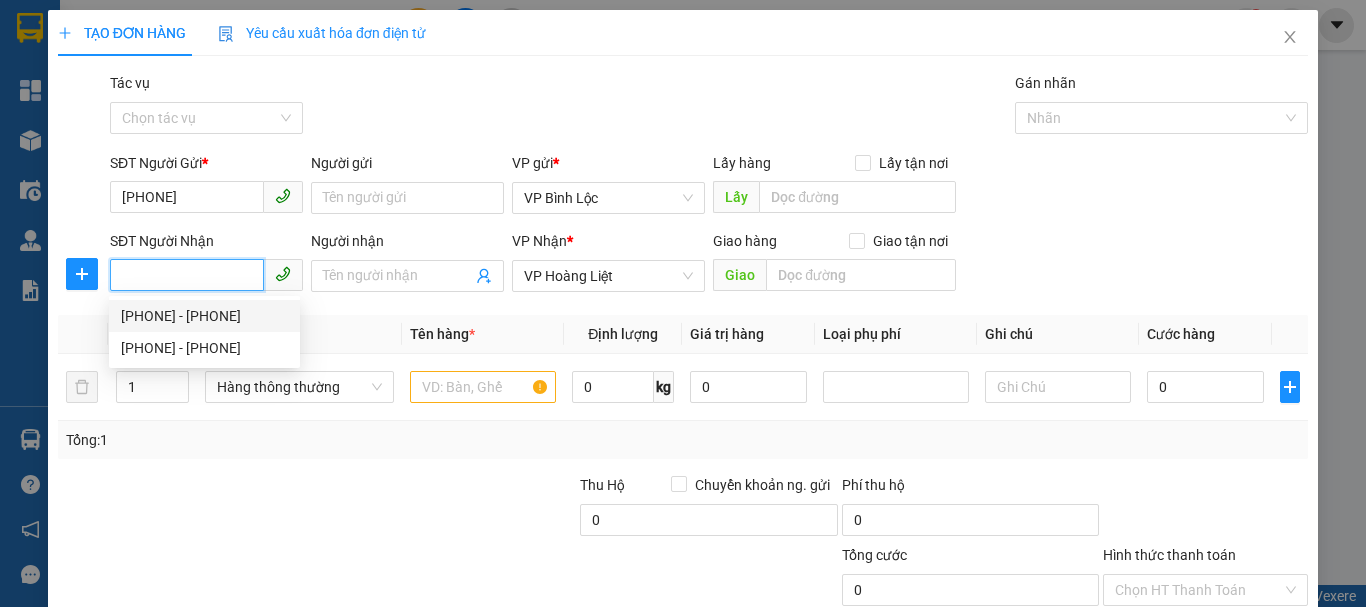 click on "[PHONE] - [PHONE]" at bounding box center (204, 316) 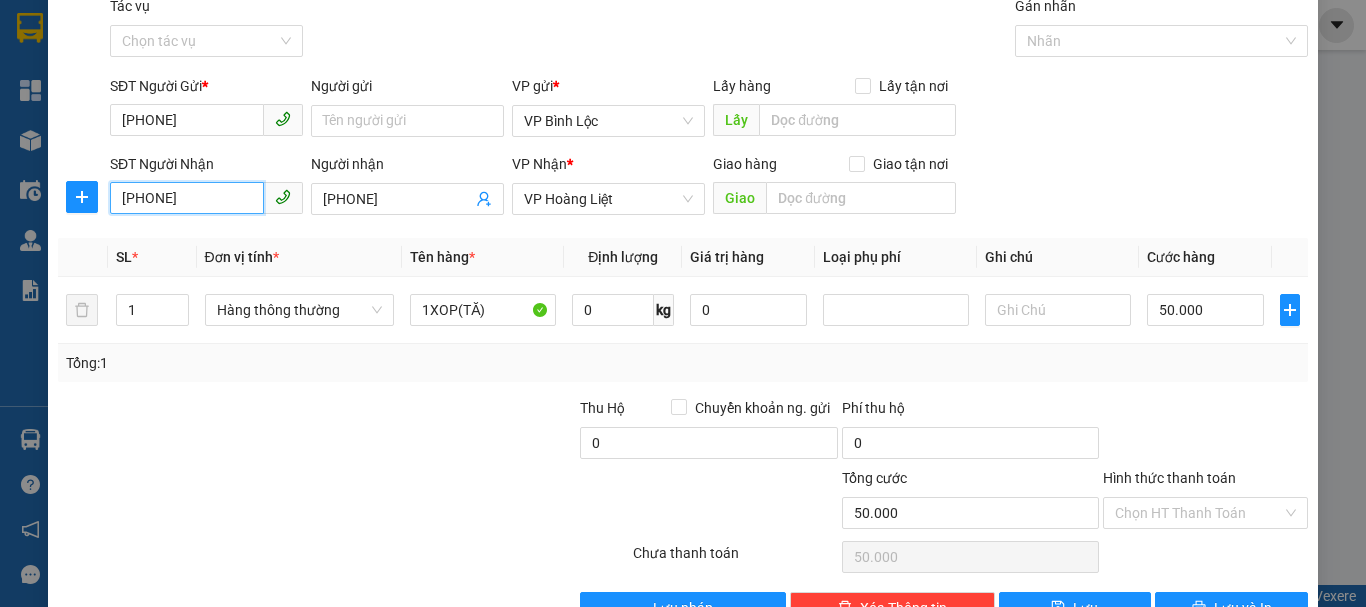 scroll, scrollTop: 133, scrollLeft: 0, axis: vertical 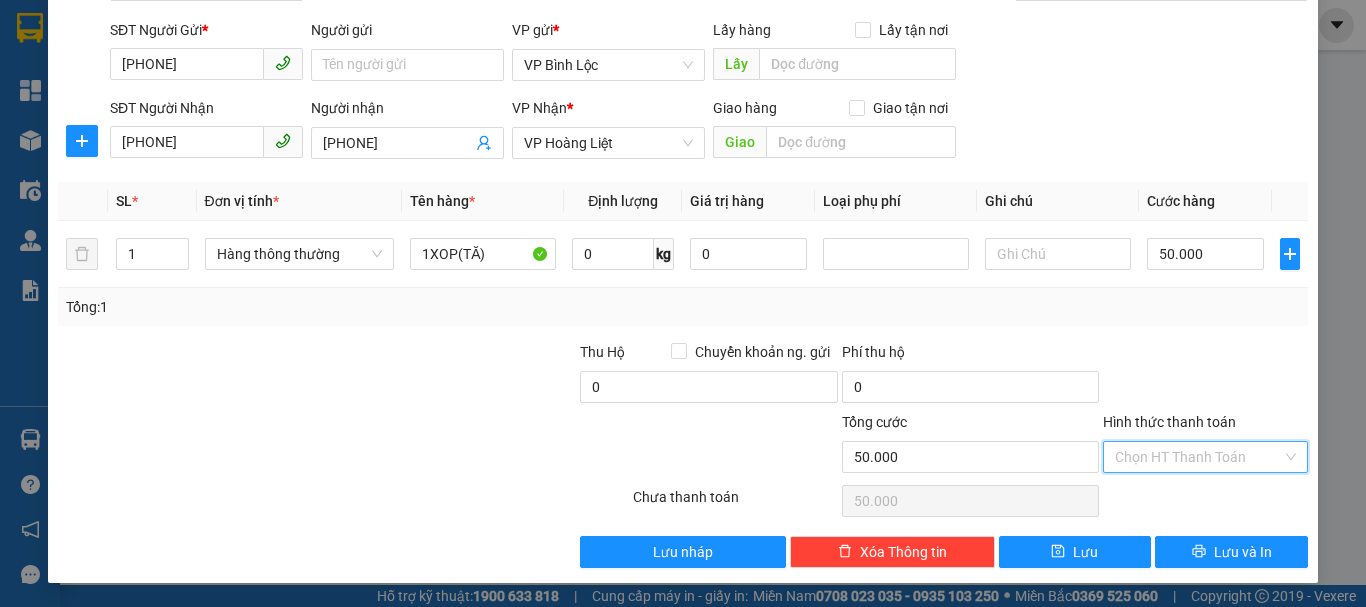 click on "Hình thức thanh toán" at bounding box center (1198, 457) 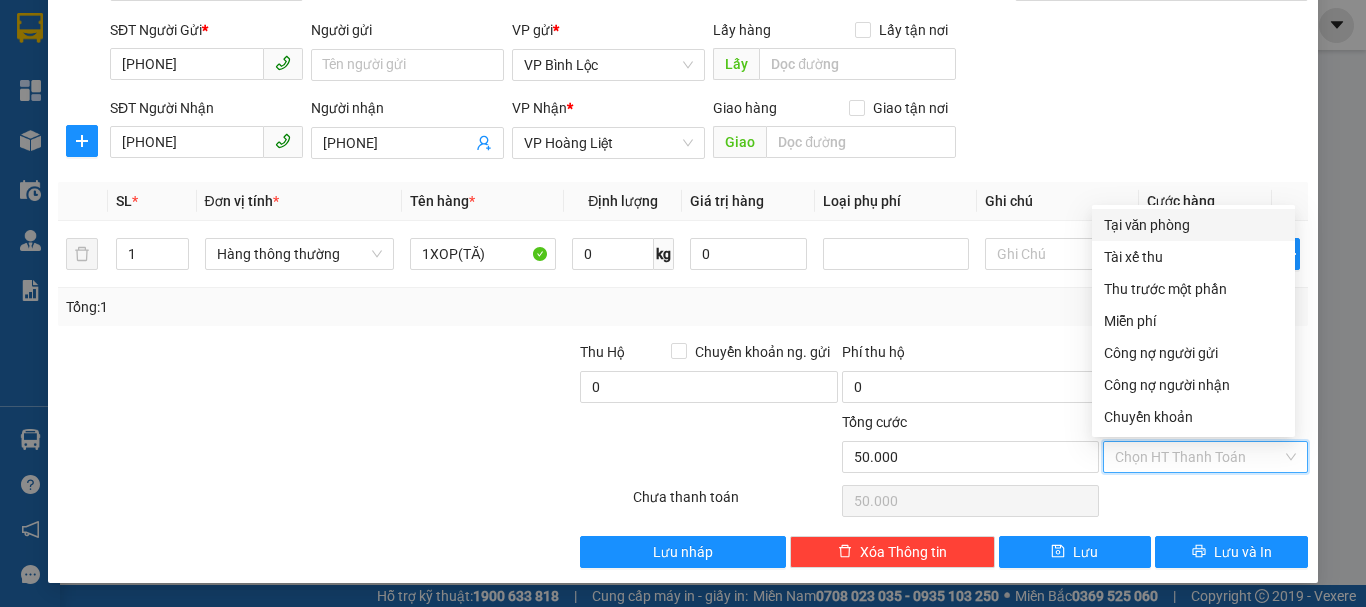 click on "Tại văn phòng" at bounding box center (1193, 225) 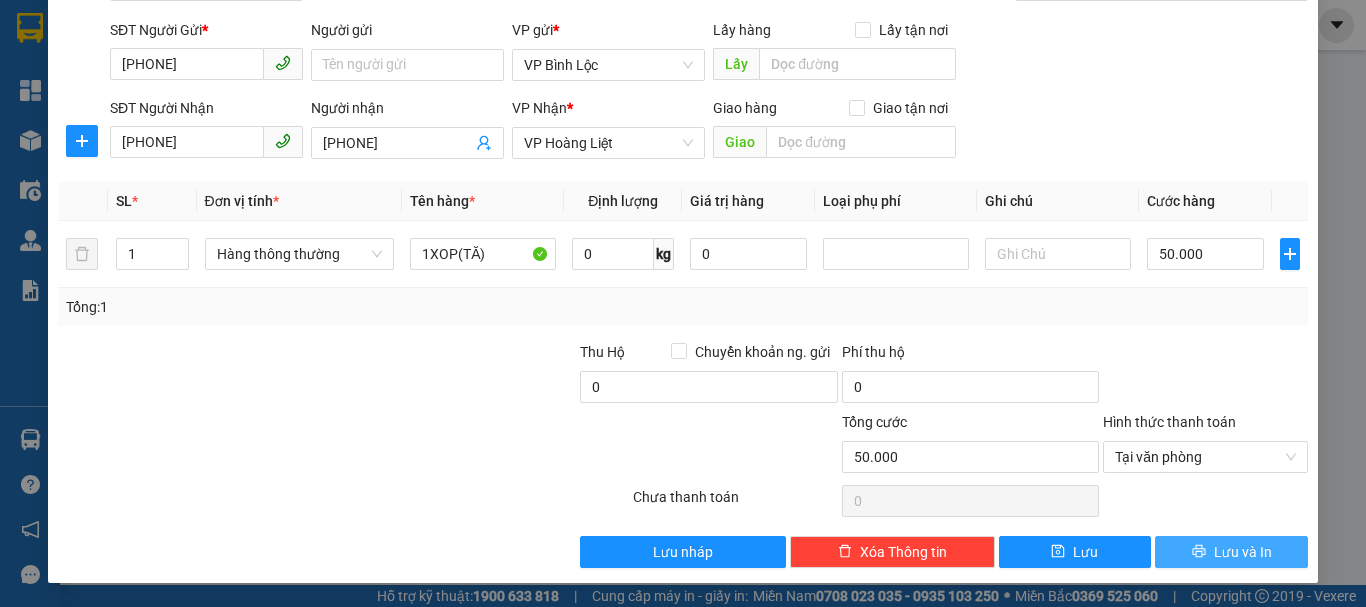 click on "Lưu và In" at bounding box center [1243, 552] 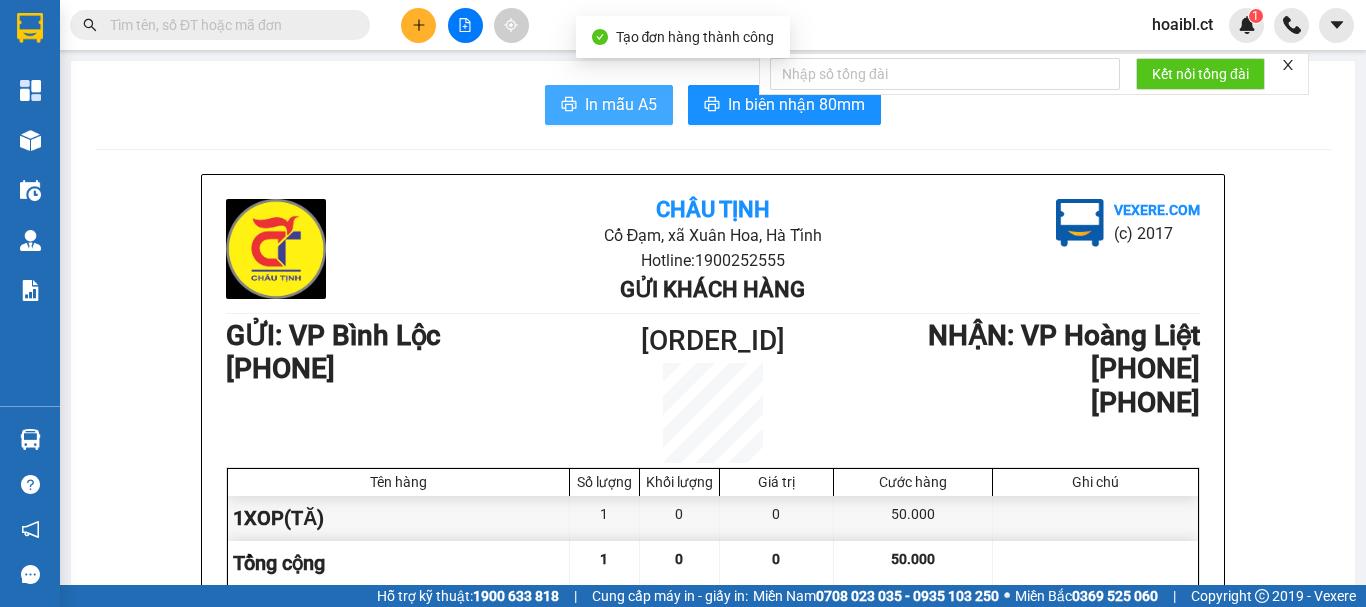 click on "In mẫu A5" at bounding box center (621, 104) 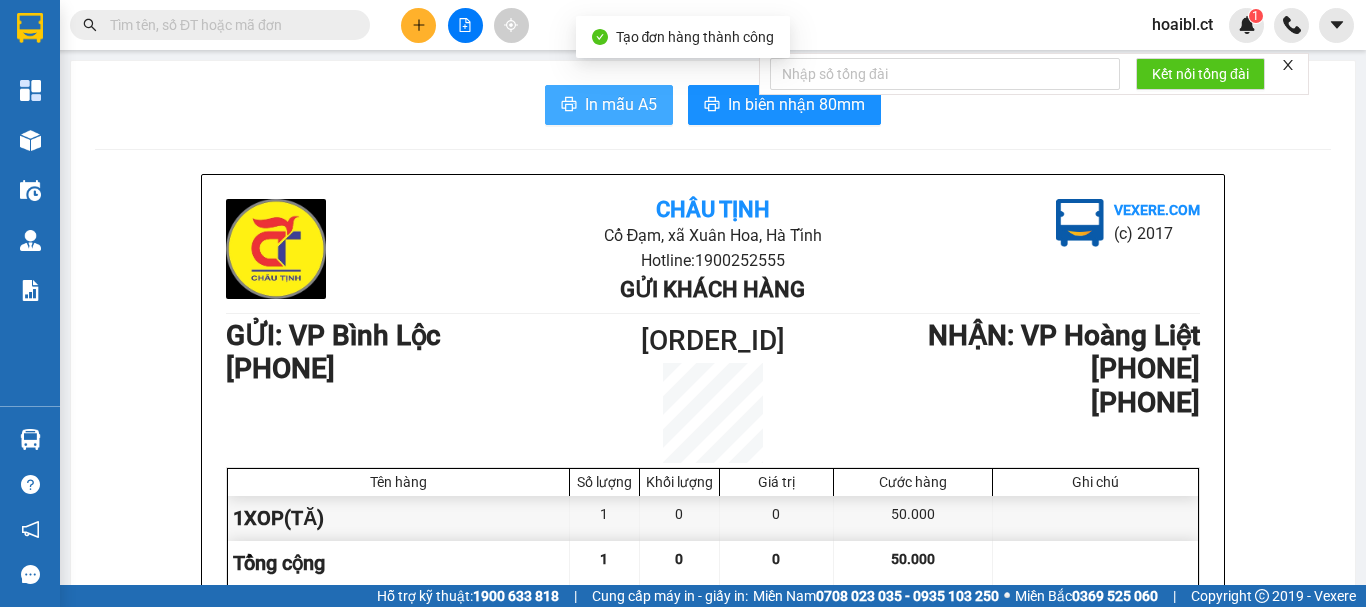 scroll, scrollTop: 0, scrollLeft: 0, axis: both 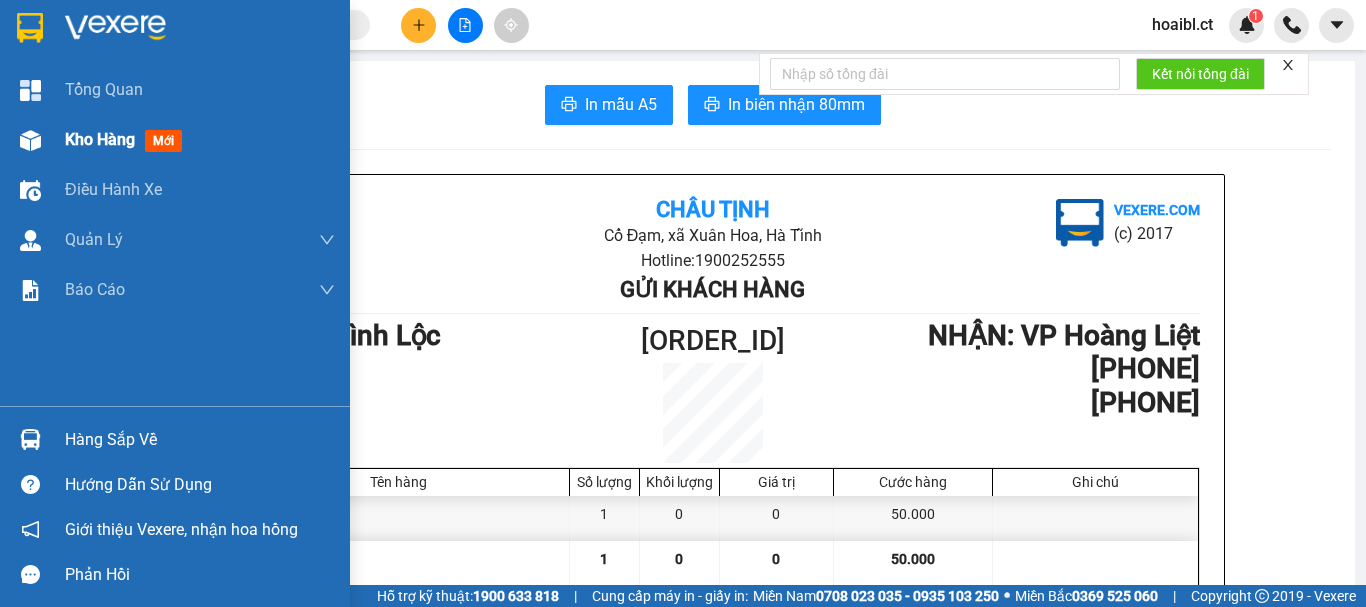 click at bounding box center (30, 140) 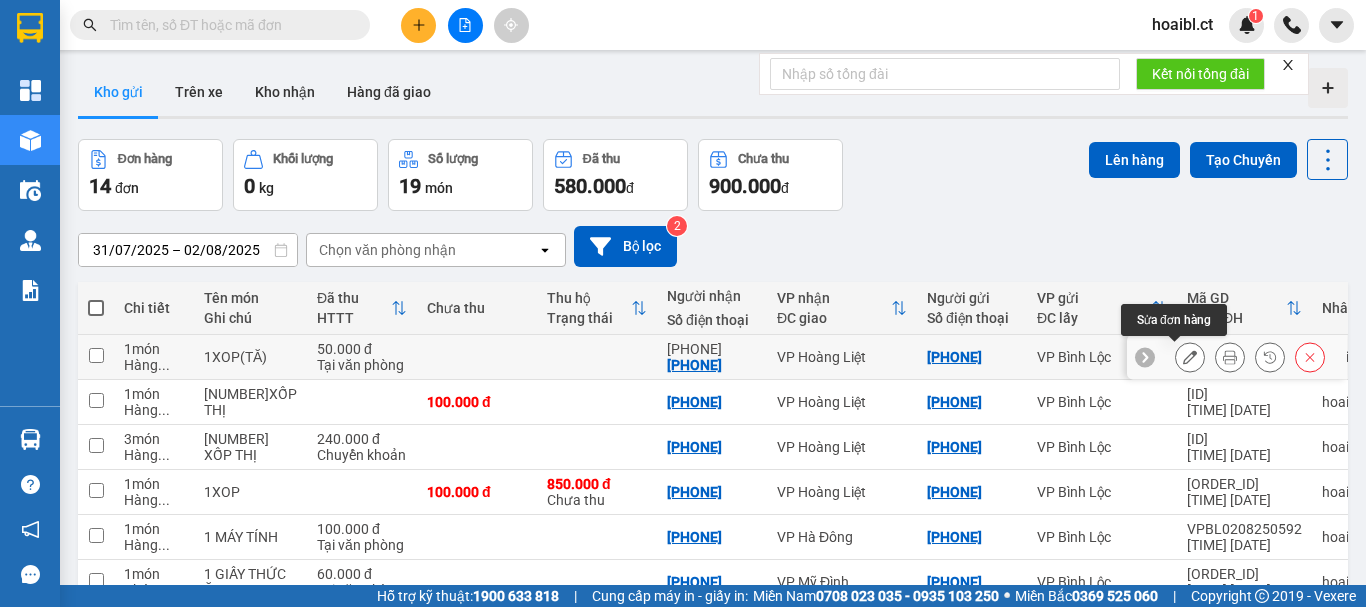 click 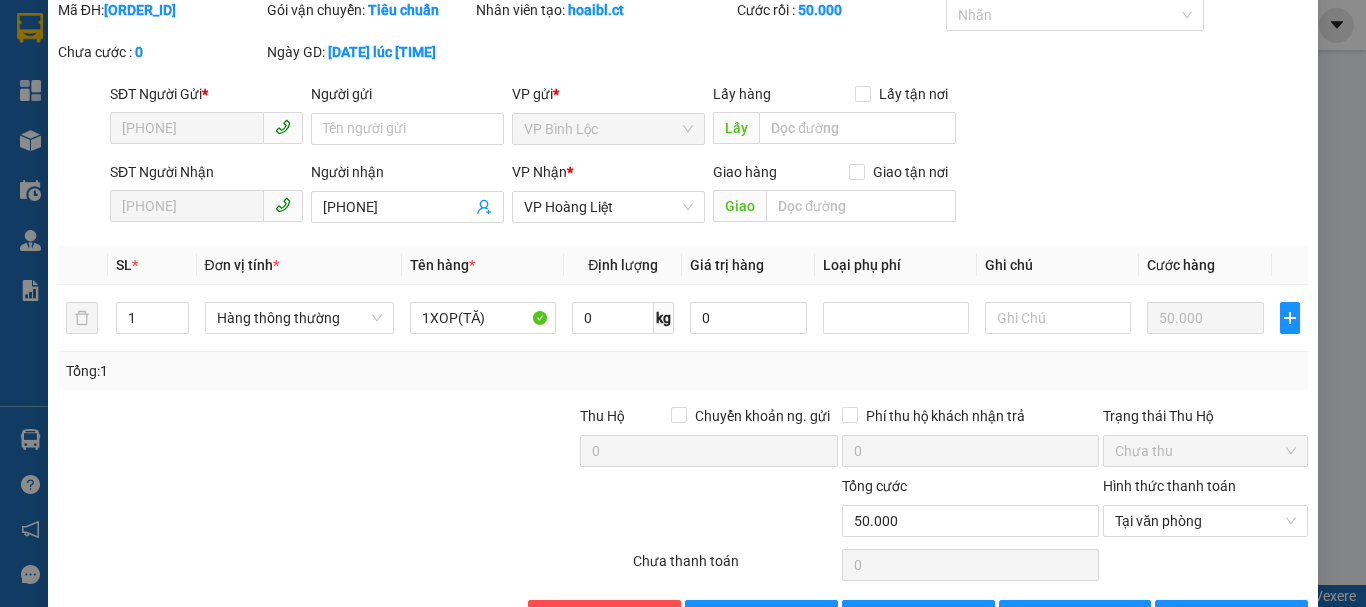 scroll, scrollTop: 137, scrollLeft: 0, axis: vertical 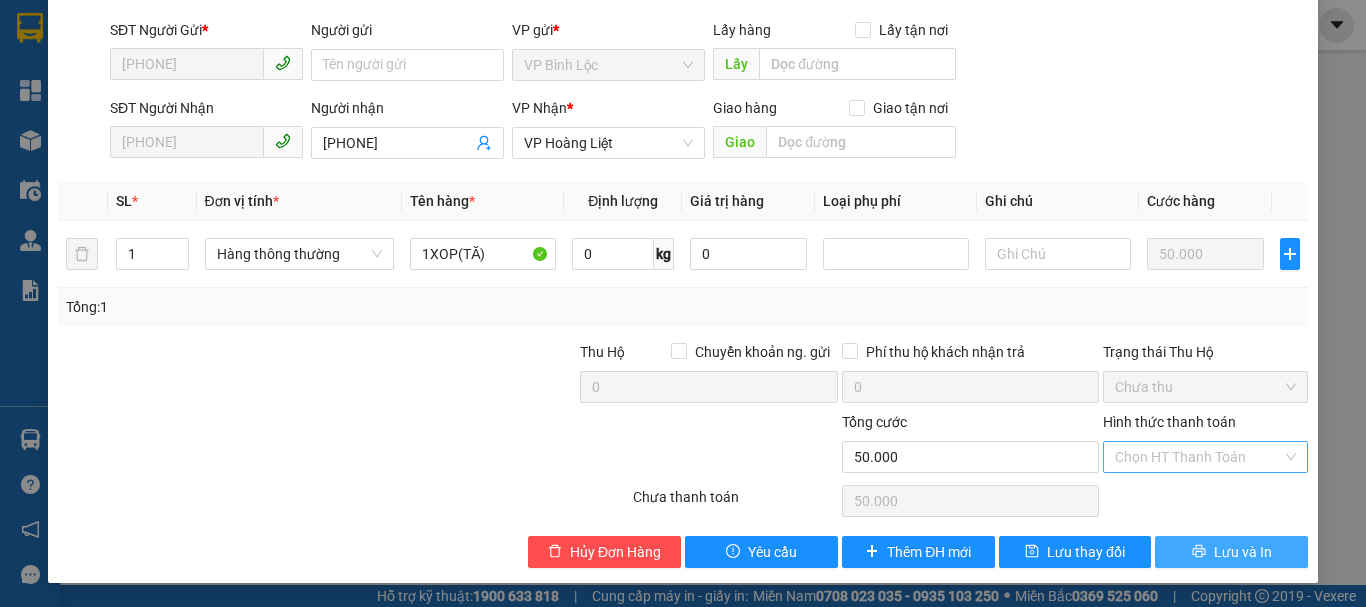 click on "Lưu và In" at bounding box center (1243, 552) 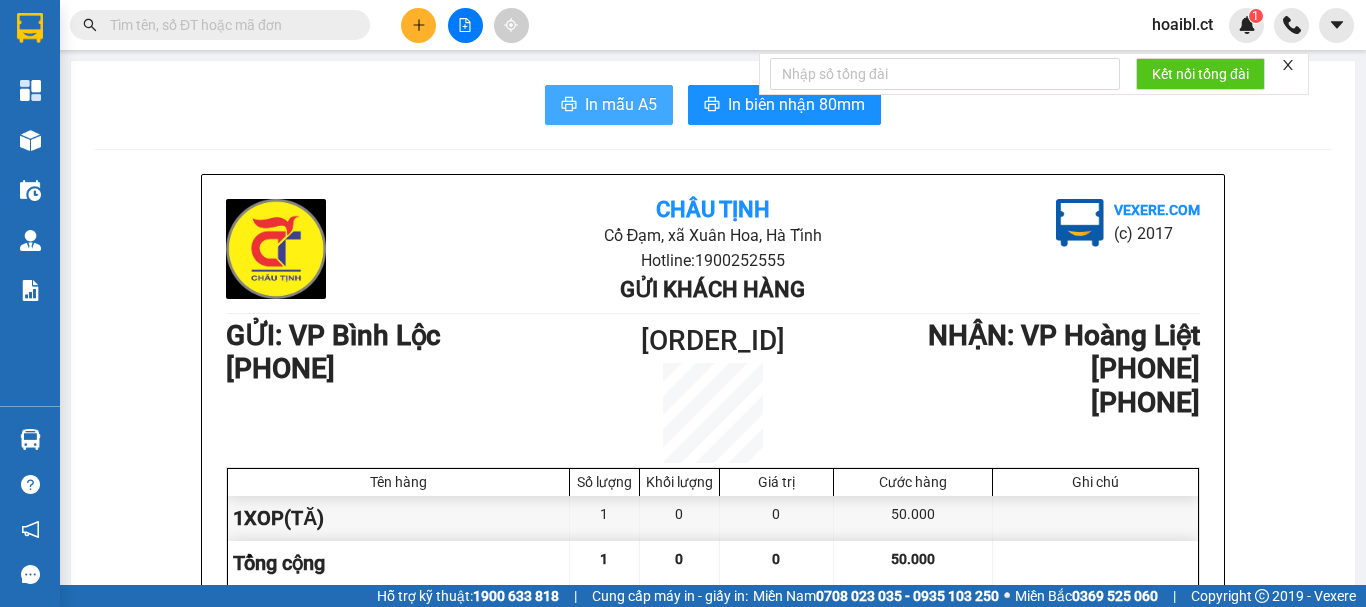 click on "In mẫu A5" at bounding box center [609, 105] 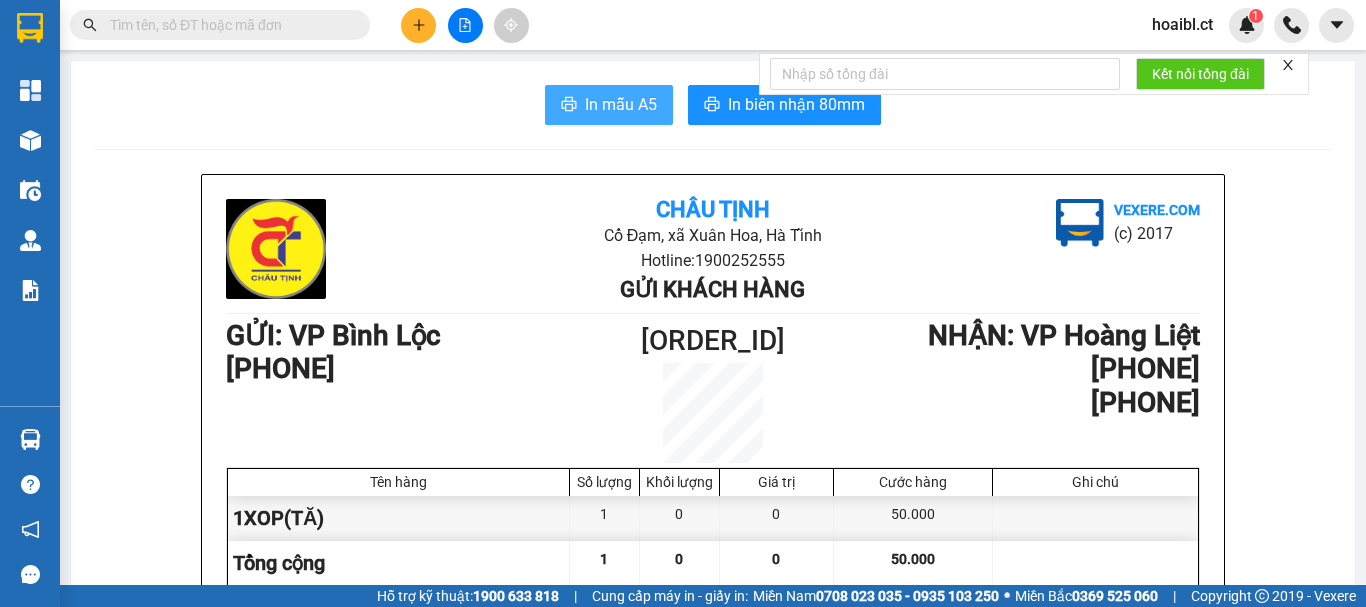 scroll, scrollTop: 0, scrollLeft: 0, axis: both 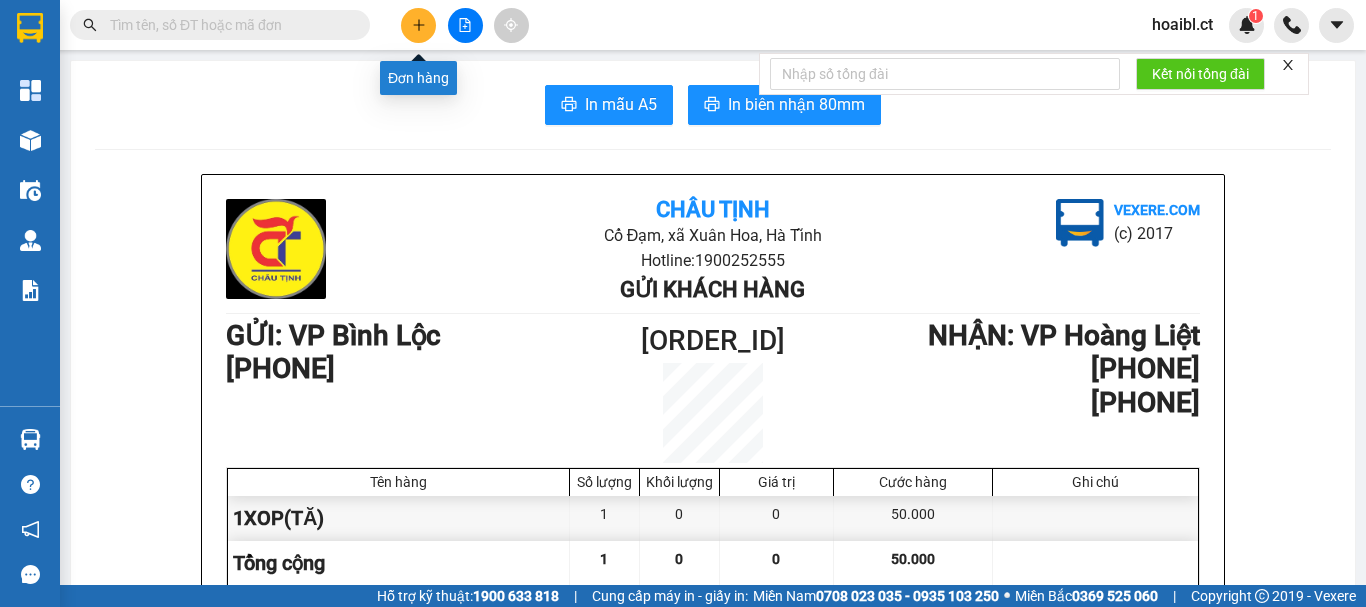 click 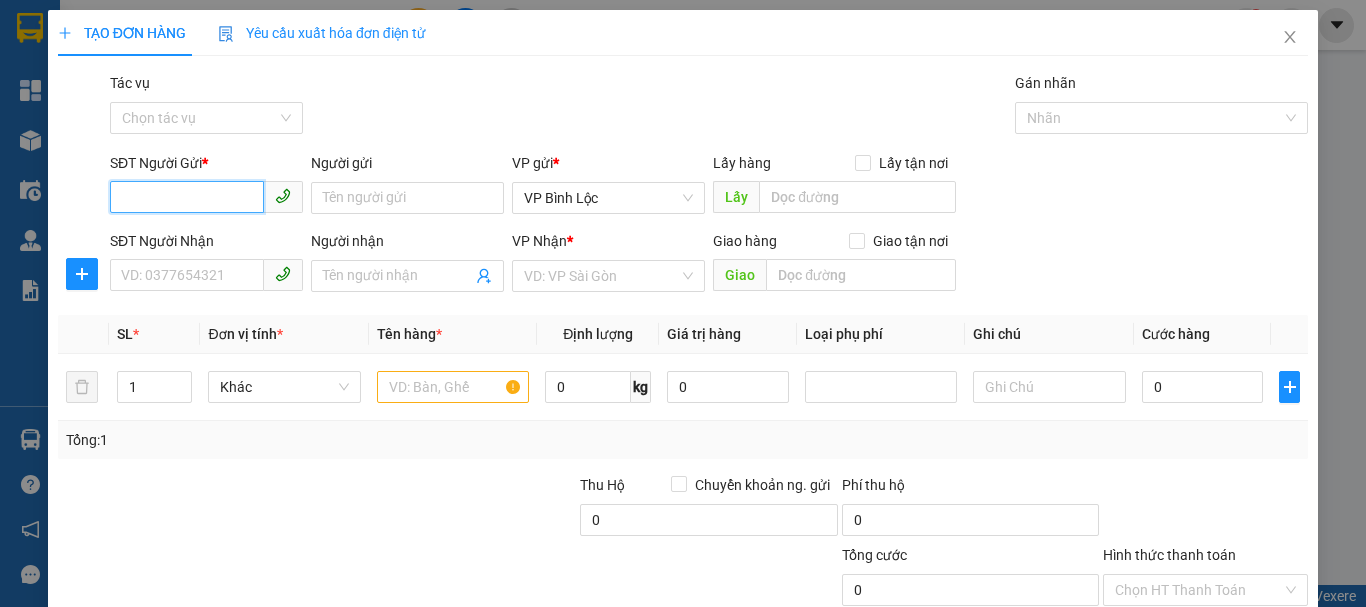 click on "SĐT Người Gửi  *" at bounding box center [187, 197] 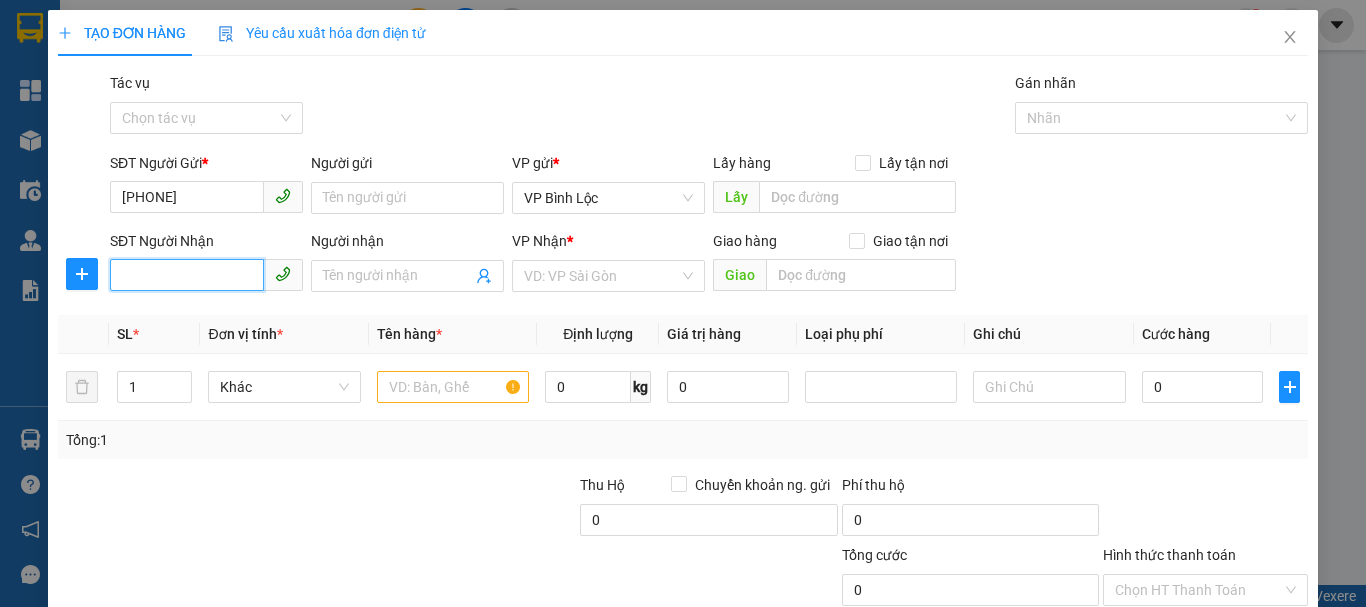 click on "SĐT Người Nhận" at bounding box center [187, 275] 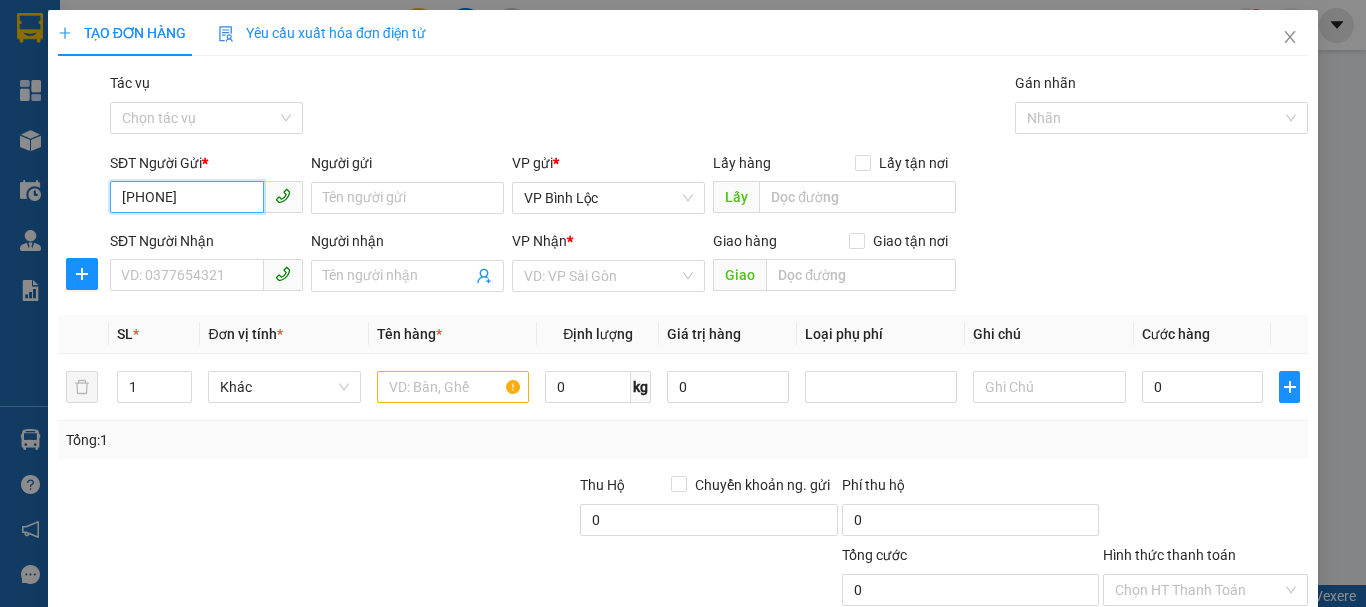 click on "[PHONE]" at bounding box center (187, 197) 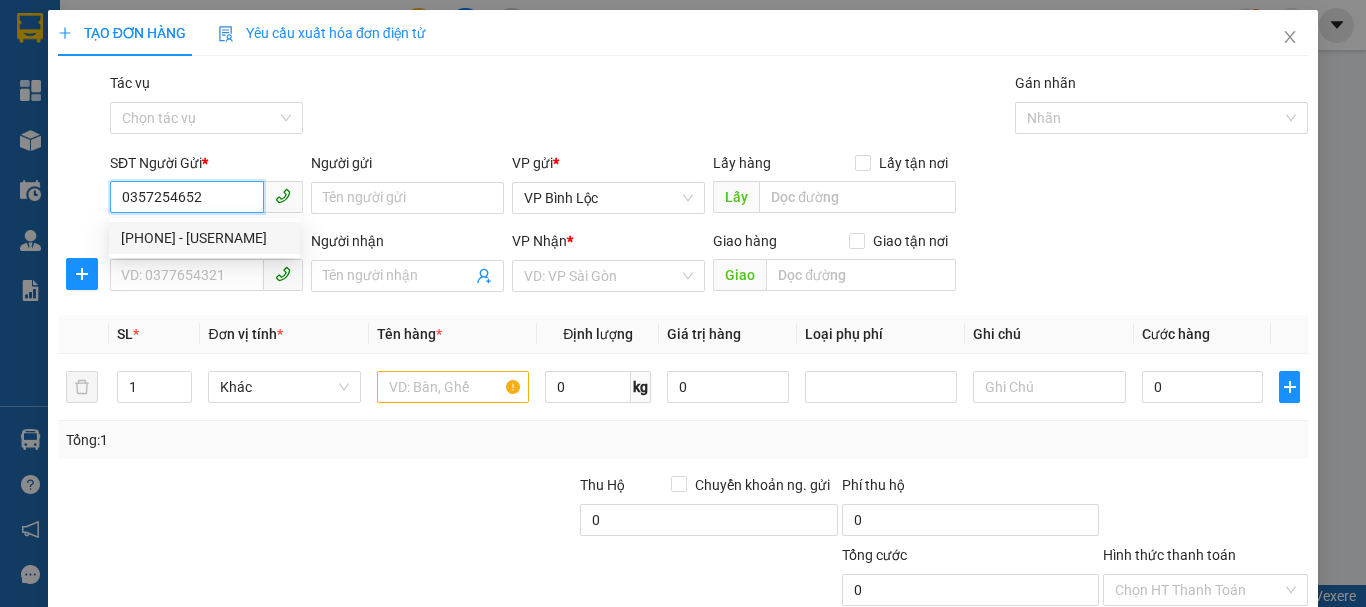 click on "[PHONE] - [USERNAME]" at bounding box center [204, 238] 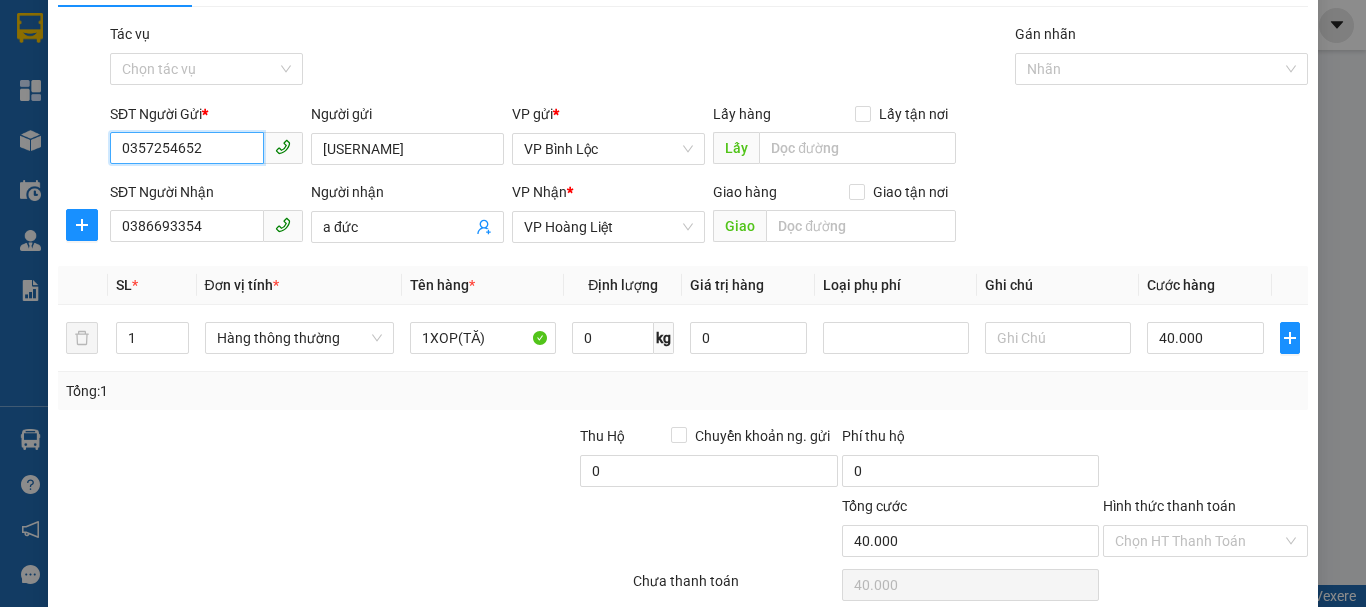 scroll, scrollTop: 133, scrollLeft: 0, axis: vertical 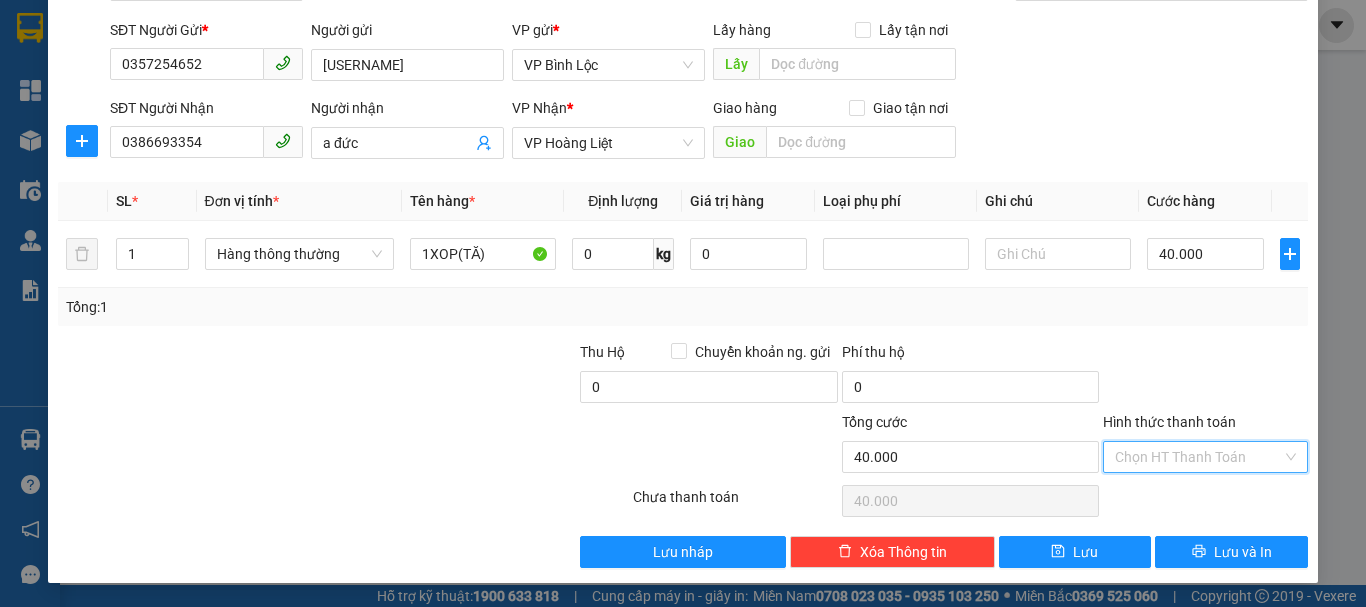 click on "Hình thức thanh toán" at bounding box center (1198, 457) 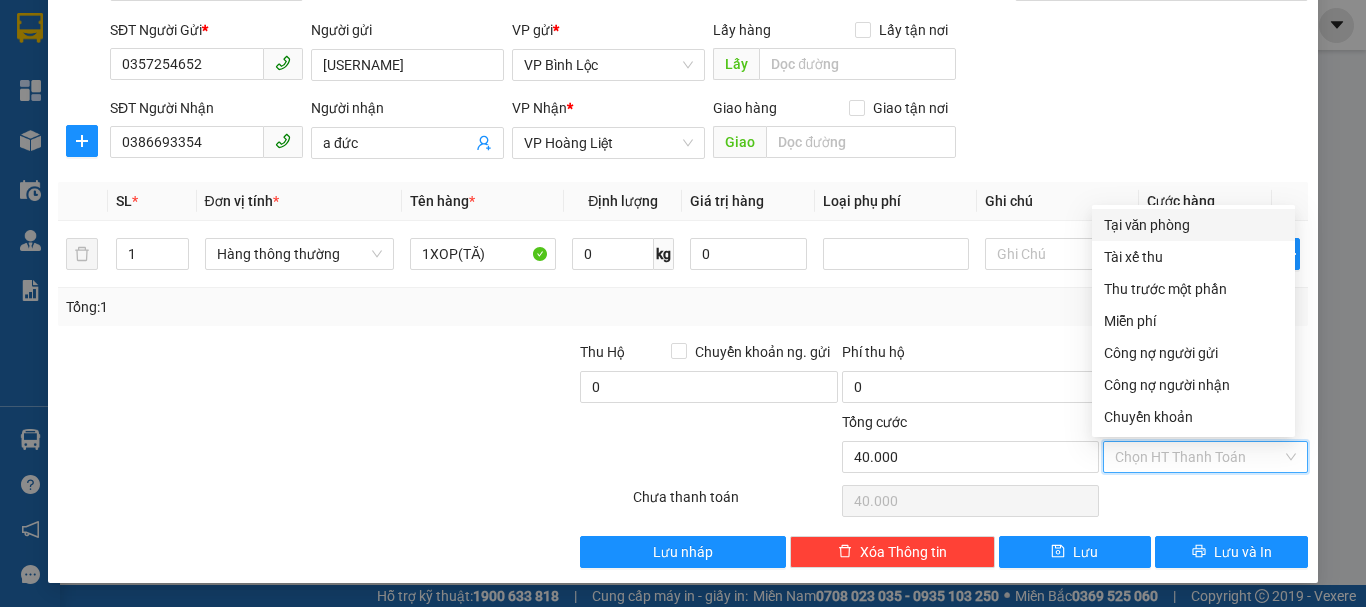 click on "Tại văn phòng" at bounding box center (1193, 225) 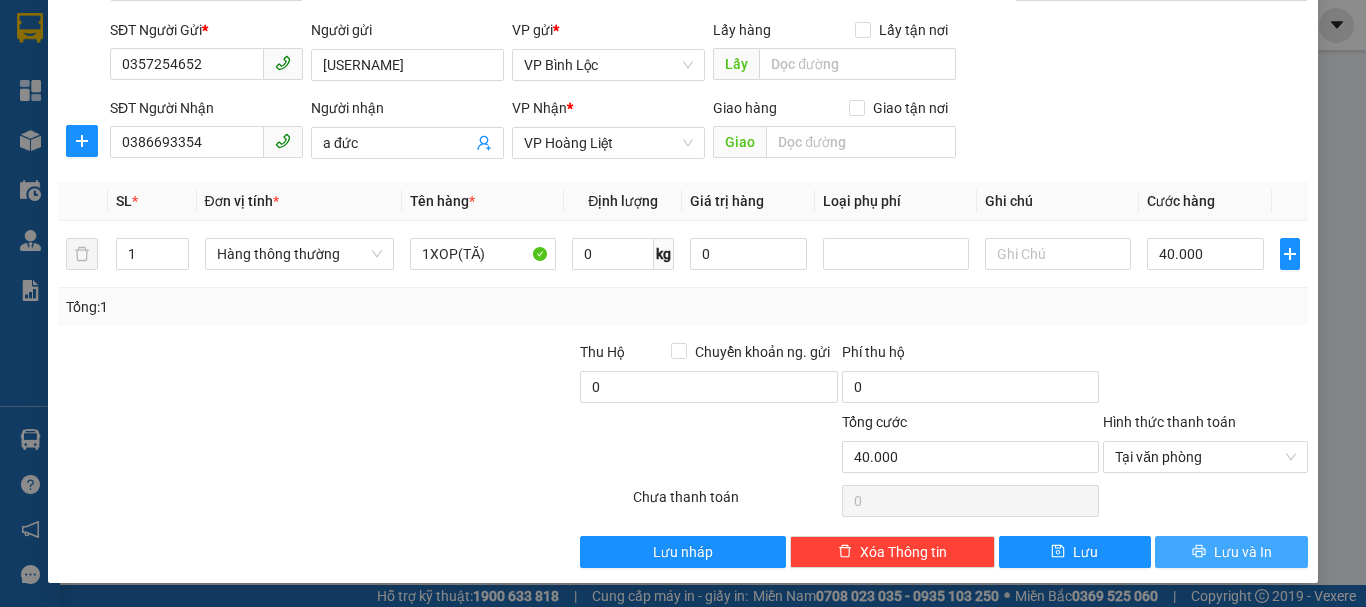 click on "Lưu và In" at bounding box center (1231, 552) 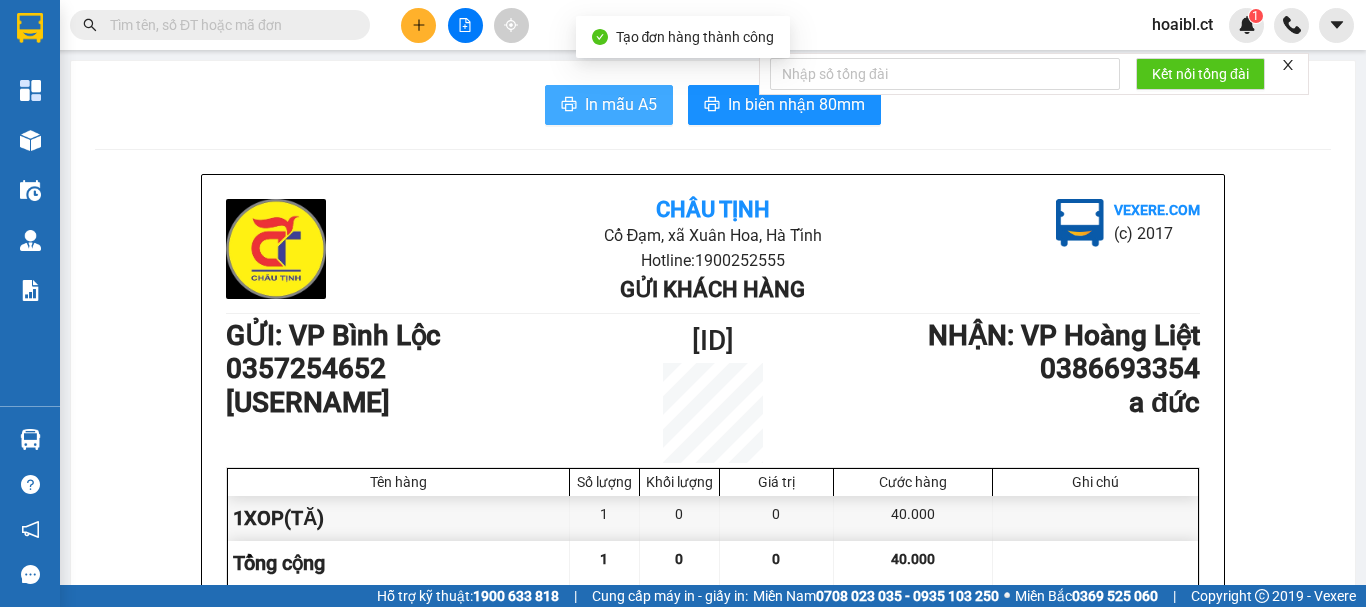 click on "In mẫu A5" at bounding box center [621, 104] 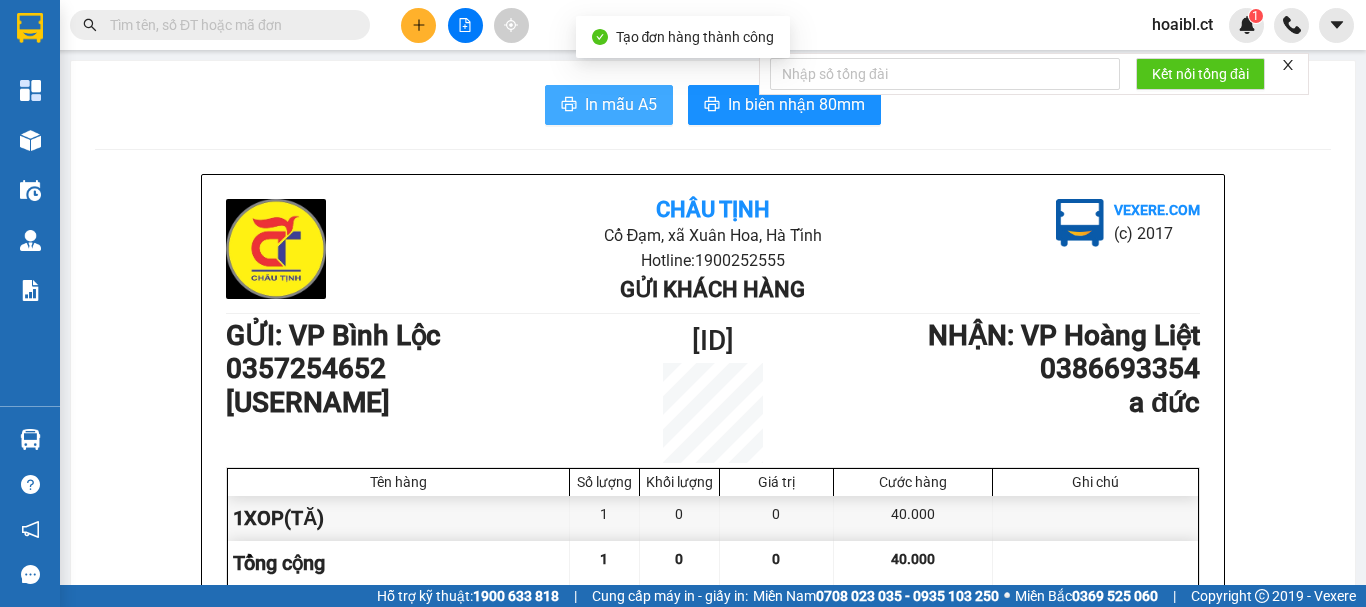 scroll, scrollTop: 0, scrollLeft: 0, axis: both 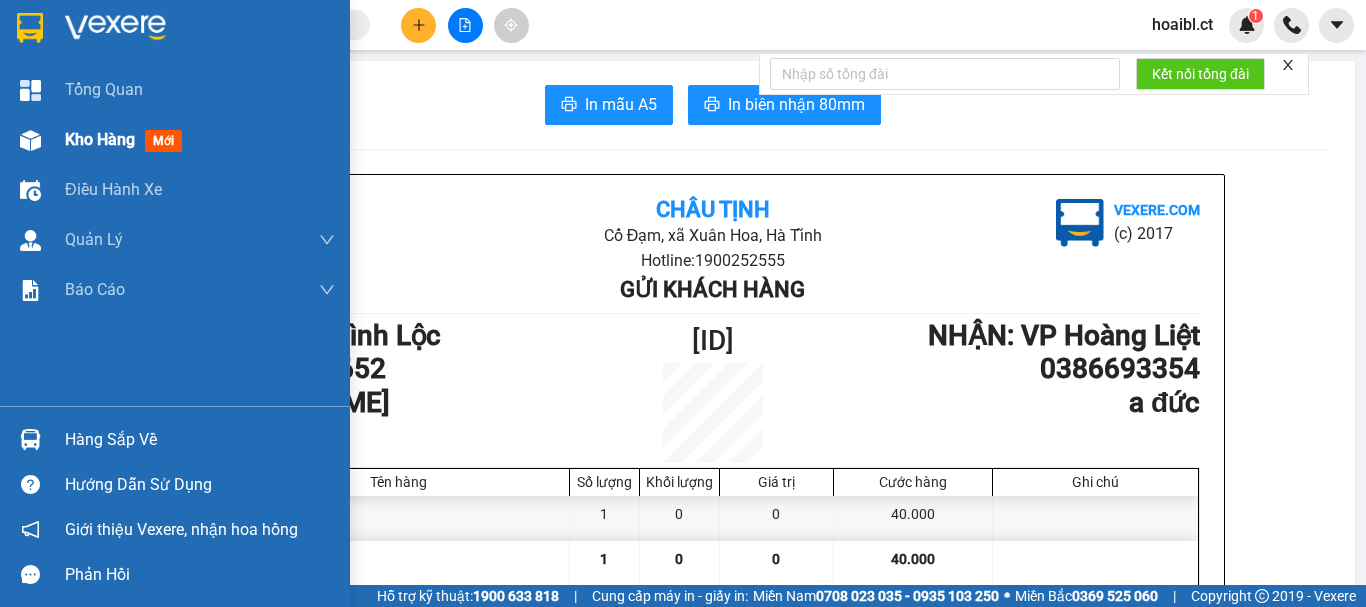 click at bounding box center (30, 140) 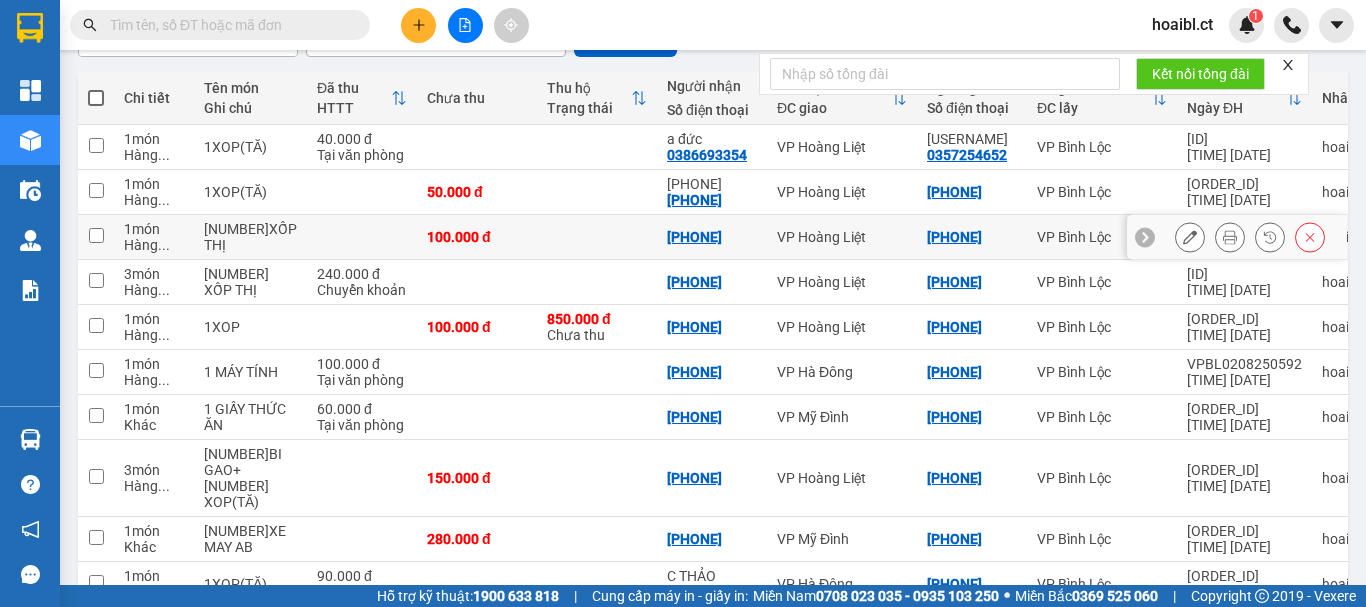 scroll, scrollTop: 0, scrollLeft: 0, axis: both 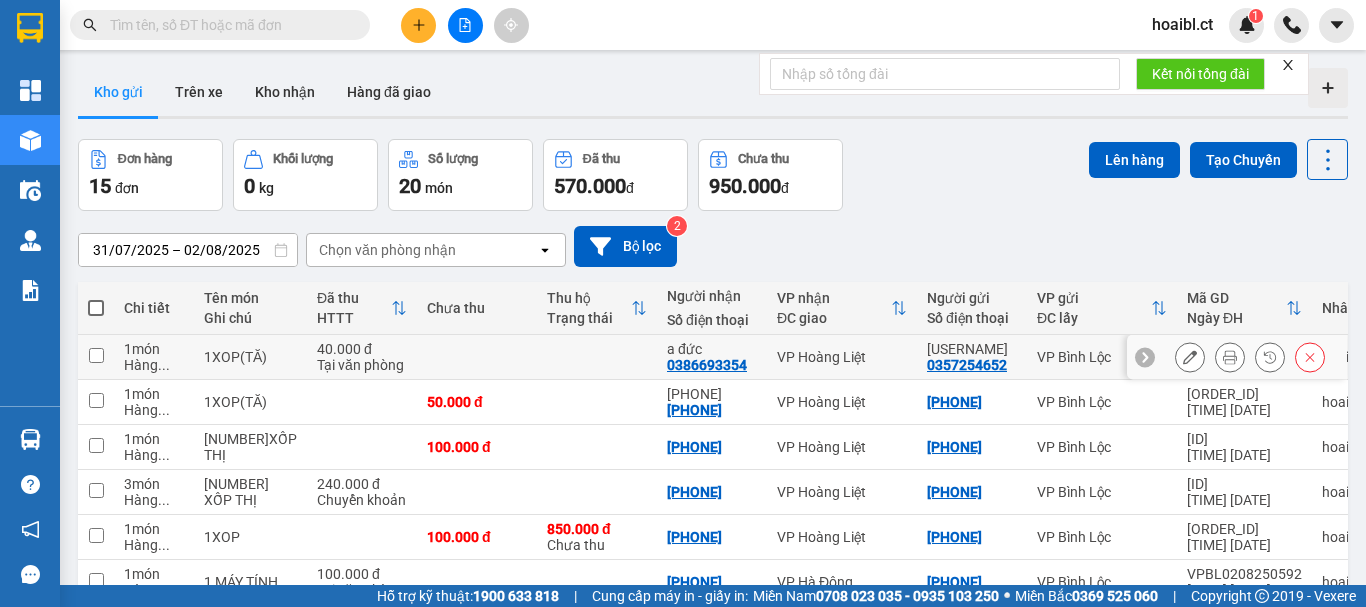 click at bounding box center (477, 357) 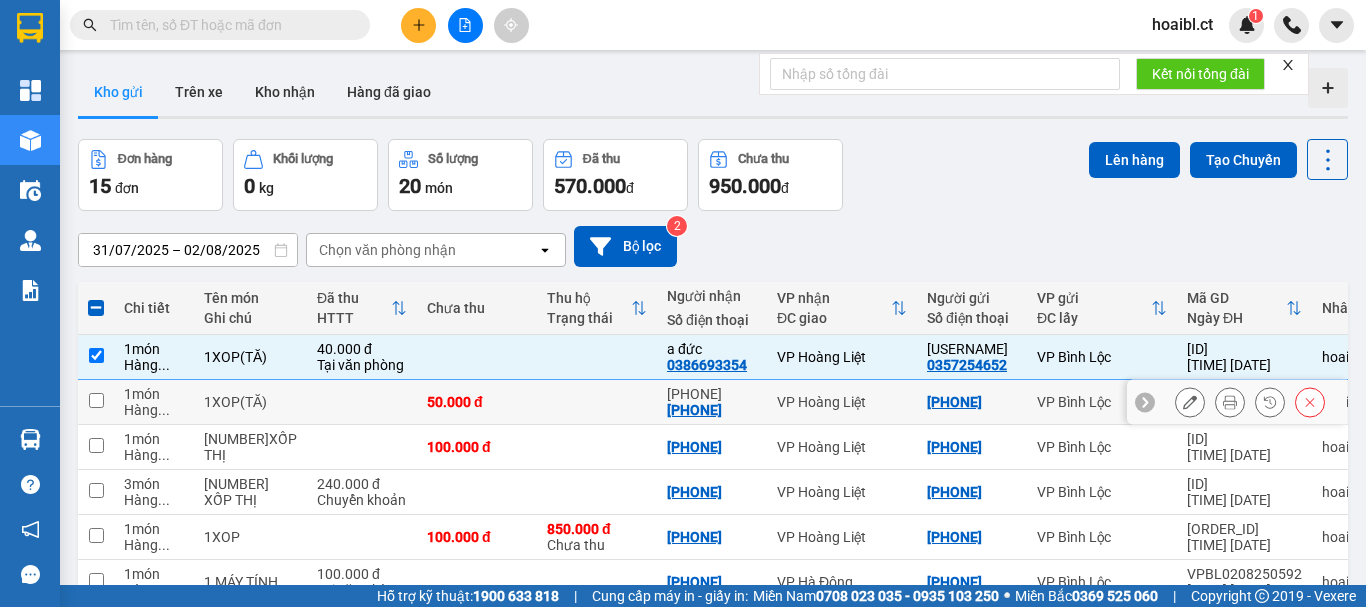 click at bounding box center [597, 402] 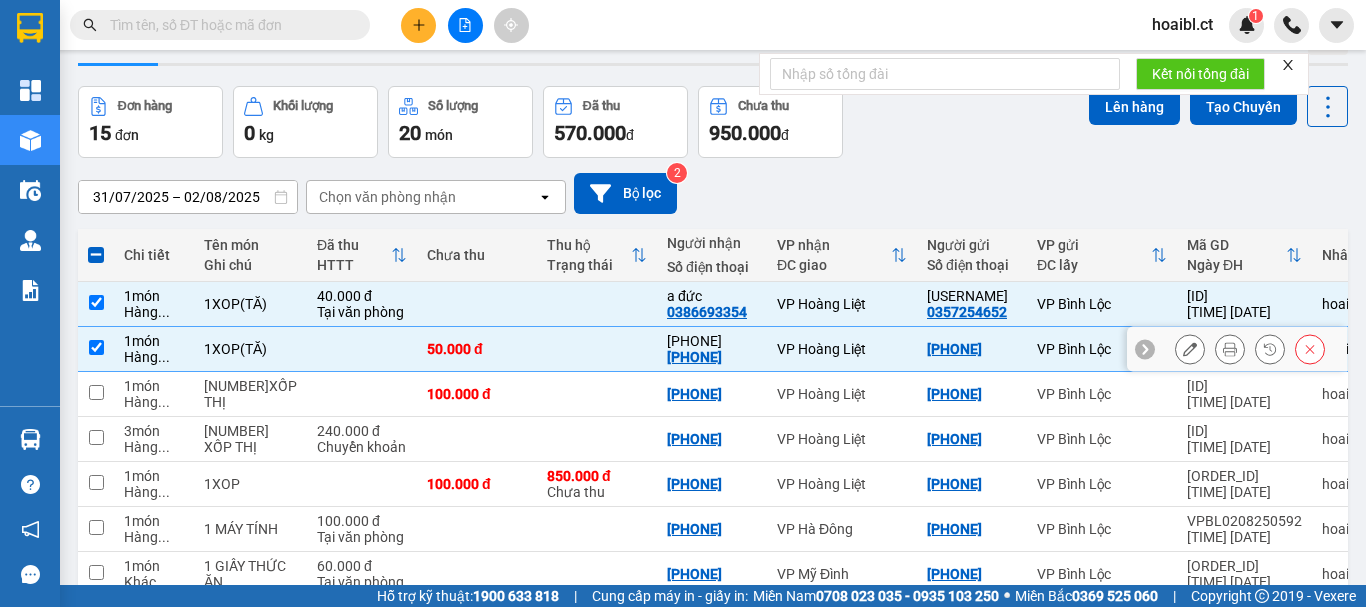 scroll, scrollTop: 100, scrollLeft: 0, axis: vertical 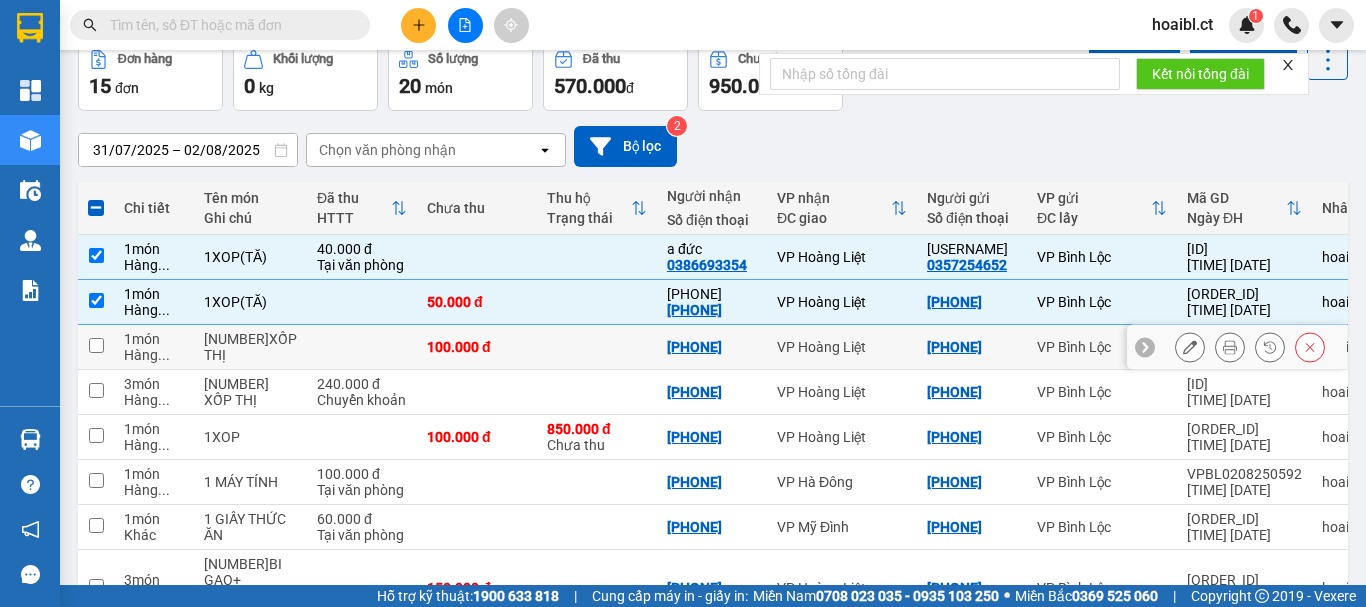 click at bounding box center [597, 347] 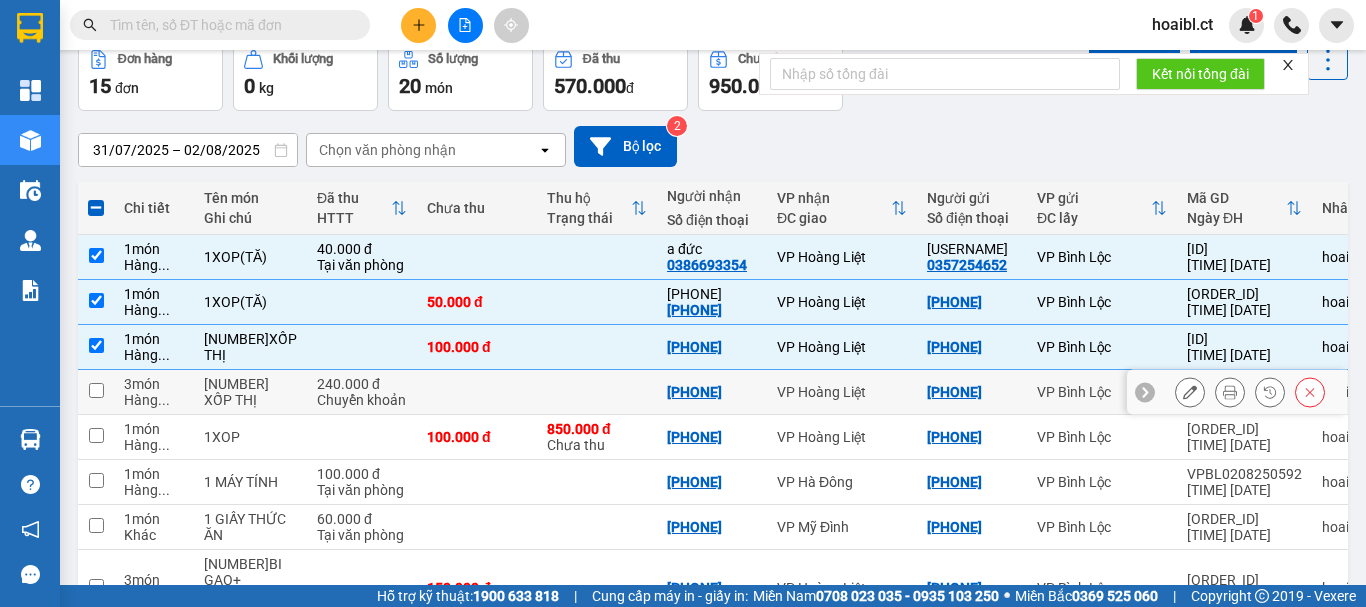 click at bounding box center (597, 392) 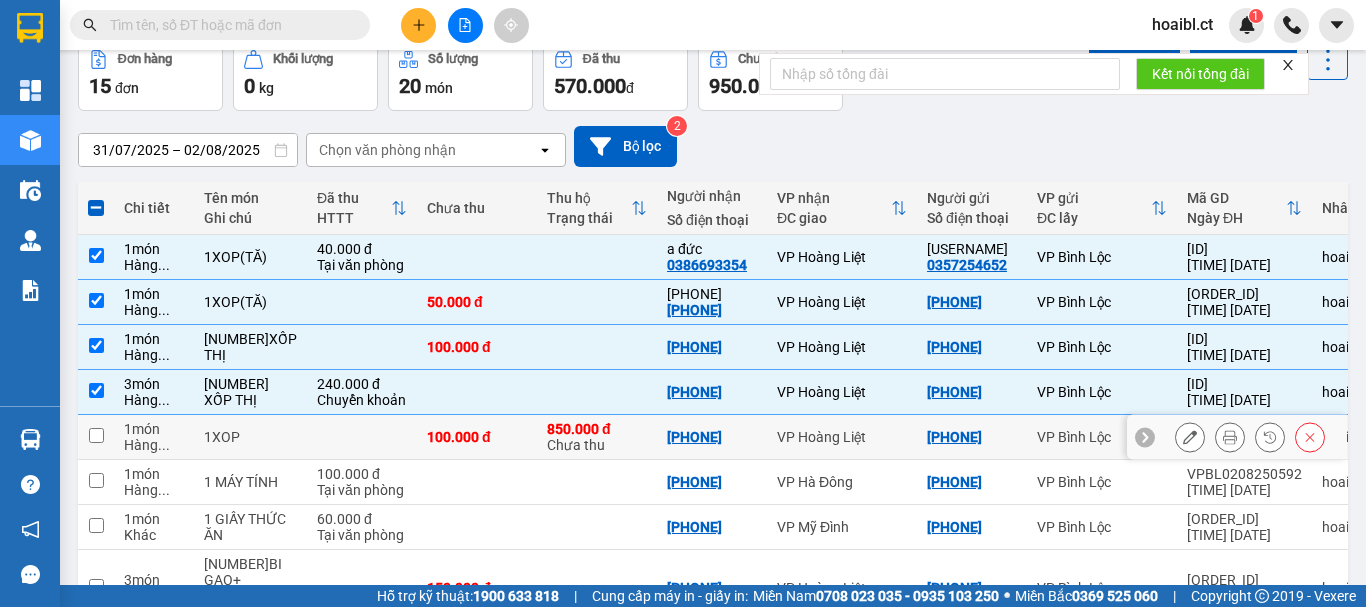 click on "850.000 đ Chưa thu" at bounding box center [597, 437] 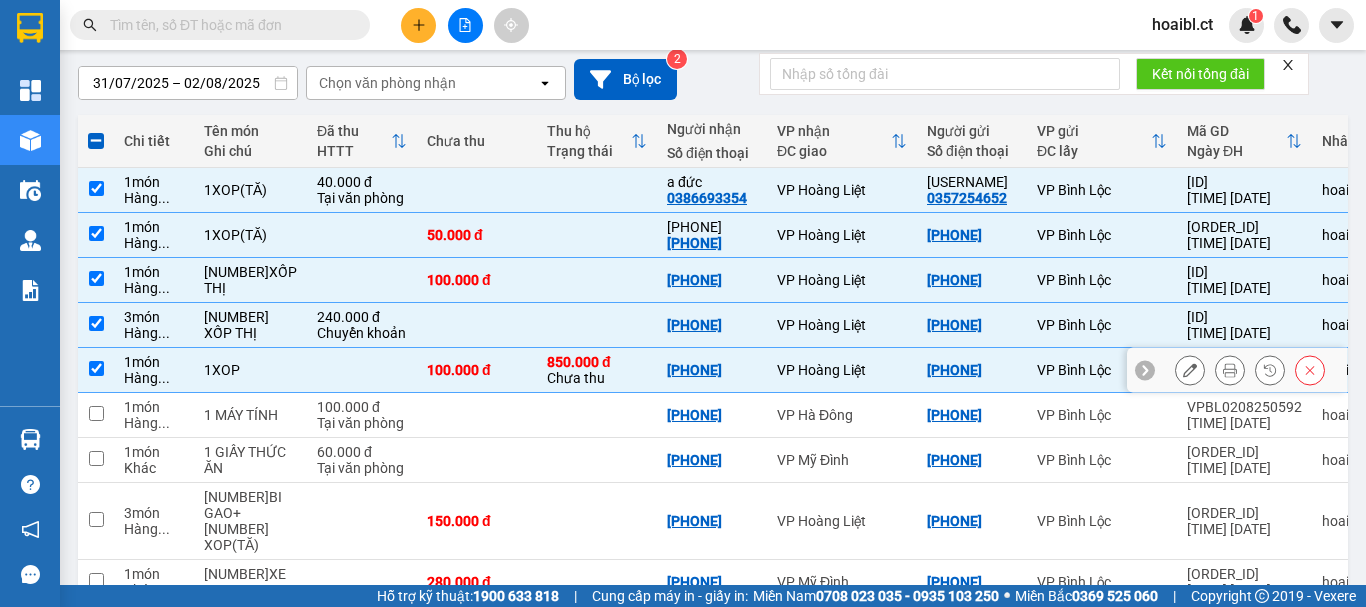 scroll, scrollTop: 200, scrollLeft: 0, axis: vertical 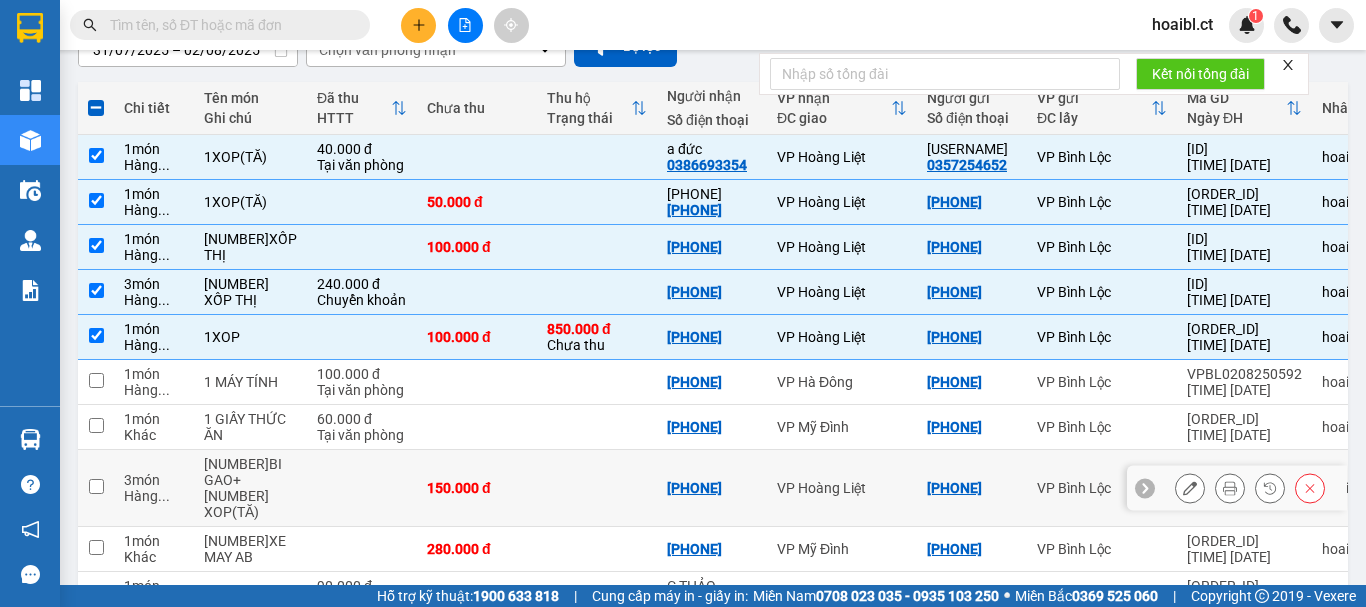 click on "150.000 đ" at bounding box center (477, 488) 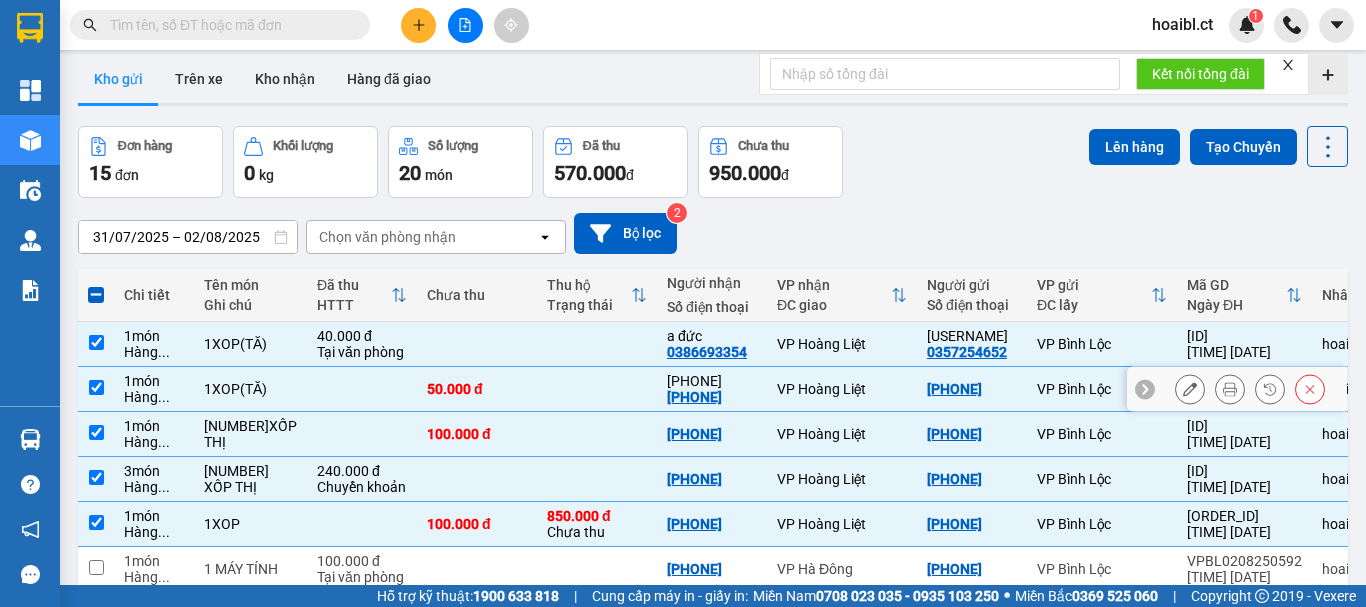 scroll, scrollTop: 0, scrollLeft: 0, axis: both 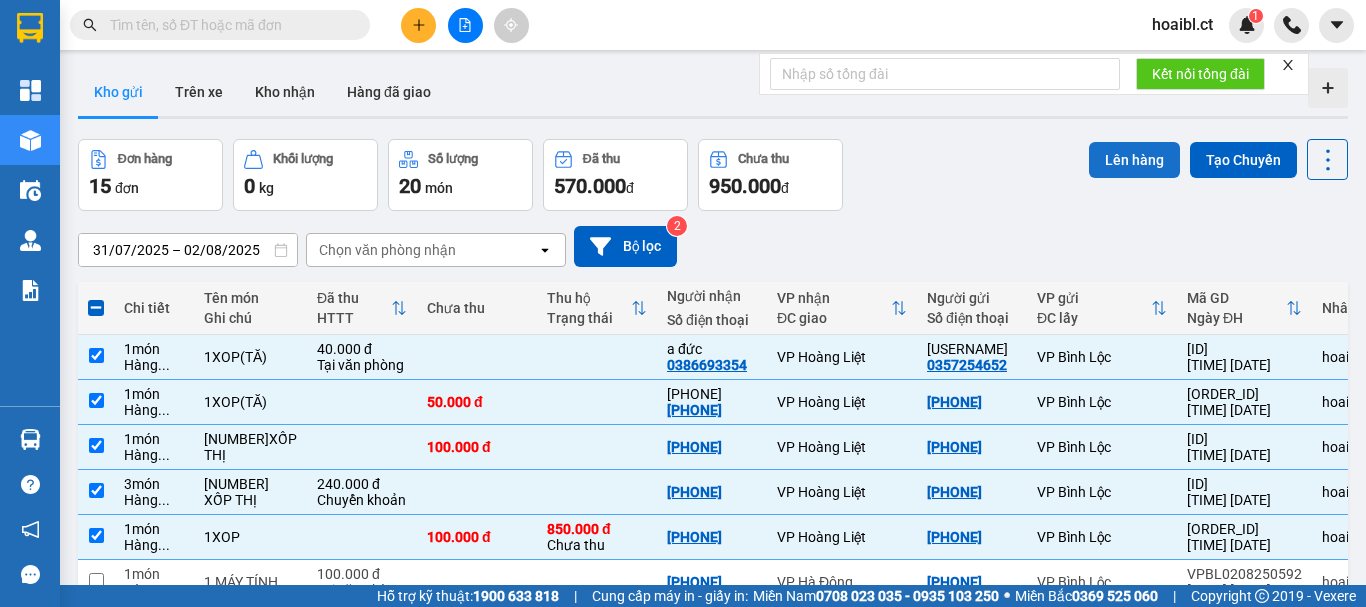 click on "Lên hàng" at bounding box center (1134, 160) 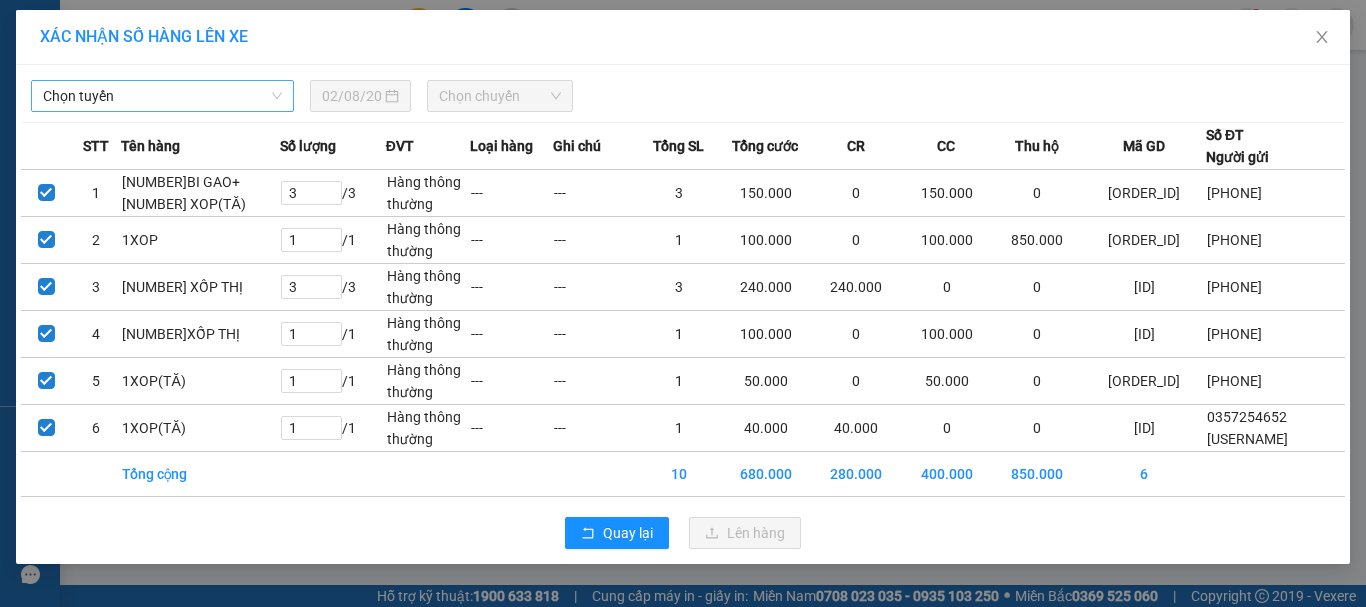 click on "Chọn tuyến" at bounding box center (162, 96) 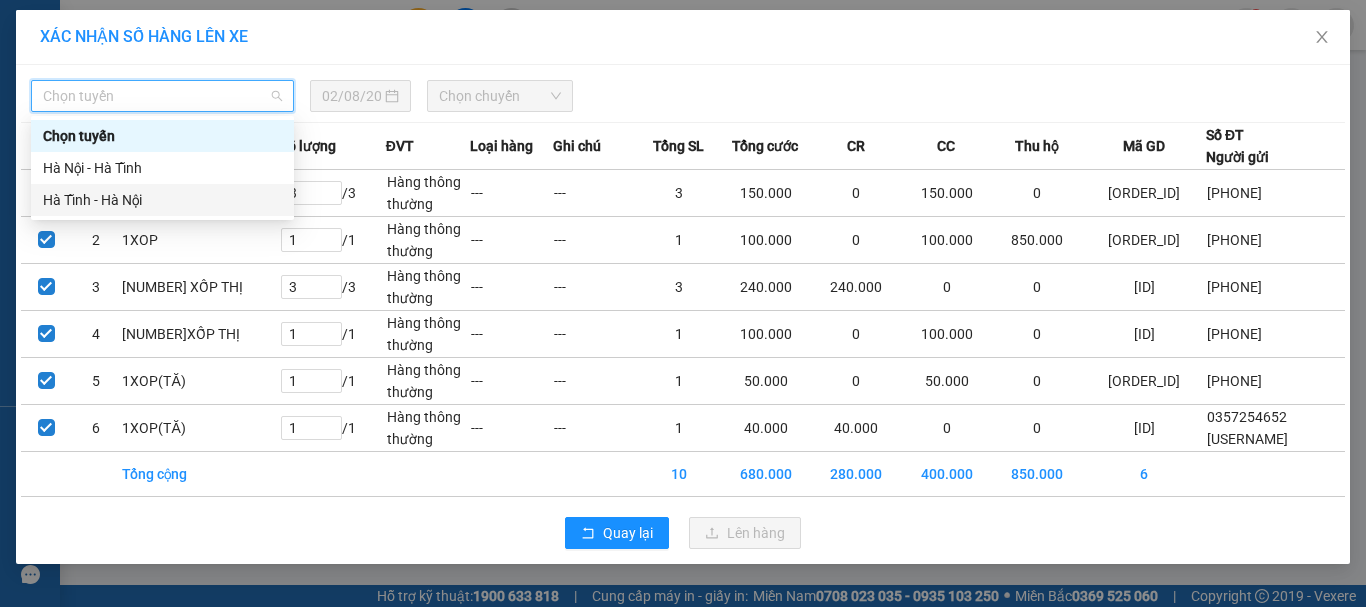 click on "Hà Tĩnh - Hà Nội" at bounding box center [162, 200] 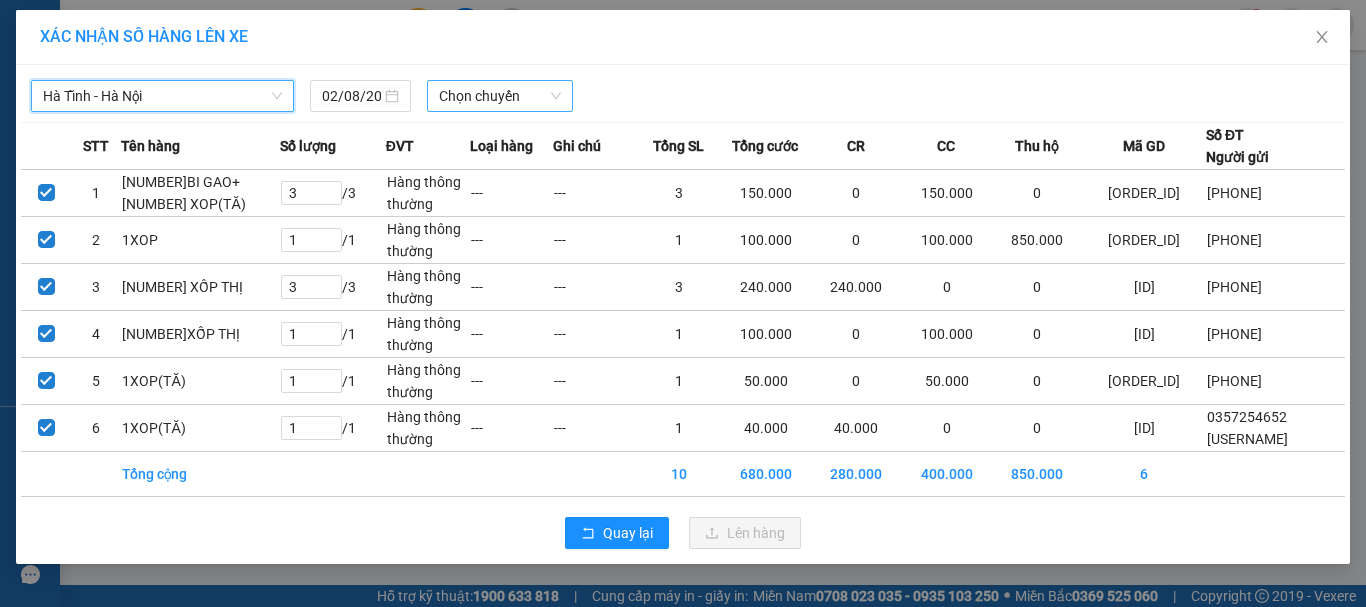 click on "Chọn chuyến" at bounding box center [500, 96] 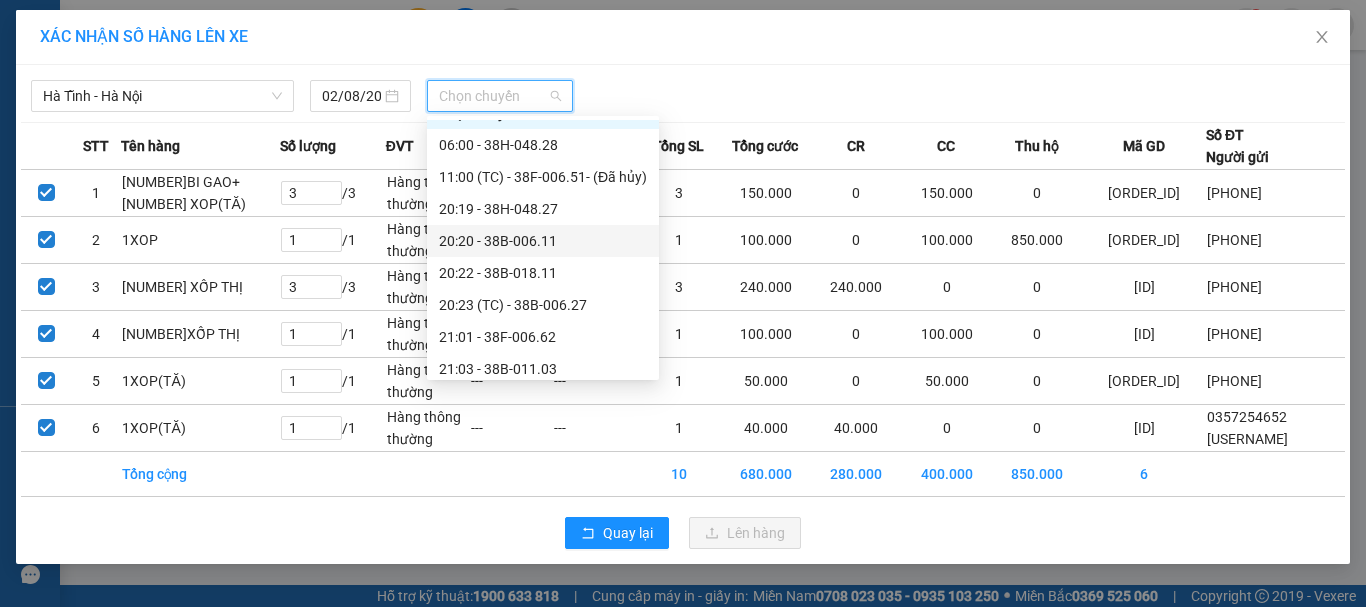 scroll, scrollTop: 32, scrollLeft: 0, axis: vertical 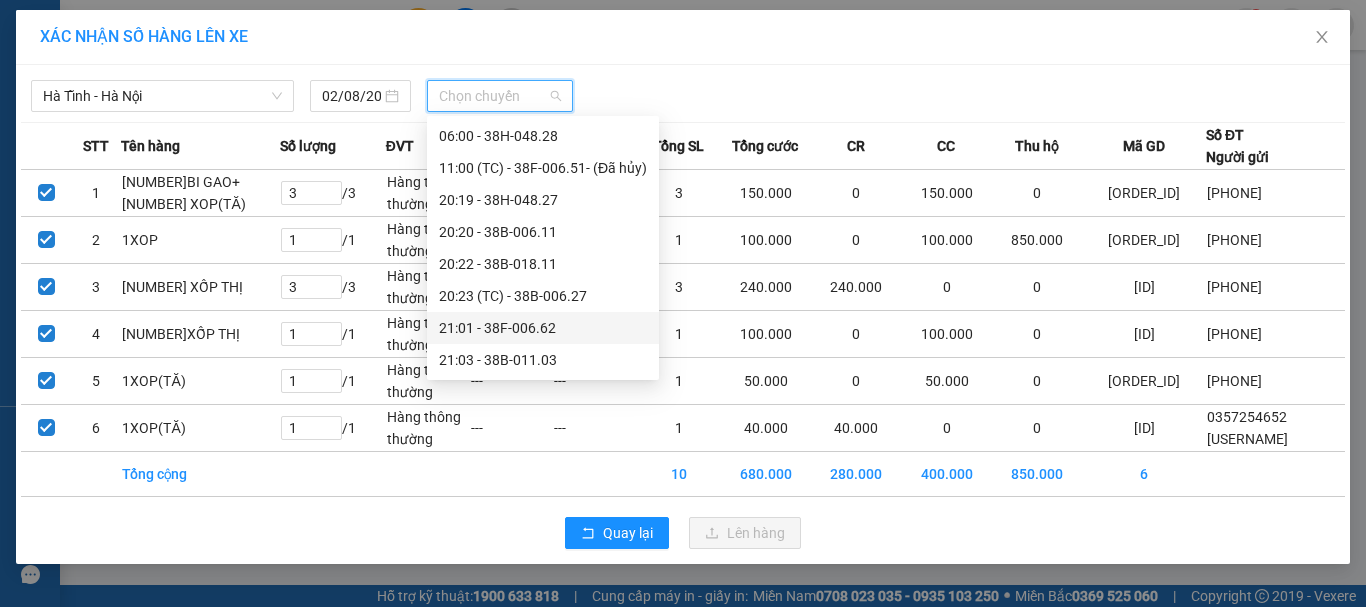 click on "[TIME] - [CODE]" at bounding box center (543, 328) 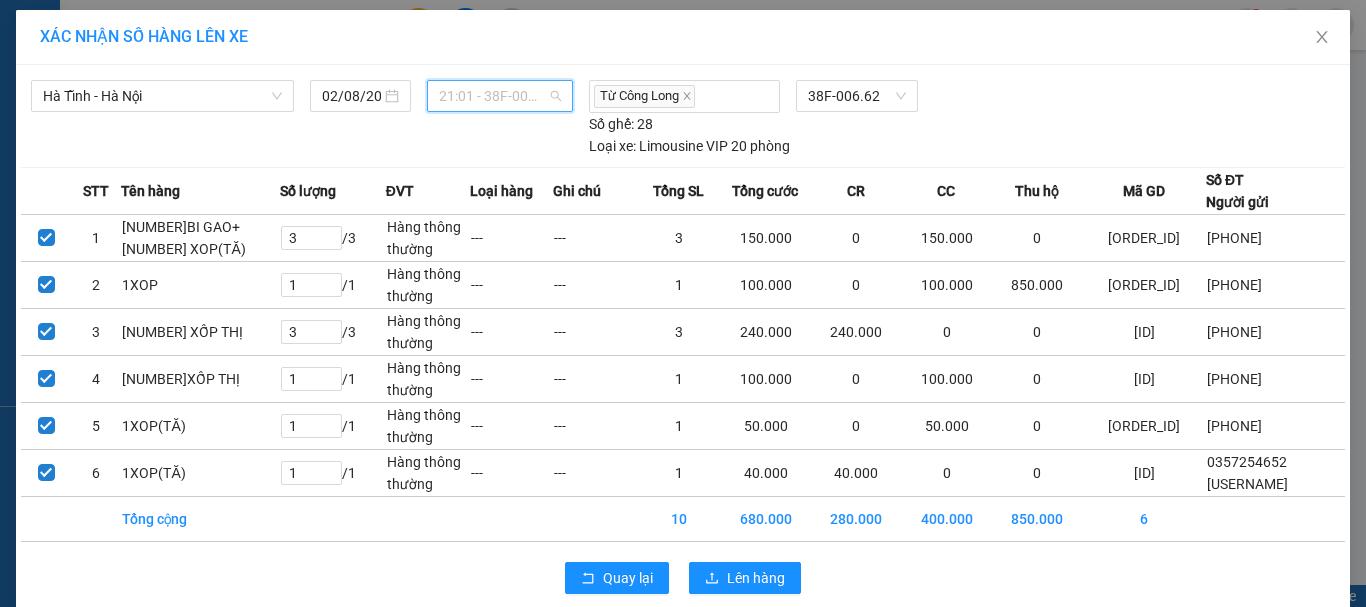 click on "[TIME] - [CODE]" at bounding box center (500, 96) 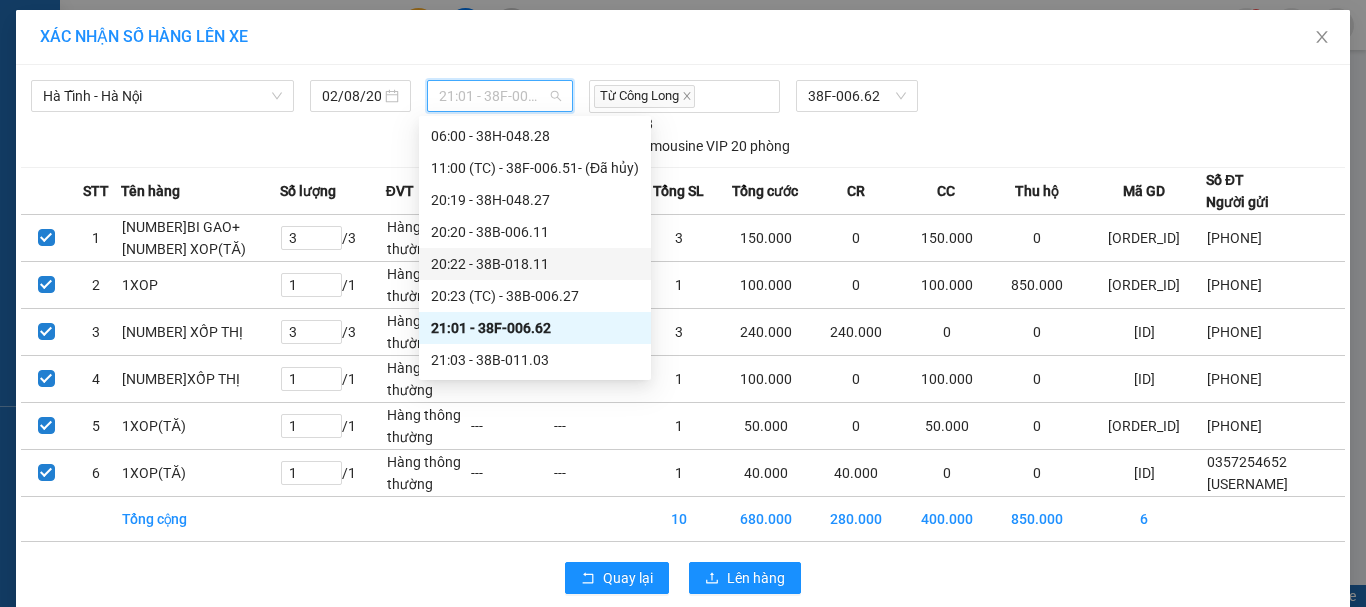 click on "[TIME] - [CODE]" at bounding box center (535, 264) 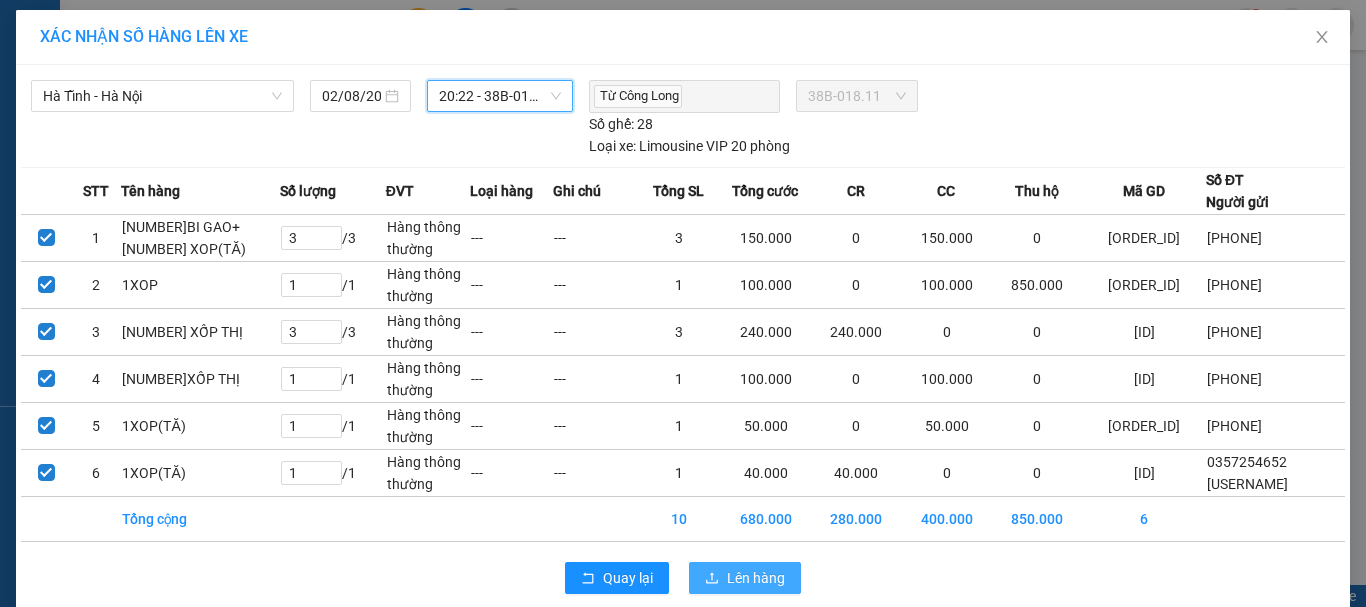 click on "Lên hàng" at bounding box center (745, 578) 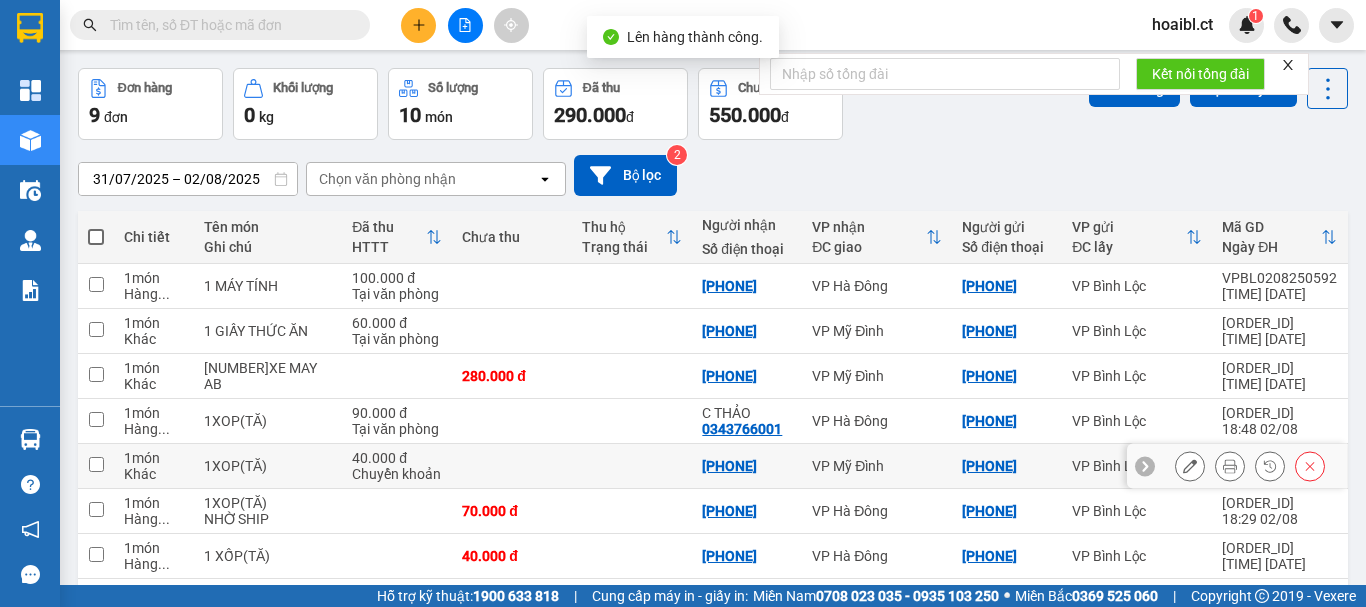 scroll, scrollTop: 200, scrollLeft: 0, axis: vertical 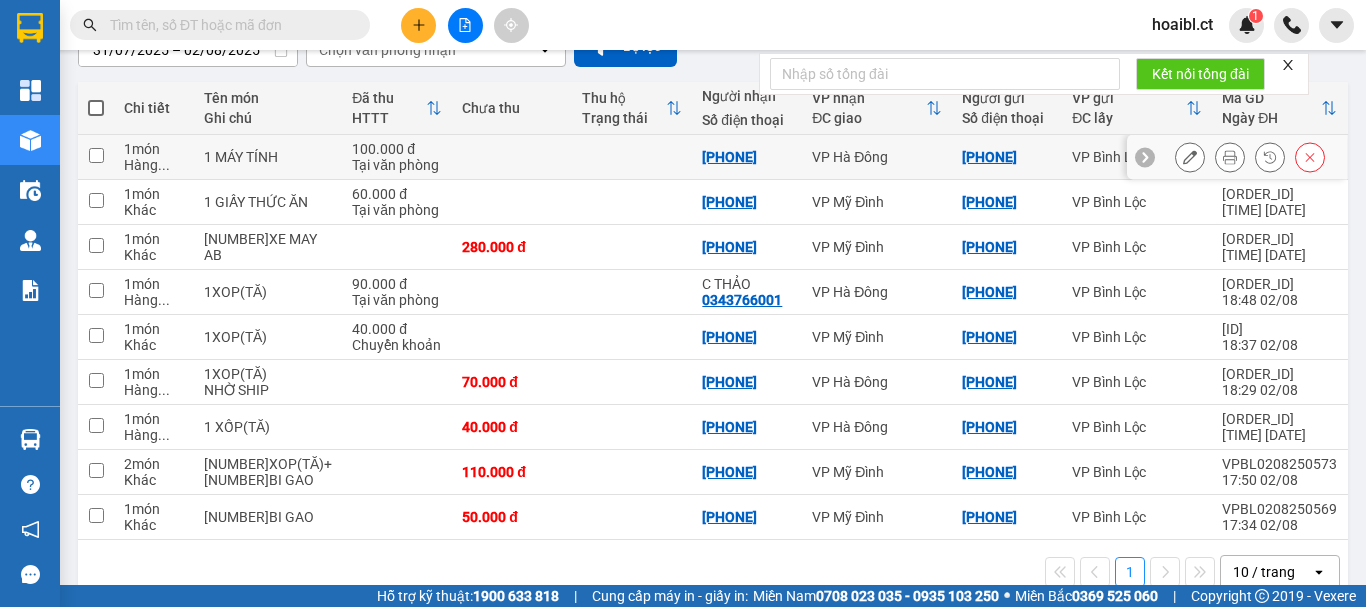 click at bounding box center [632, 157] 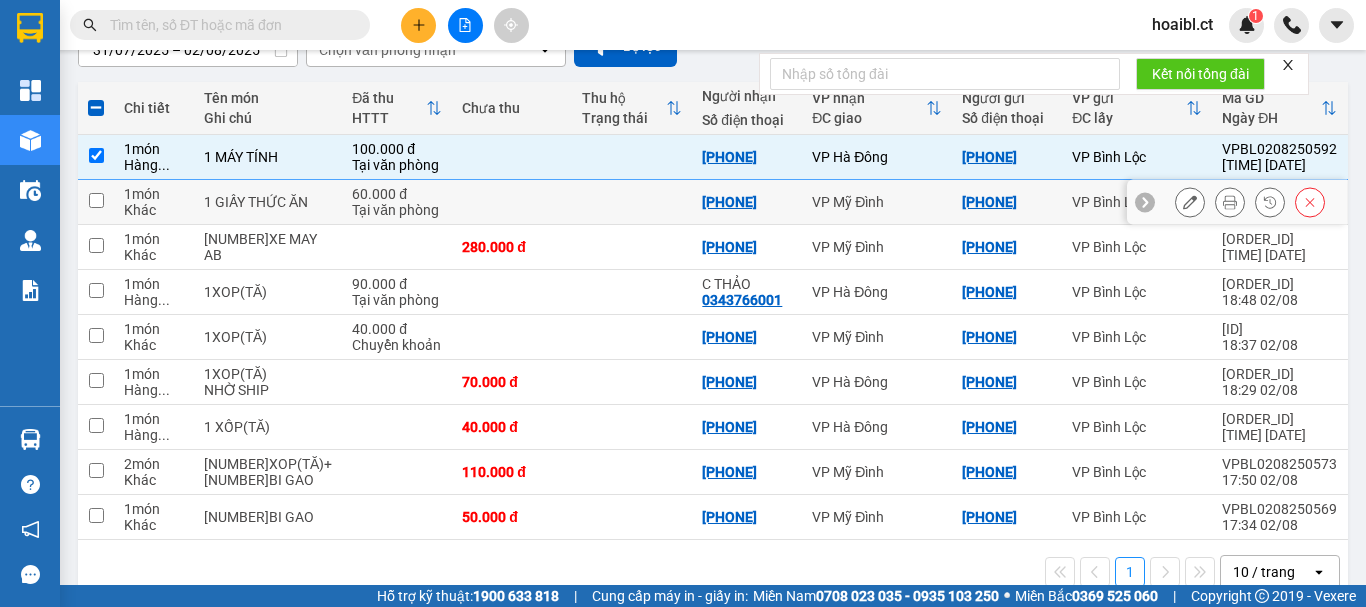 click at bounding box center (632, 202) 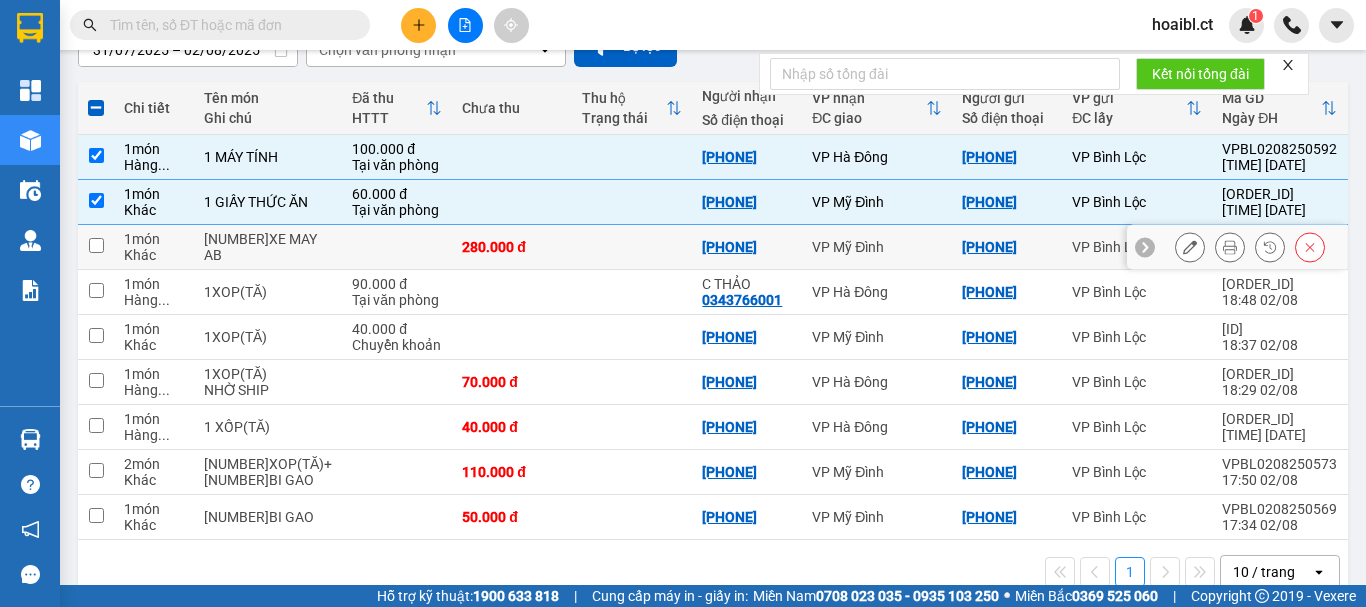 click at bounding box center (632, 247) 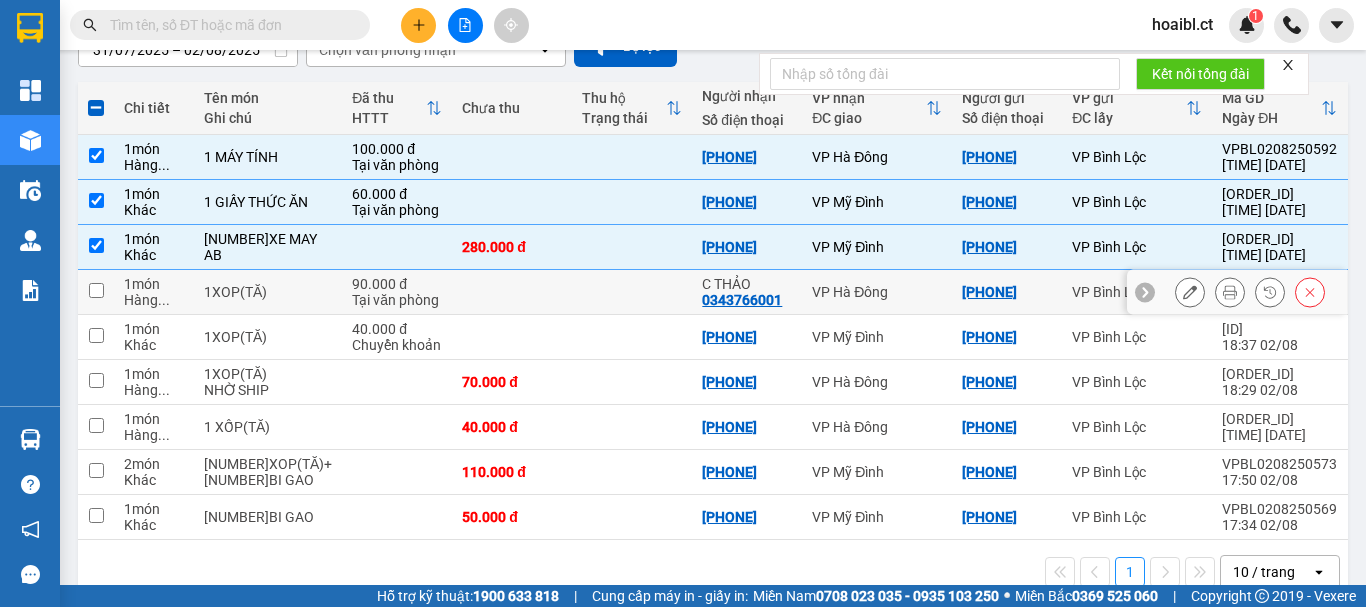 click at bounding box center [632, 292] 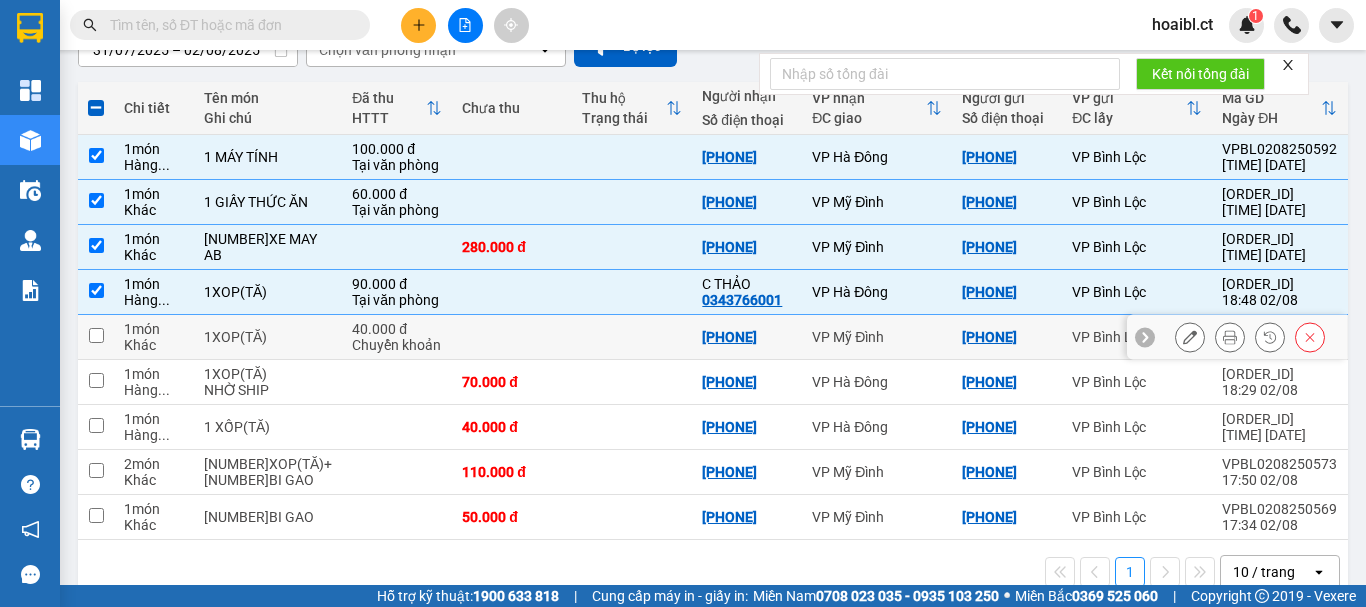 click at bounding box center (512, 337) 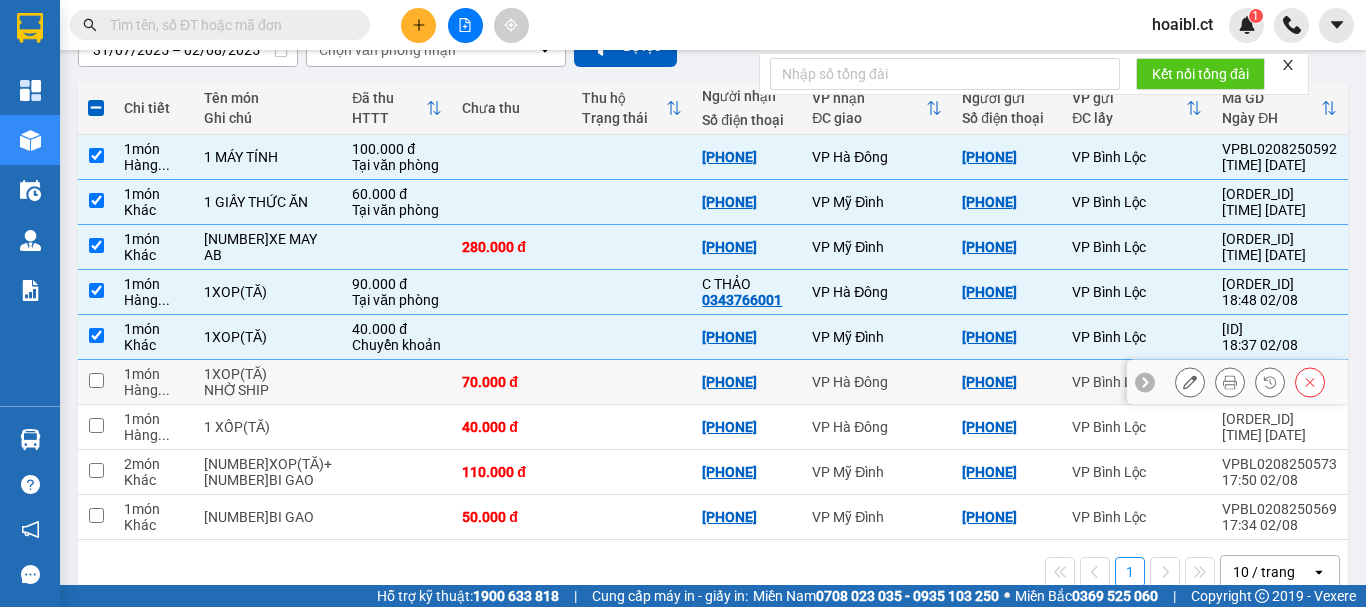 click at bounding box center (632, 382) 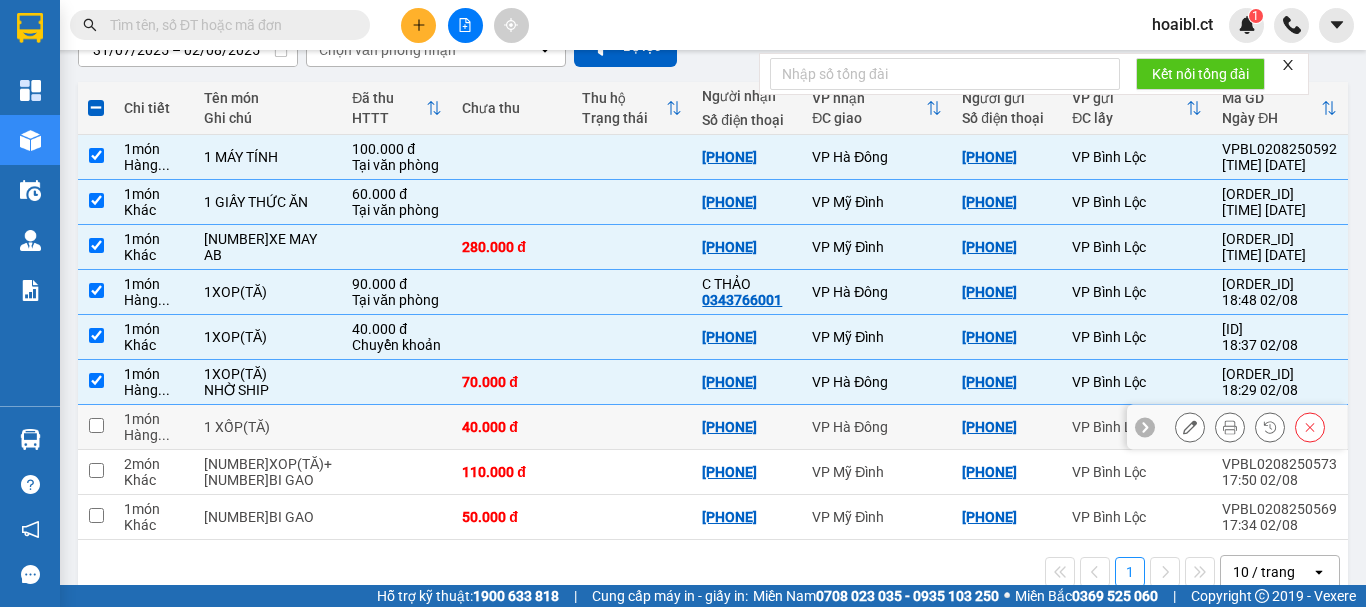 click at bounding box center [632, 427] 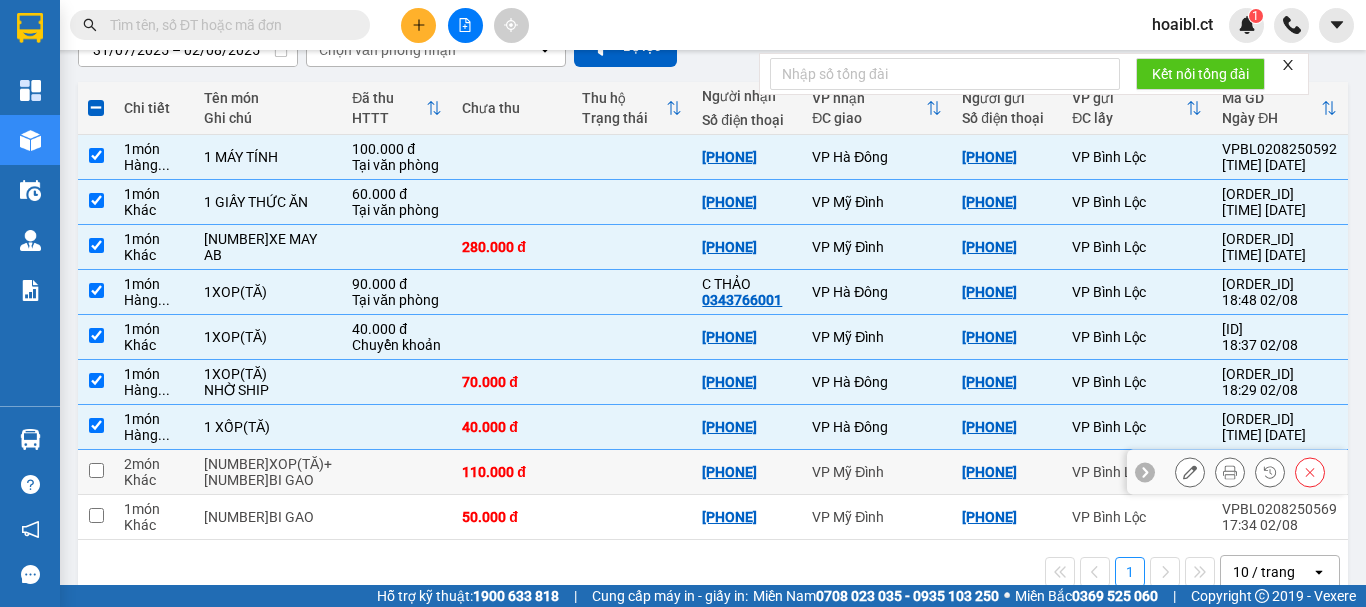 click at bounding box center (632, 472) 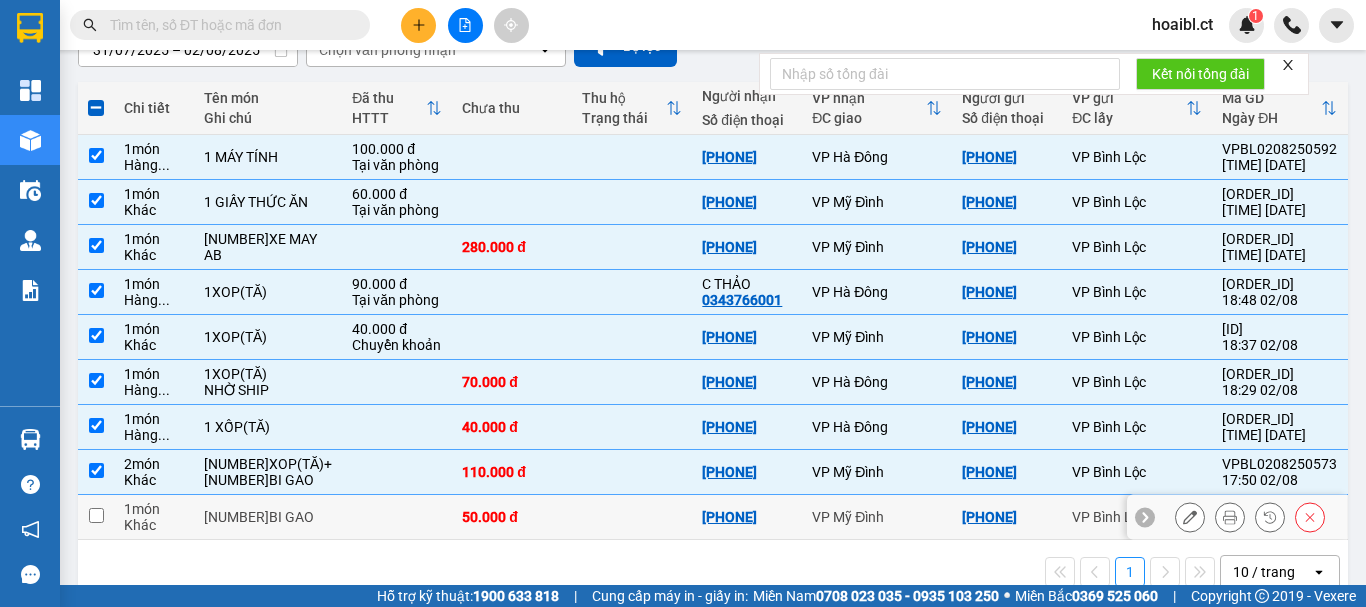 click on "50.000 đ" at bounding box center (512, 517) 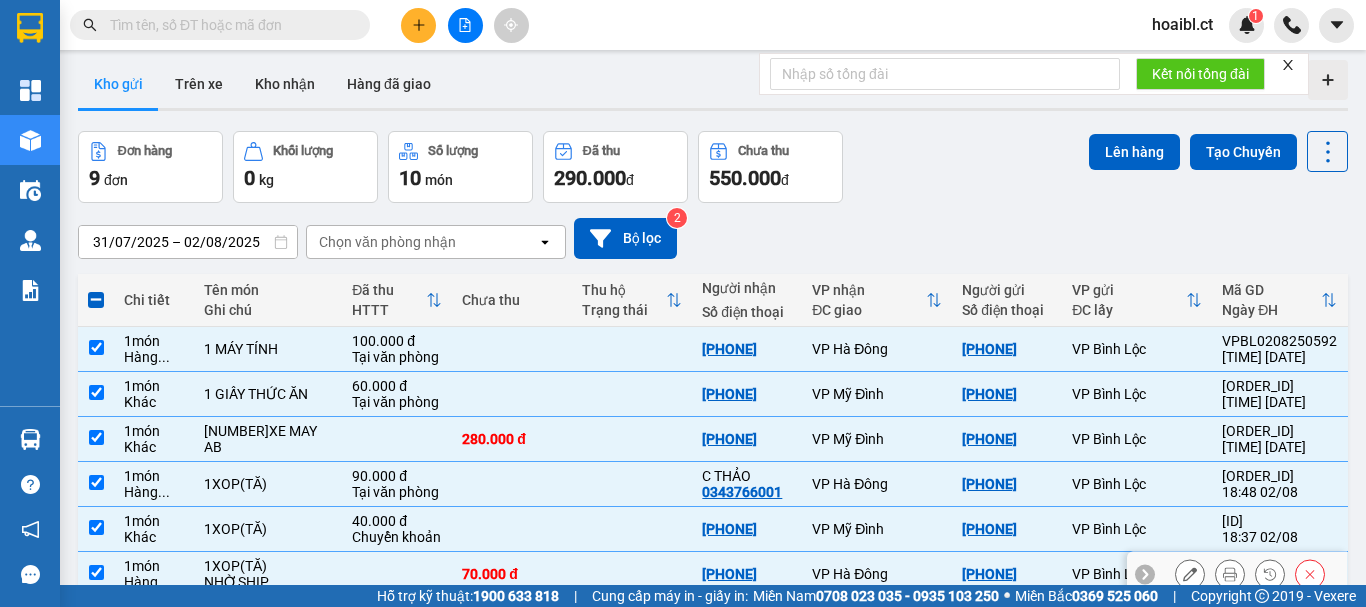 scroll, scrollTop: 0, scrollLeft: 0, axis: both 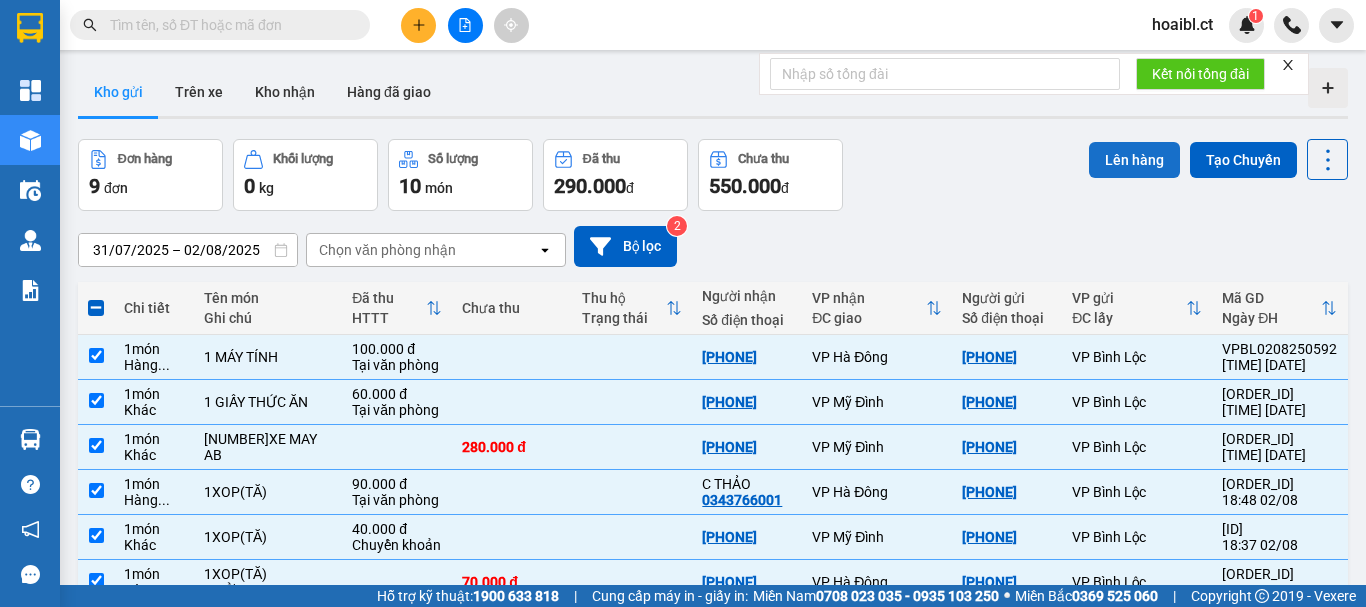 click on "Lên hàng" at bounding box center (1134, 160) 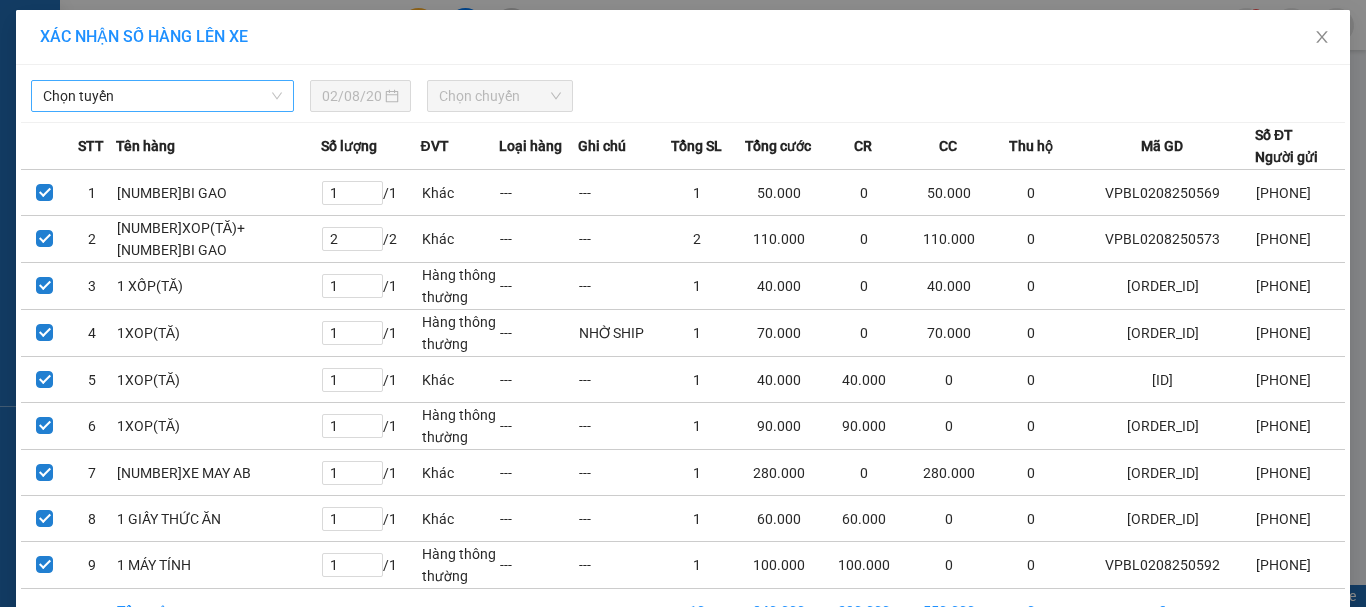 click on "Chọn tuyến" at bounding box center (162, 96) 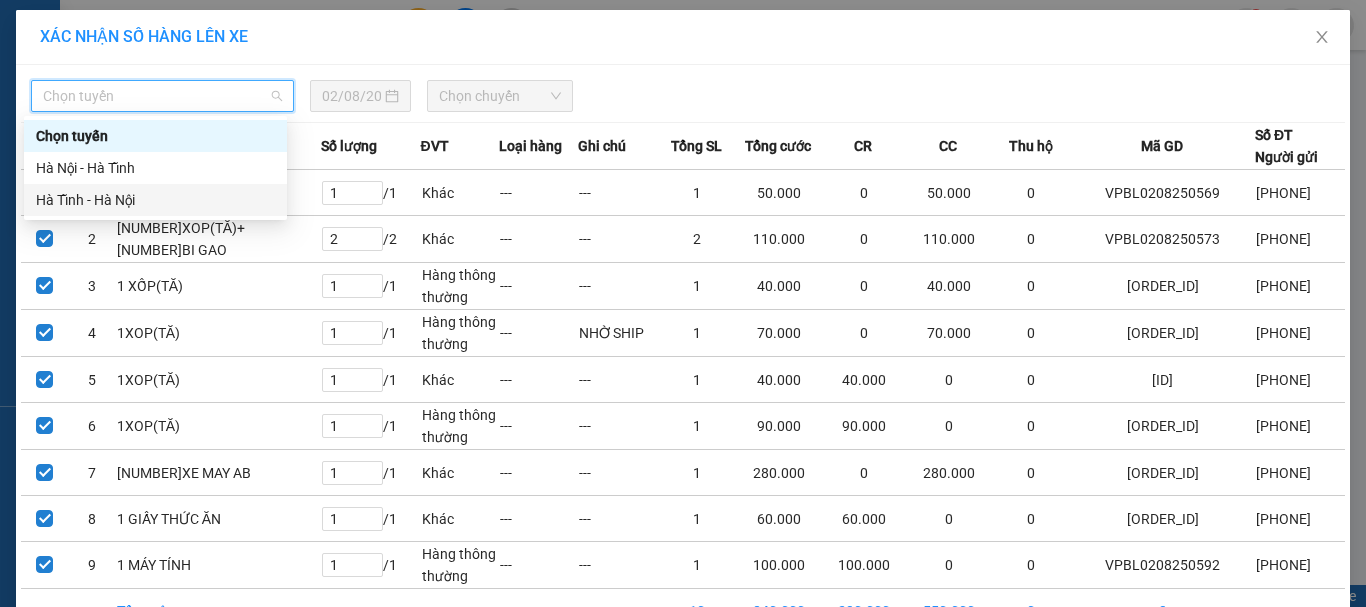 click on "Hà Tĩnh - Hà Nội" at bounding box center (155, 200) 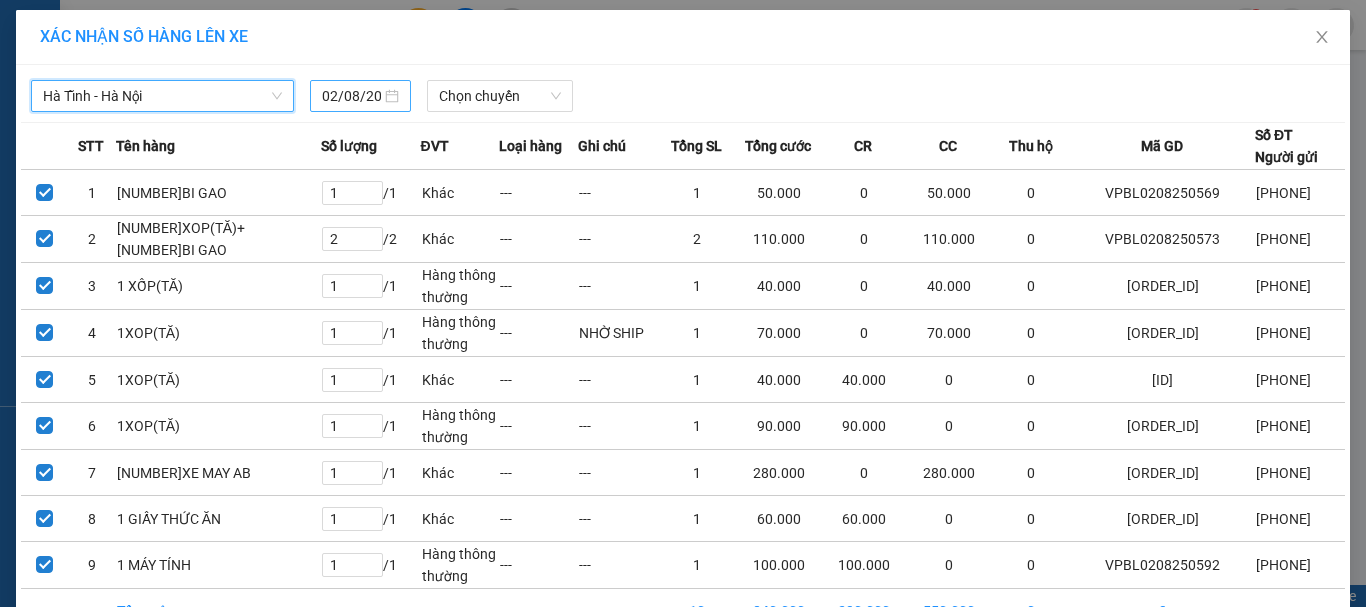 click on "02/08/2025" at bounding box center [351, 96] 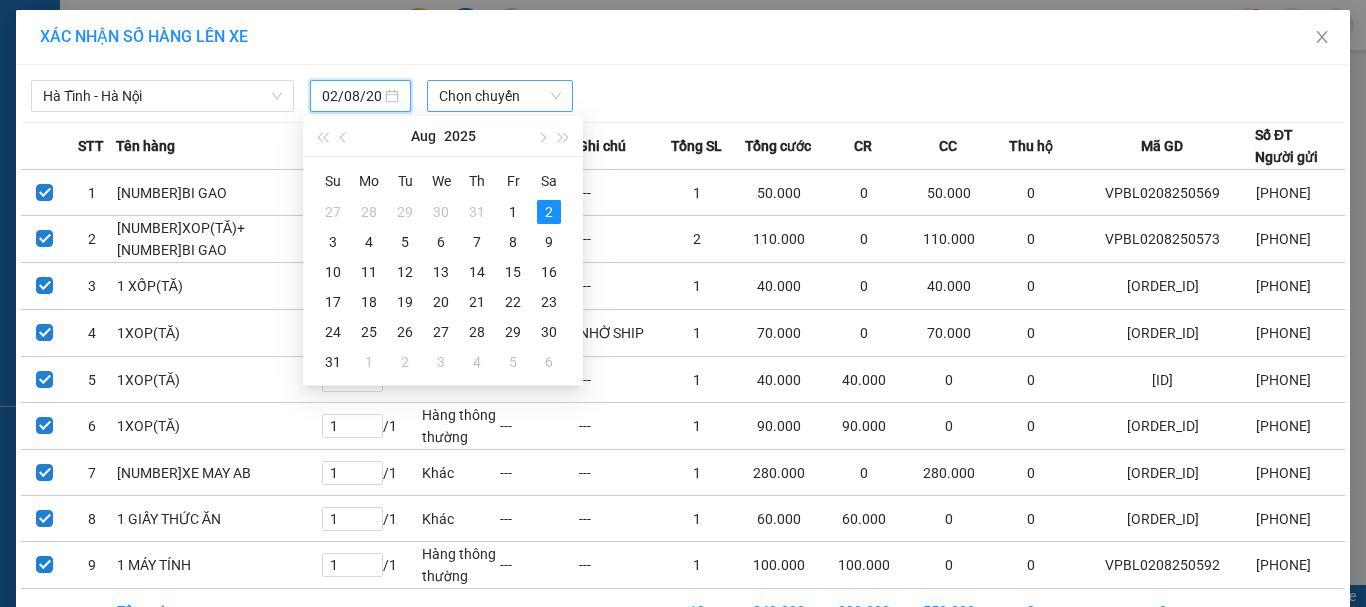 click on "Chọn chuyến" at bounding box center (500, 96) 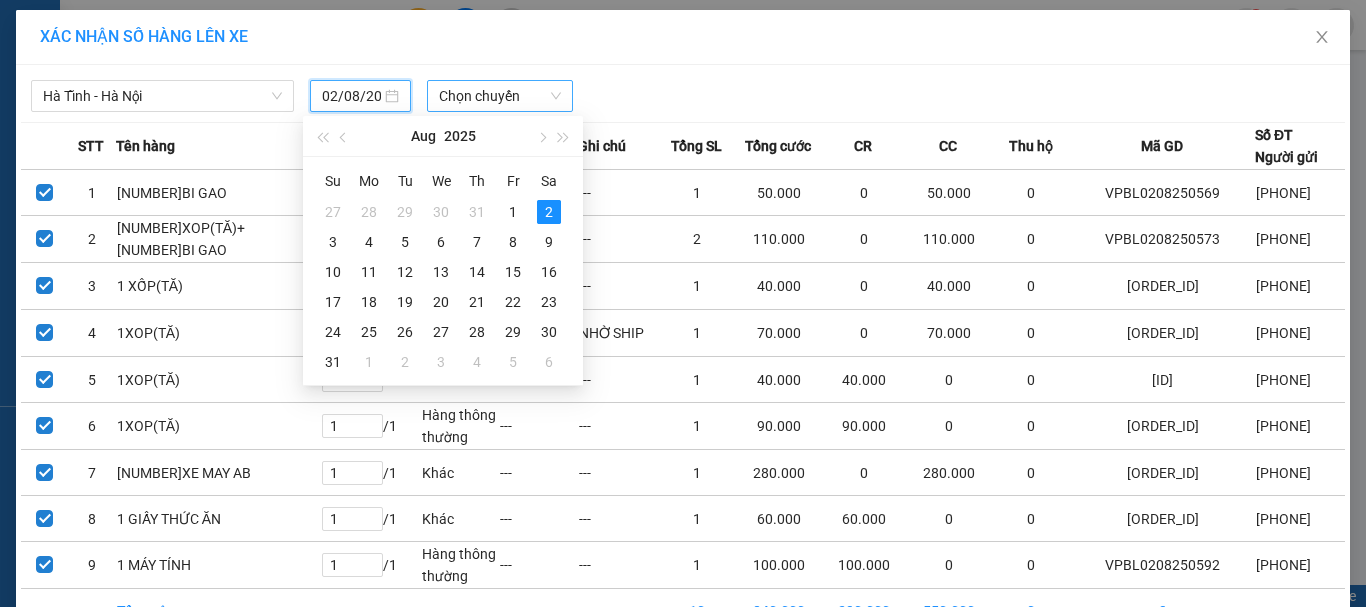 click on "Chọn chuyến" at bounding box center (500, 96) 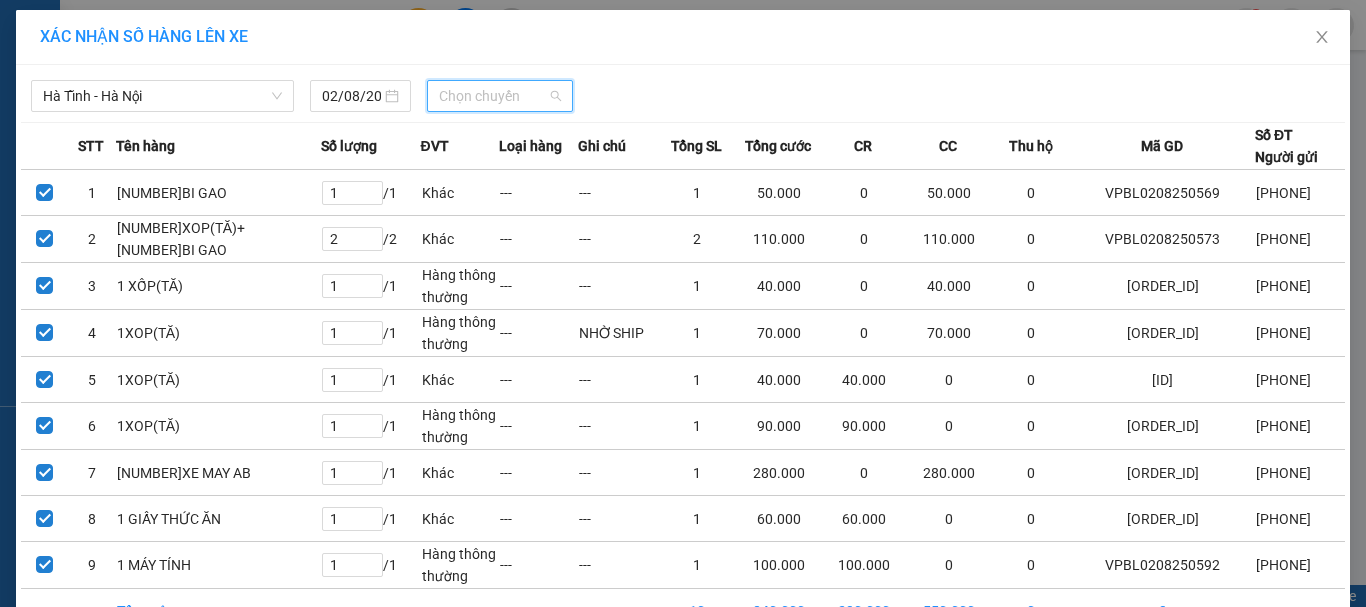 click on "Chọn chuyến" at bounding box center (500, 96) 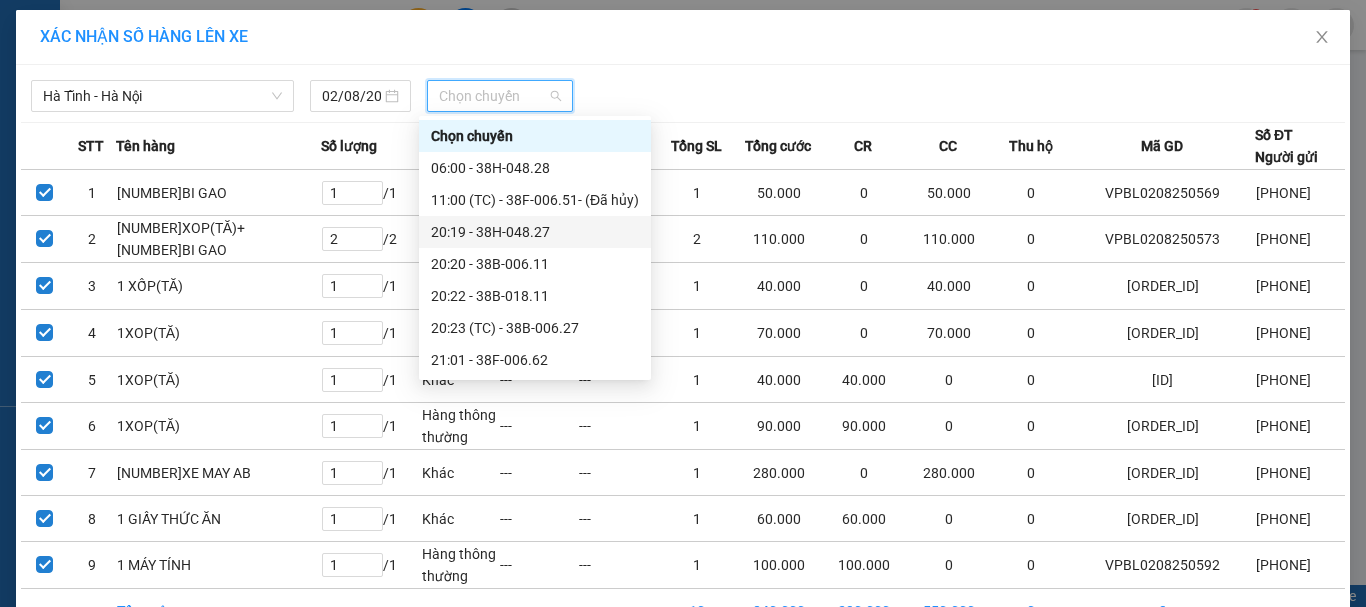 click on "20:19     - 38H-048.27" at bounding box center [535, 232] 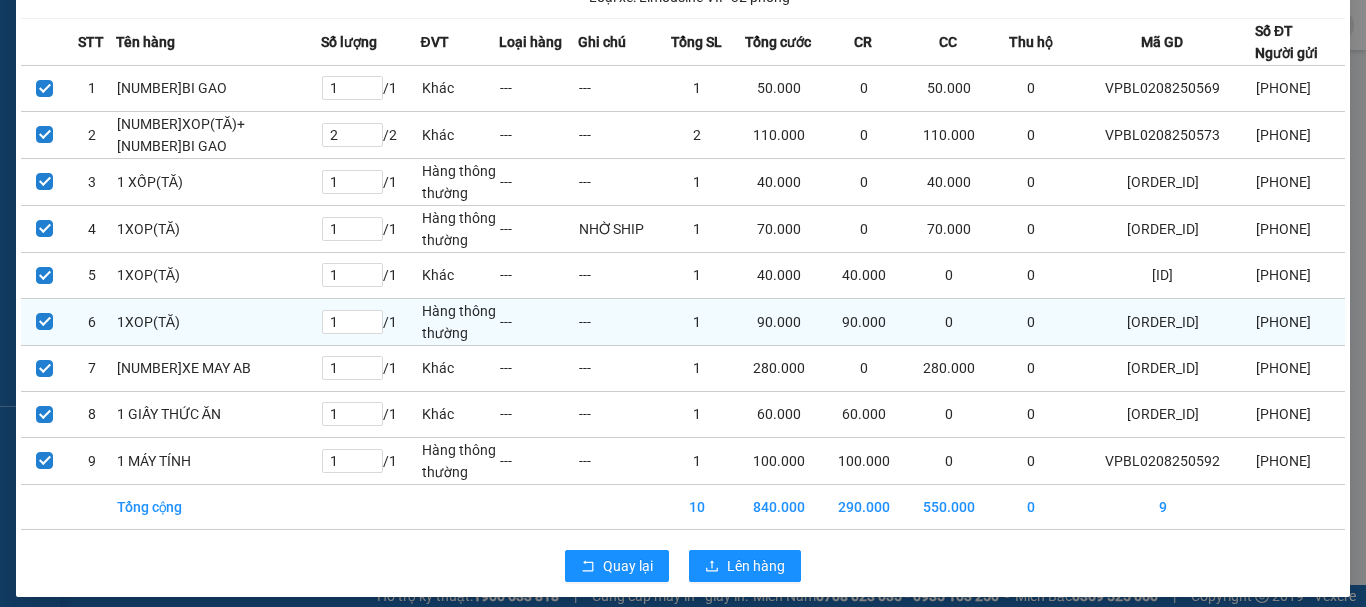 scroll, scrollTop: 162, scrollLeft: 0, axis: vertical 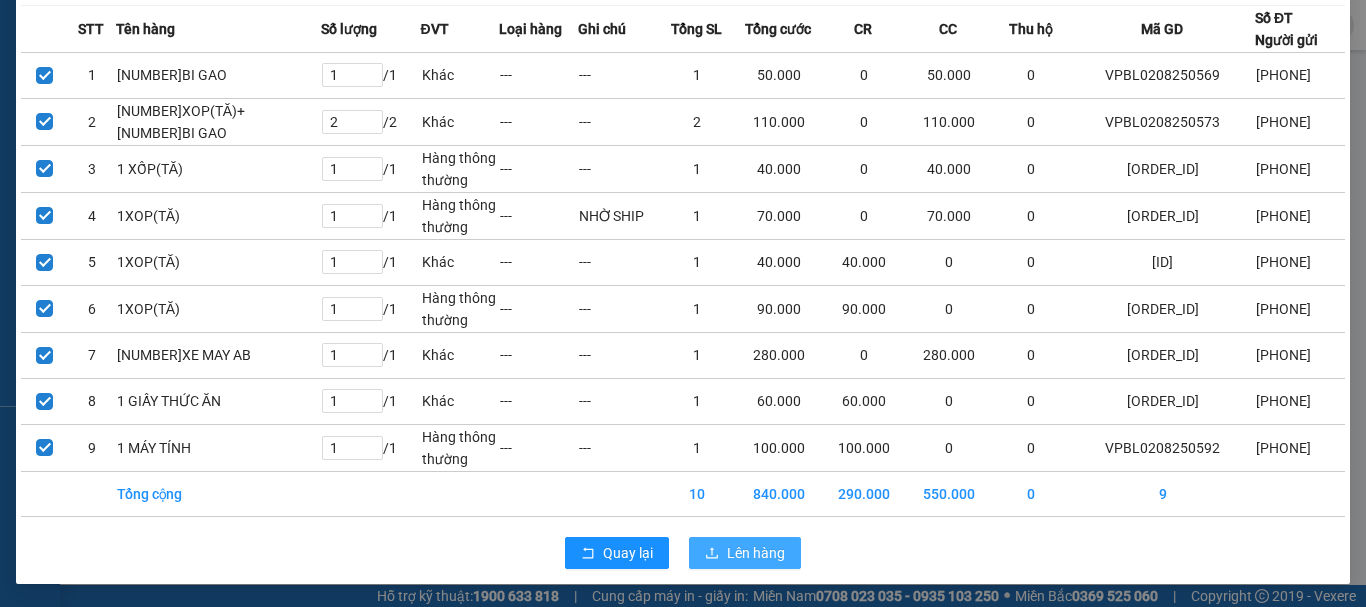 click on "Lên hàng" at bounding box center (756, 553) 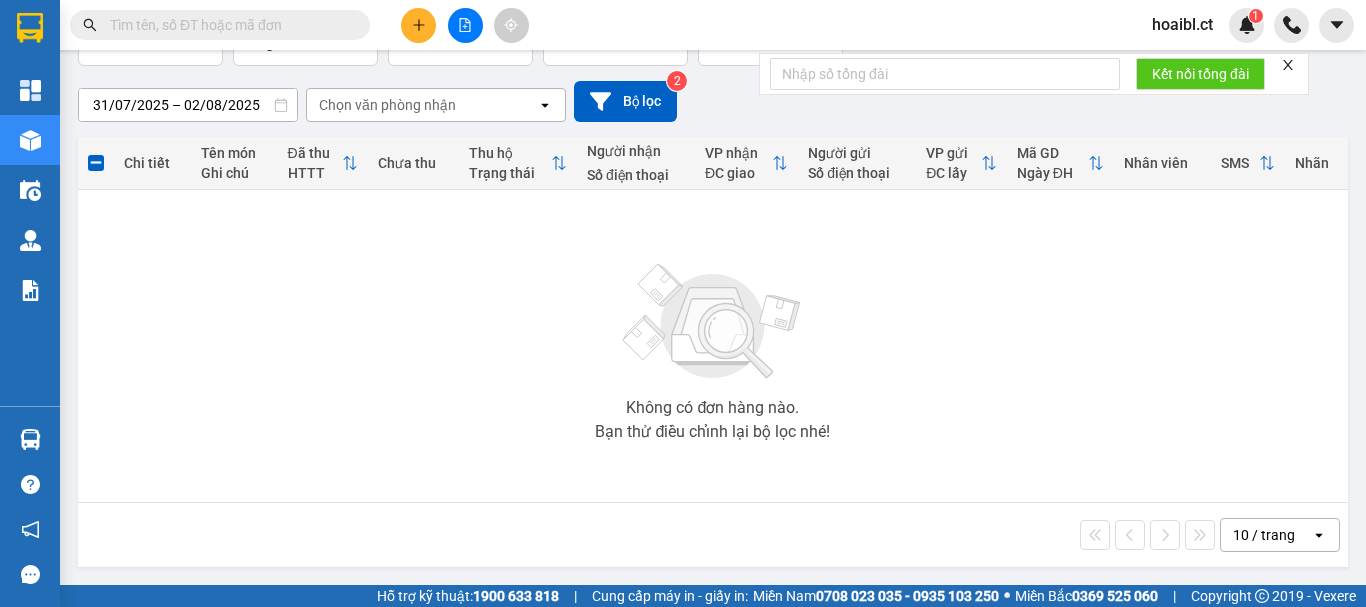 scroll, scrollTop: 0, scrollLeft: 0, axis: both 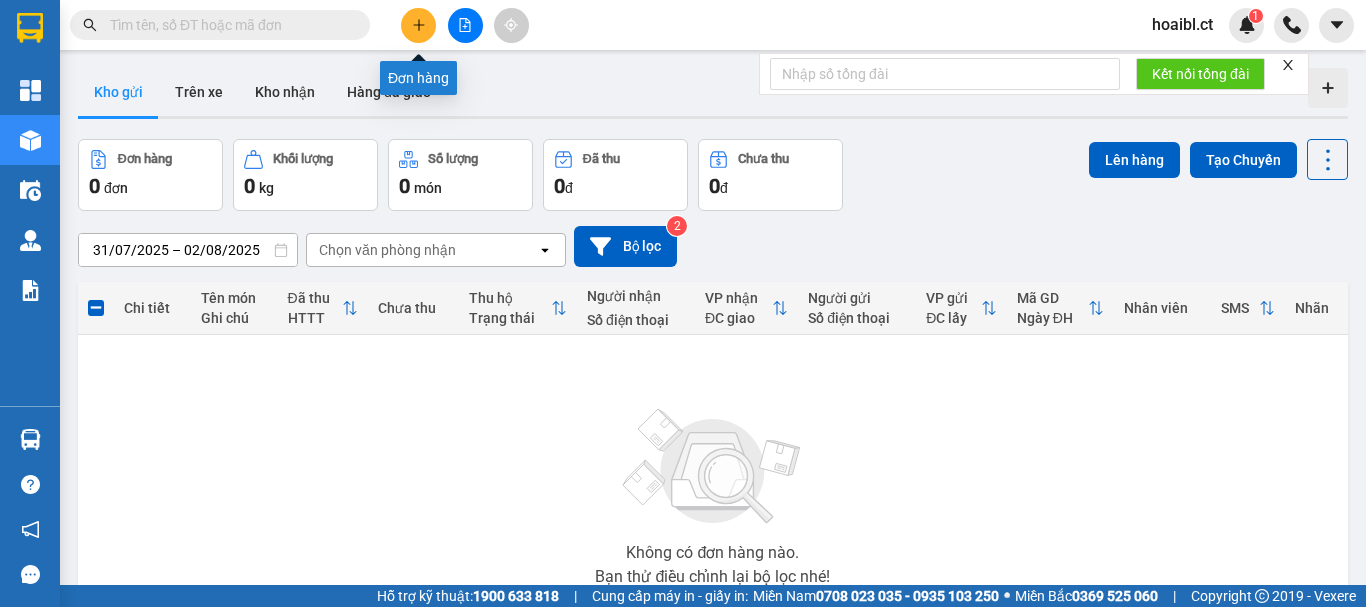 click 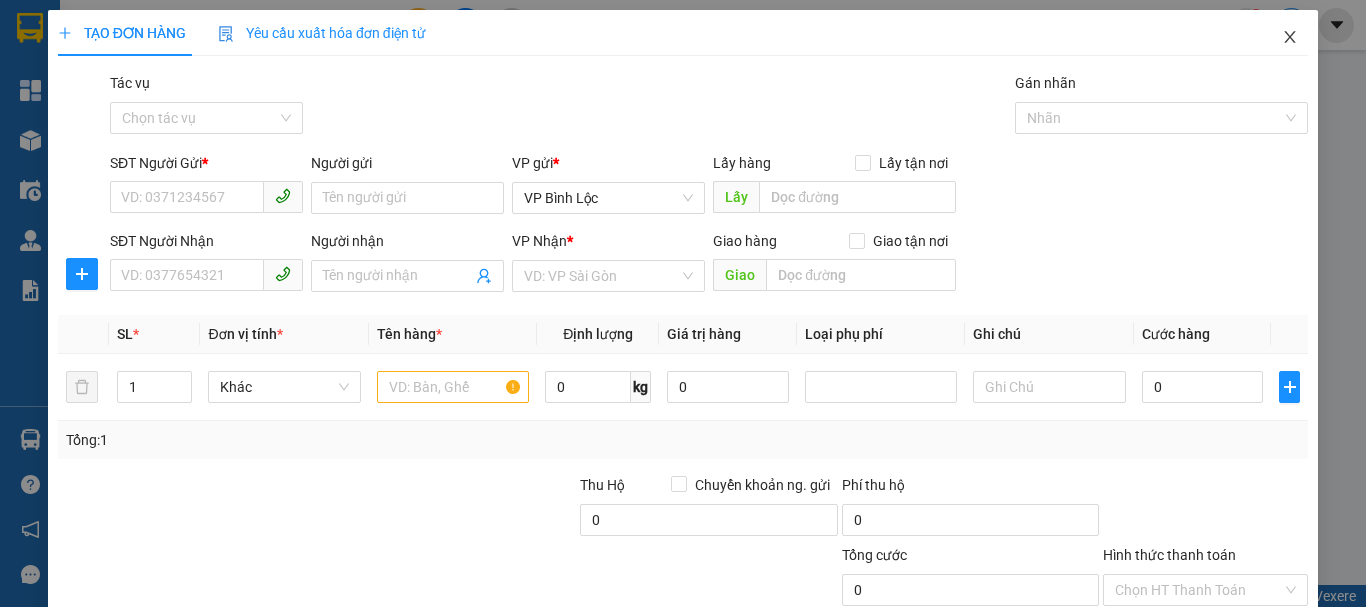 click 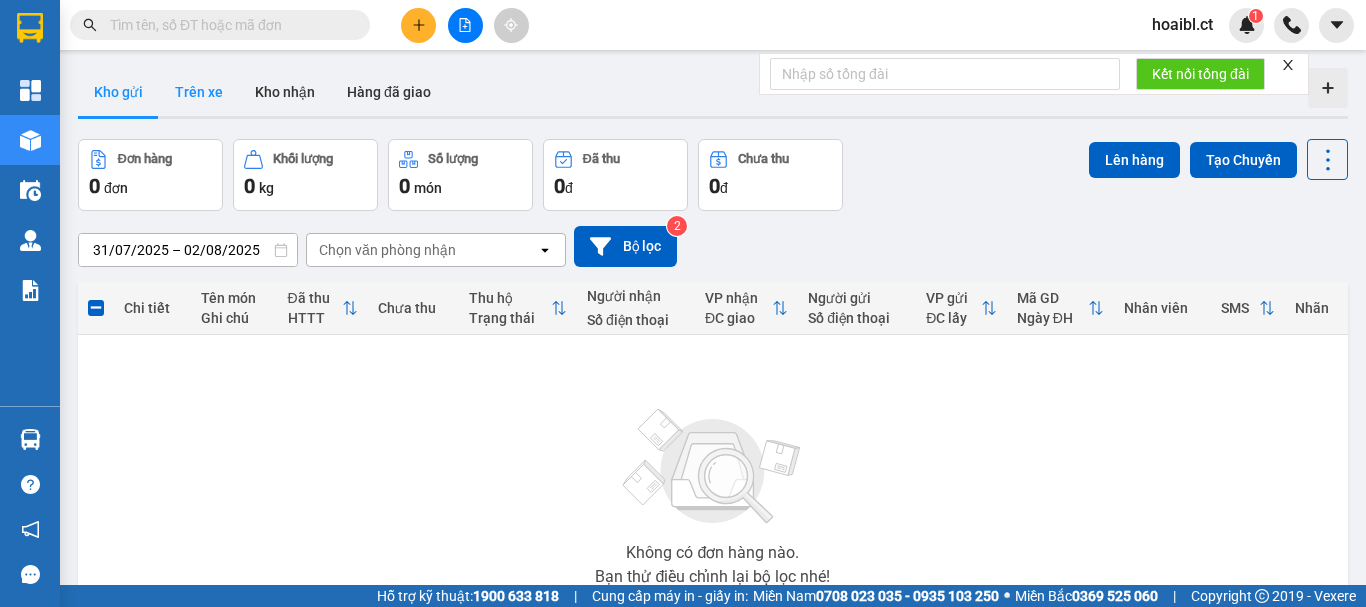 click on "Trên xe" at bounding box center (199, 92) 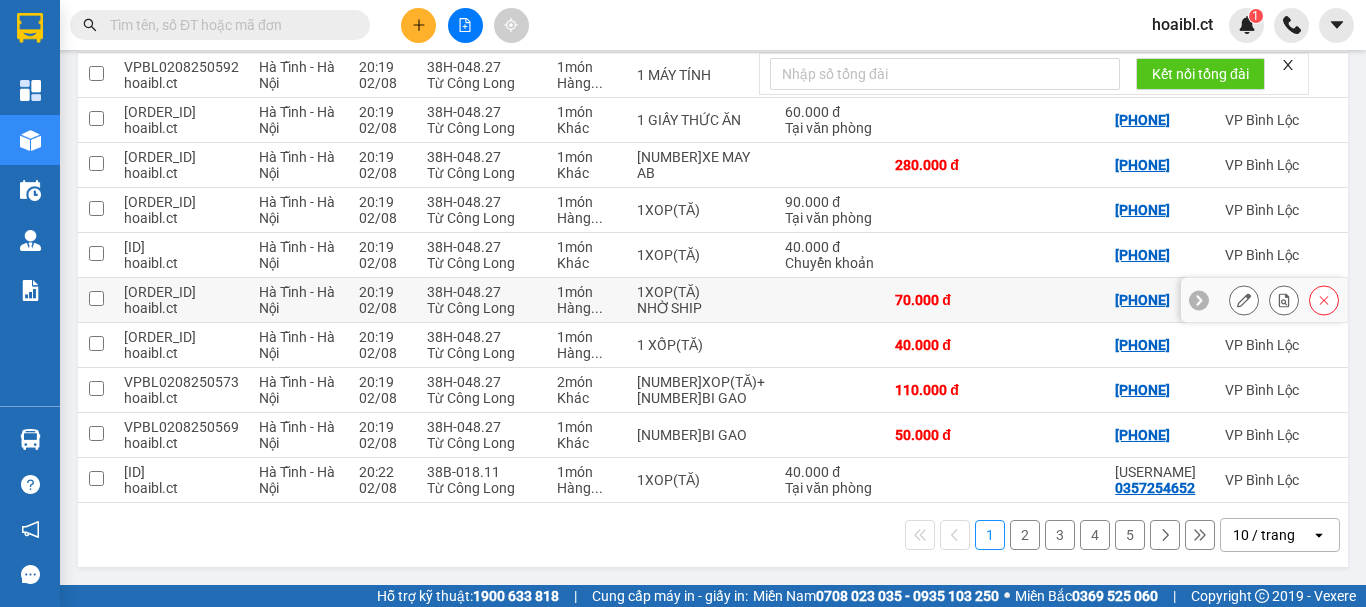scroll, scrollTop: 0, scrollLeft: 0, axis: both 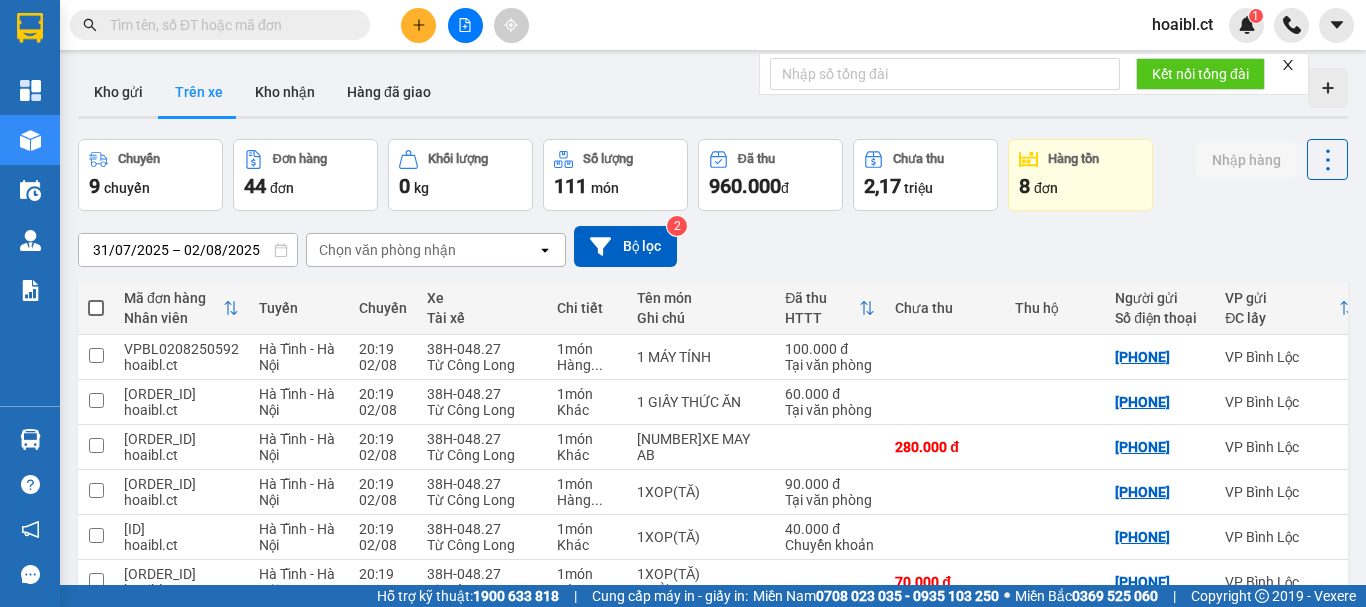 click on "Chọn văn phòng nhận" at bounding box center [422, 250] 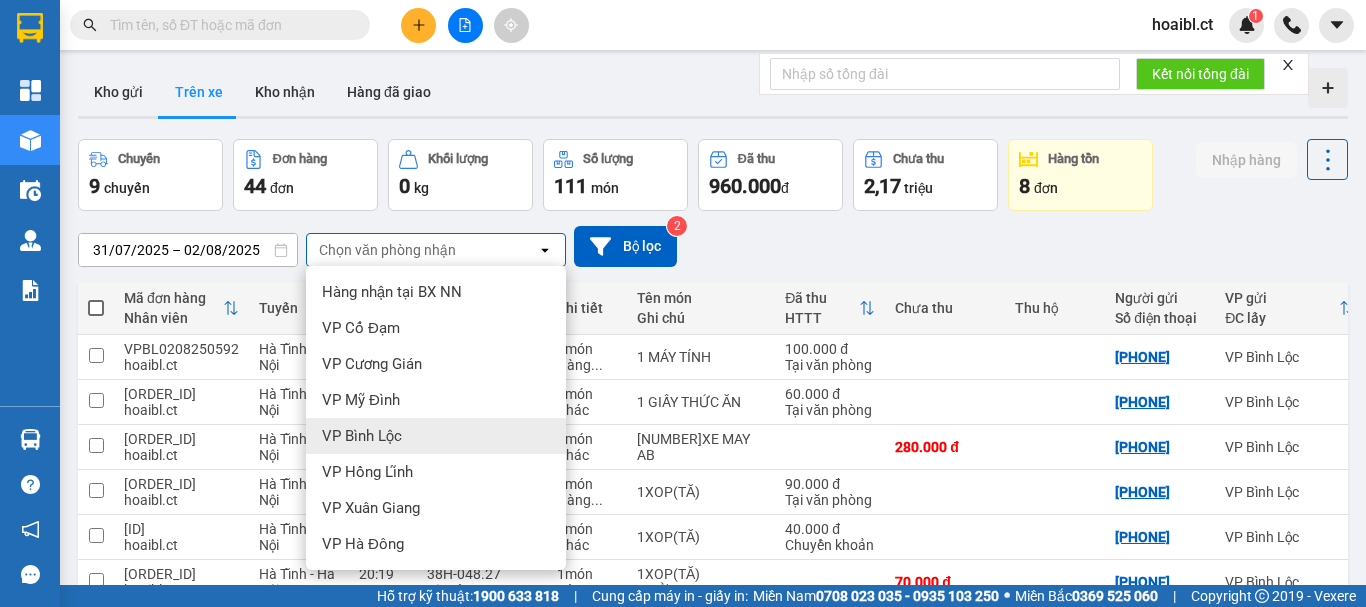 click on "VP Bình Lộc" at bounding box center (362, 436) 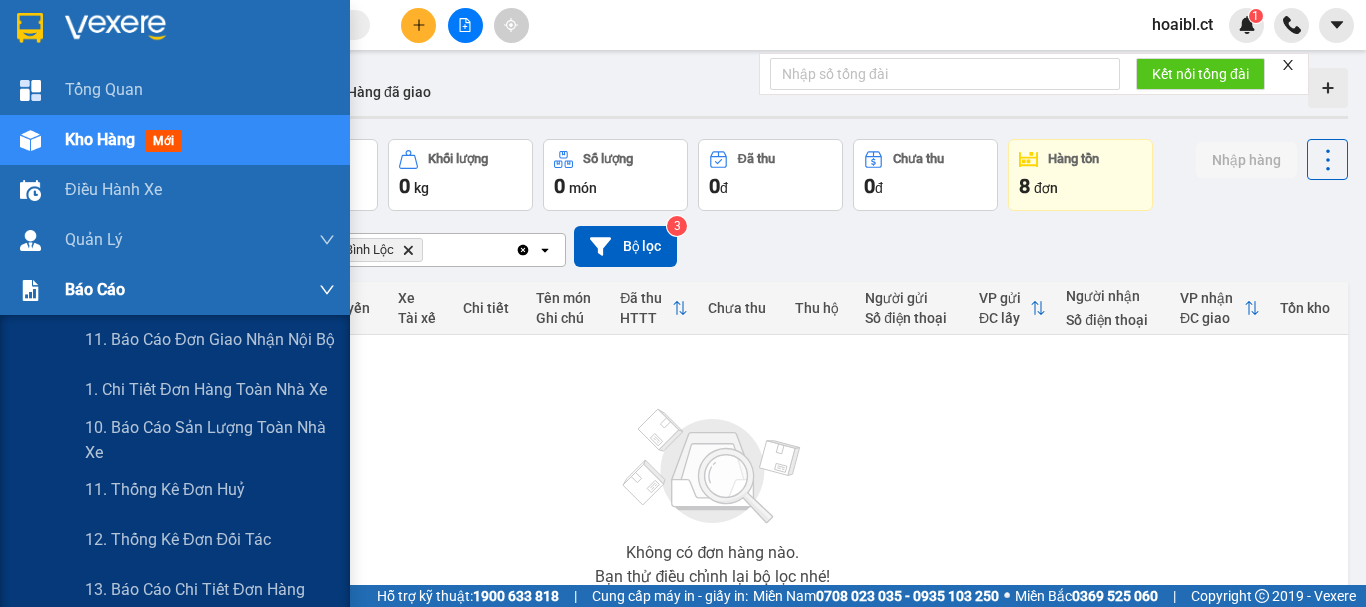click on "Báo cáo" at bounding box center (175, 290) 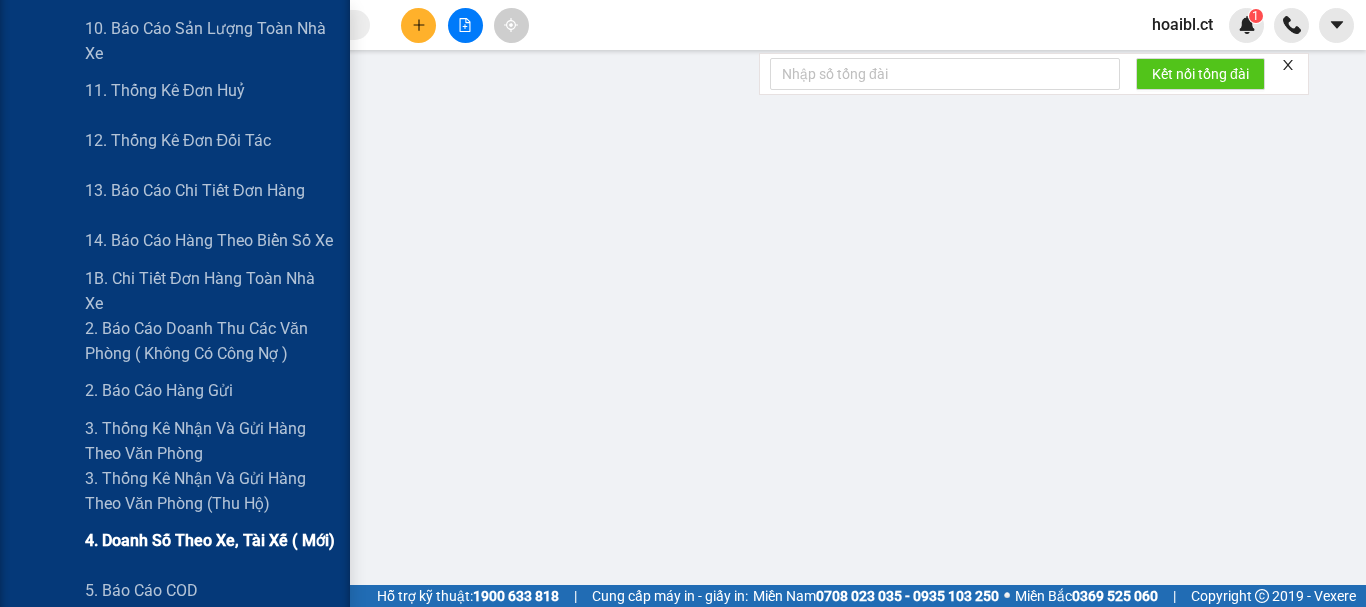 scroll, scrollTop: 400, scrollLeft: 0, axis: vertical 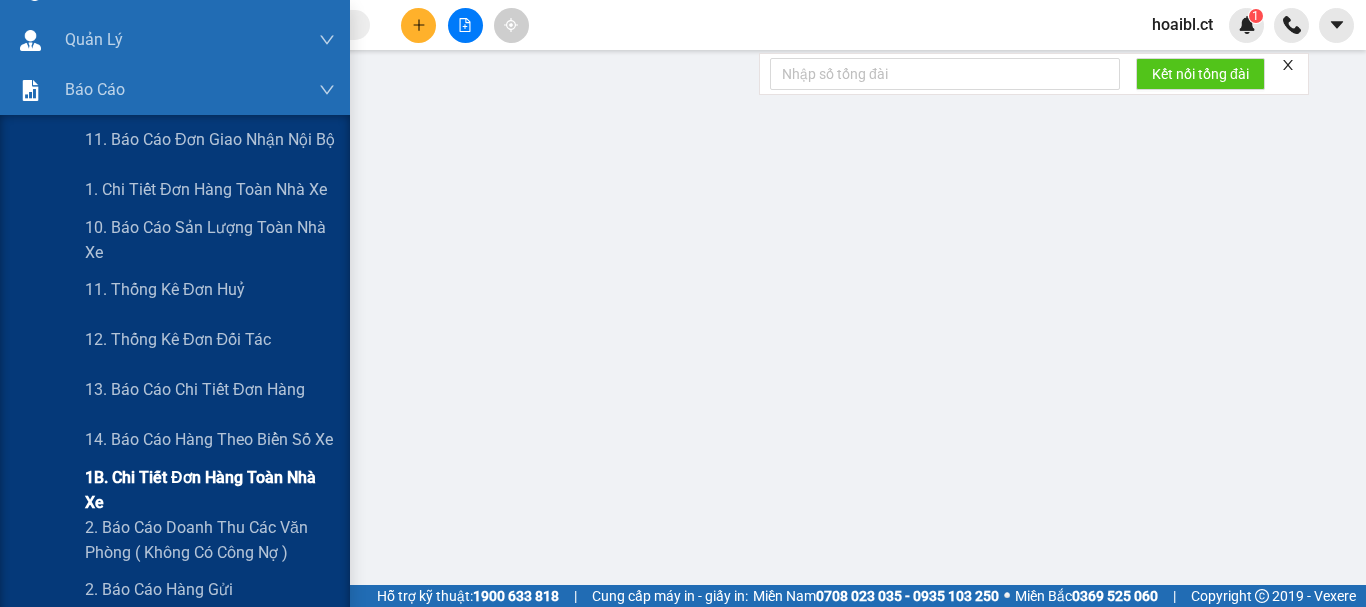 click on "1B. Chi tiết đơn hàng toàn nhà xe" at bounding box center (210, 490) 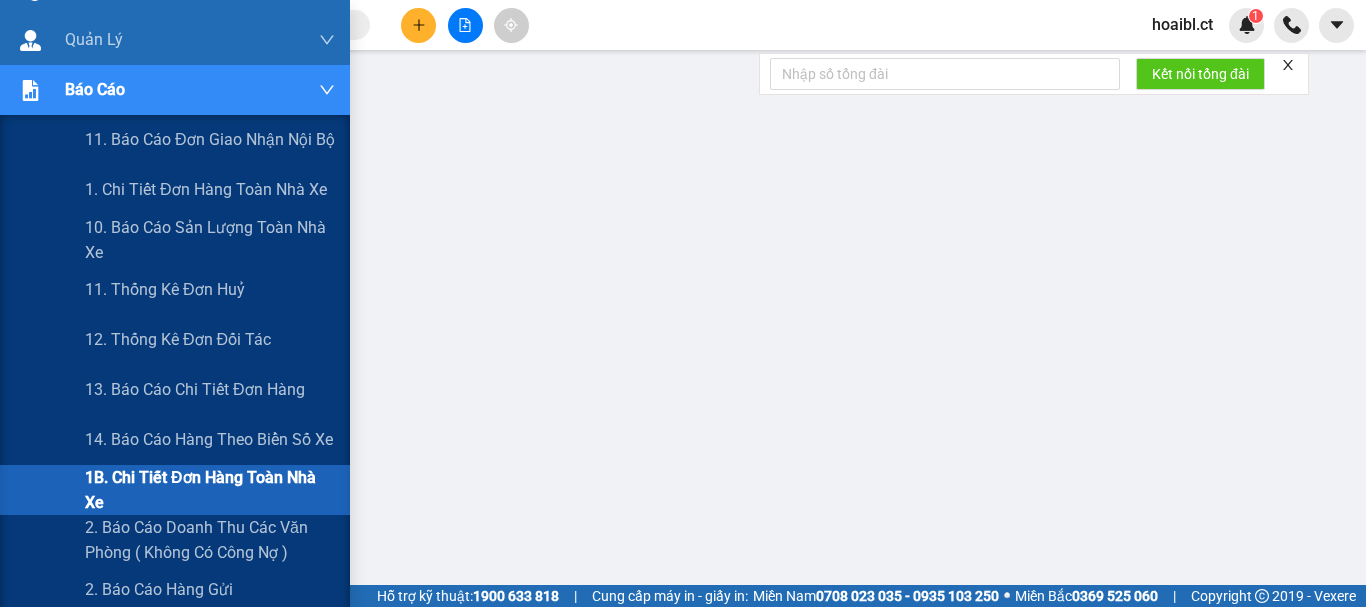scroll, scrollTop: 0, scrollLeft: 0, axis: both 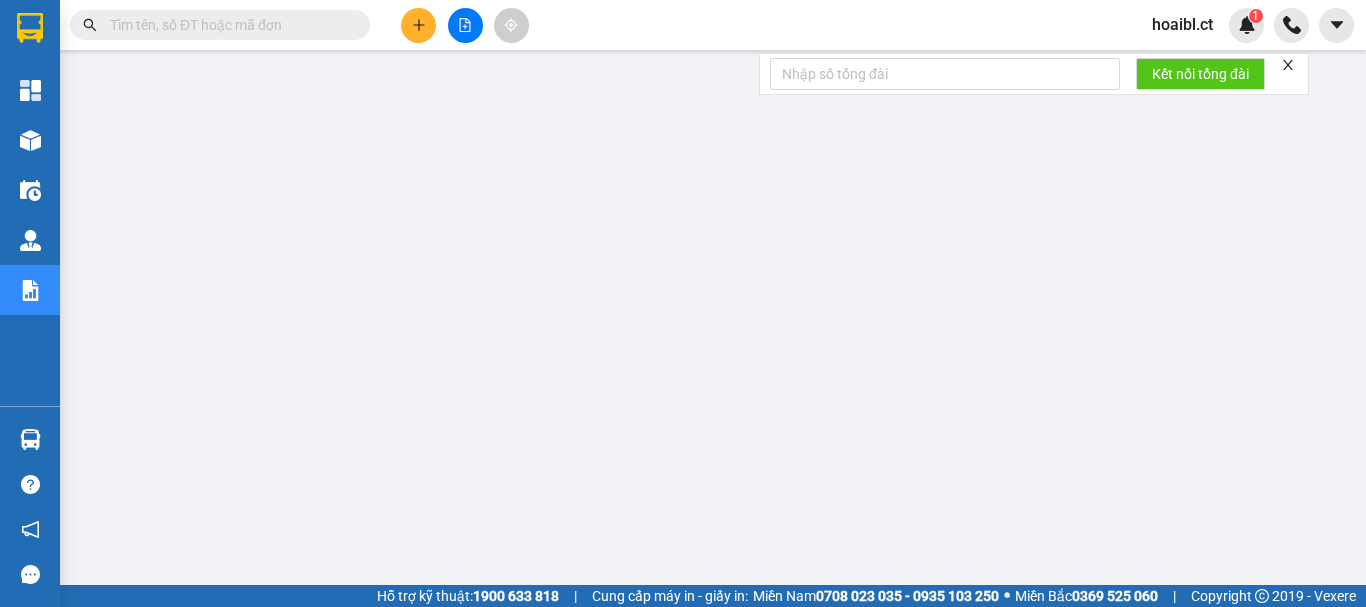 click at bounding box center [418, 25] 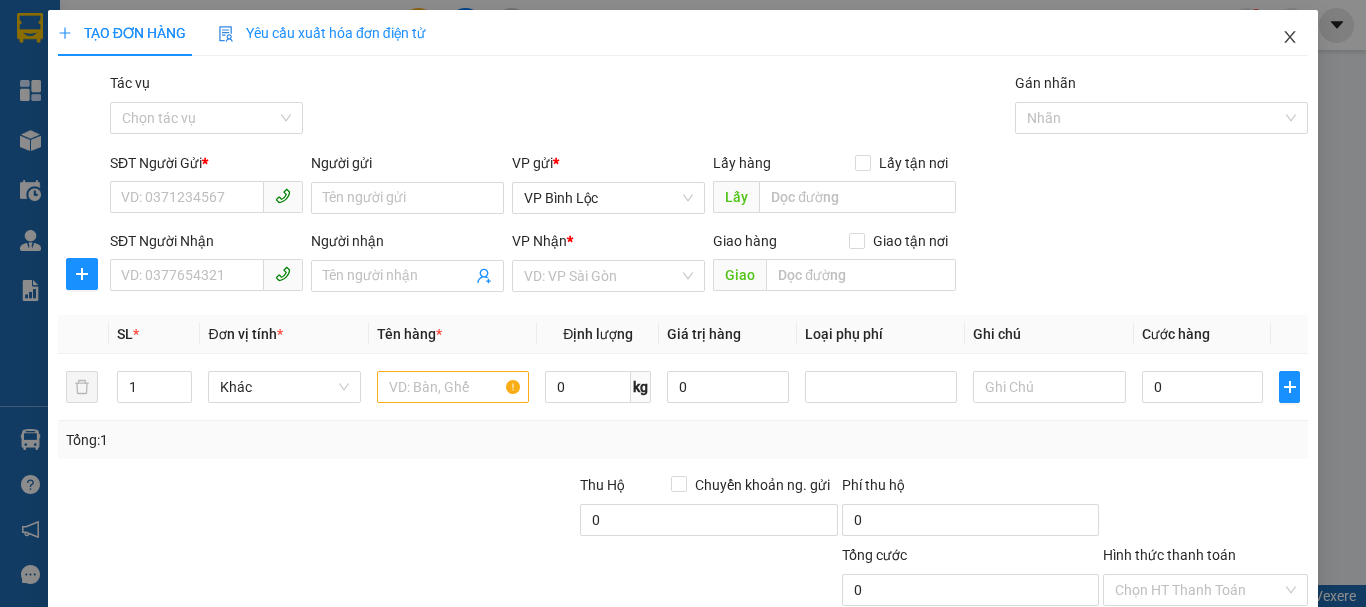 click 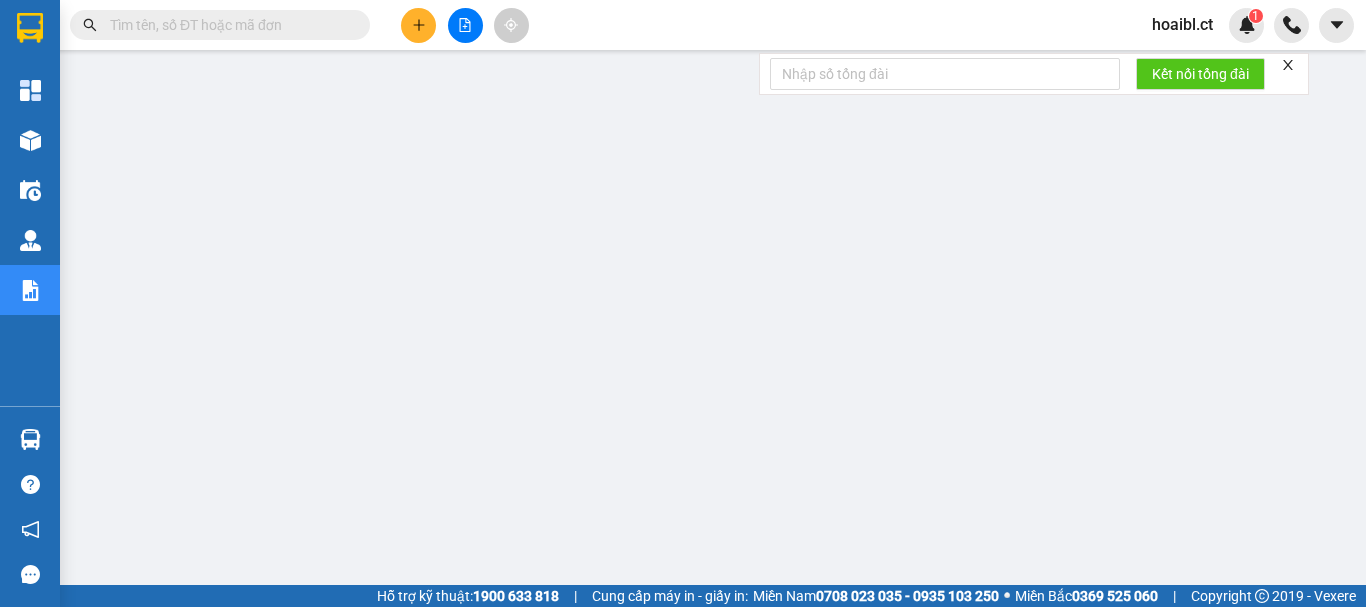 click at bounding box center (228, 25) 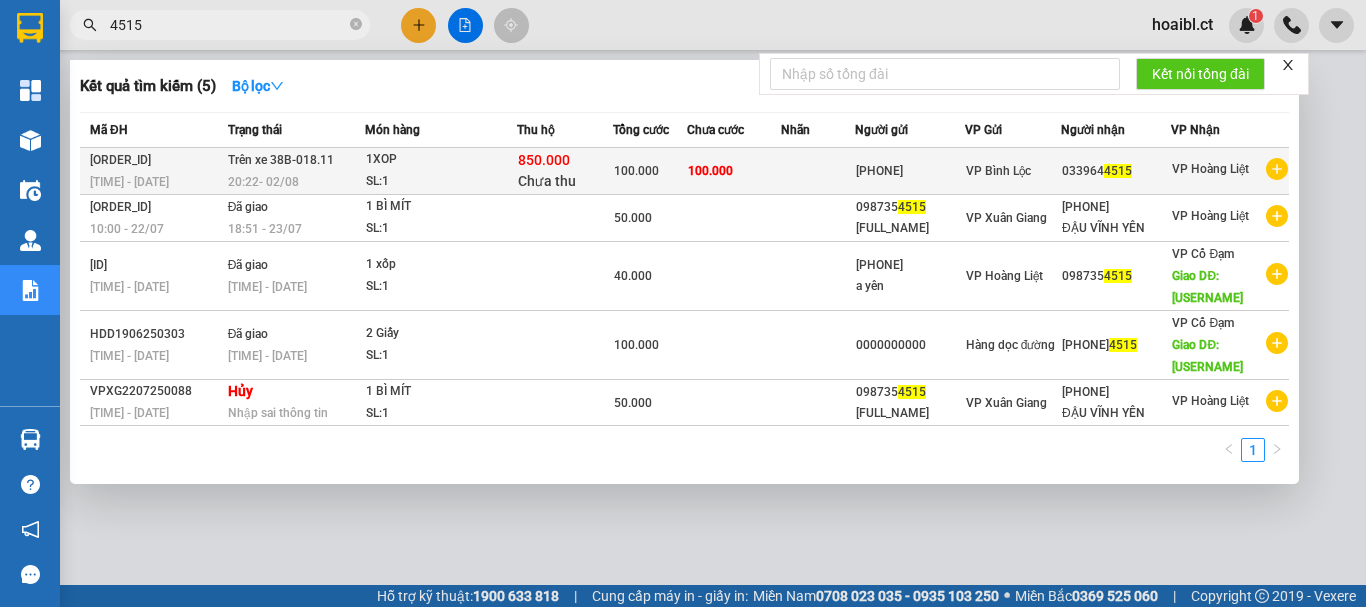 click on "SL:  1" at bounding box center (441, 182) 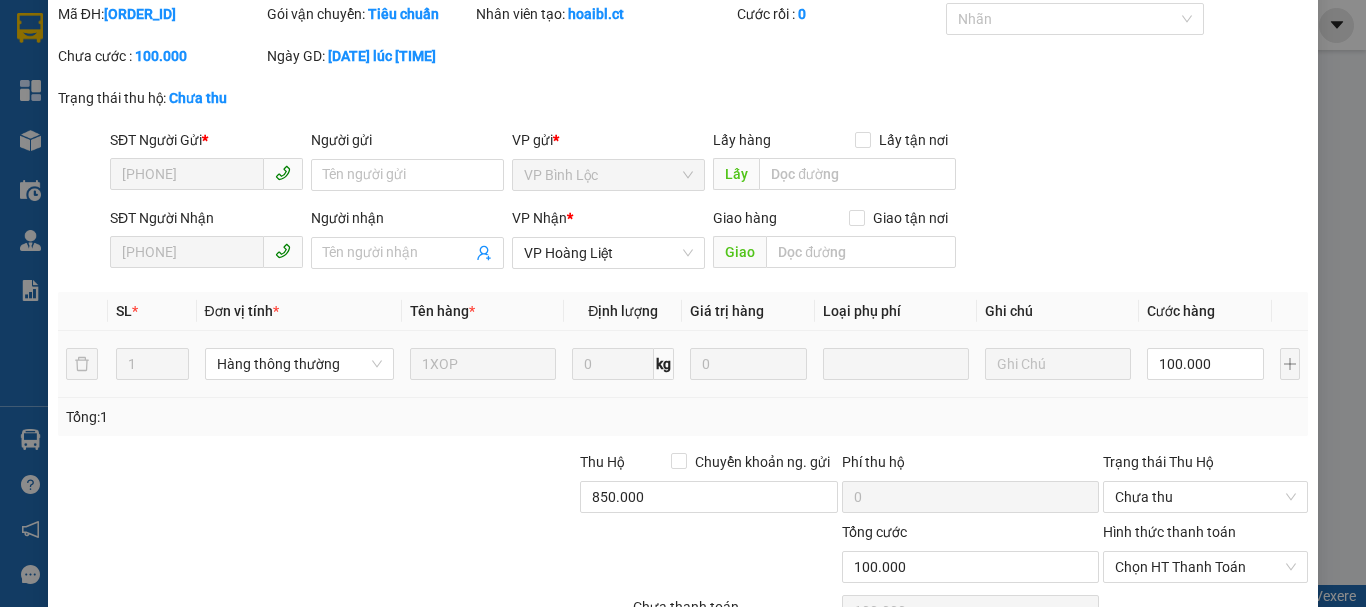 scroll, scrollTop: 200, scrollLeft: 0, axis: vertical 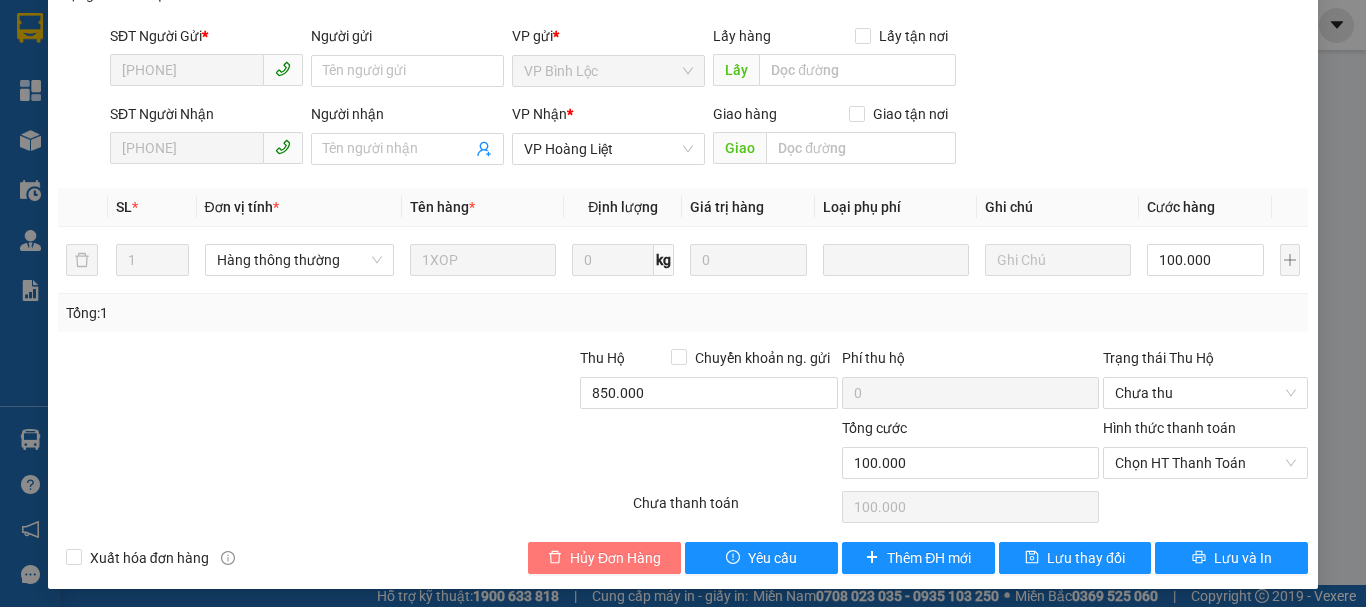click on "Hủy Đơn Hàng" at bounding box center [615, 558] 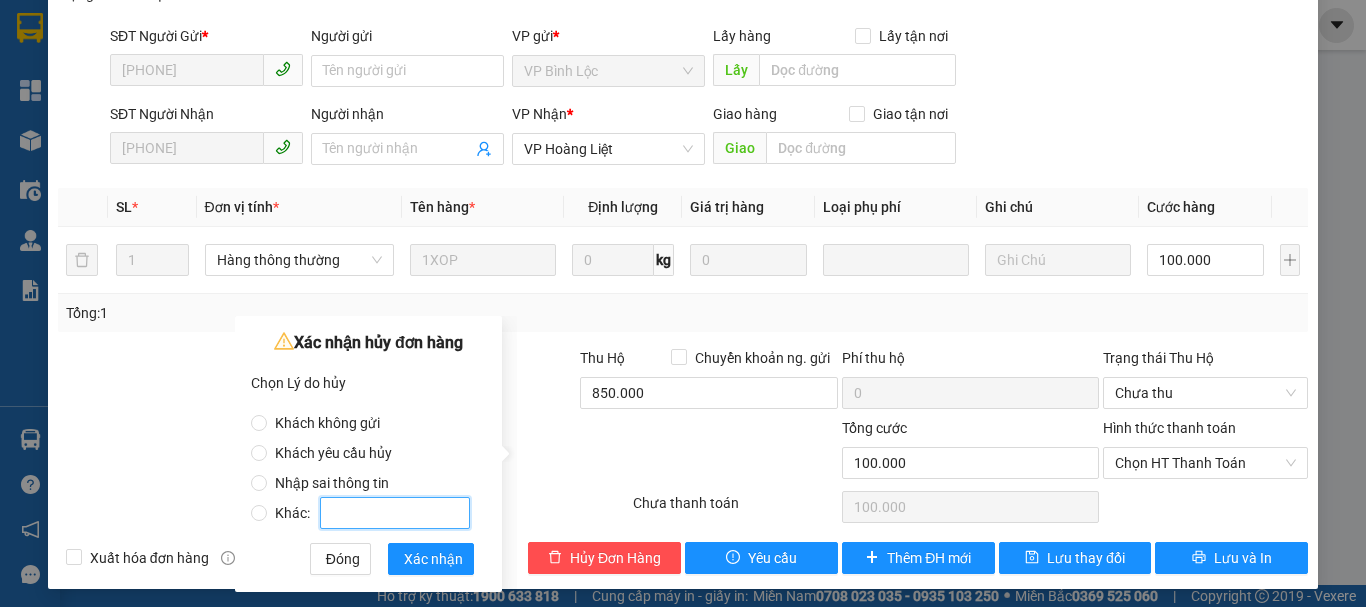 click on "Khác:" at bounding box center (395, 513) 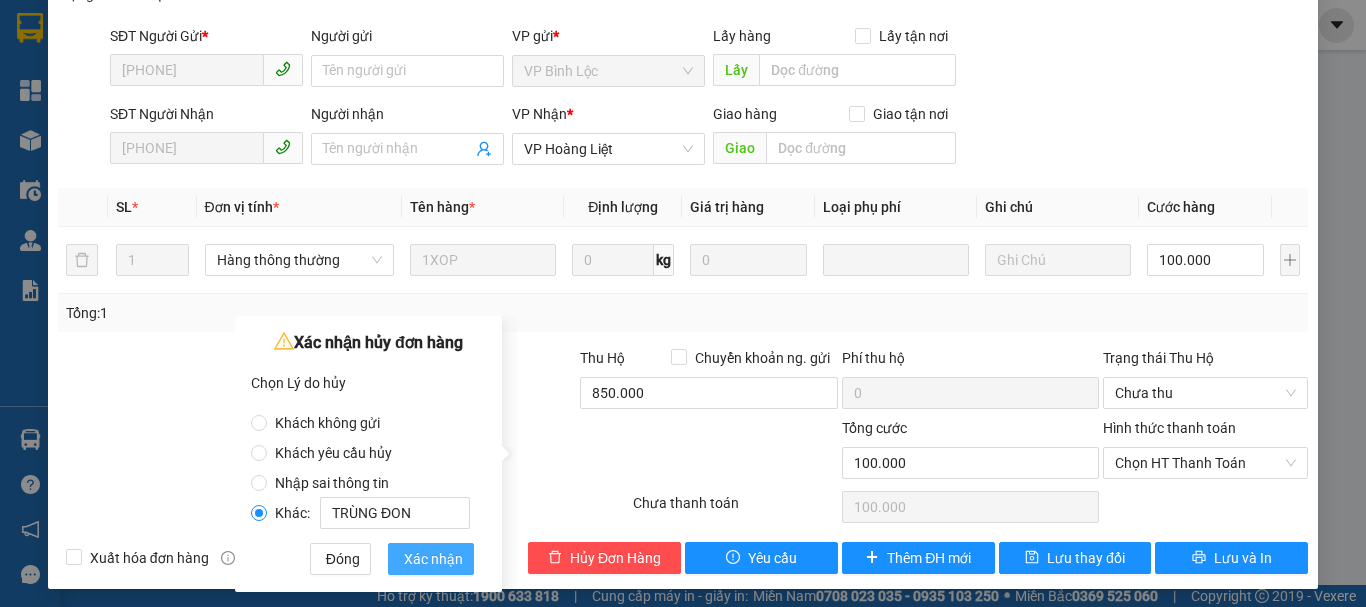 click on "Xác nhận" at bounding box center [433, 559] 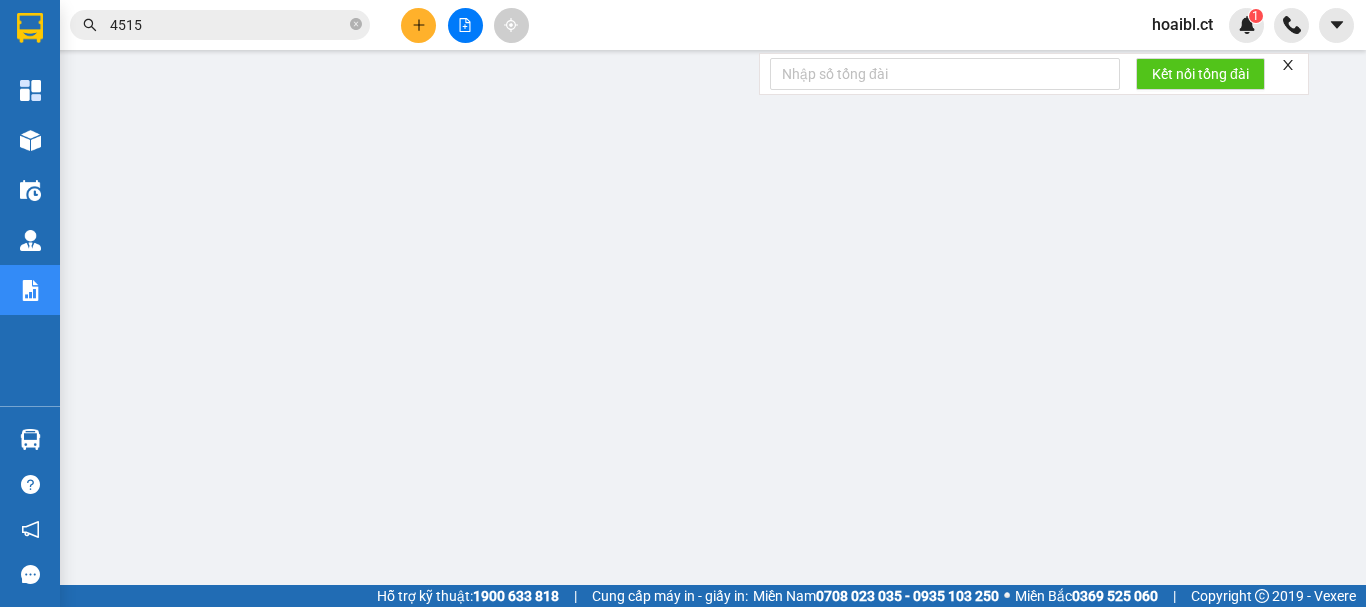 click on "4515" at bounding box center (228, 25) 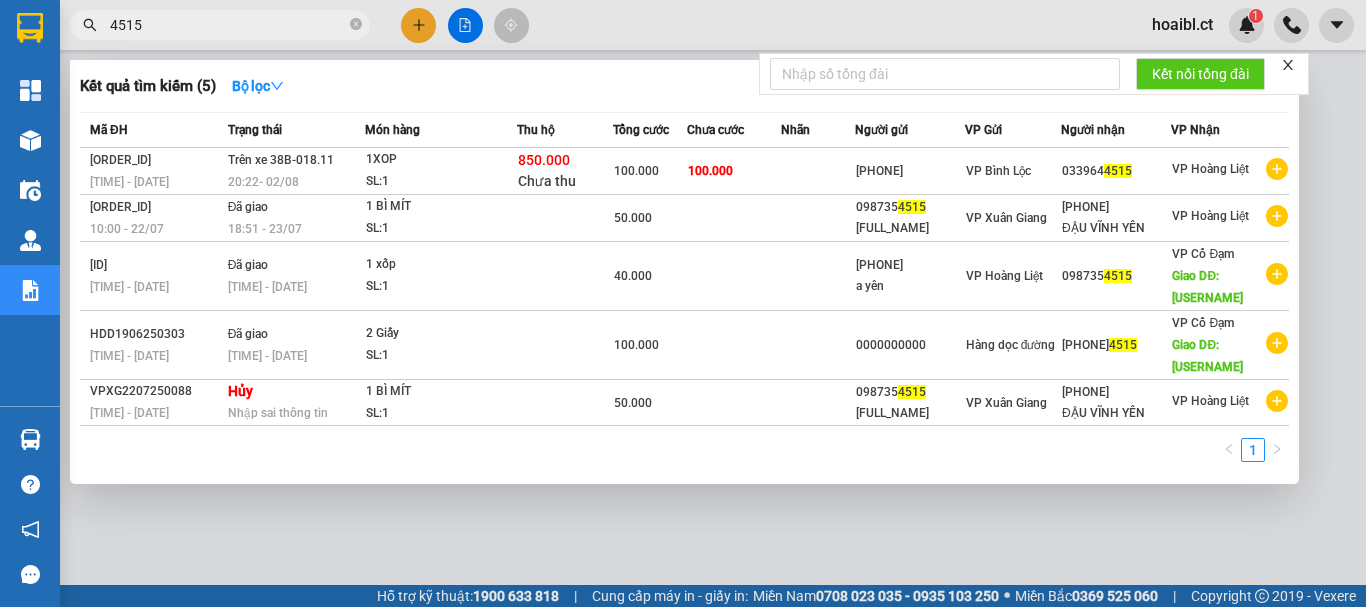 click on "4515" at bounding box center [228, 25] 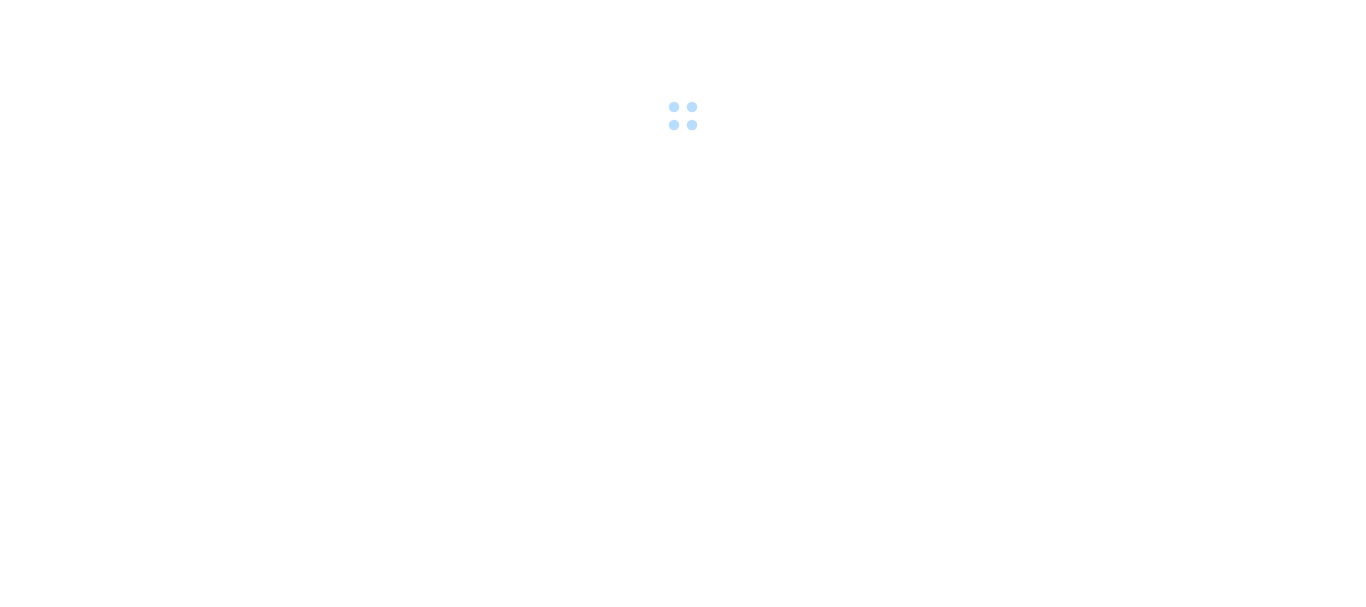 scroll, scrollTop: 0, scrollLeft: 0, axis: both 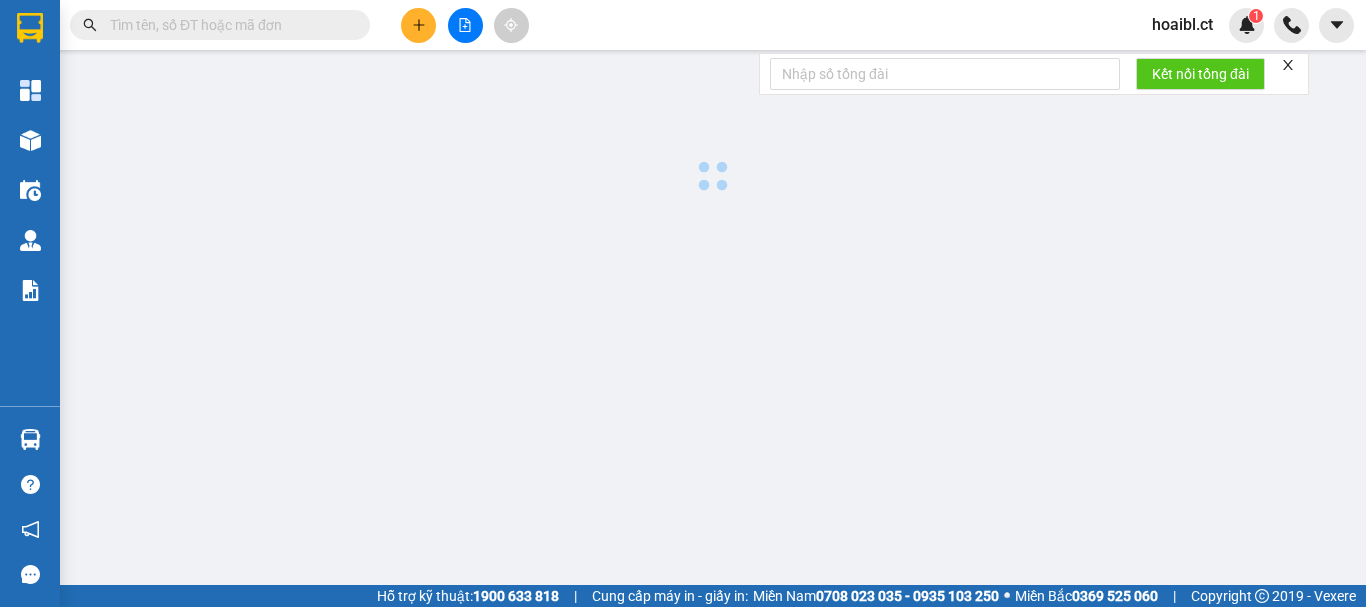 click at bounding box center [228, 25] 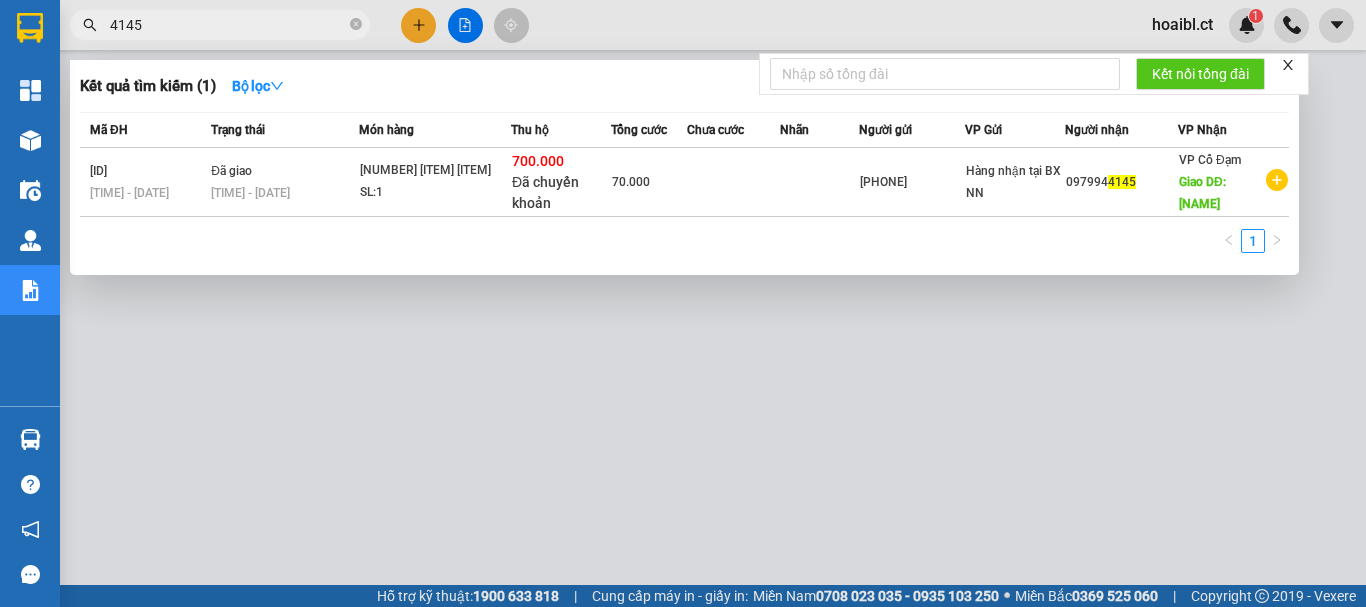 type on "4145" 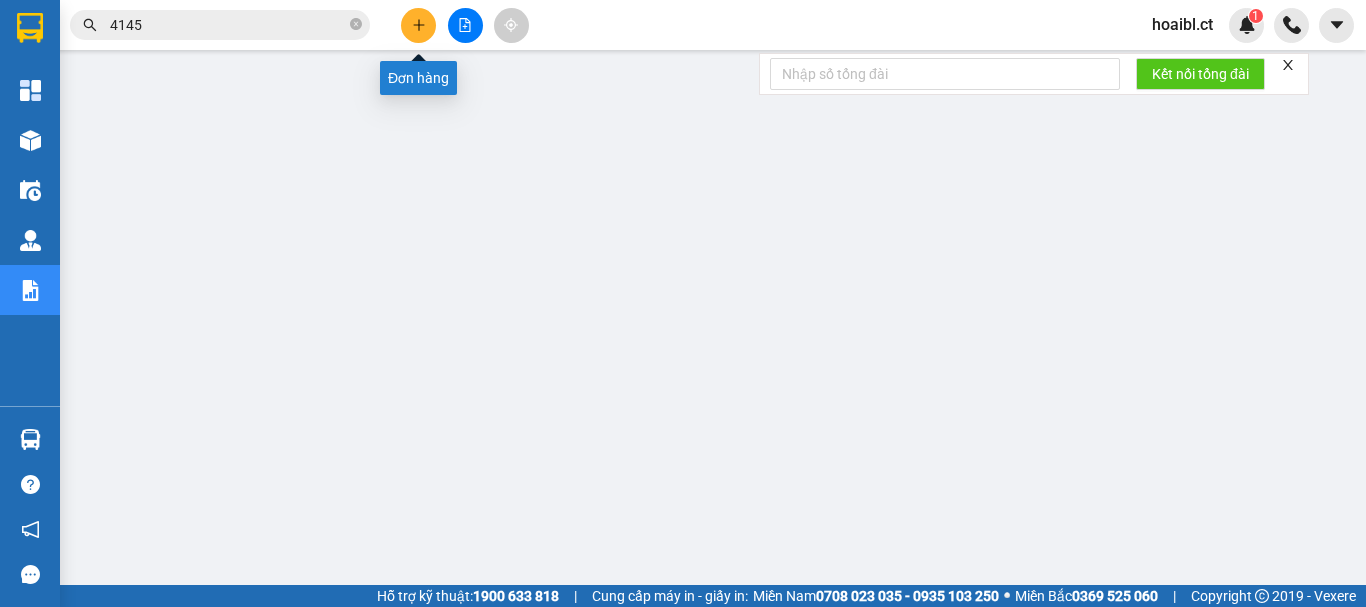 click 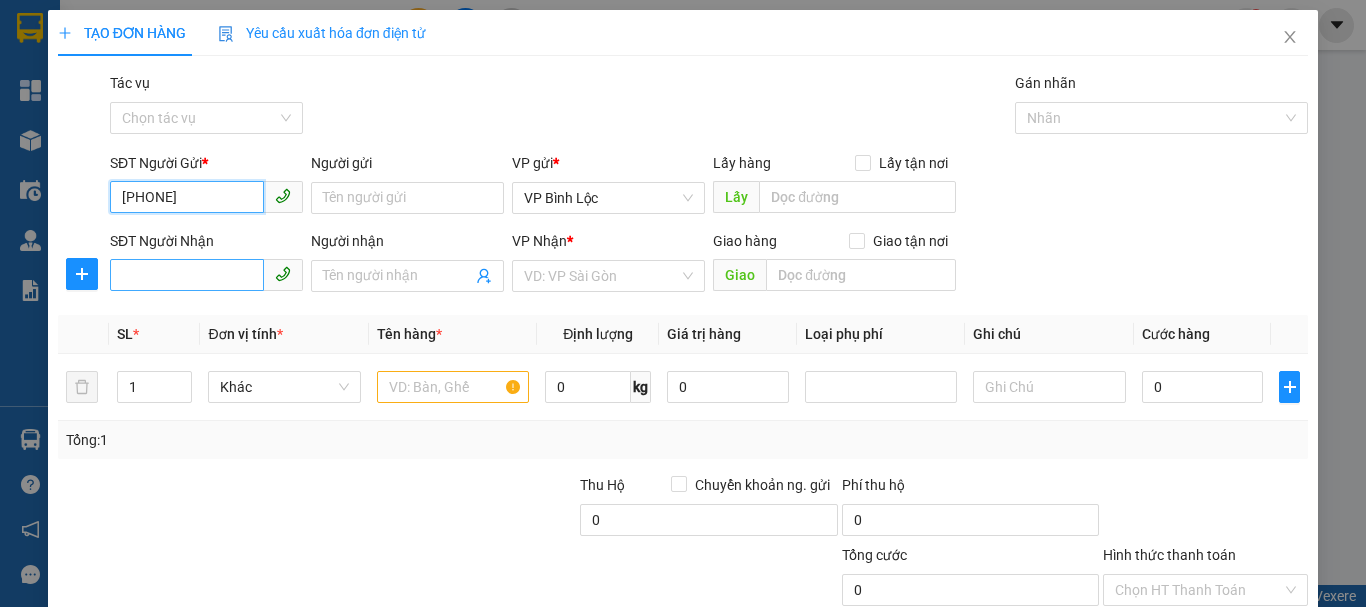 type on "[PHONE]" 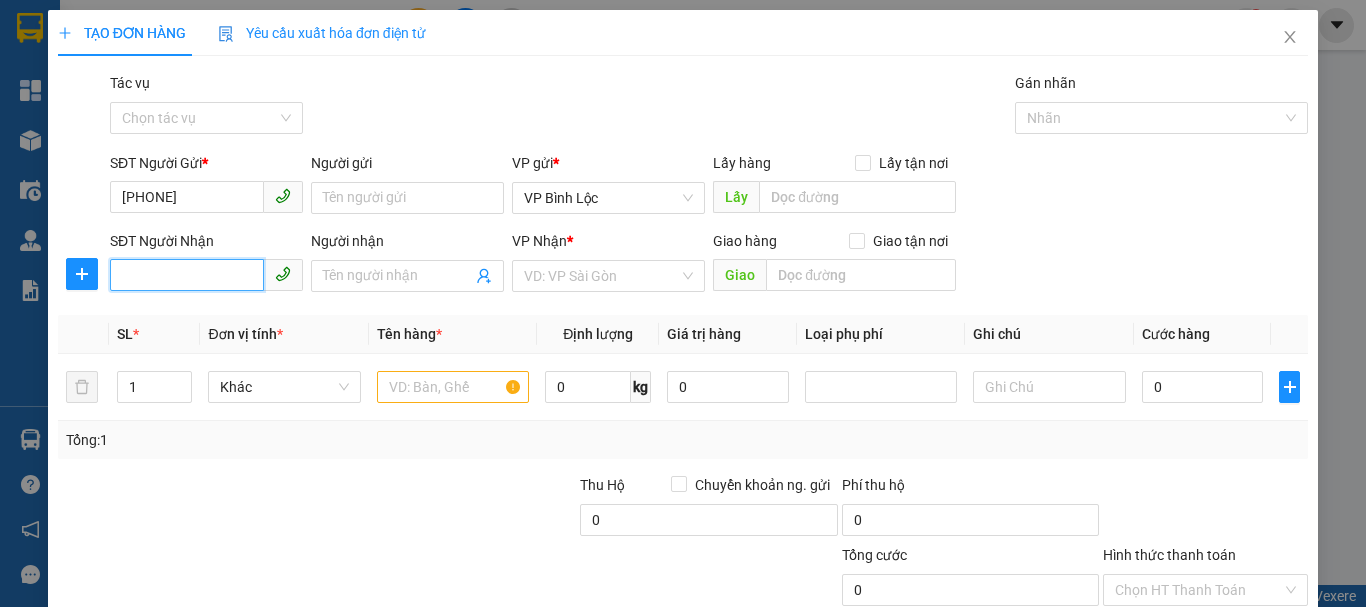 drag, startPoint x: 223, startPoint y: 272, endPoint x: 215, endPoint y: 281, distance: 12.0415945 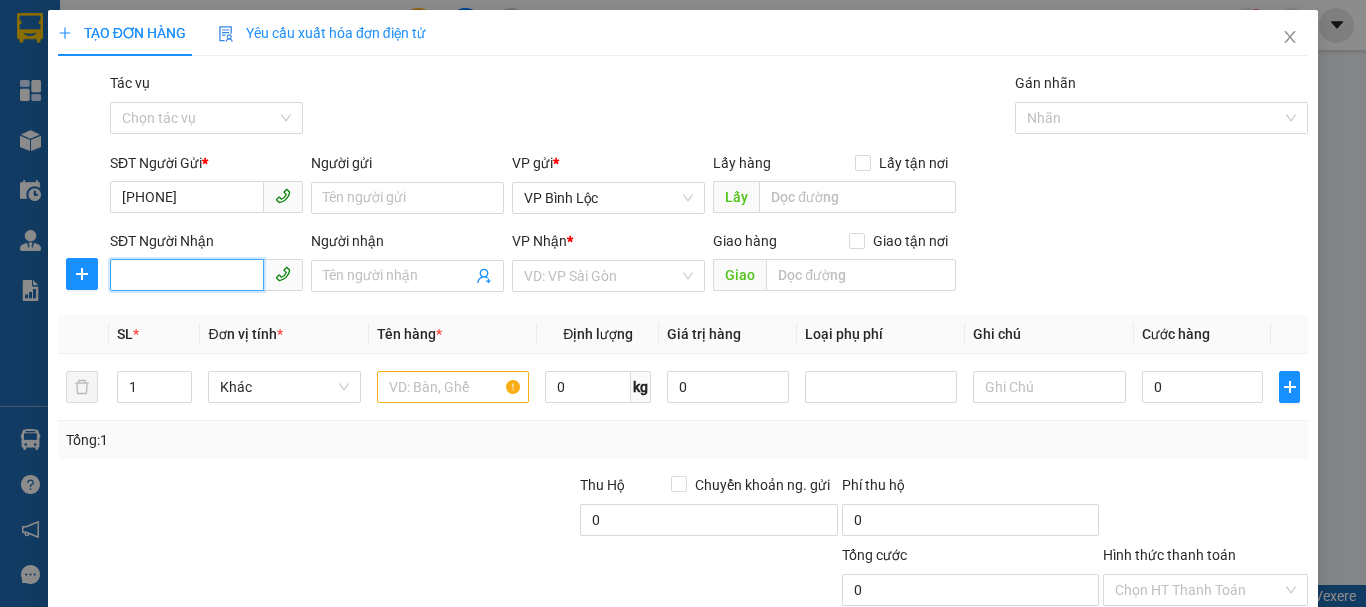 click on "SĐT Người Nhận" at bounding box center [187, 275] 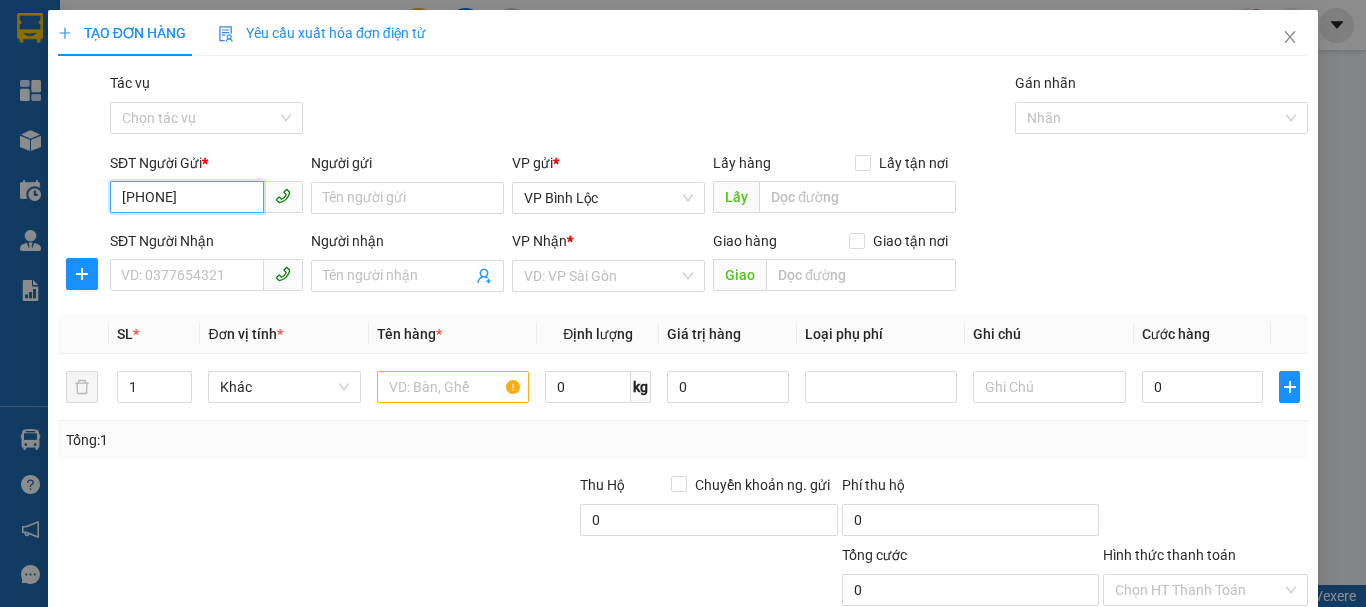click on "[PHONE]" at bounding box center (187, 197) 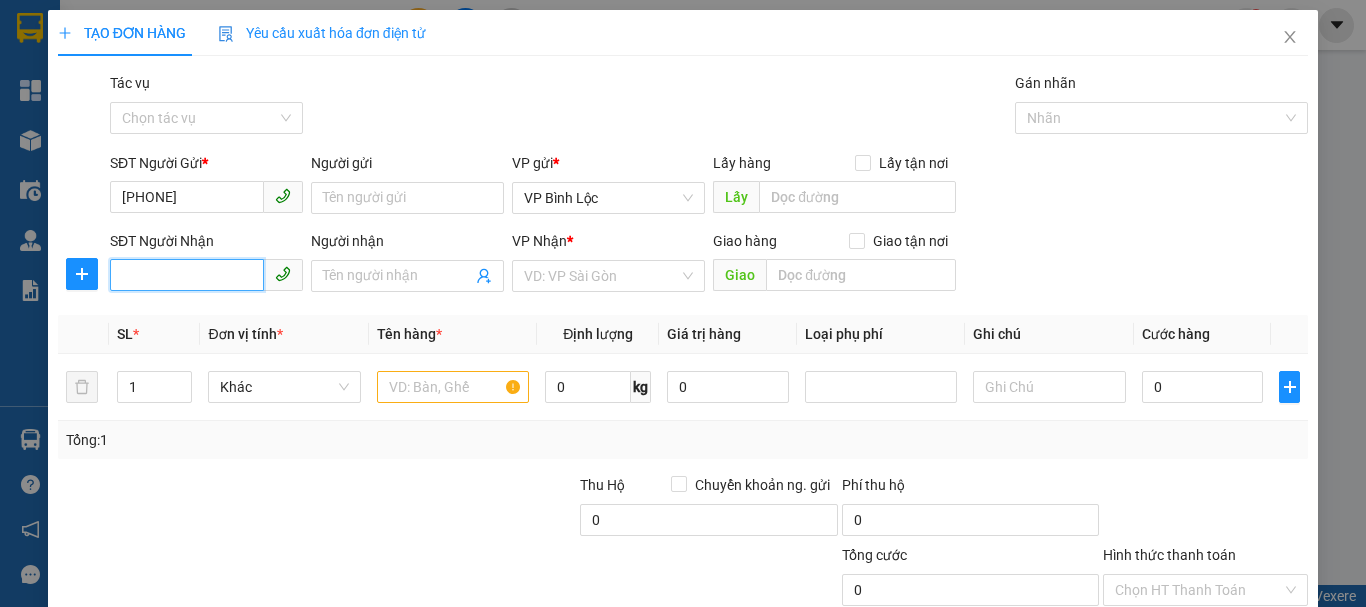 click on "SĐT Người Nhận" at bounding box center [187, 275] 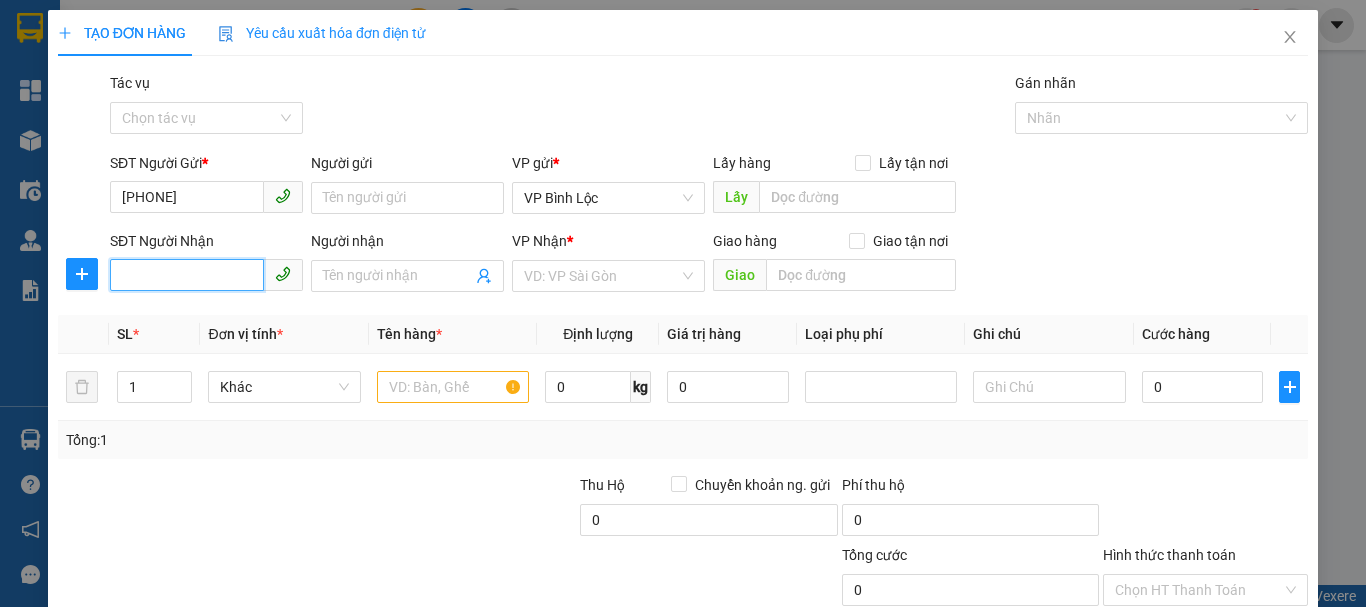 paste on "[PHONE]" 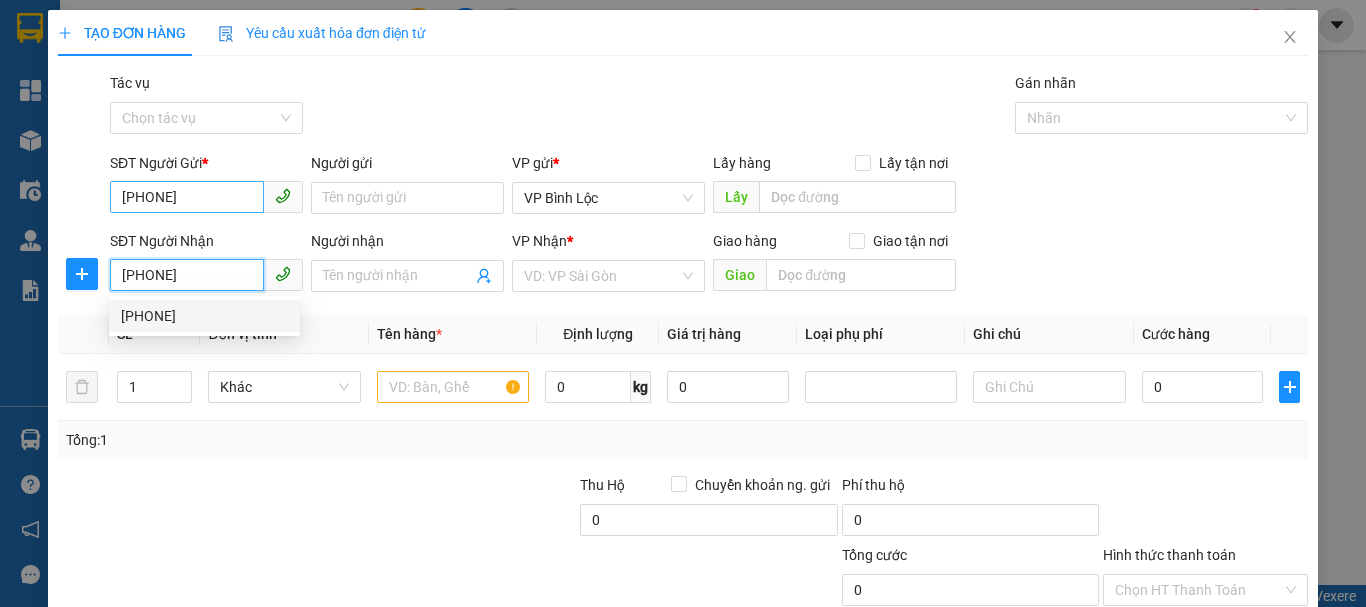 type on "[PHONE]" 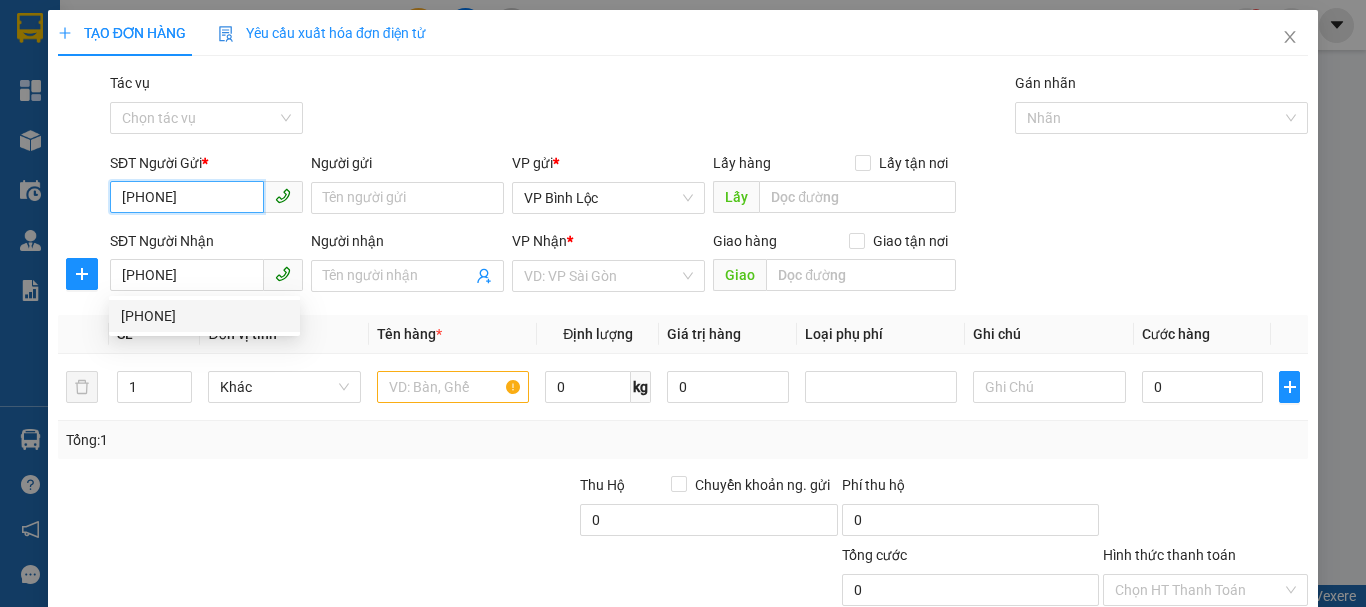click on "[PHONE]" at bounding box center (187, 197) 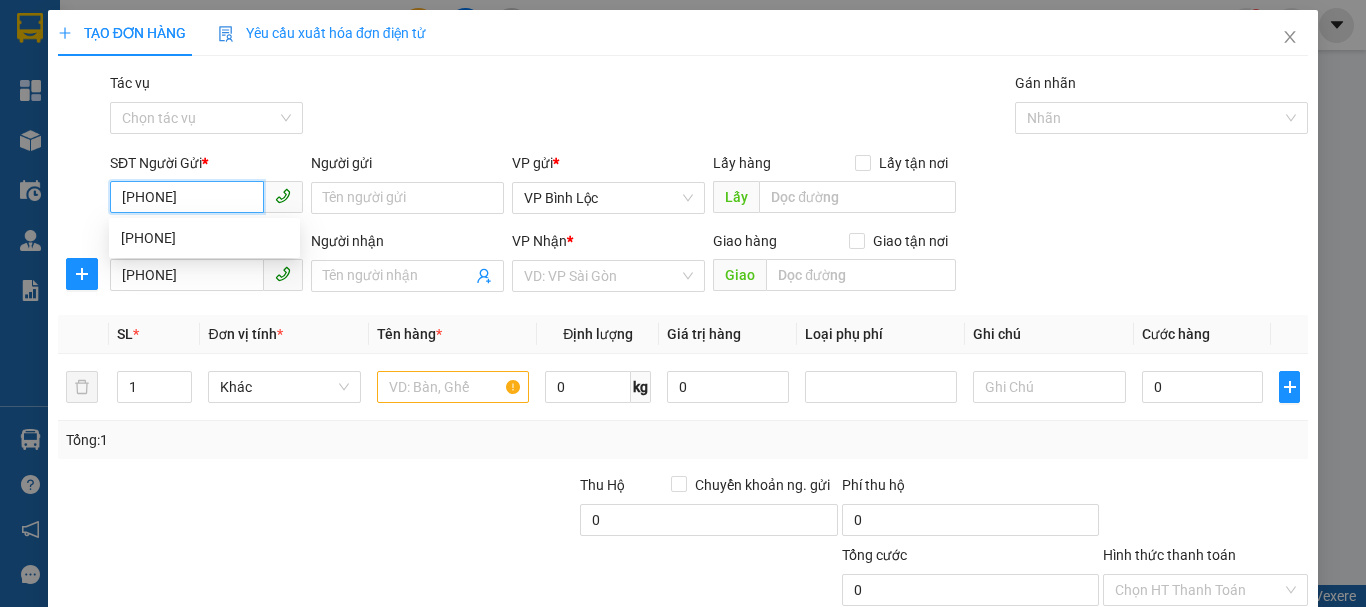 type on "[PHONE]" 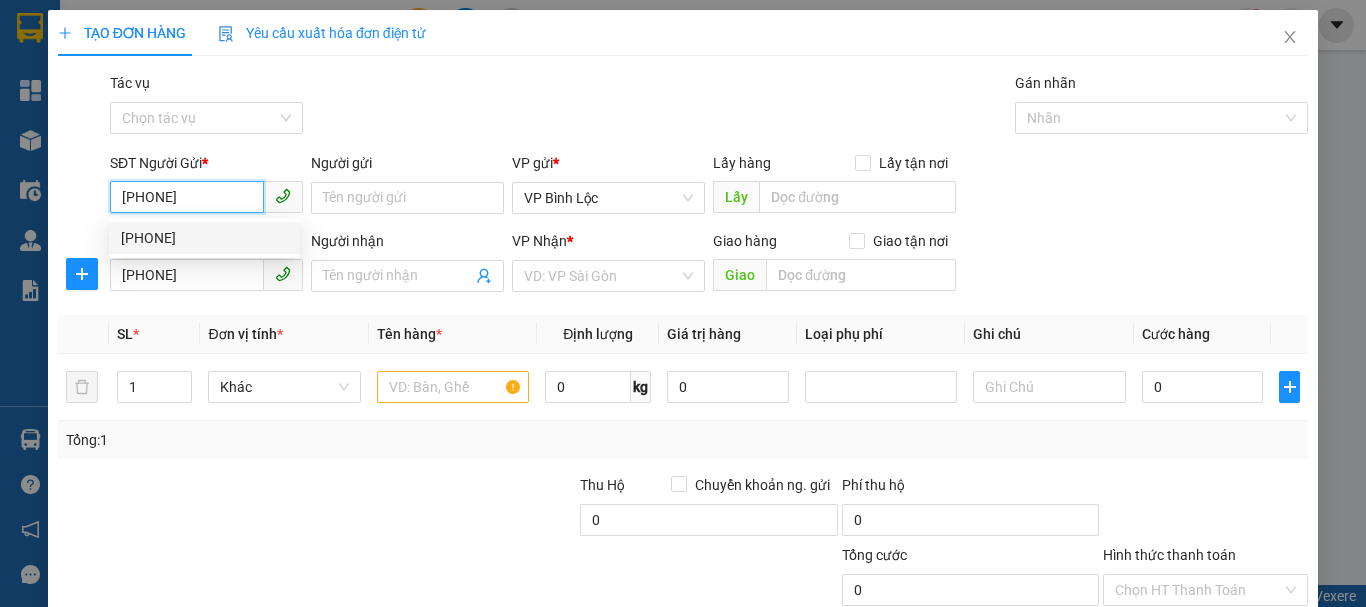 click on "[PHONE]" at bounding box center (204, 238) 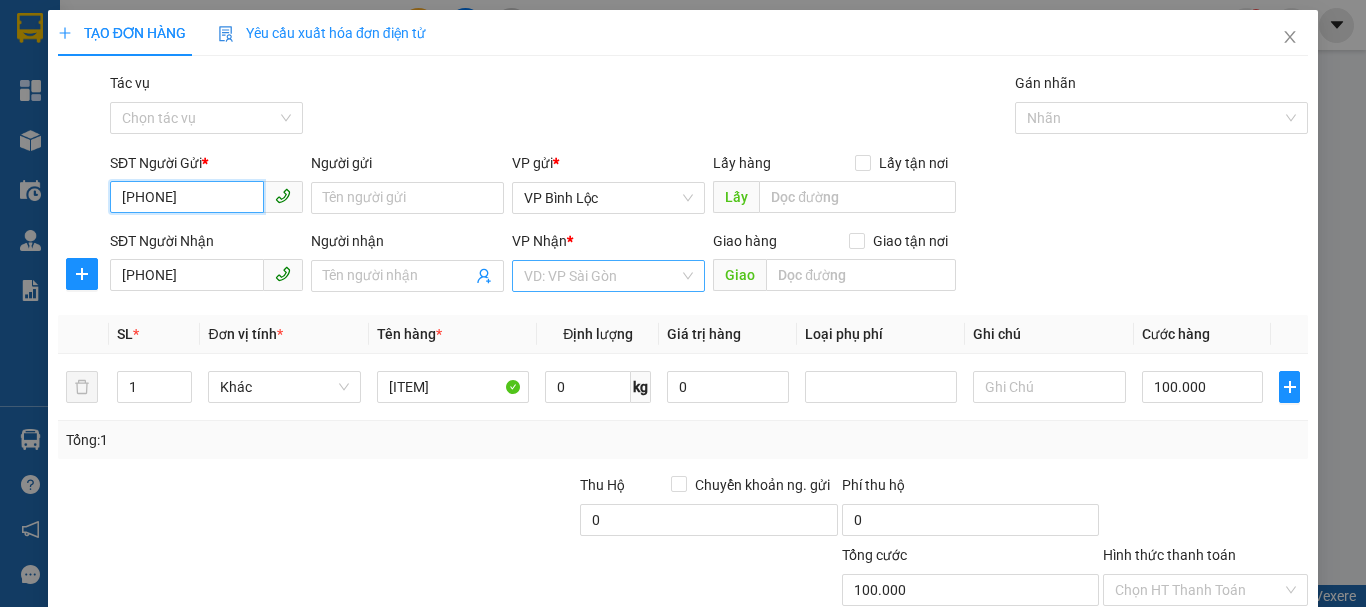 type on "[PHONE]" 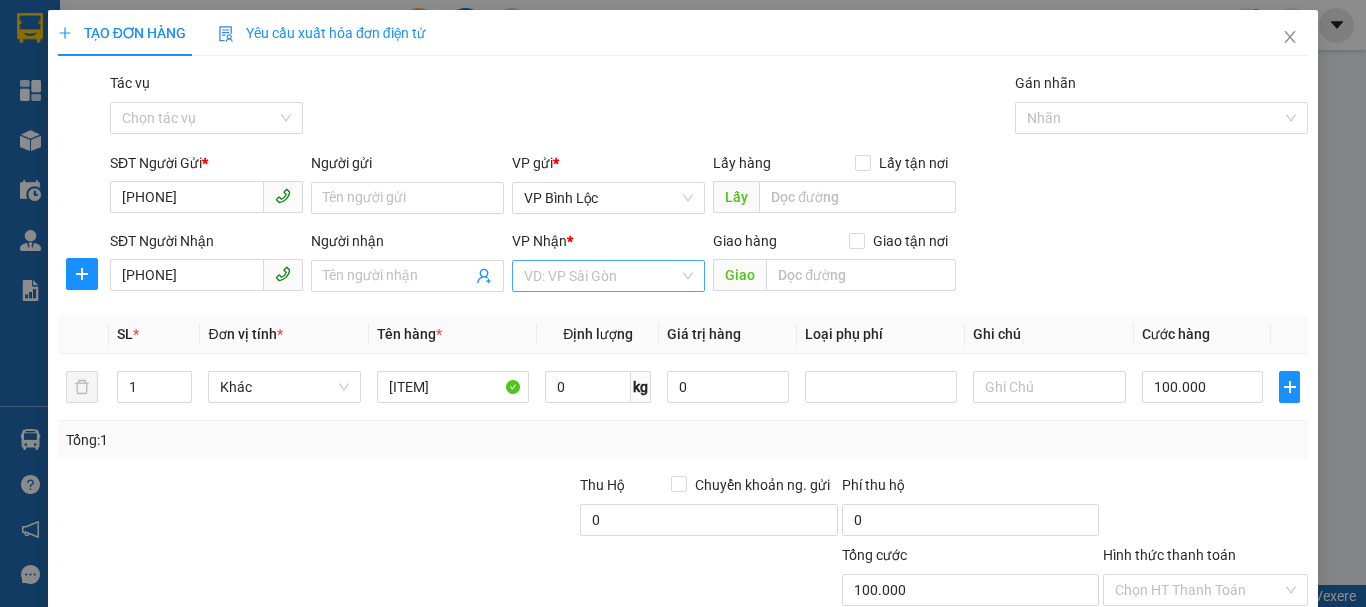 click at bounding box center [601, 276] 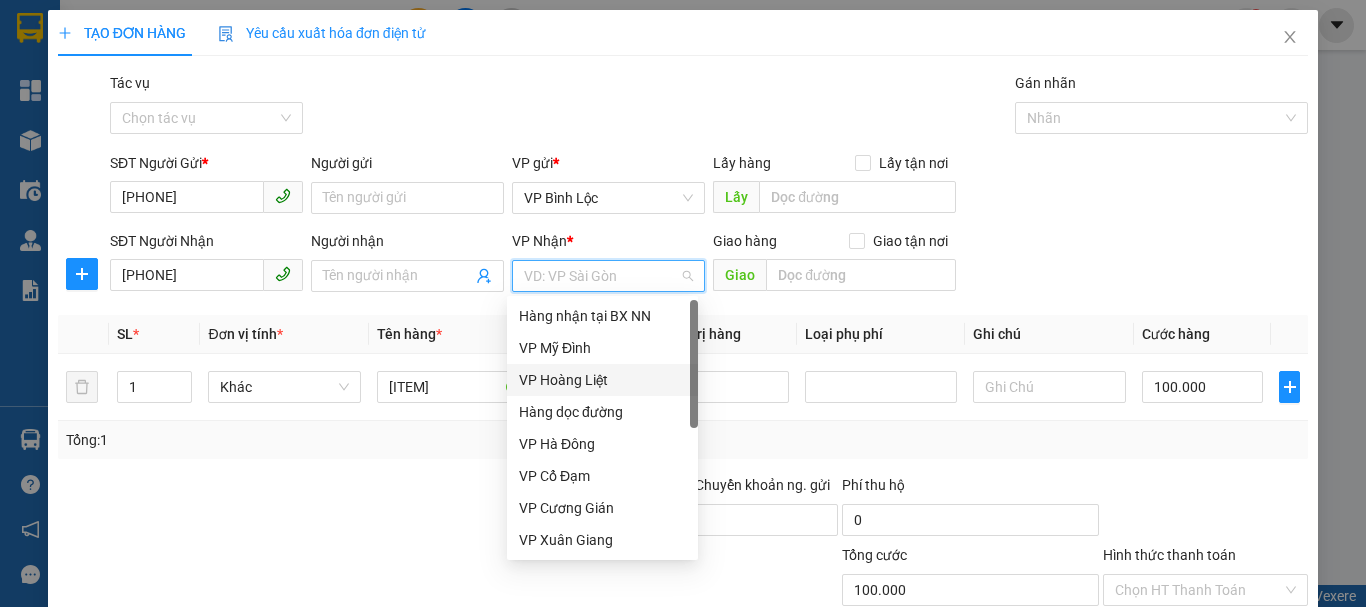 click on "VP Hoàng Liệt" at bounding box center [602, 380] 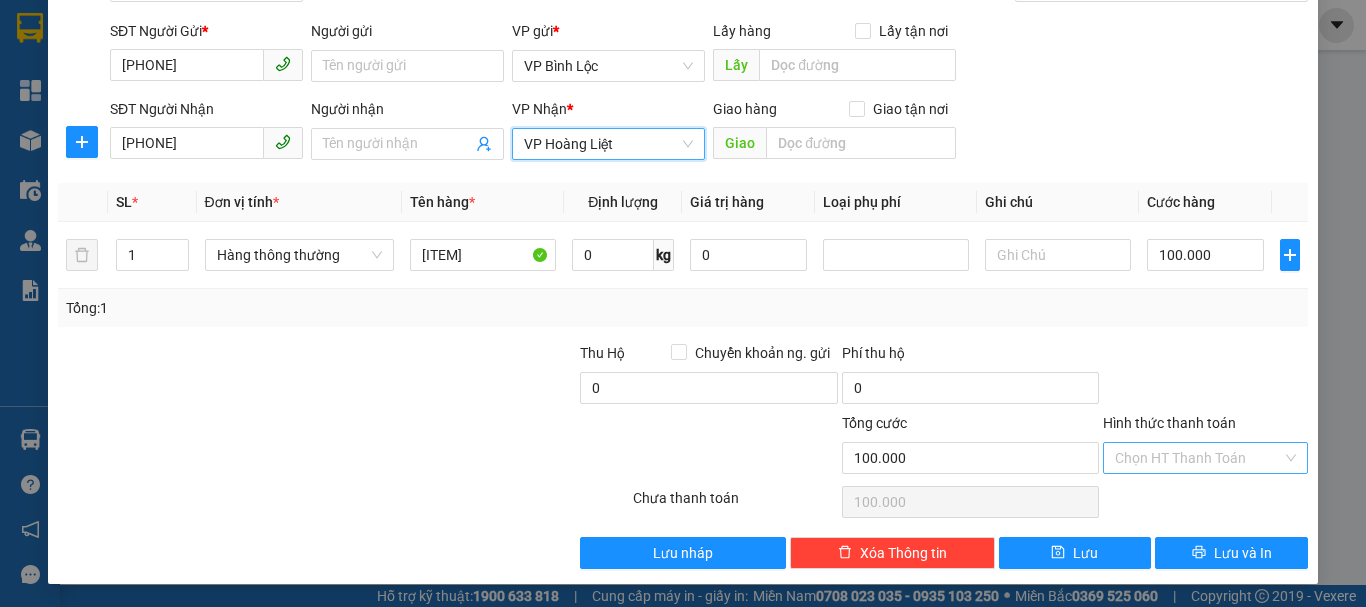 scroll, scrollTop: 133, scrollLeft: 0, axis: vertical 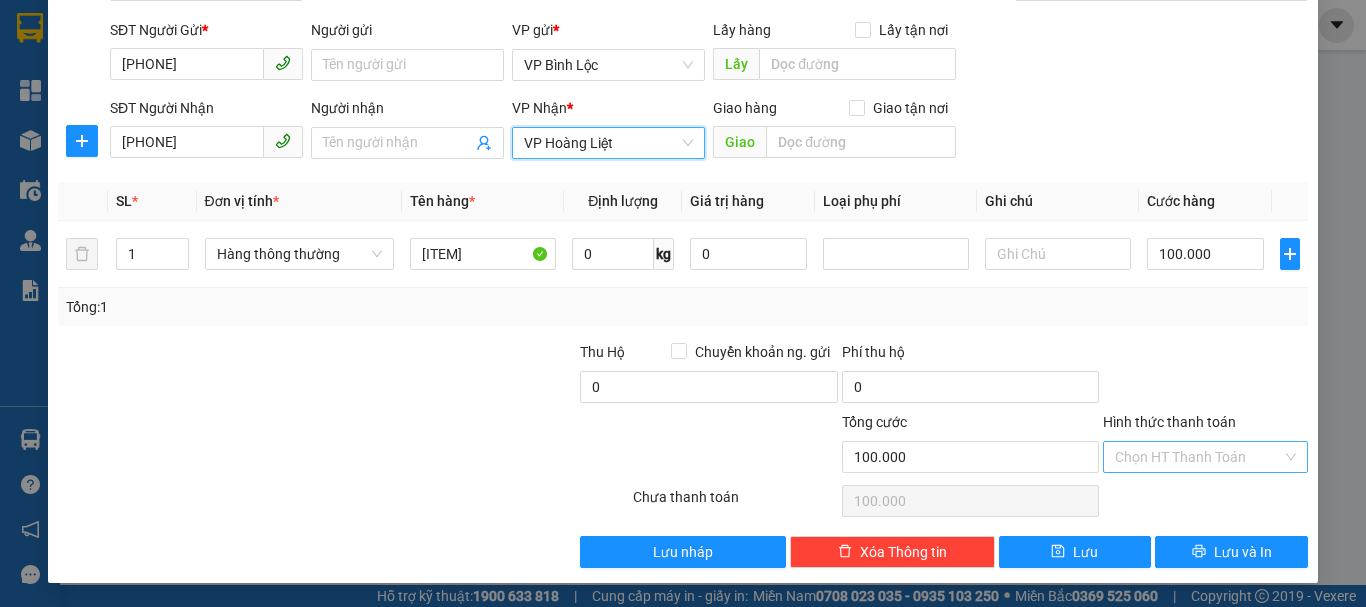 click on "Hình thức thanh toán" at bounding box center (1198, 457) 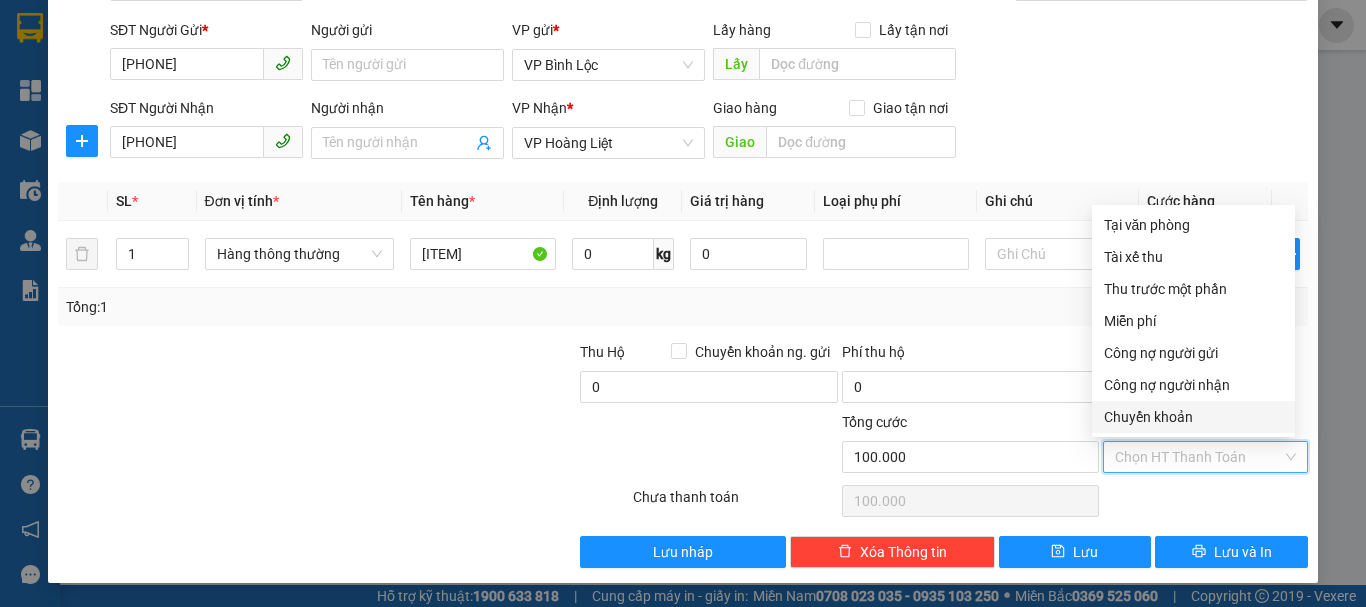 click on "Chuyển khoản" at bounding box center [1193, 417] 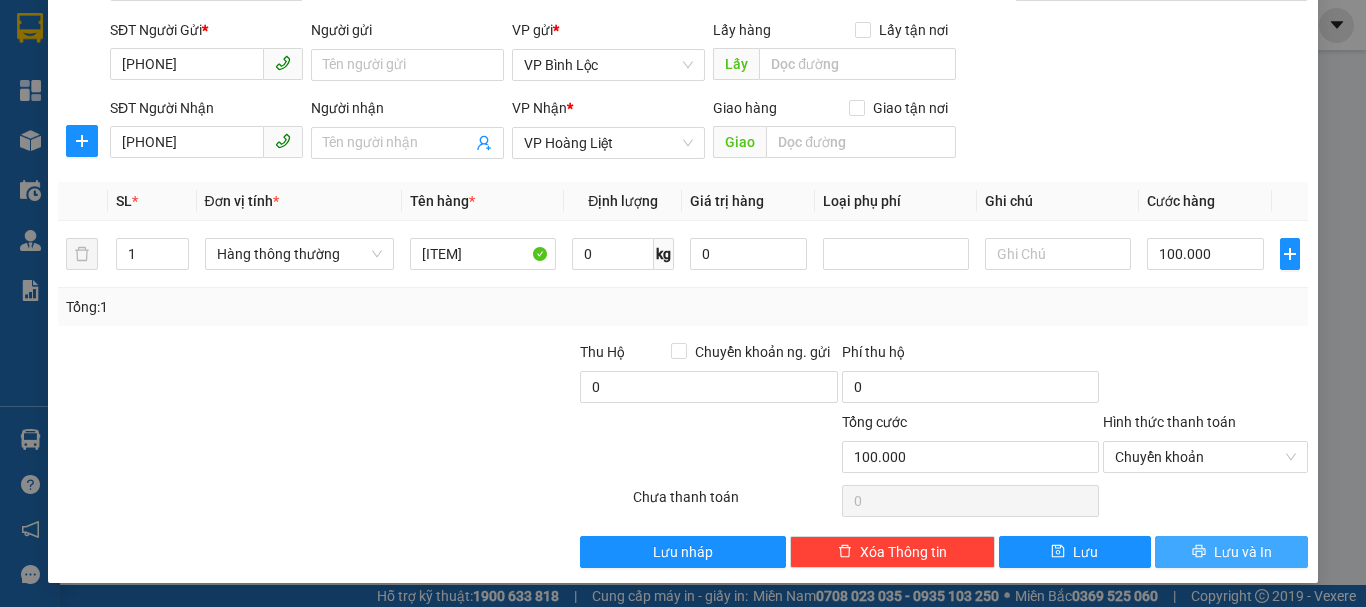 click on "Lưu và In" at bounding box center [1231, 552] 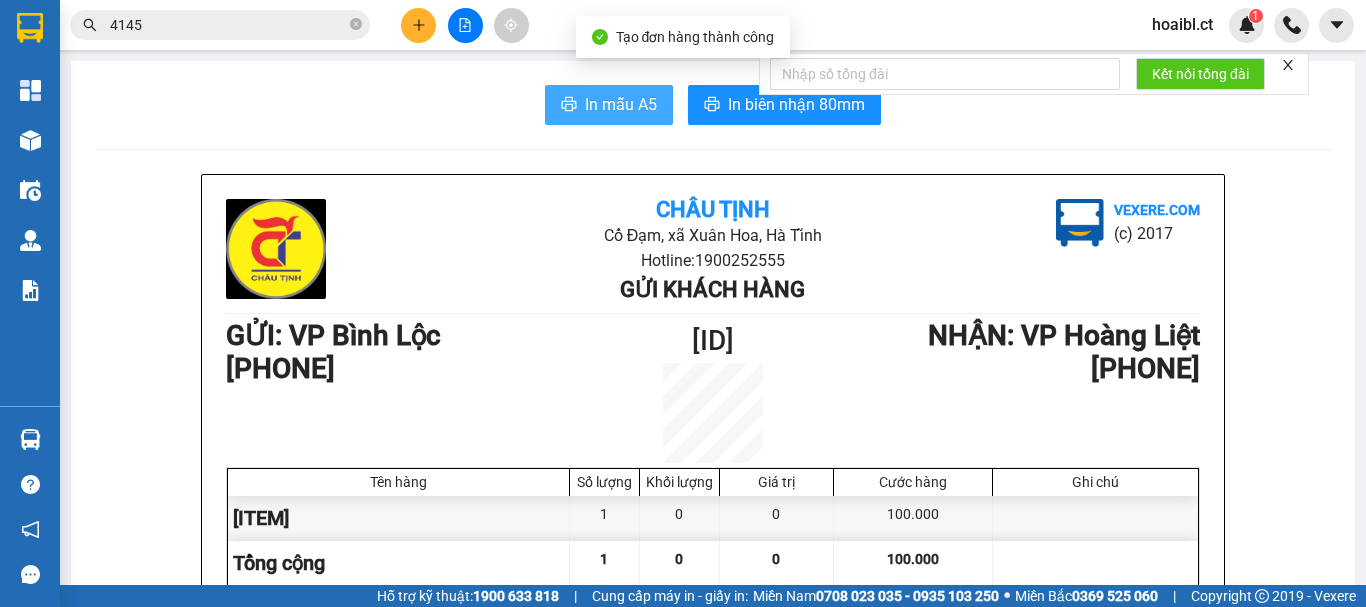 click on "In mẫu A5" at bounding box center [621, 104] 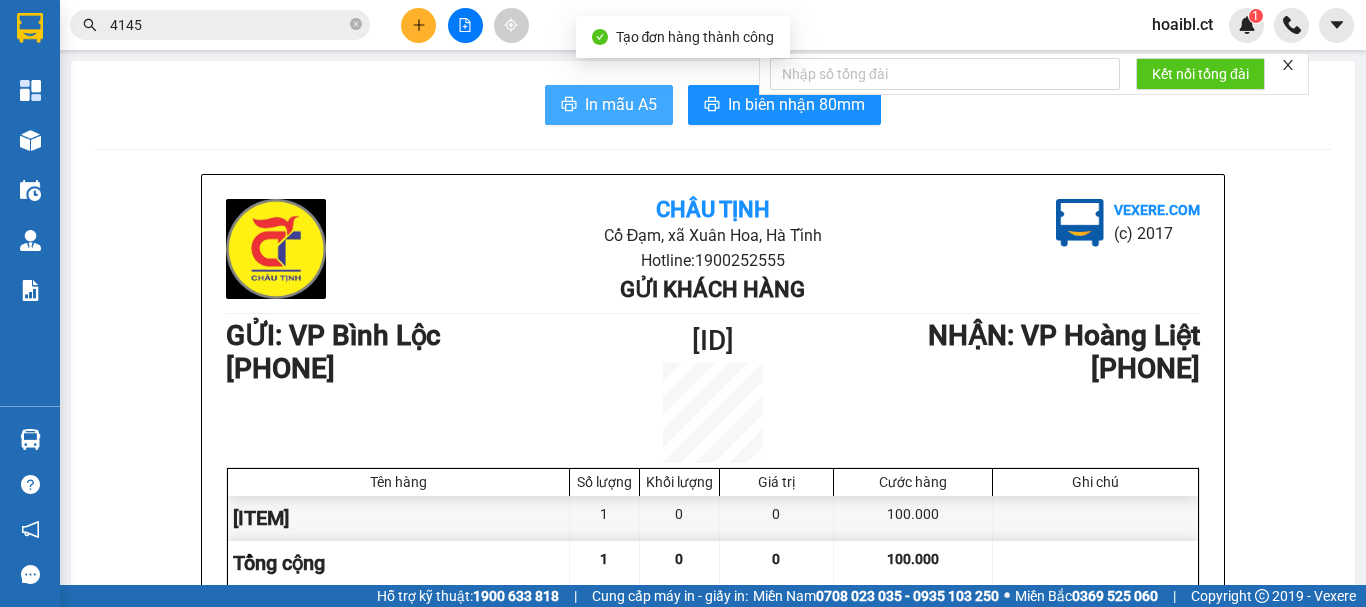 scroll, scrollTop: 0, scrollLeft: 0, axis: both 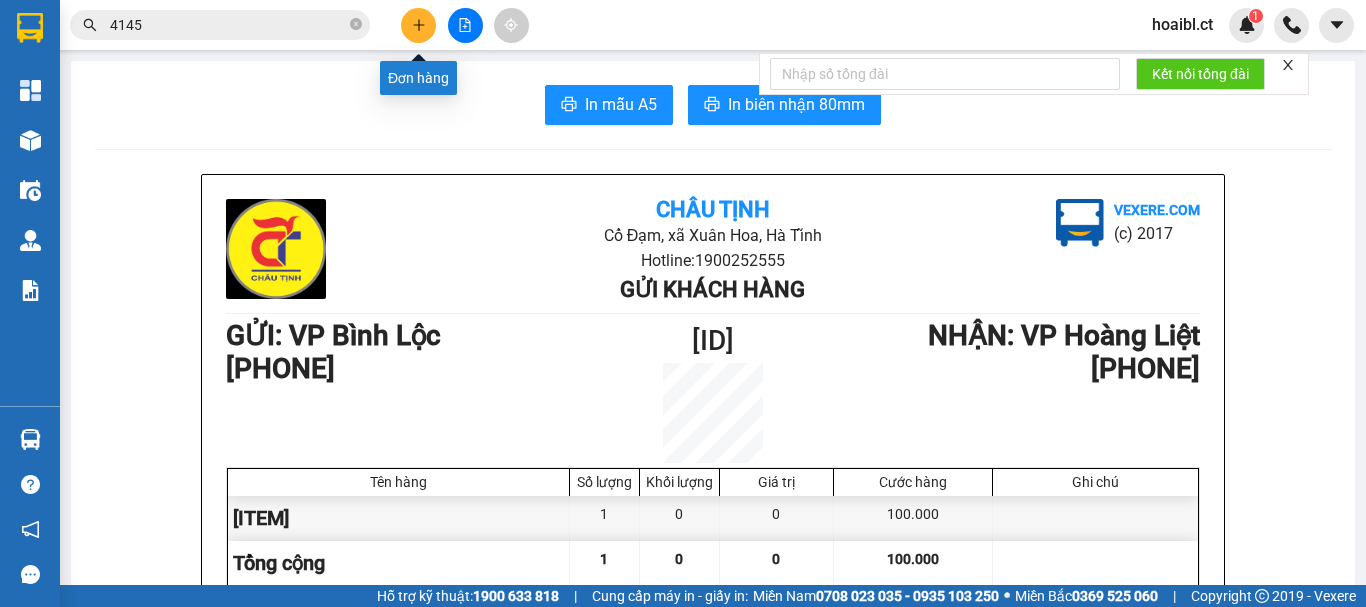 click 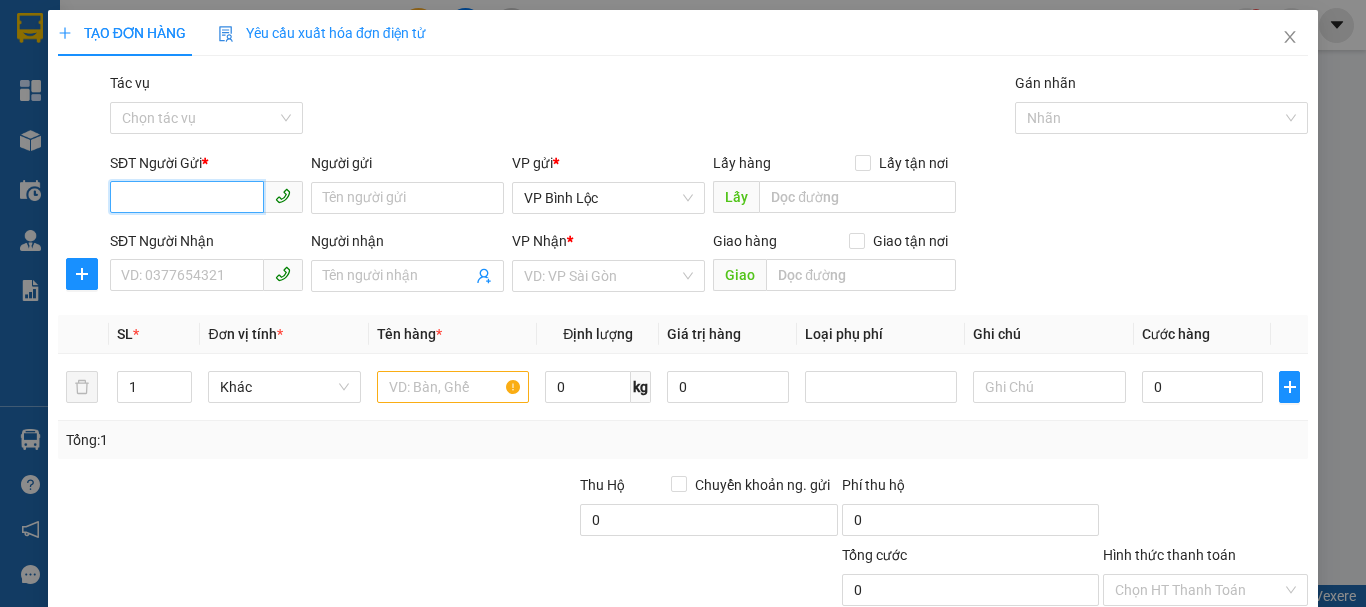 click on "SĐT Người Gửi  *" at bounding box center (187, 197) 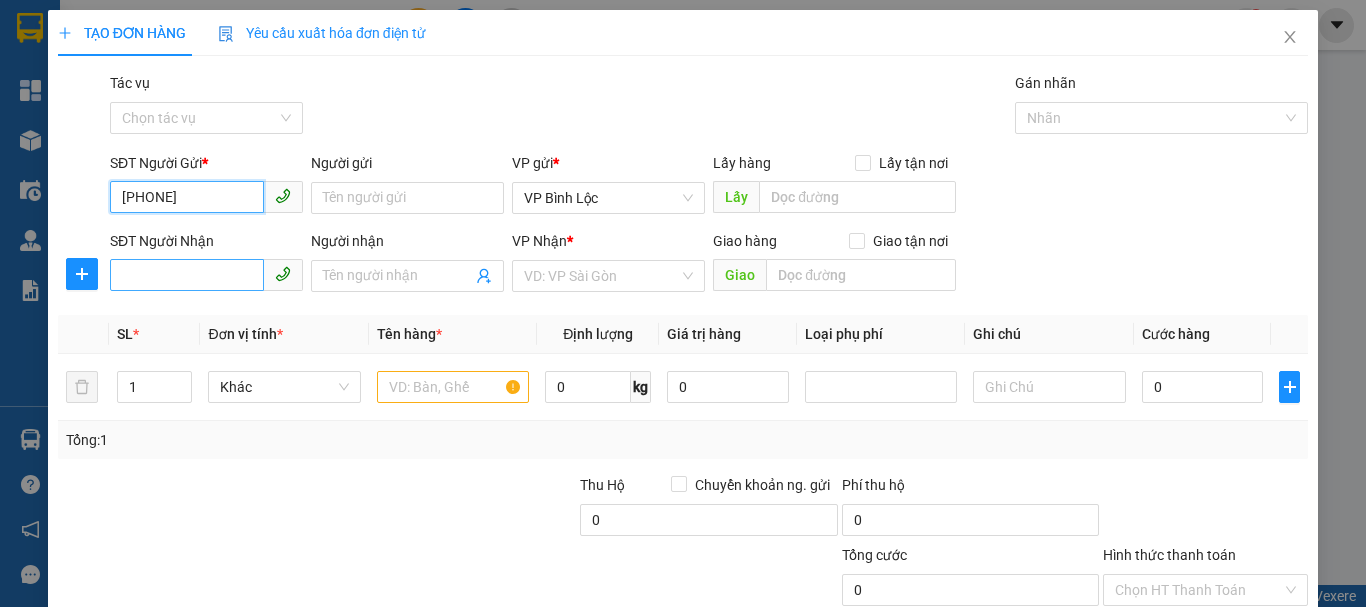 drag, startPoint x: 174, startPoint y: 291, endPoint x: 172, endPoint y: 277, distance: 14.142136 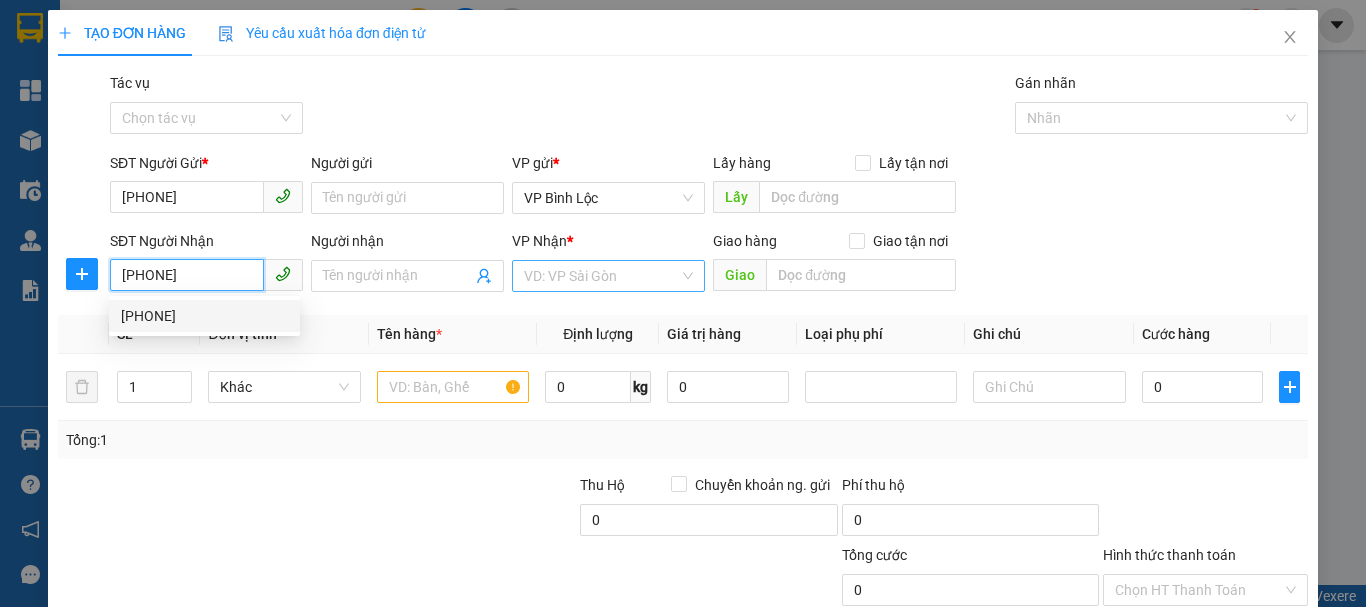 type on "0327566748" 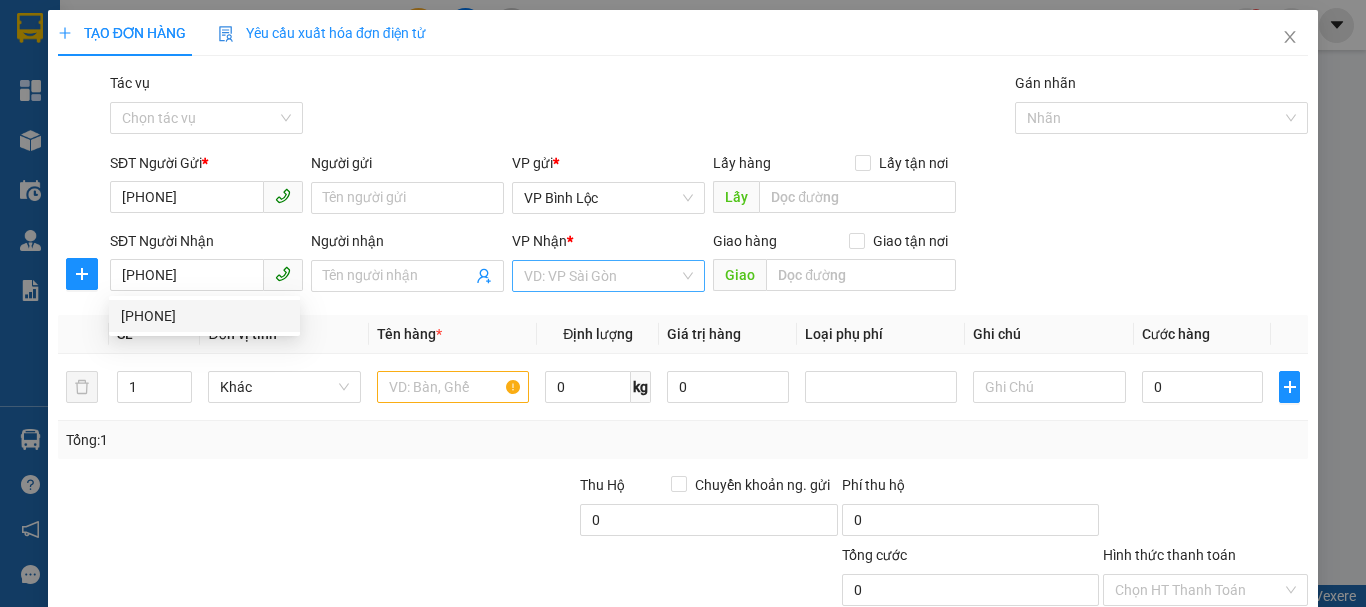click at bounding box center [601, 276] 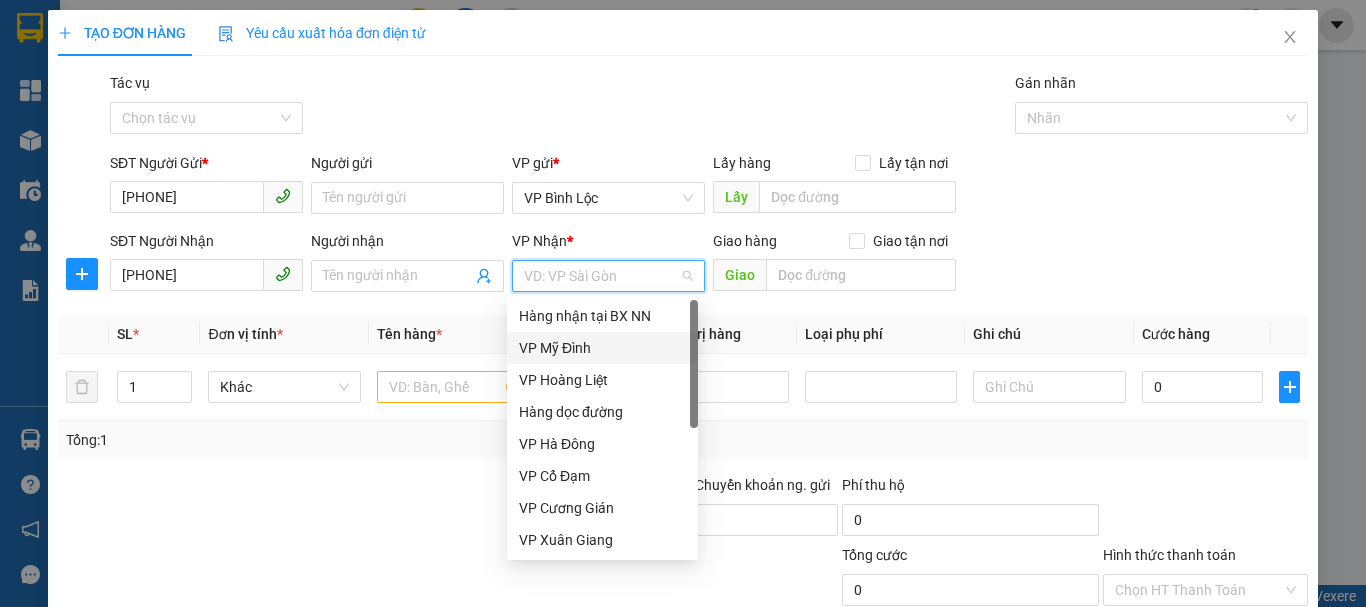 click on "VP Mỹ Đình" at bounding box center (602, 348) 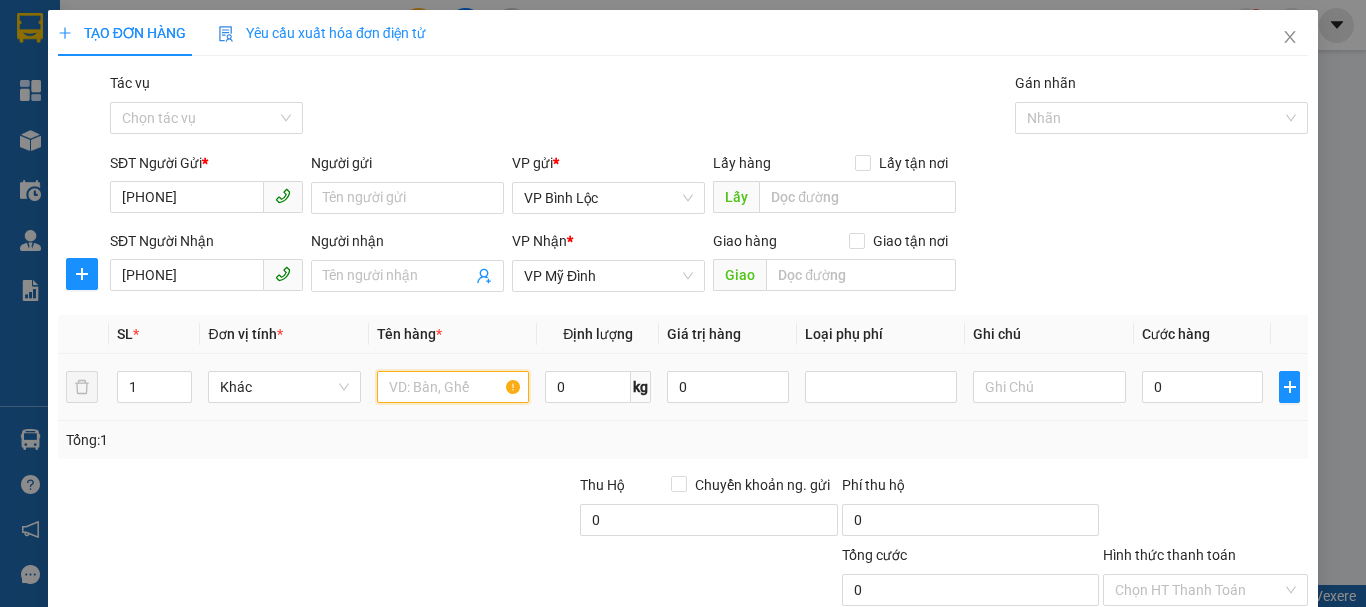click at bounding box center (453, 387) 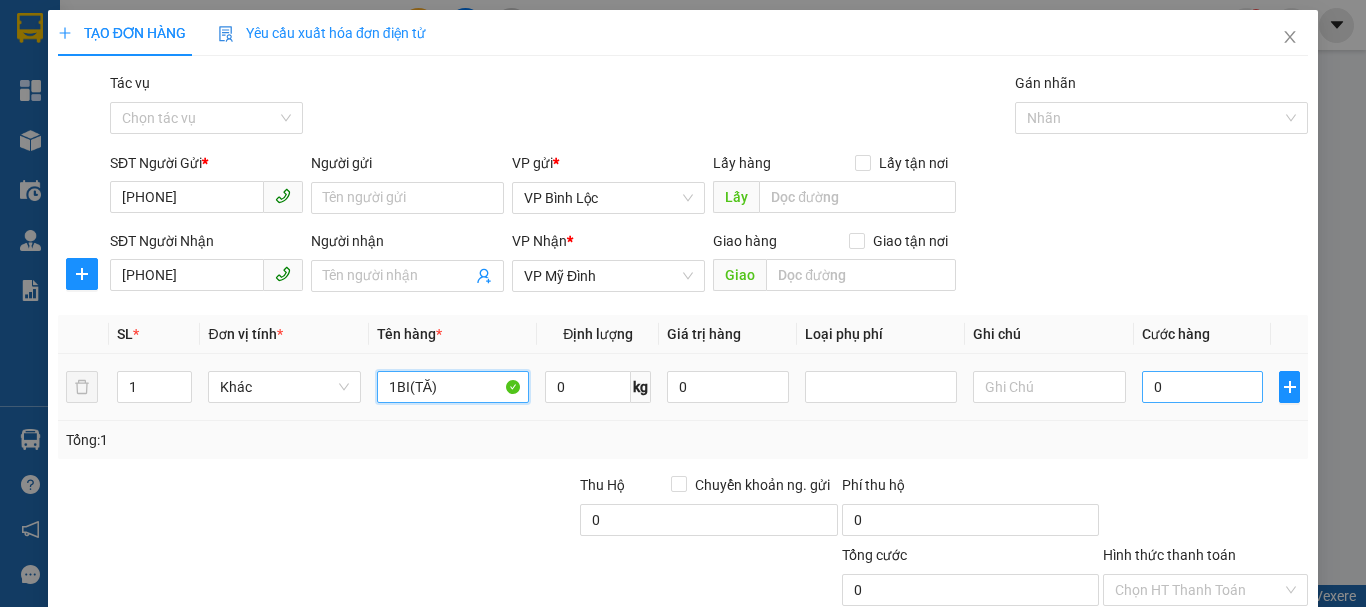 type on "1BI(TĂ)" 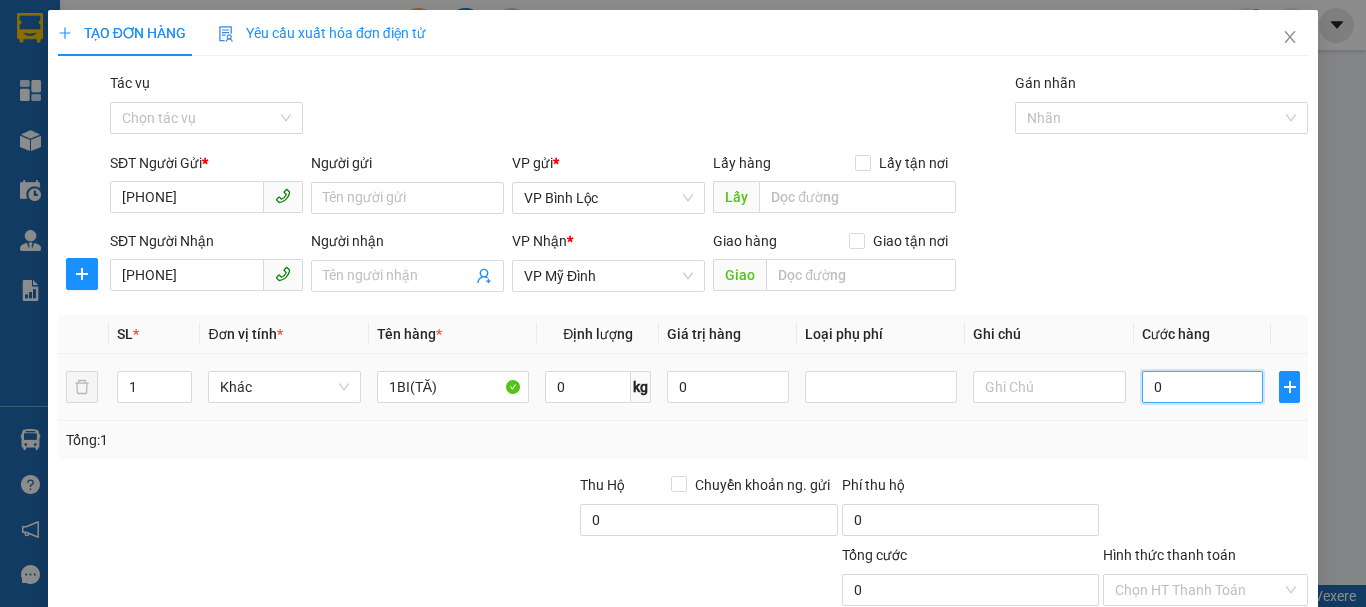 click on "0" at bounding box center (1203, 387) 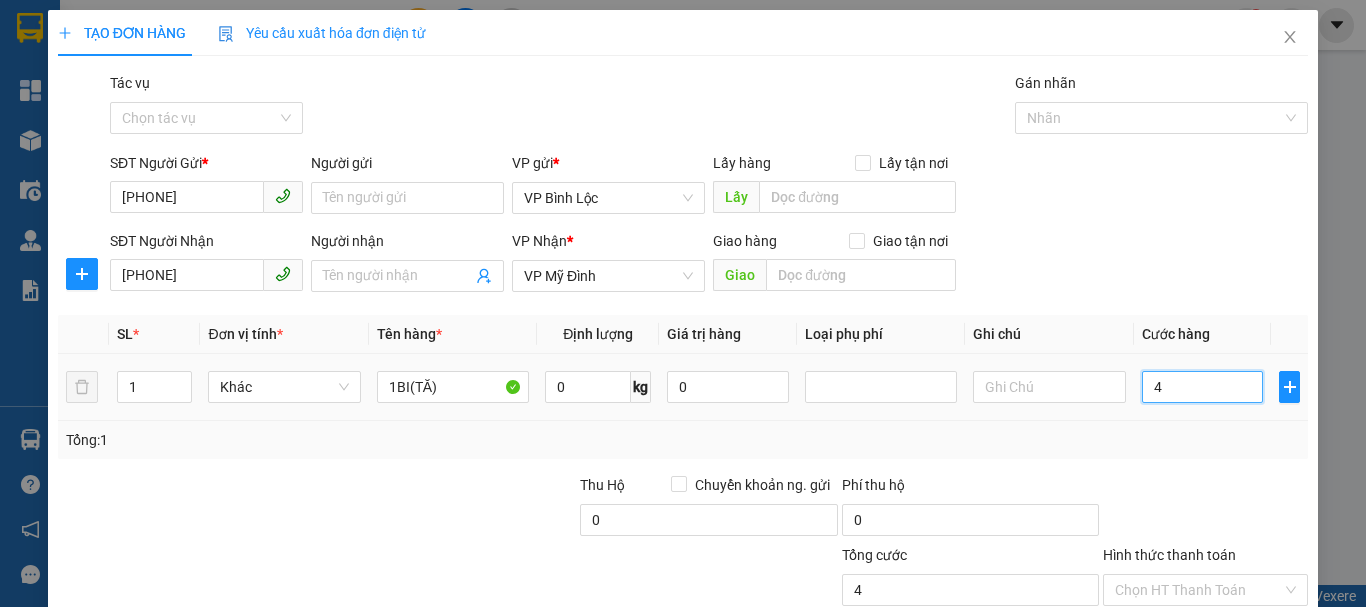 type on "40" 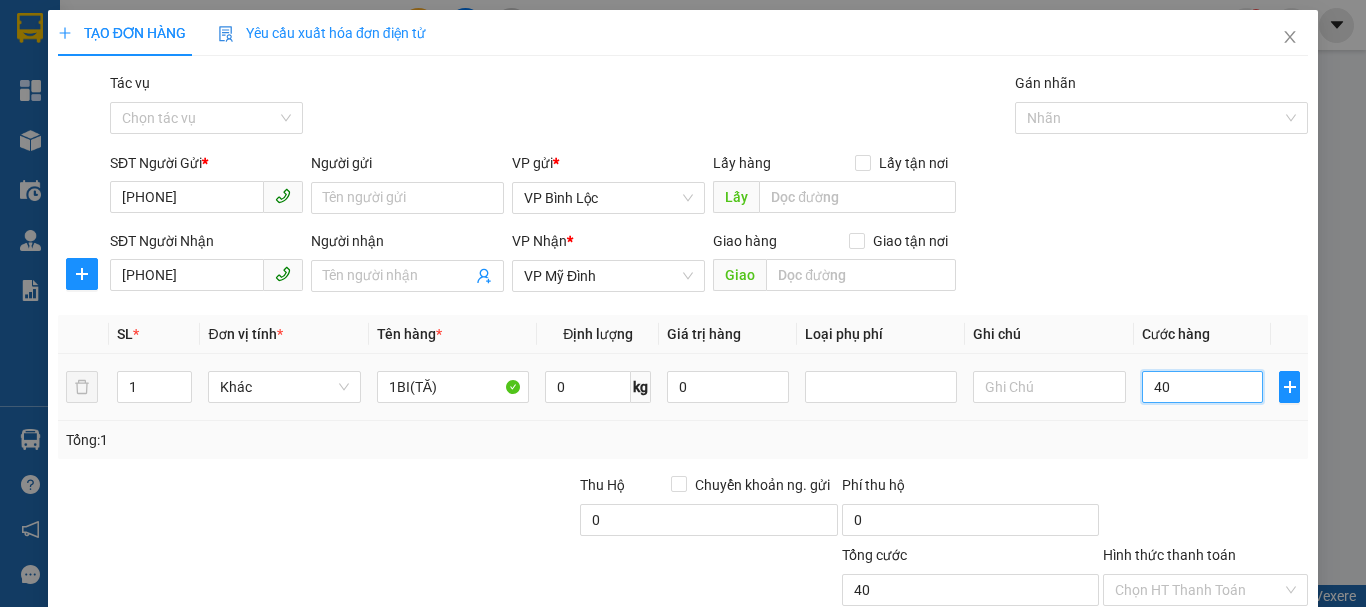 type on "400" 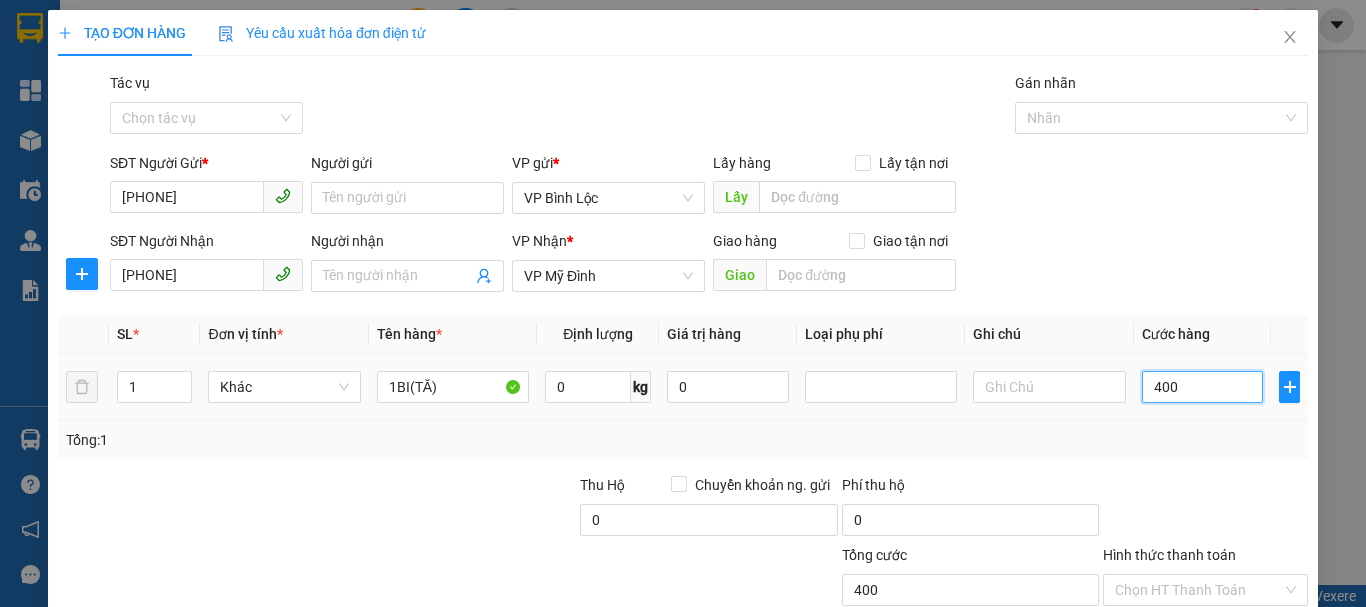 type on "4.000" 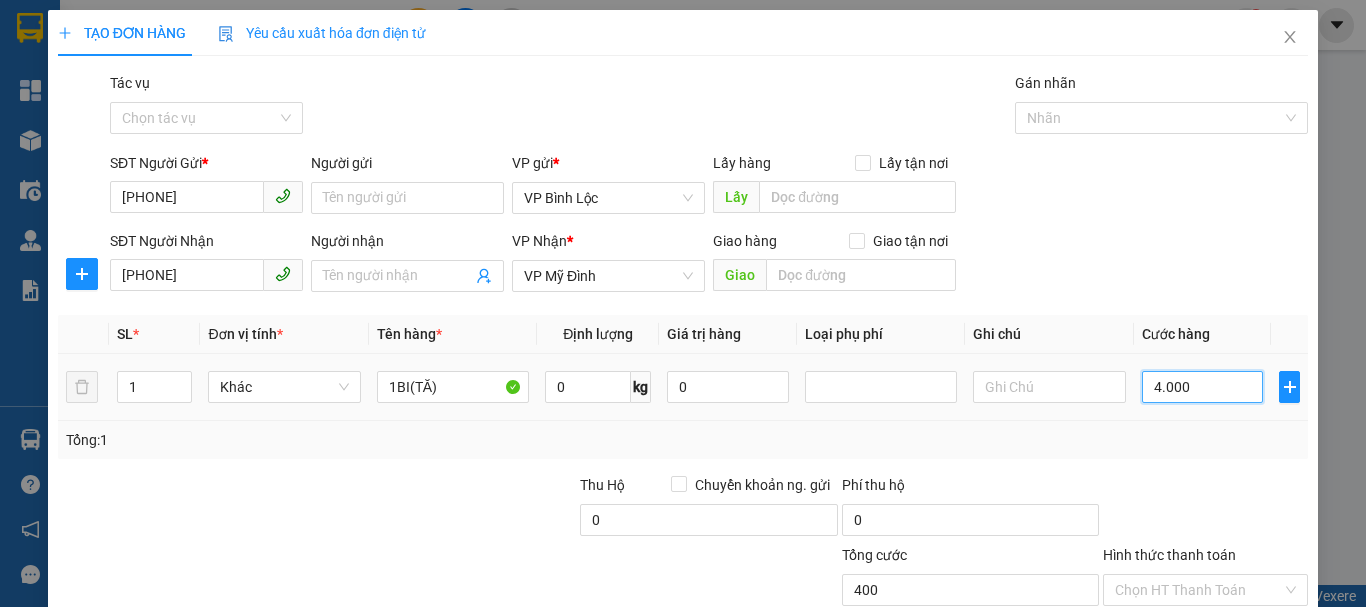 type on "4.000" 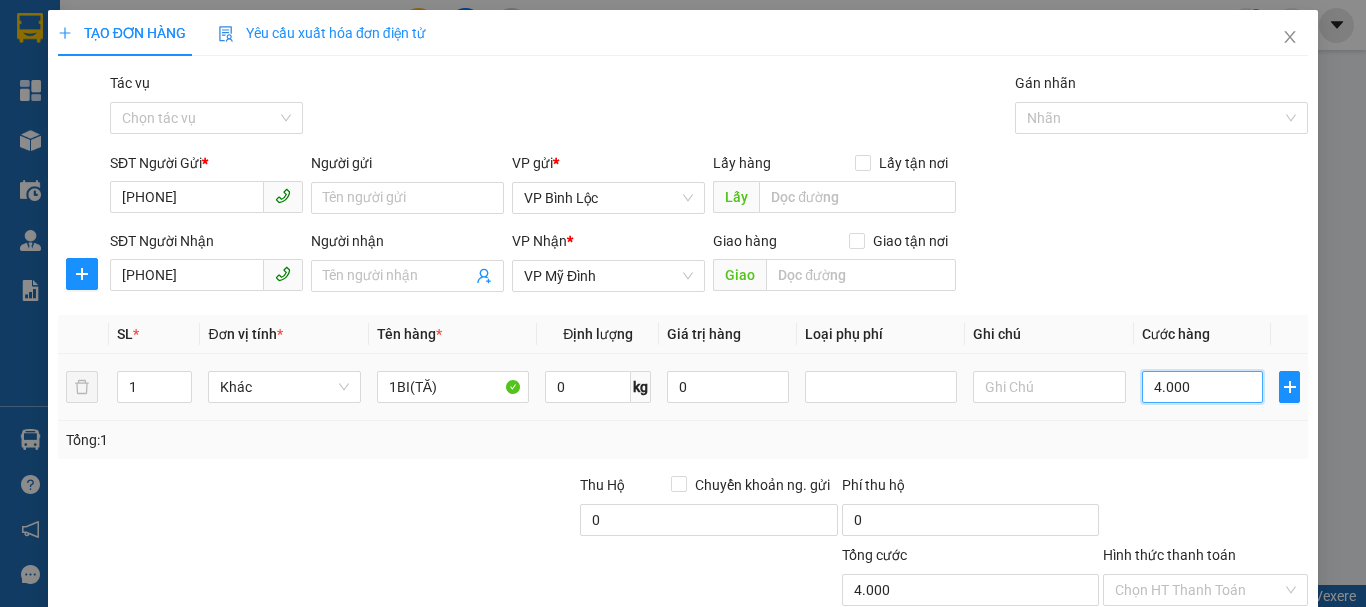 type on "40.000" 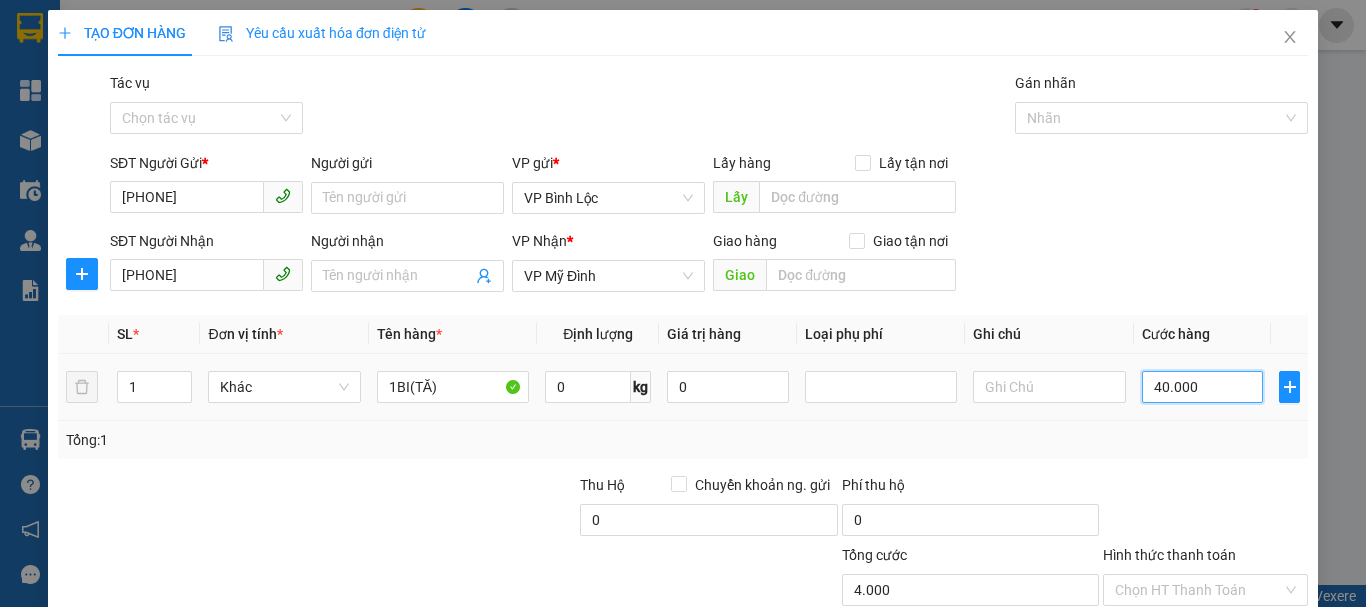 type on "40.000" 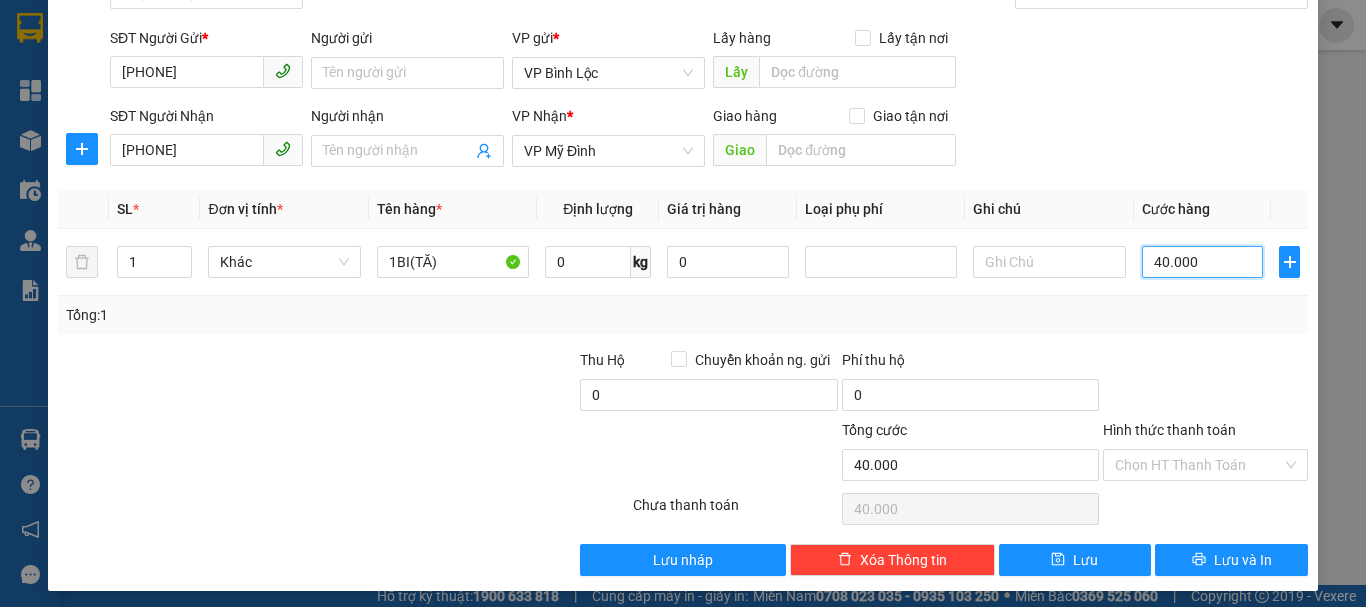scroll, scrollTop: 133, scrollLeft: 0, axis: vertical 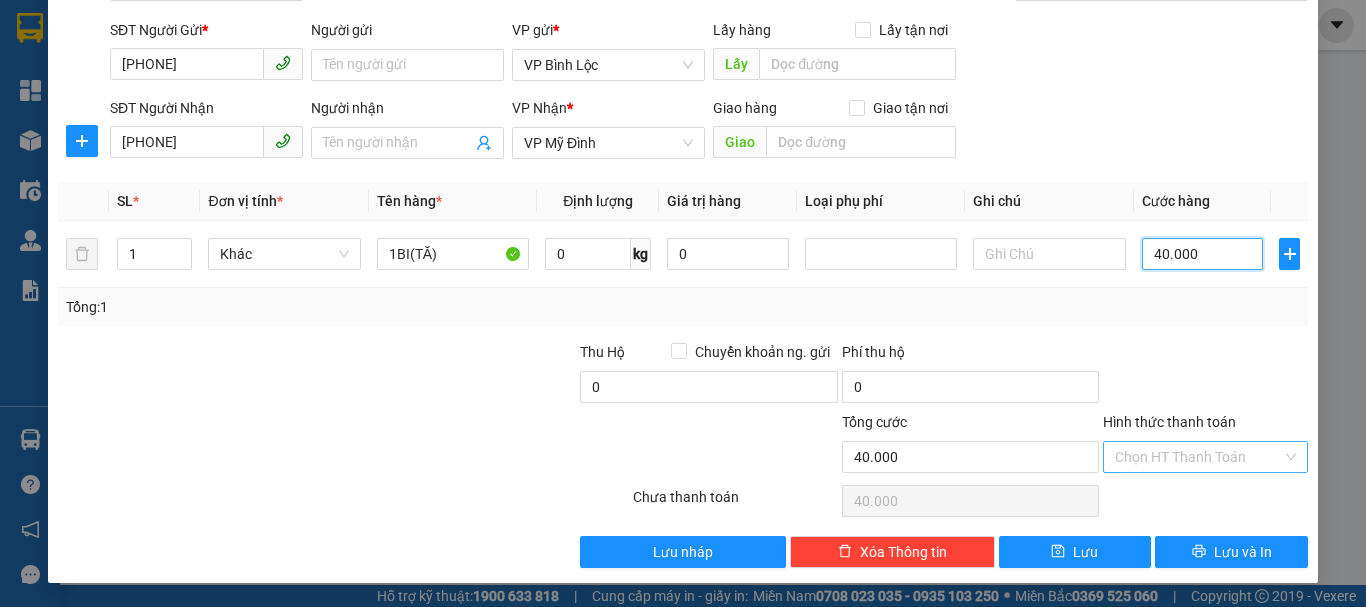 type on "40.000" 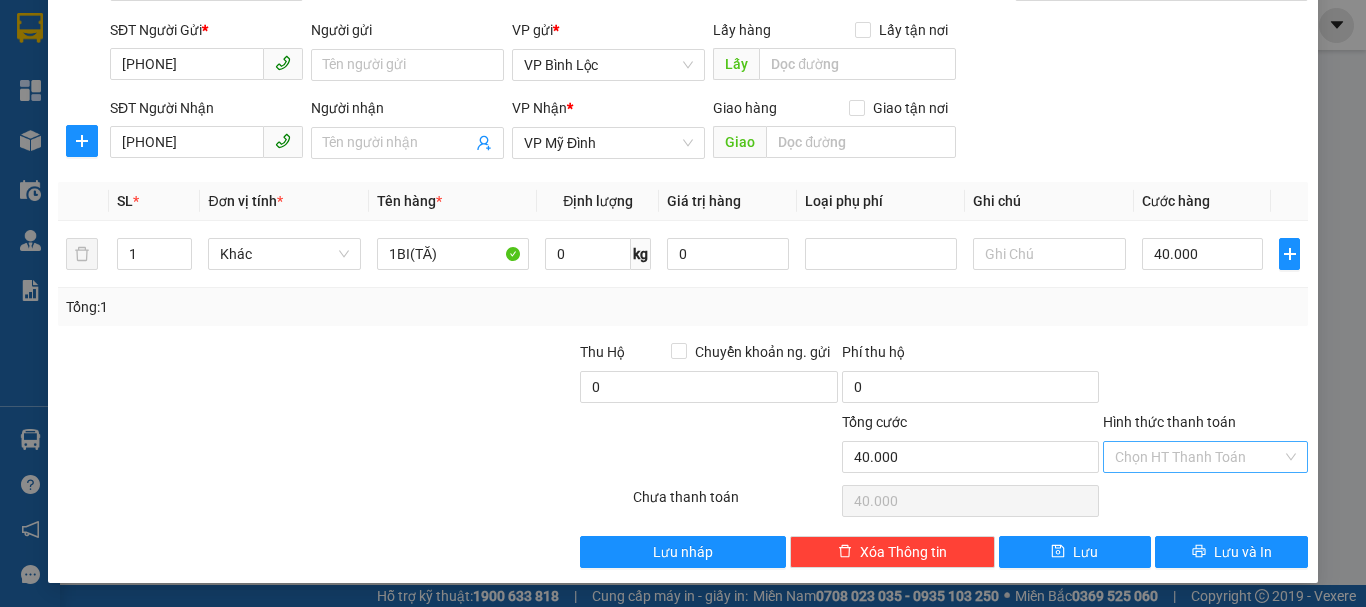 click on "Hình thức thanh toán" at bounding box center [1198, 457] 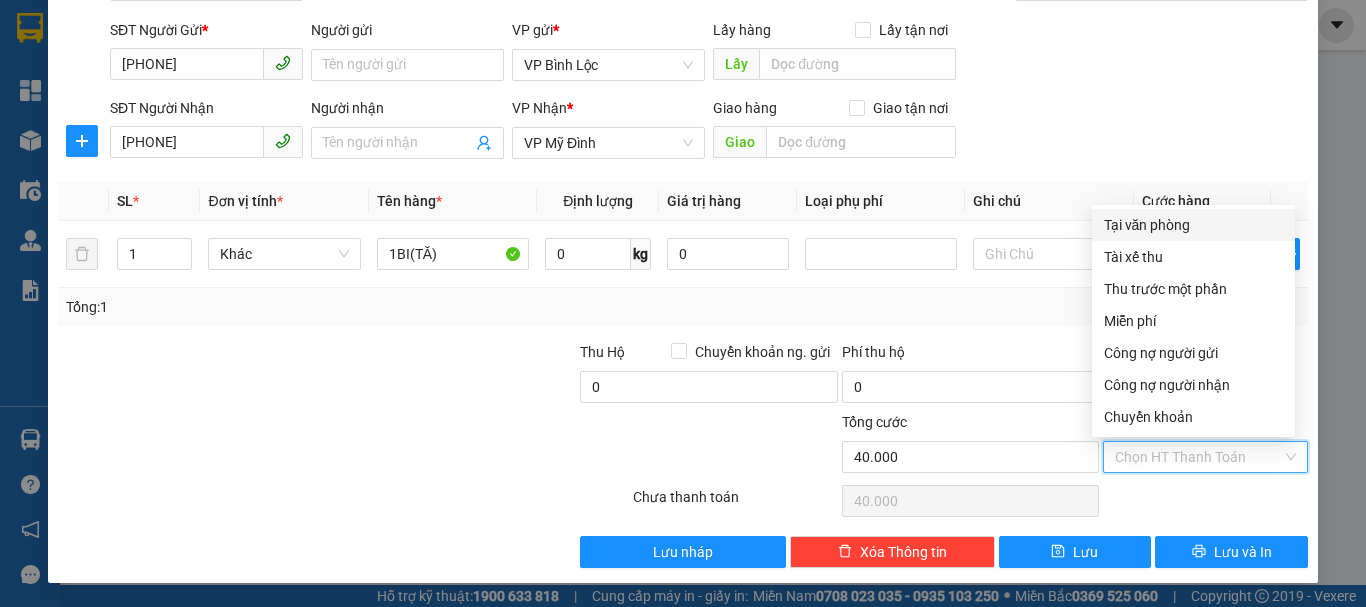 click on "Tại văn phòng" at bounding box center [1193, 225] 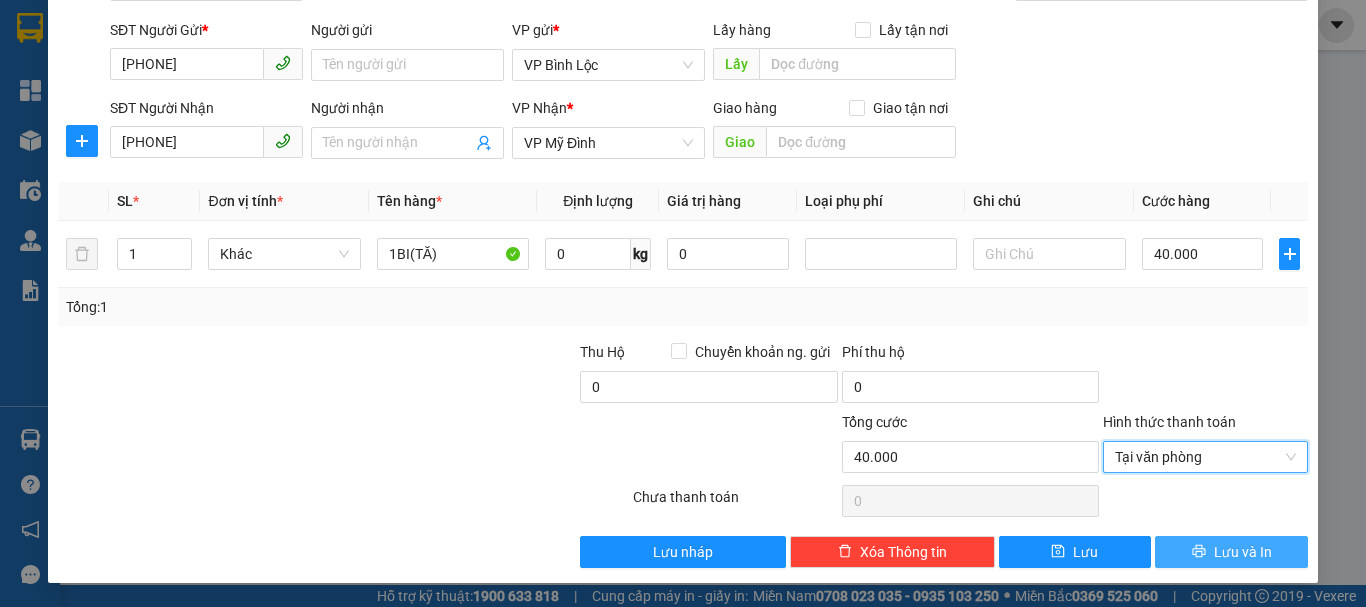 click on "Lưu và In" at bounding box center (1231, 552) 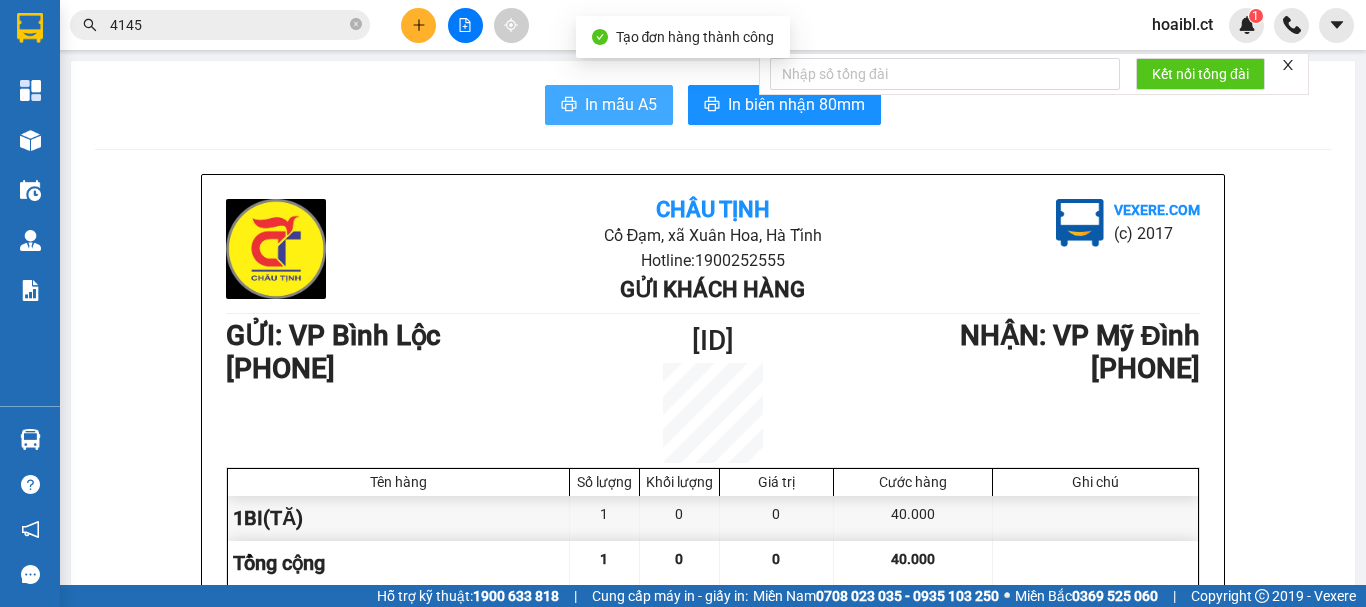 click on "In mẫu A5" at bounding box center [621, 104] 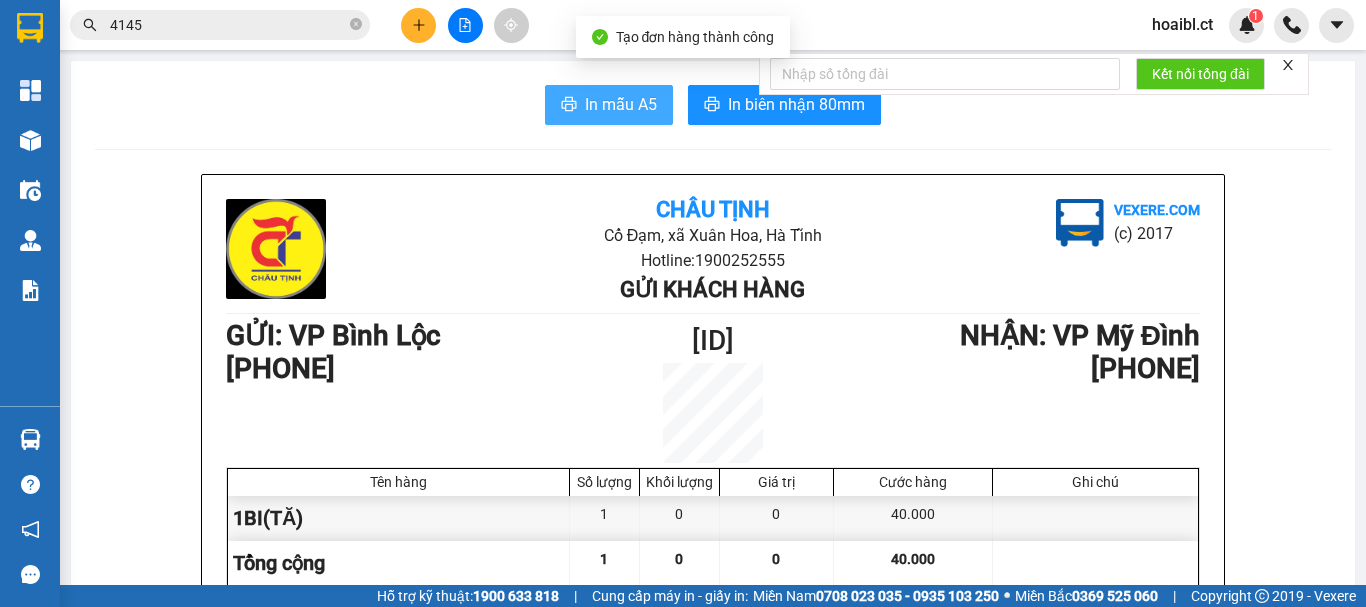 scroll, scrollTop: 0, scrollLeft: 0, axis: both 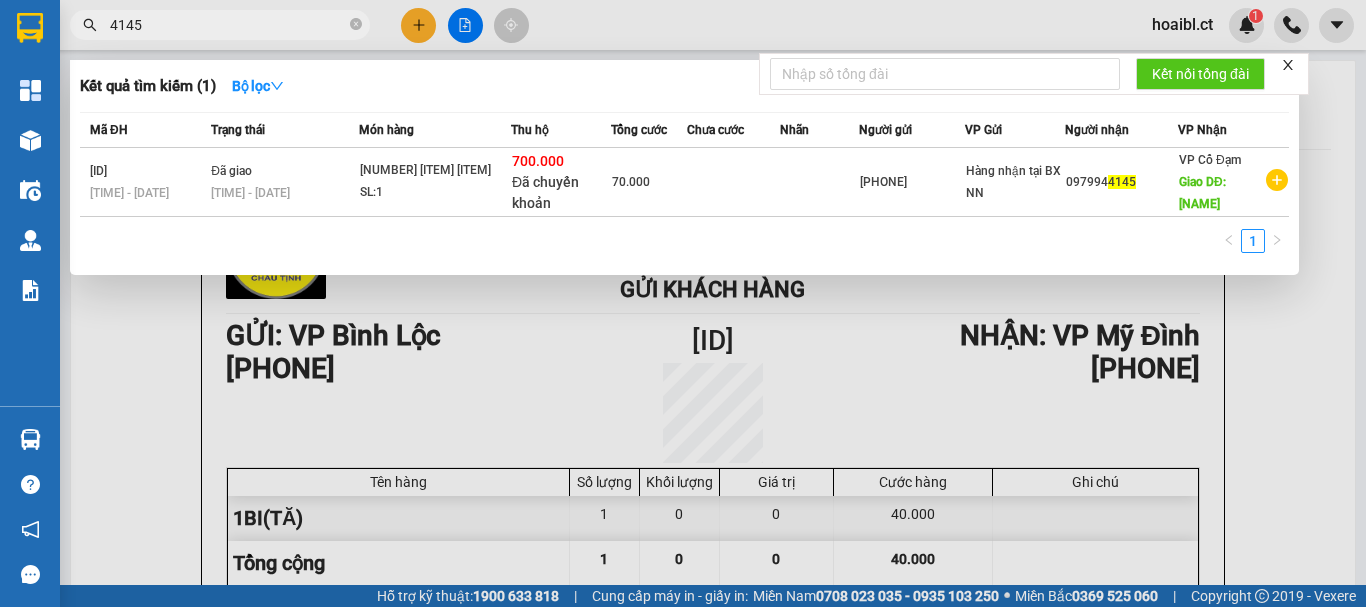 click on "4145" at bounding box center (228, 25) 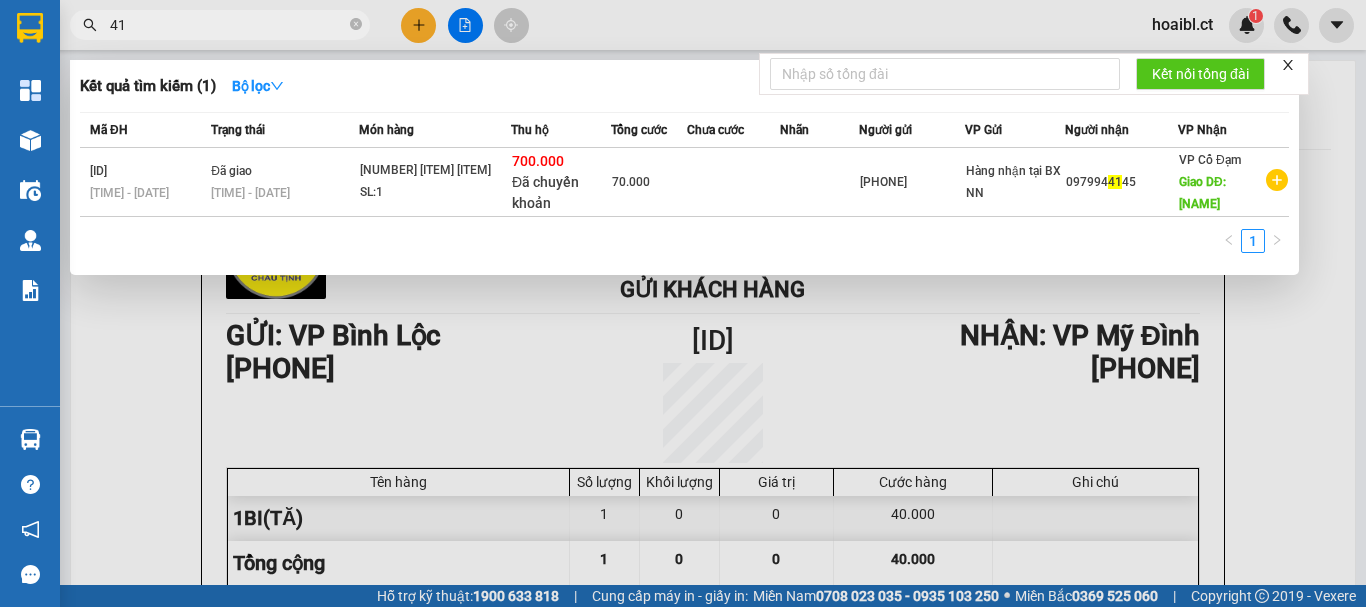 type on "4" 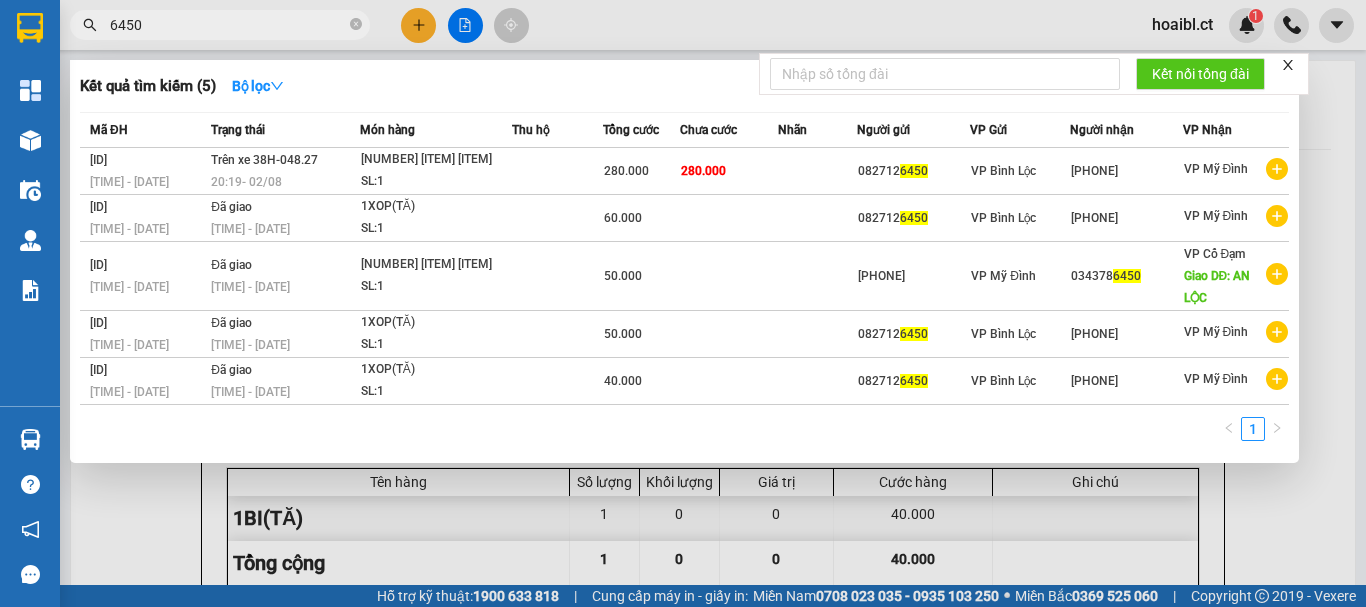 type on "6450" 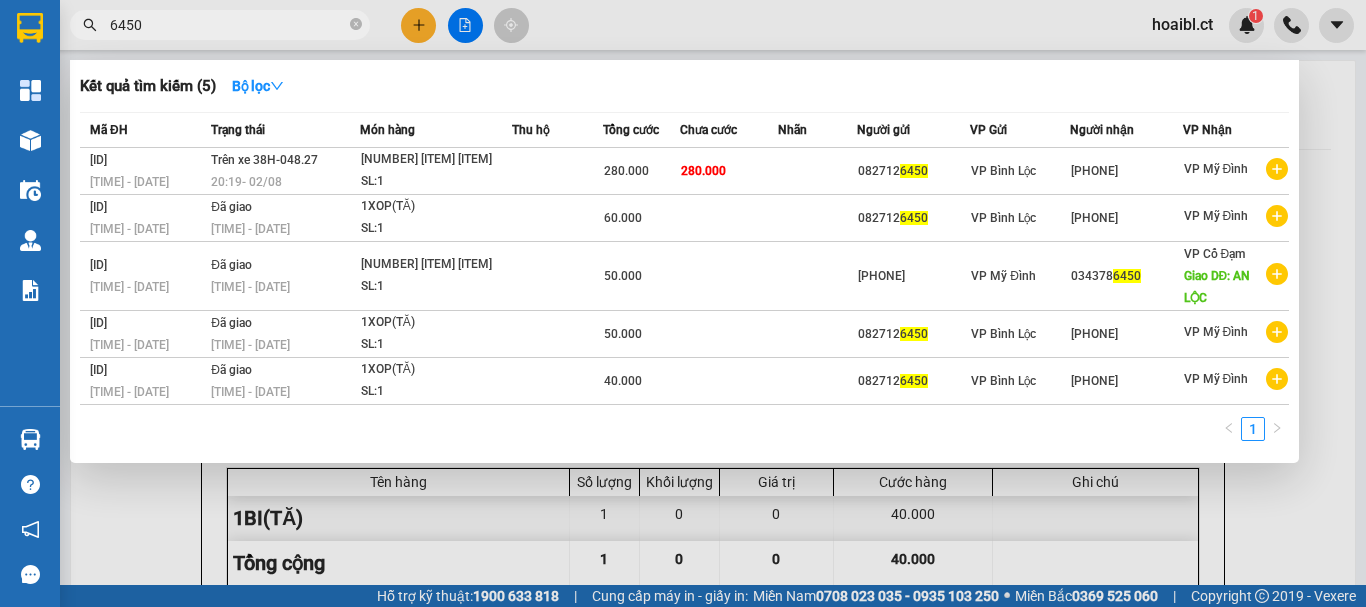 click at bounding box center (683, 303) 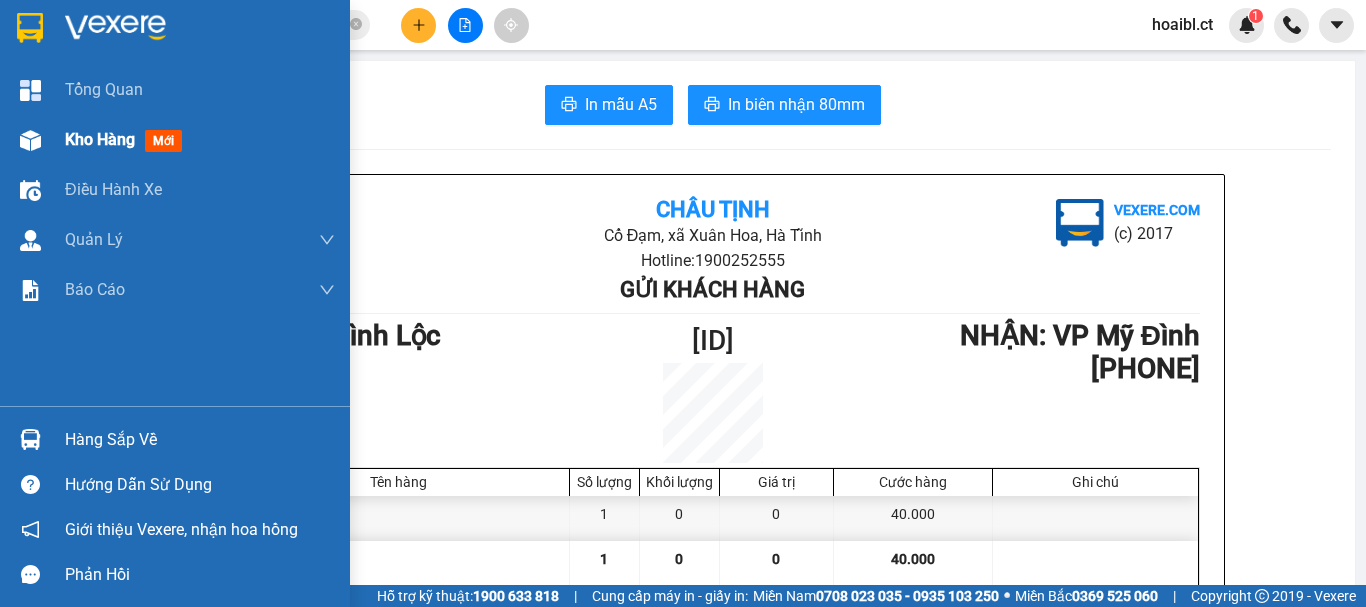 click at bounding box center (30, 140) 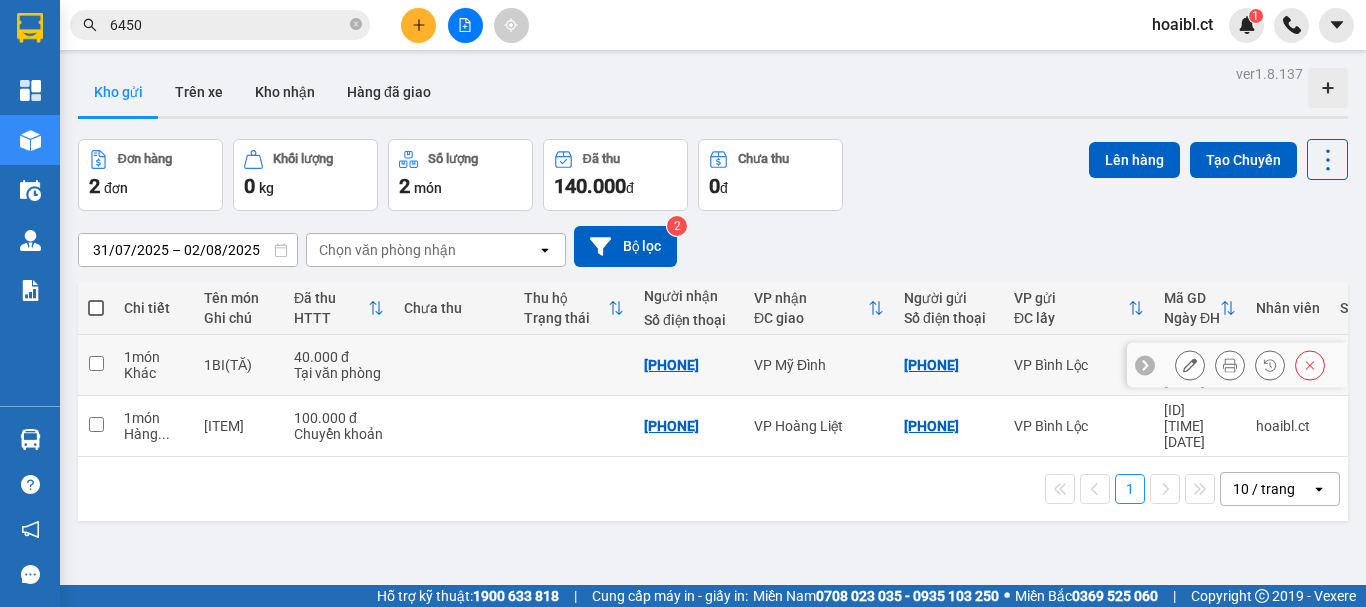 click at bounding box center (454, 365) 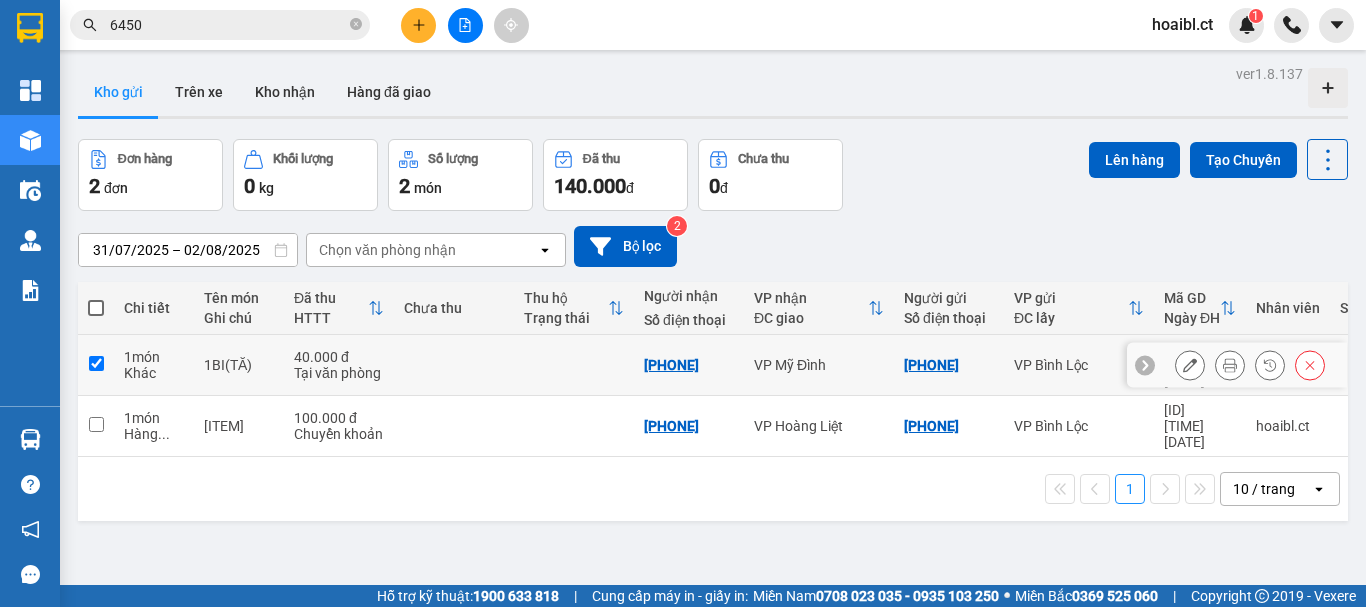 checkbox on "true" 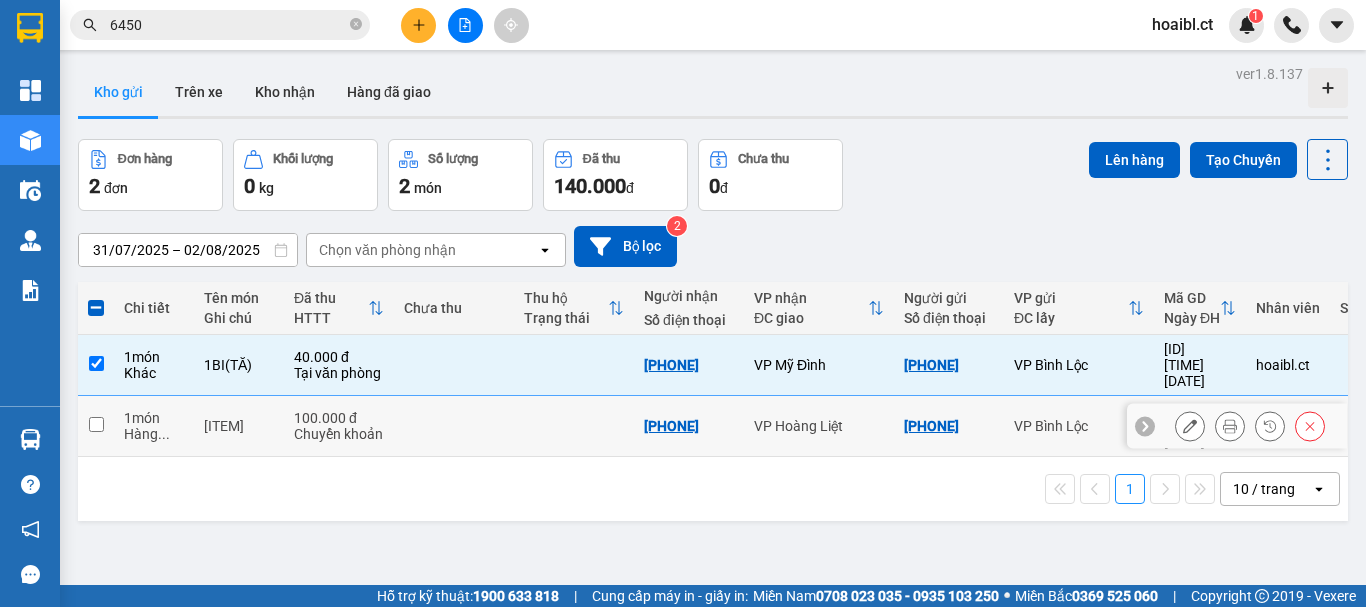 click at bounding box center (454, 426) 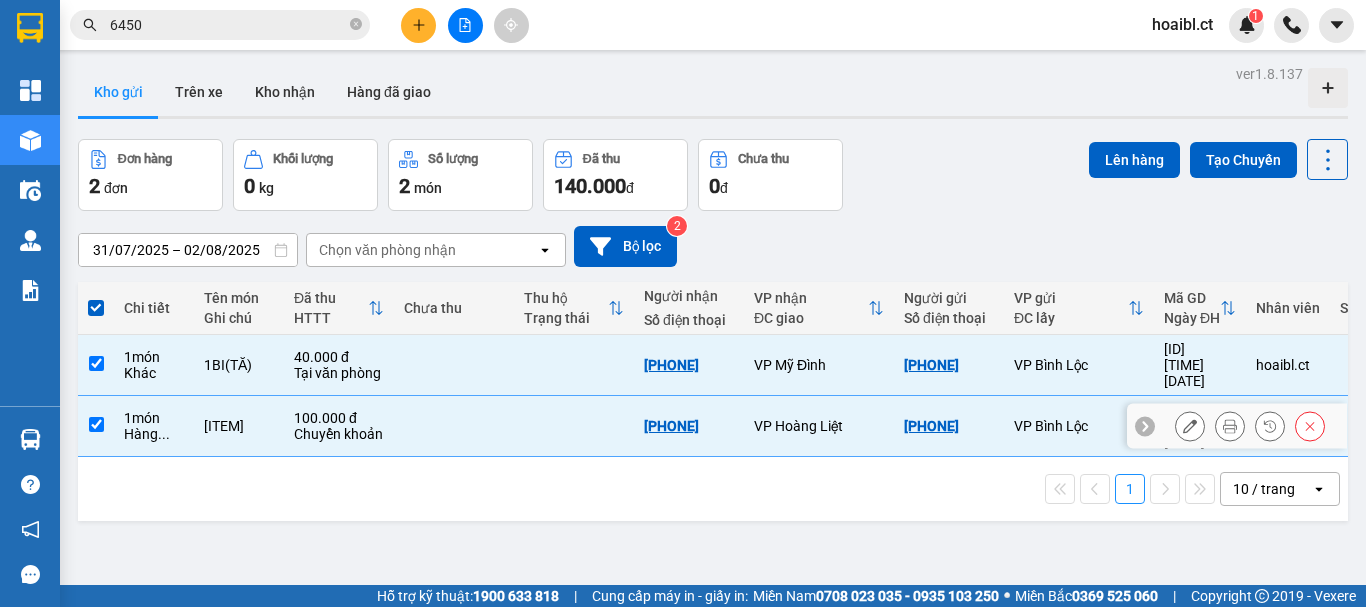 click at bounding box center [454, 426] 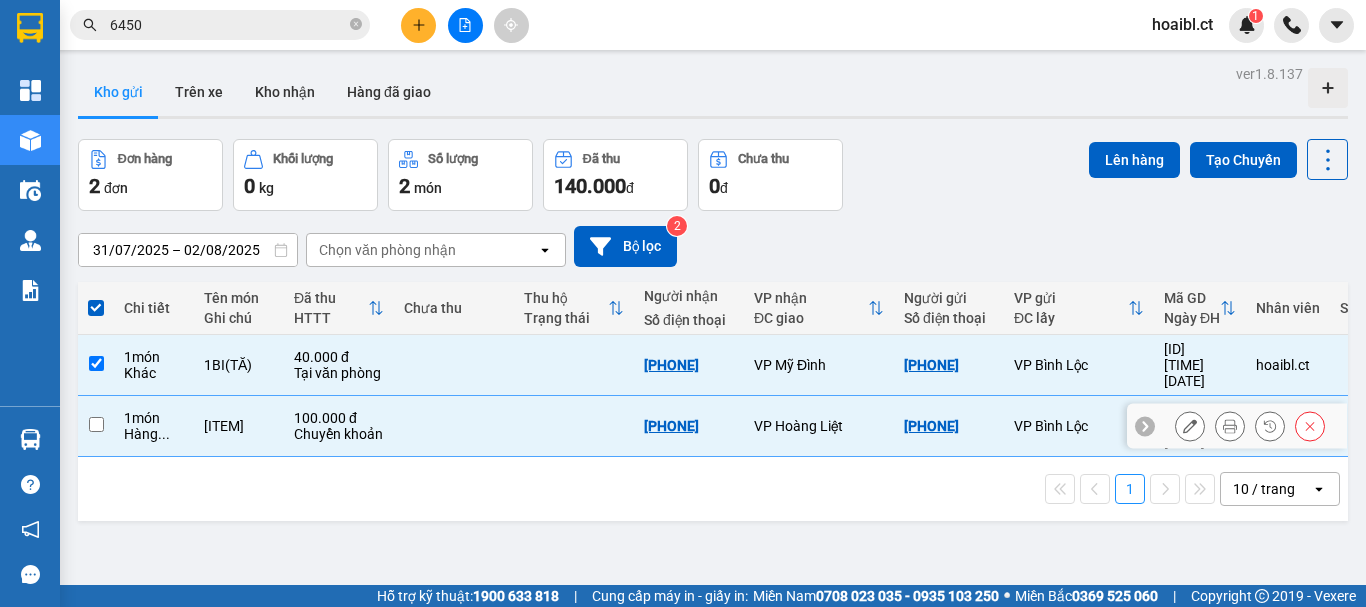 checkbox on "false" 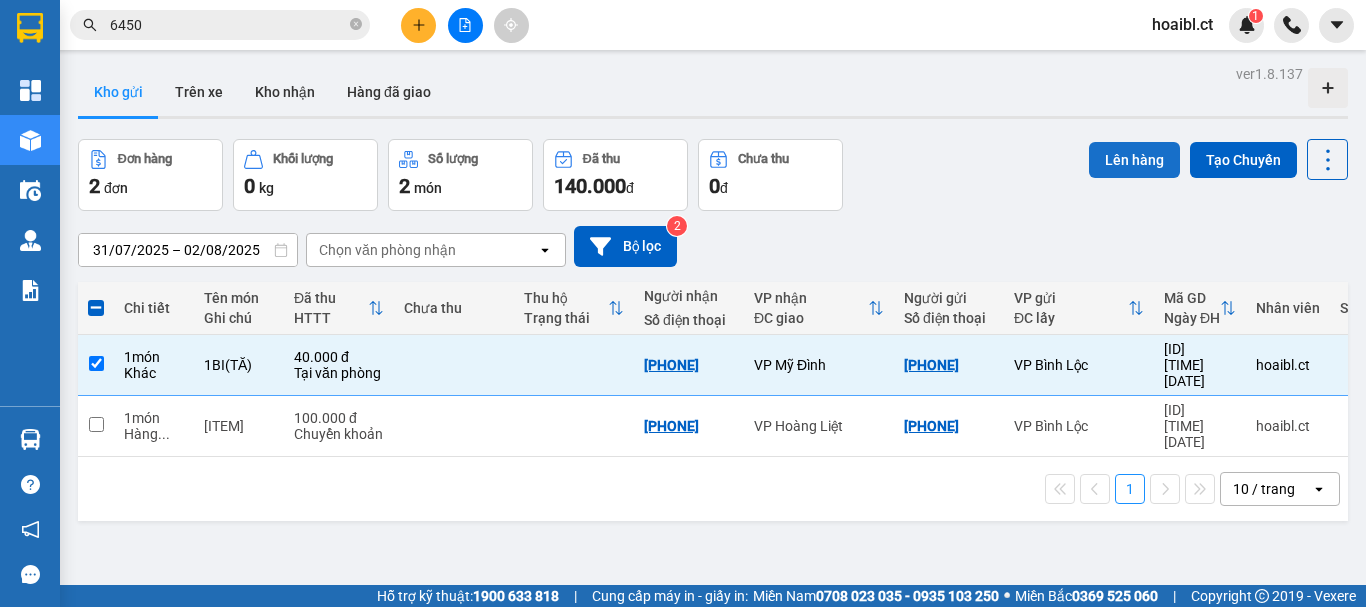 click on "Lên hàng" at bounding box center (1134, 160) 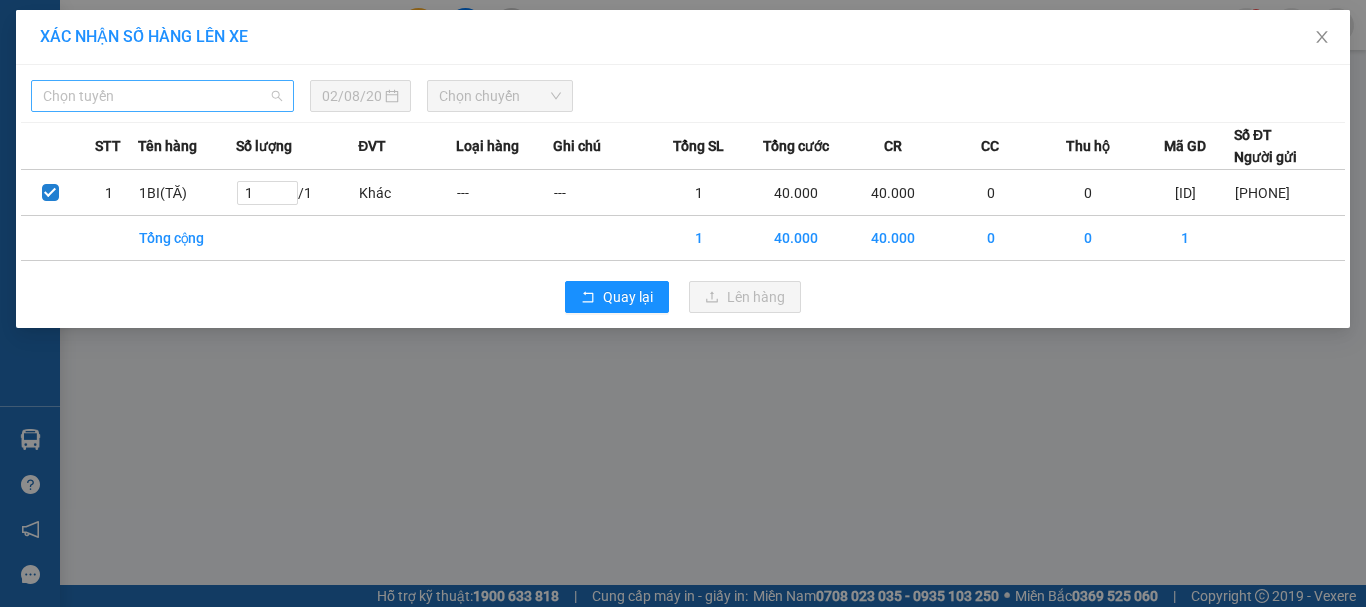 click on "Chọn tuyến" at bounding box center (162, 96) 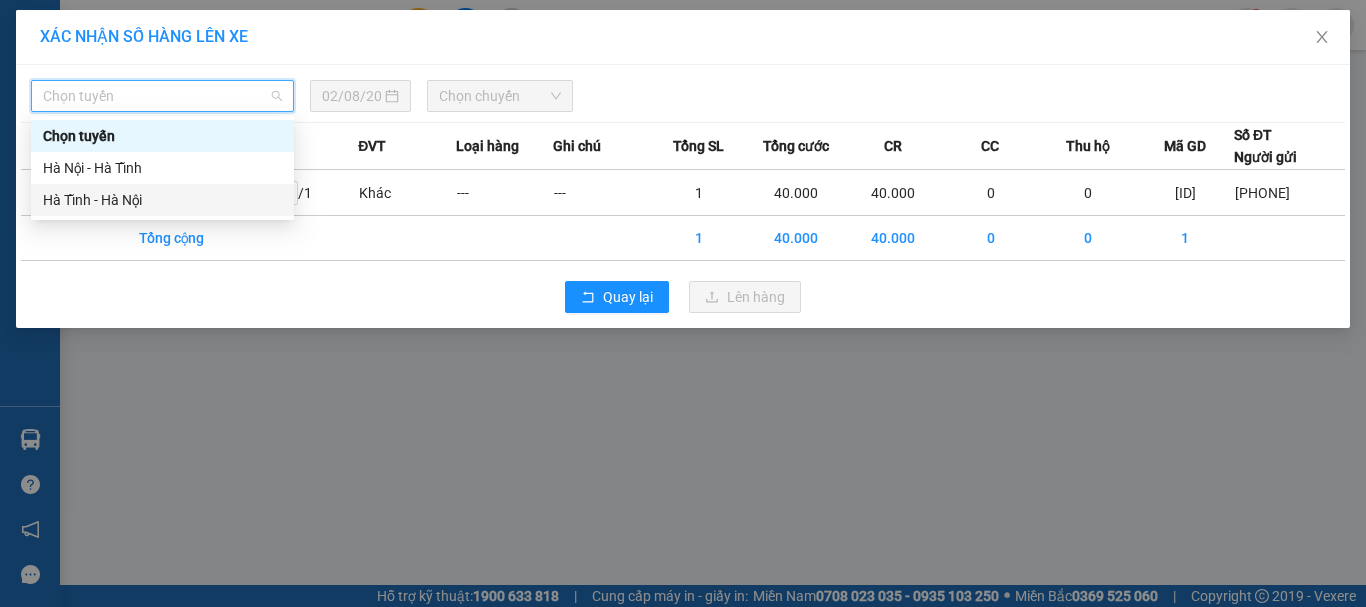 click on "Hà Tĩnh - Hà Nội" at bounding box center [162, 200] 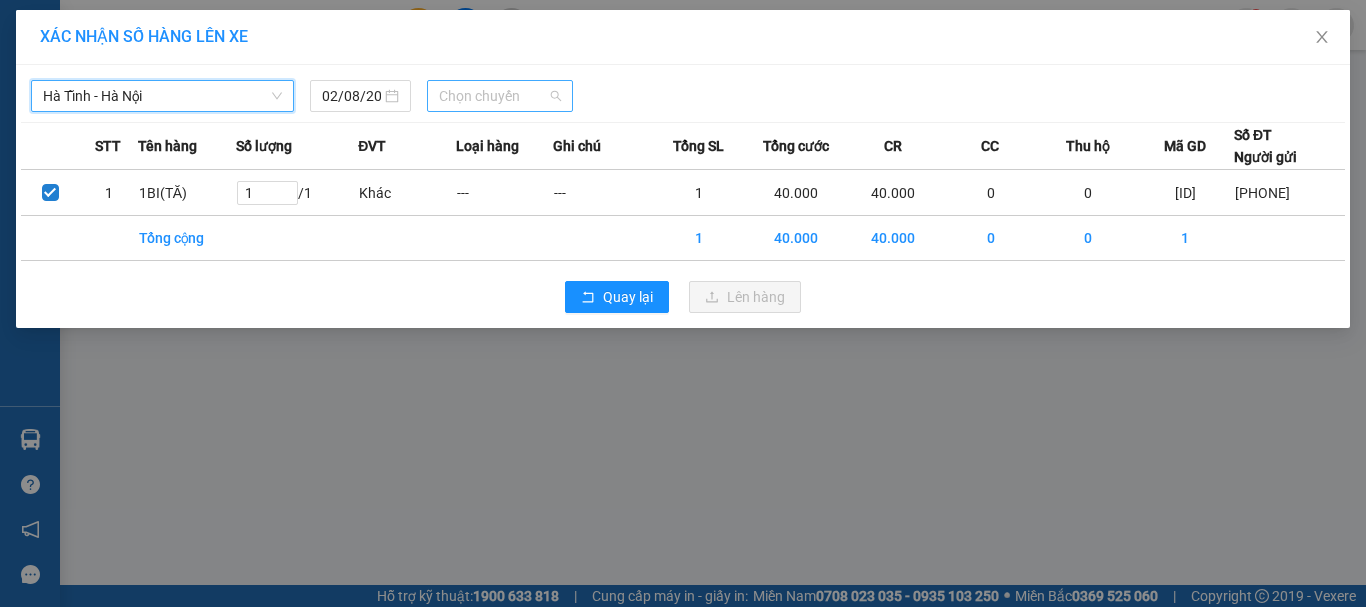 click on "Chọn chuyến" at bounding box center (500, 96) 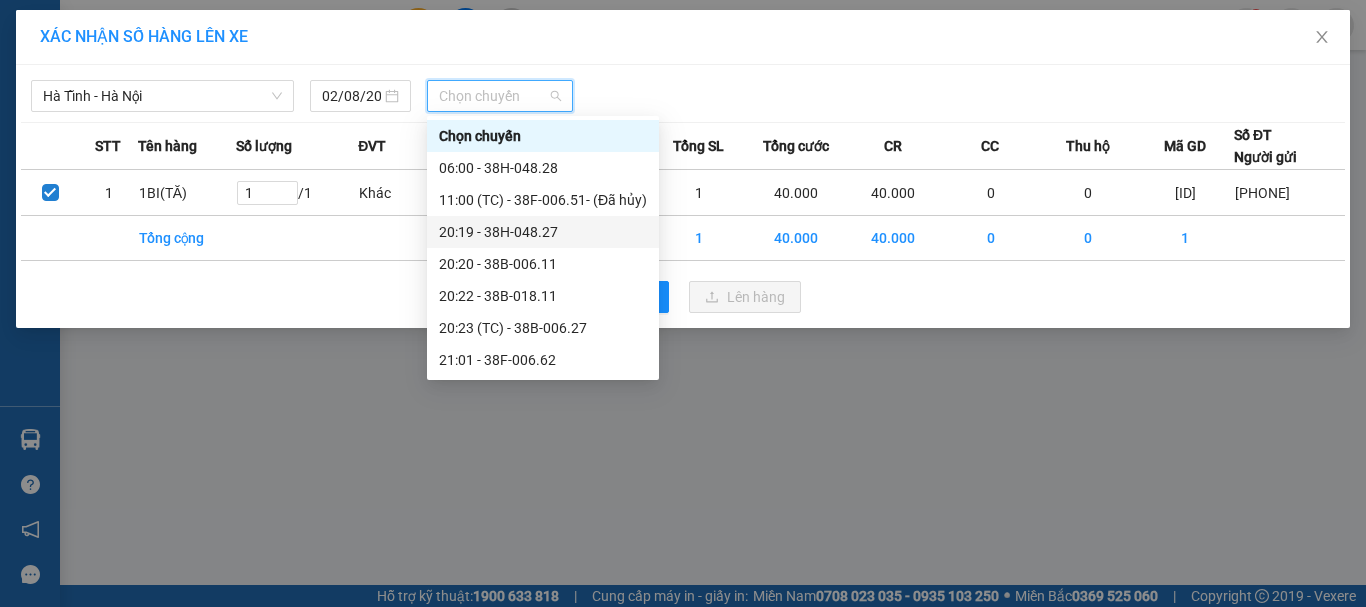 click on "20:19     - 38H-048.27" at bounding box center [543, 232] 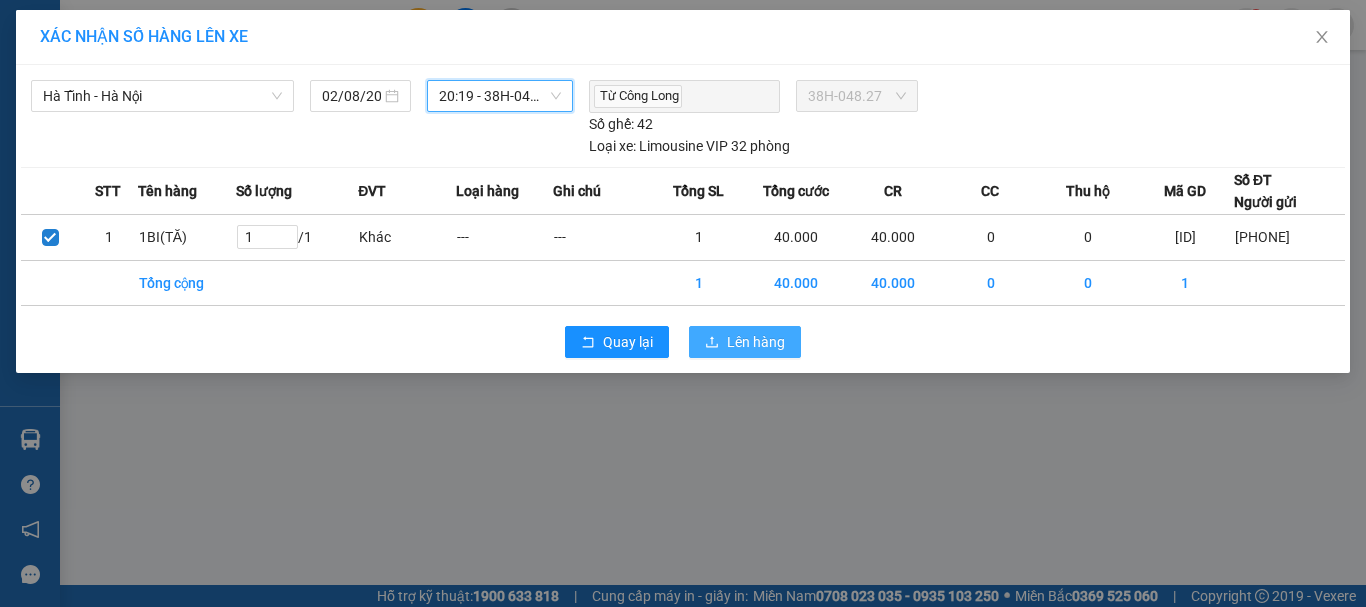 click on "Lên hàng" at bounding box center [756, 342] 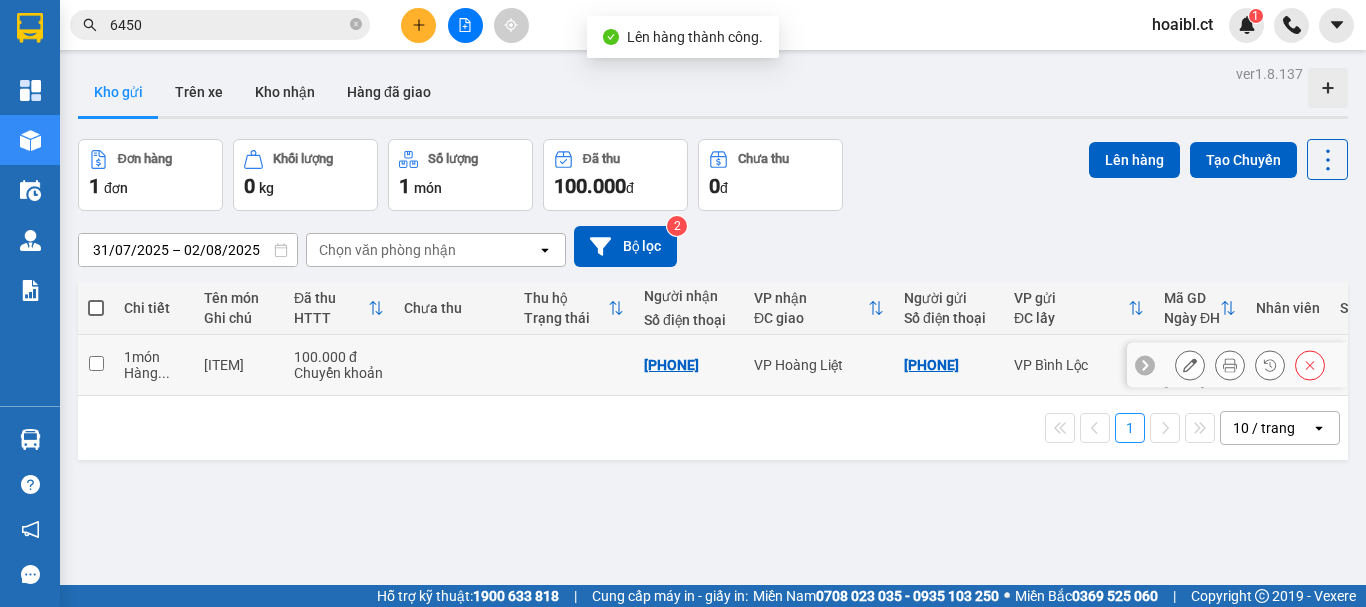 click on "[NUMBER]XỐP THỊ" at bounding box center [239, 365] 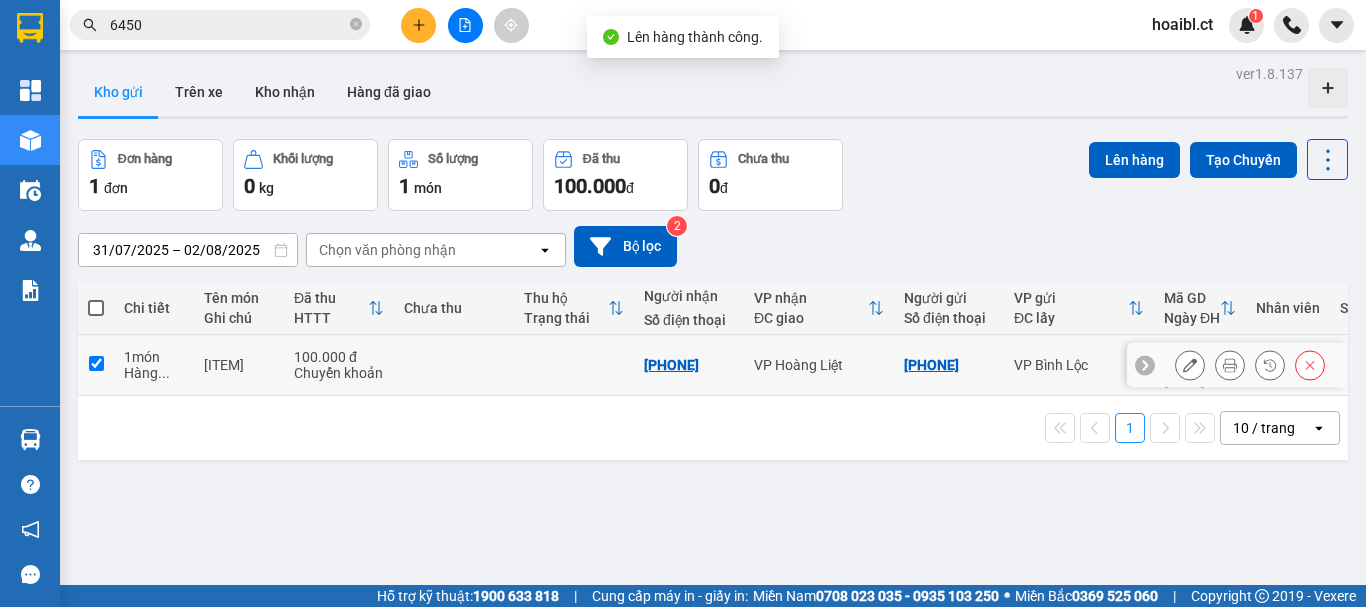 checkbox on "true" 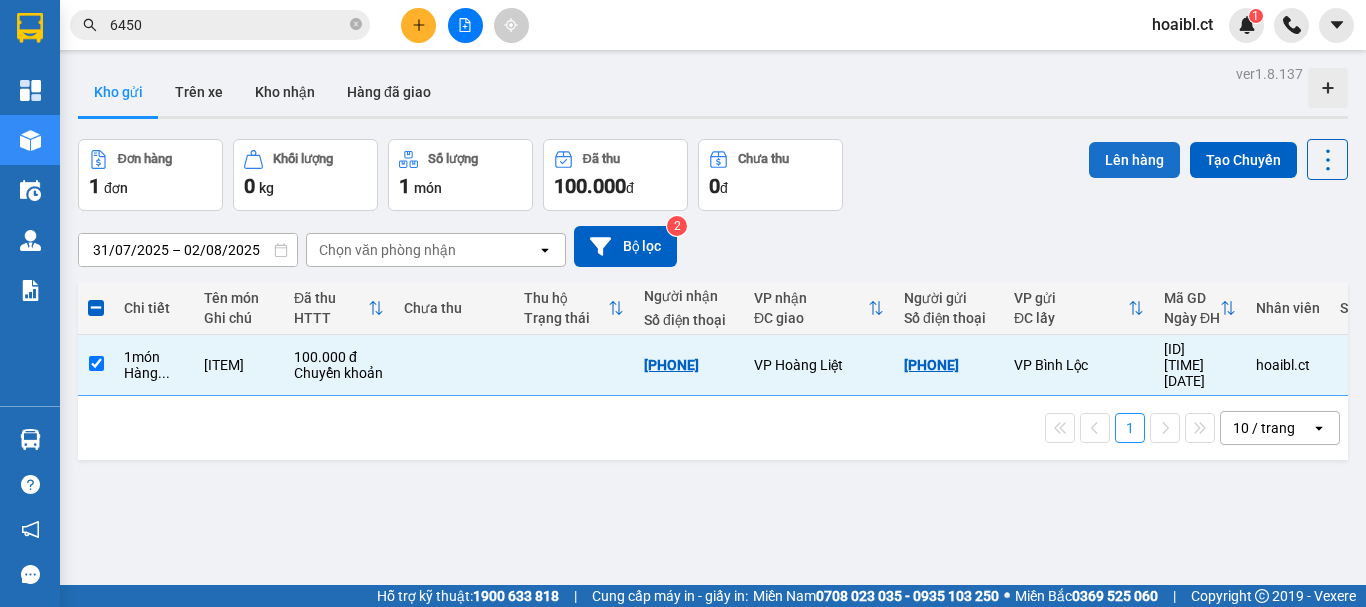 click on "Lên hàng" at bounding box center (1134, 160) 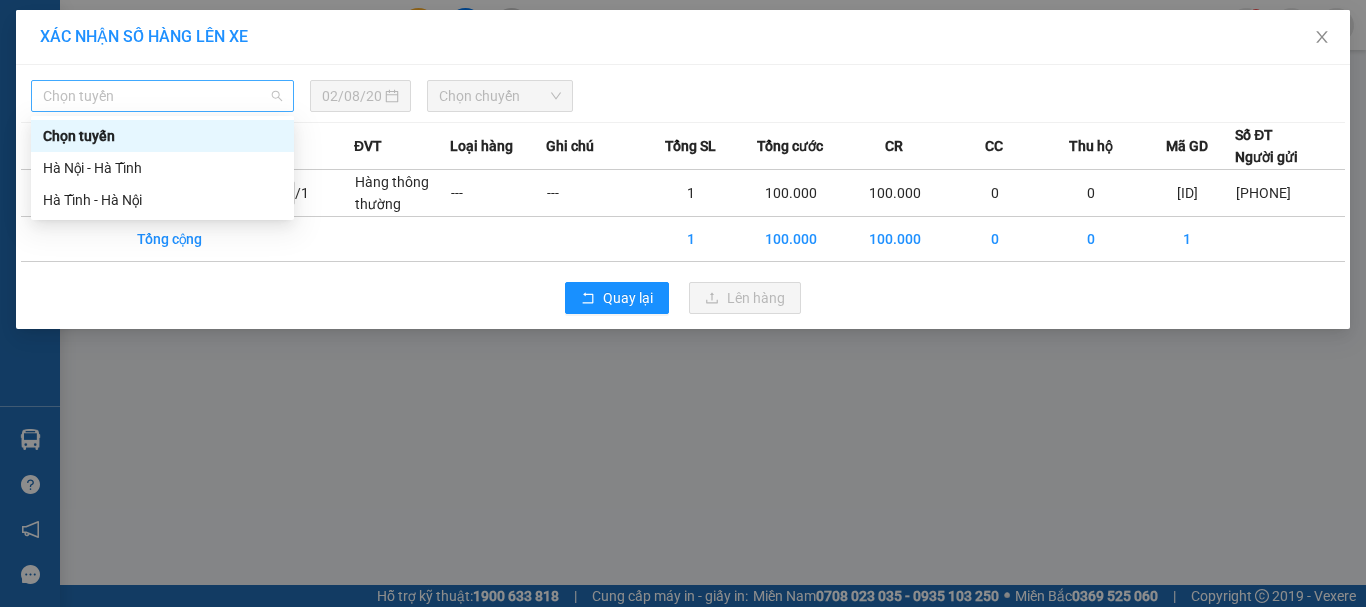 click on "Chọn tuyến" at bounding box center (162, 96) 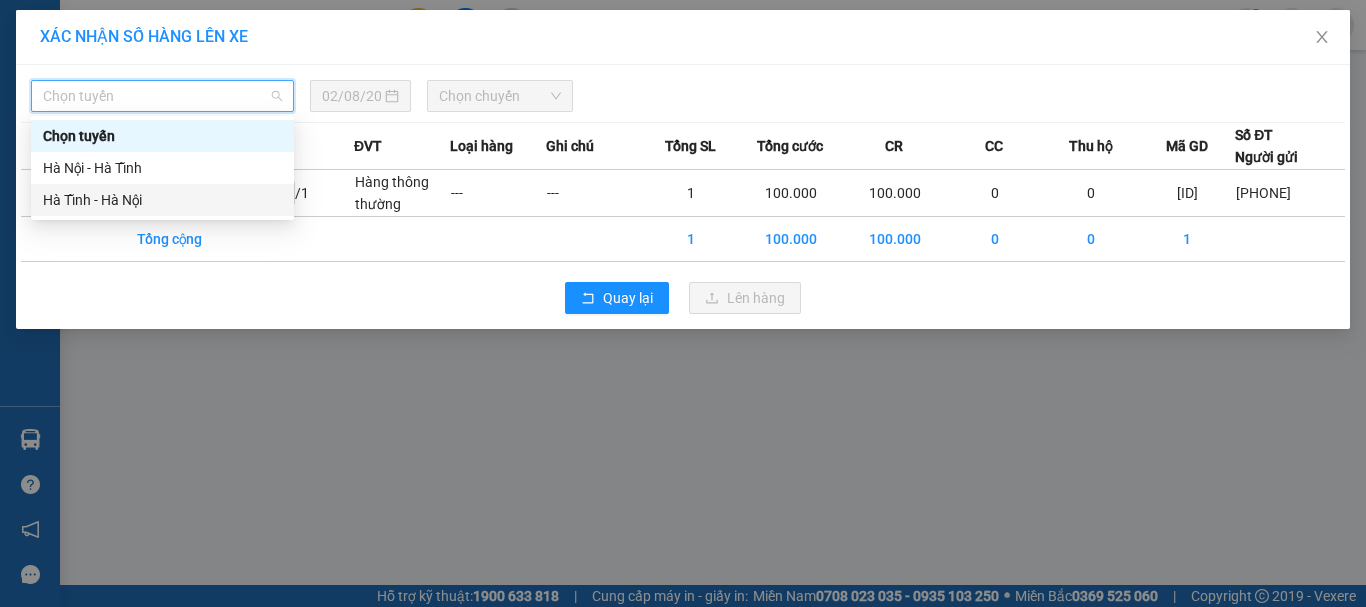 click on "Hà Tĩnh - Hà Nội" at bounding box center [162, 200] 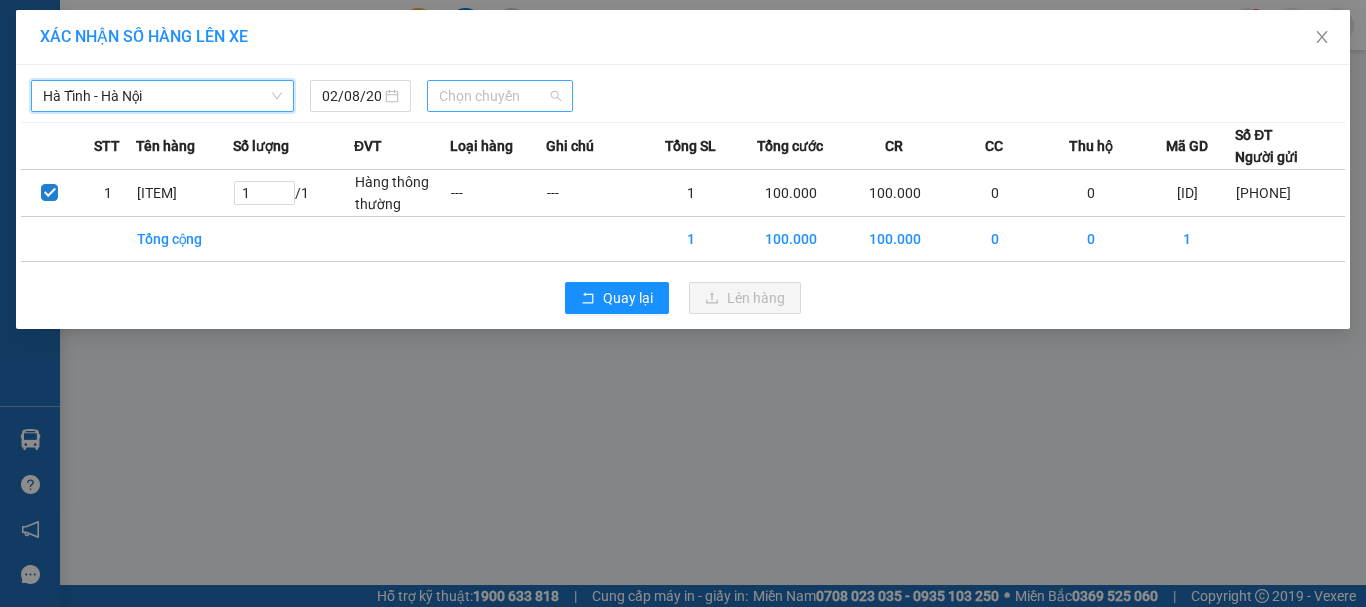 click on "Chọn chuyến" at bounding box center [500, 96] 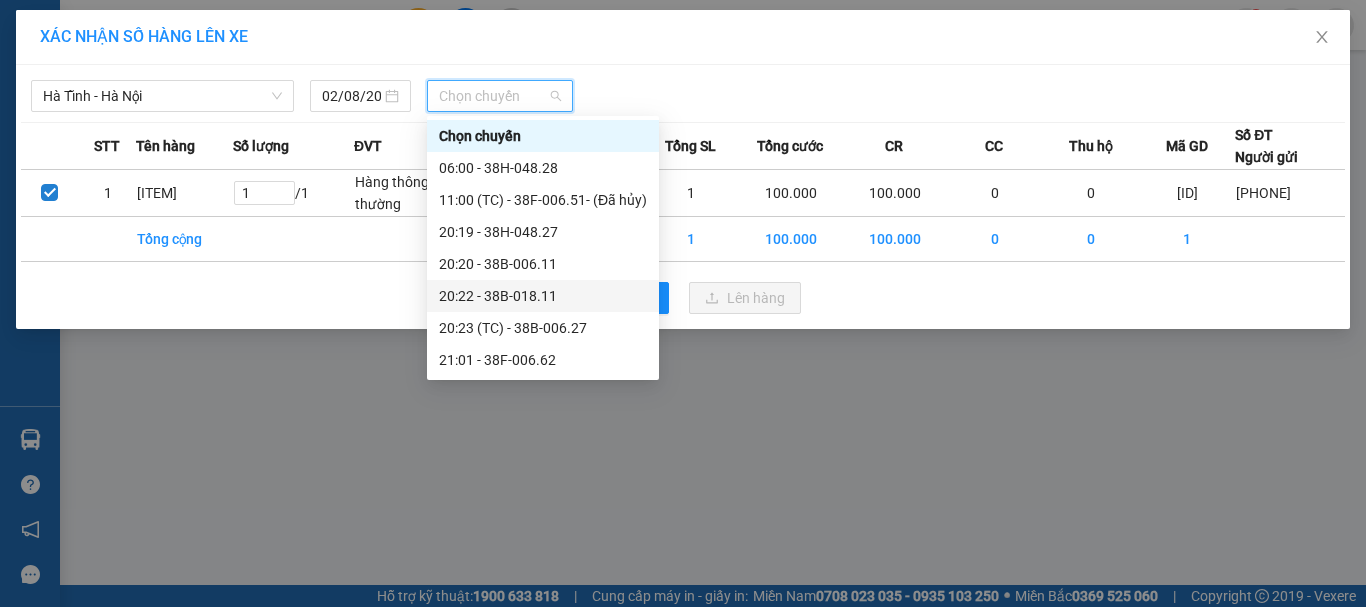 click on "[TIME] - [CODE]" at bounding box center [543, 296] 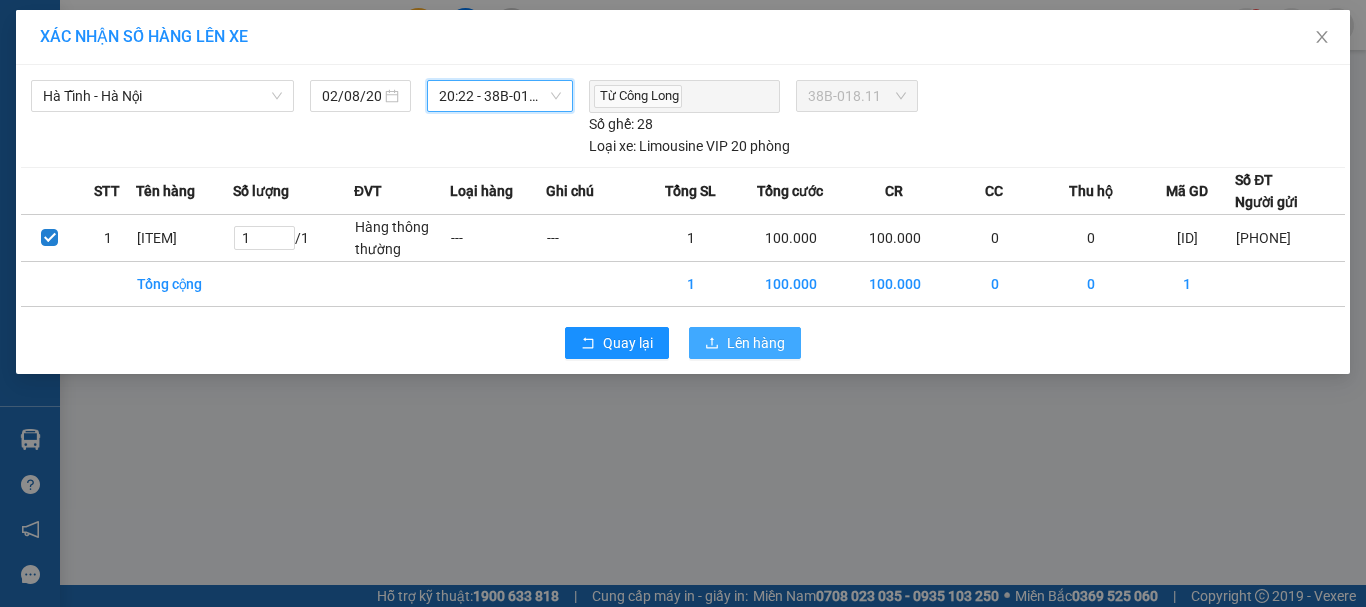 click on "Lên hàng" at bounding box center [756, 343] 